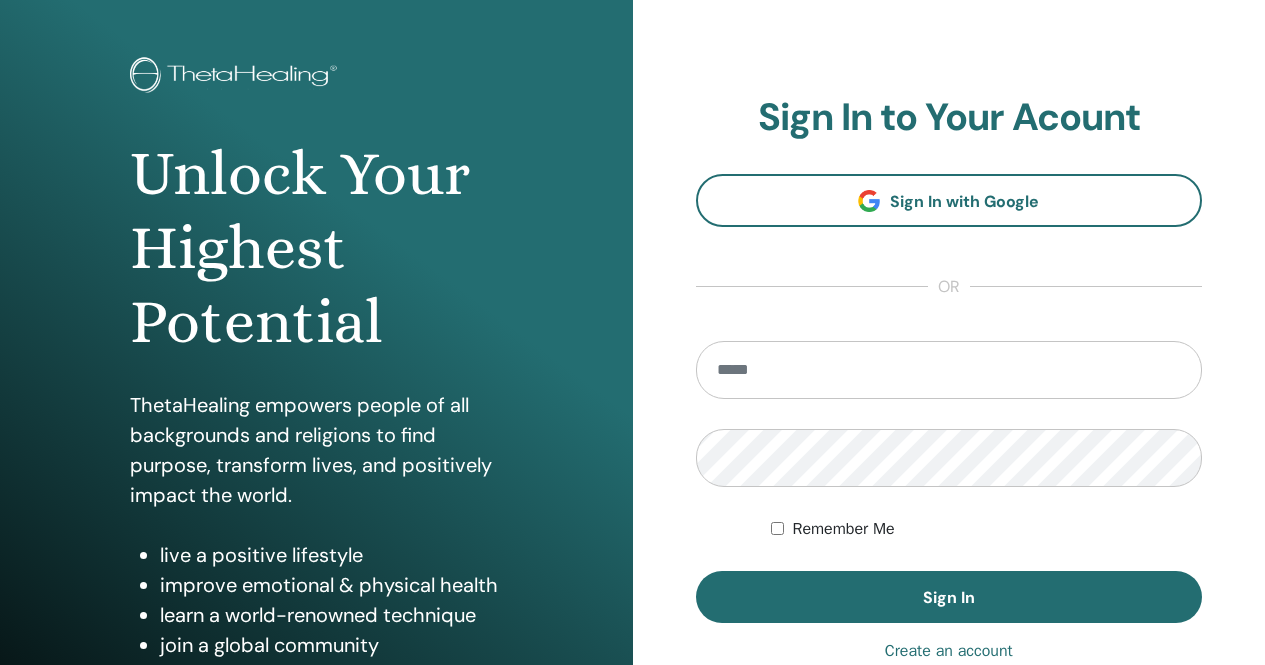 scroll, scrollTop: 100, scrollLeft: 0, axis: vertical 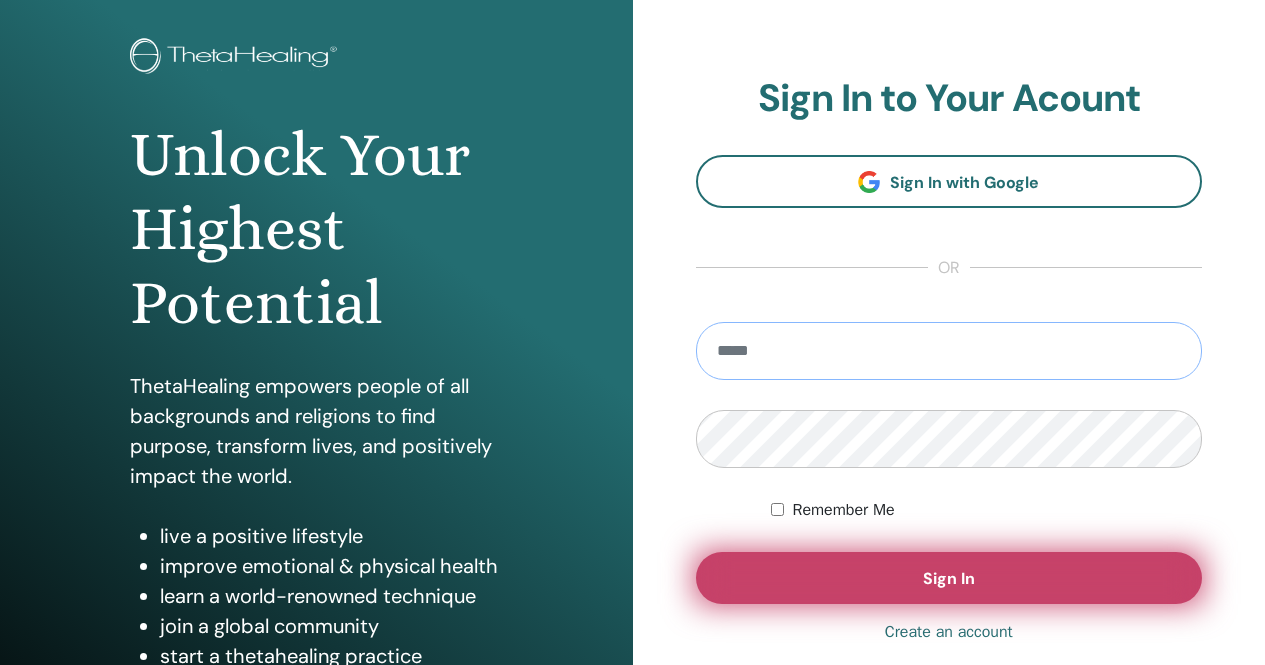 type on "**********" 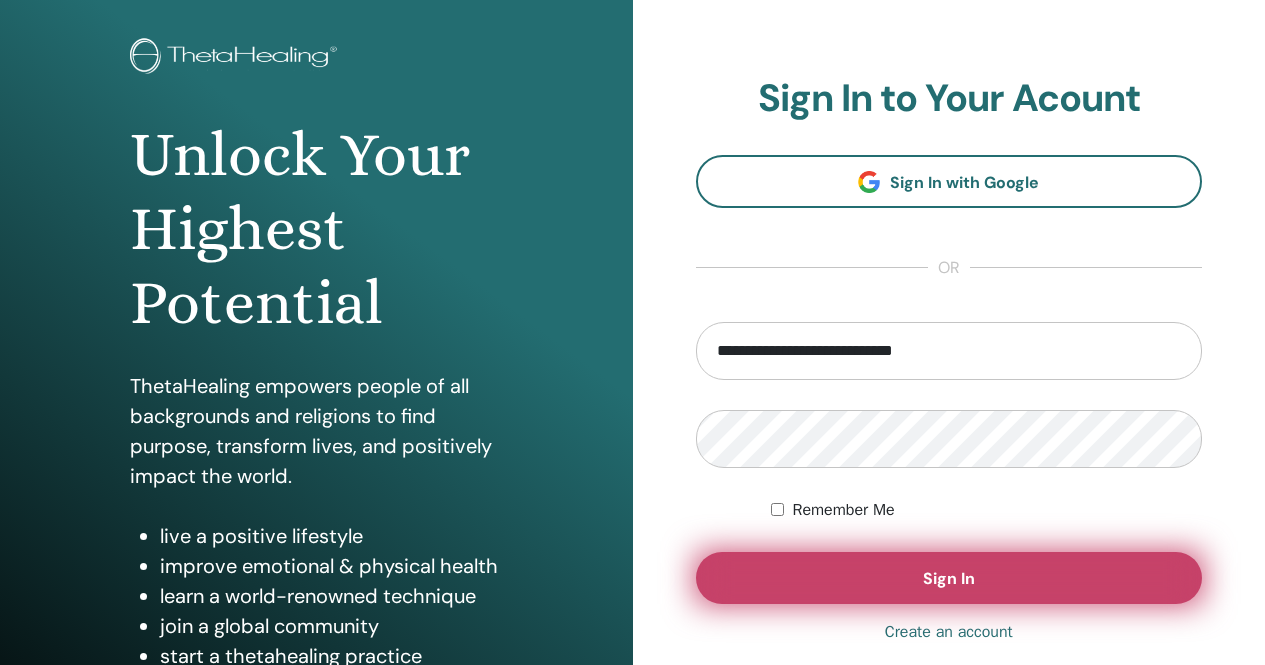 click on "Sign In" at bounding box center [949, 578] 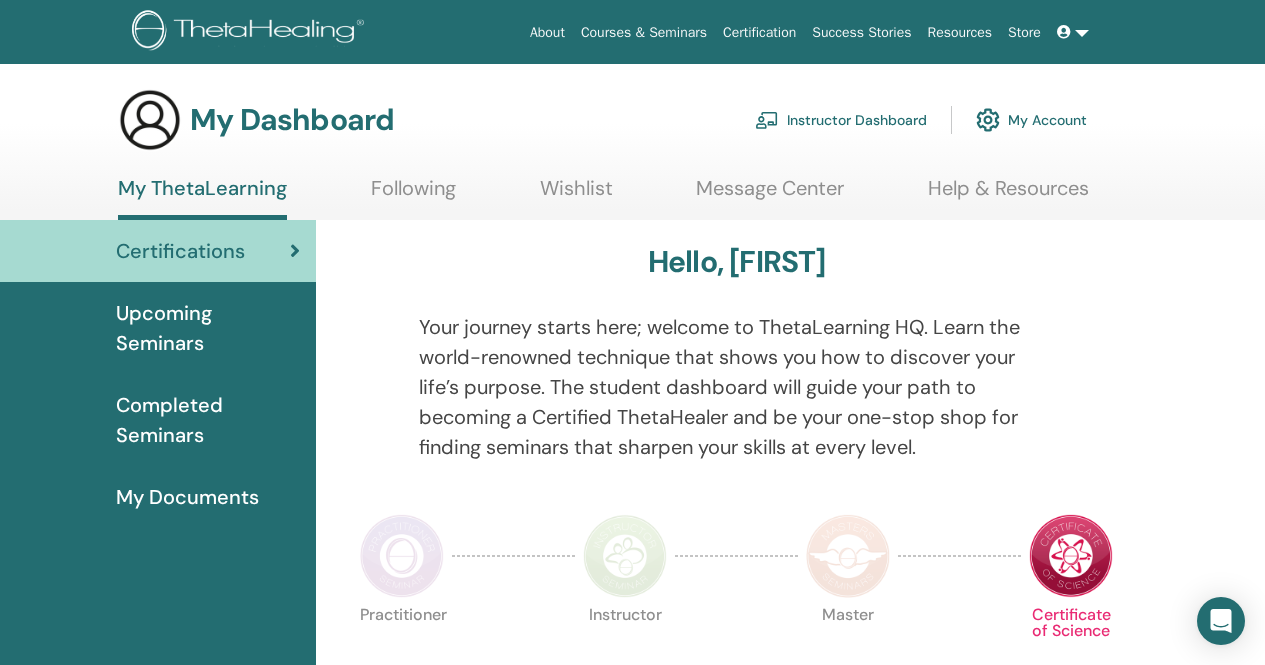 scroll, scrollTop: 0, scrollLeft: 0, axis: both 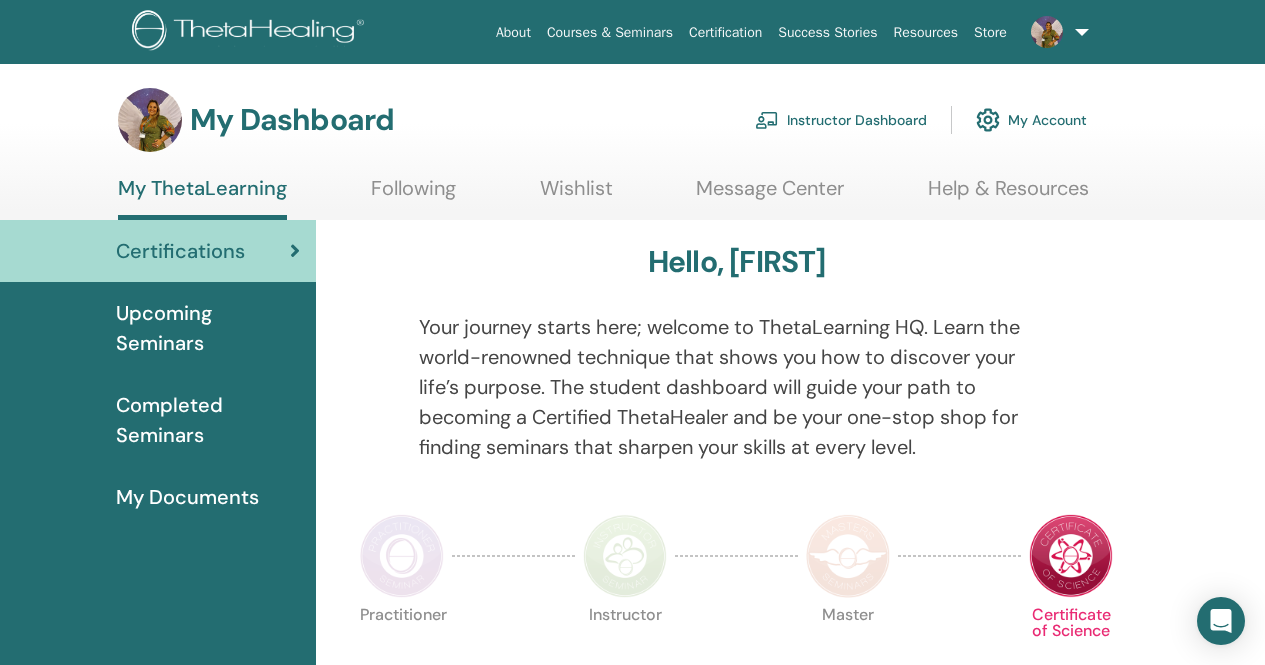click on "Message Center" at bounding box center (770, 195) 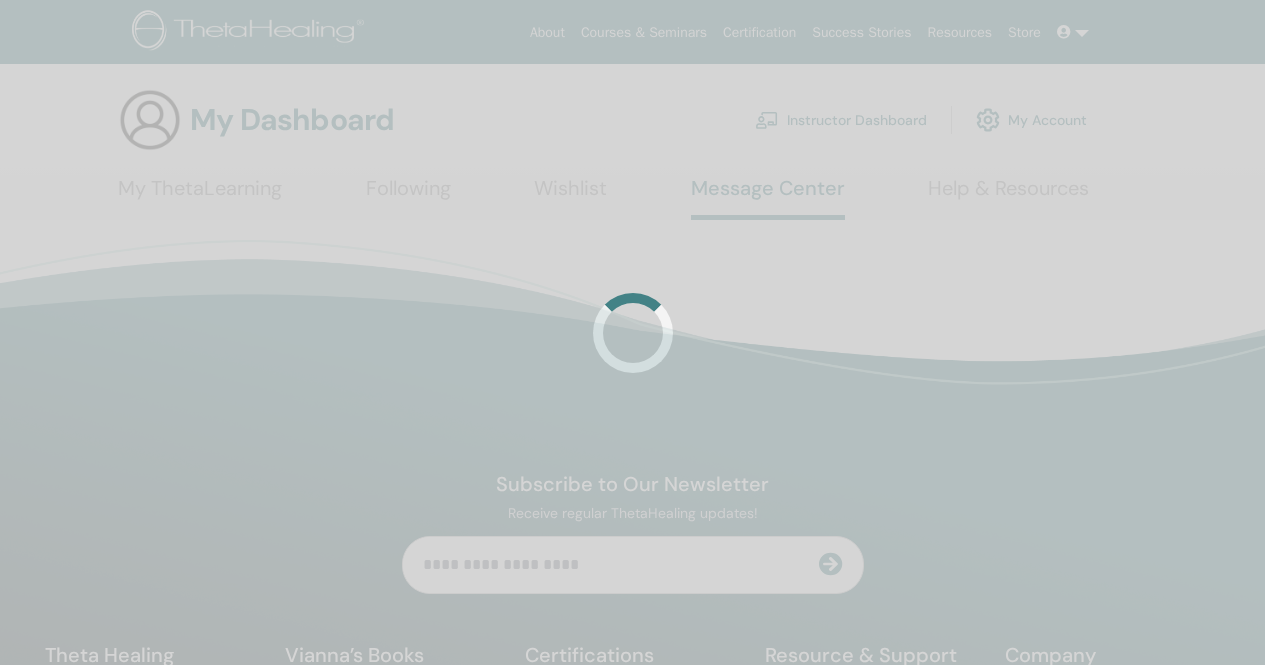 scroll, scrollTop: 0, scrollLeft: 0, axis: both 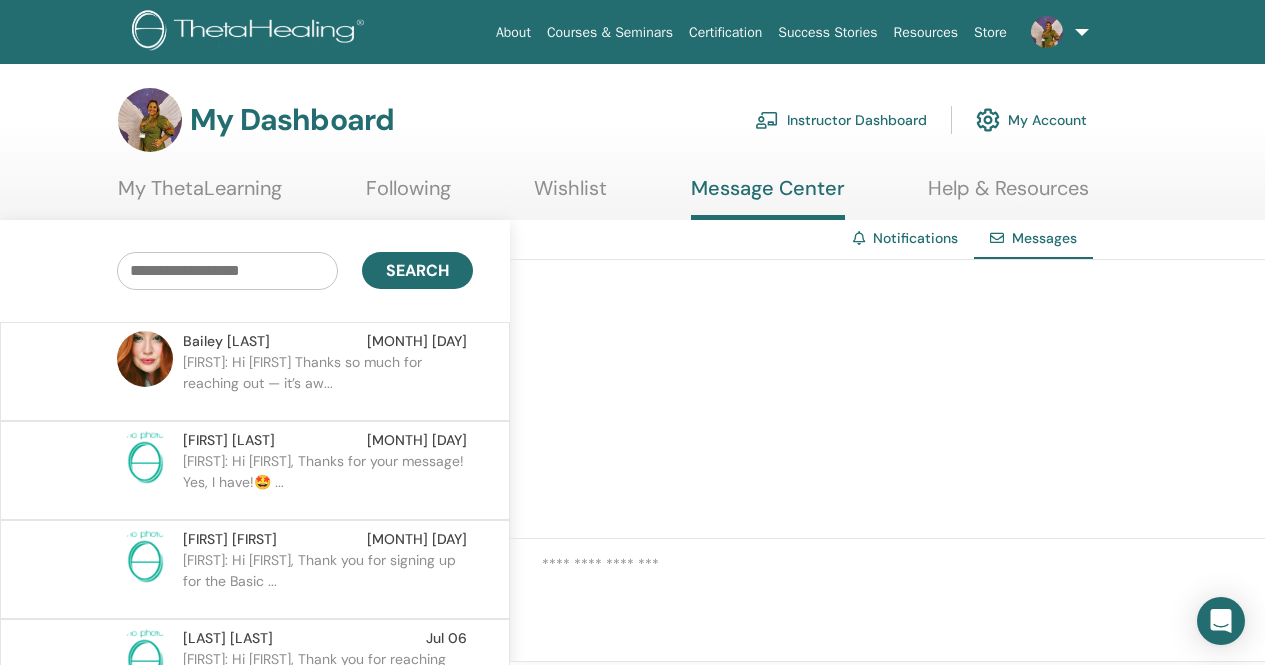 click on "[FIRST]: Hi [FIRST]
Thanks so much for reaching out — it’s aw..." at bounding box center [328, 382] 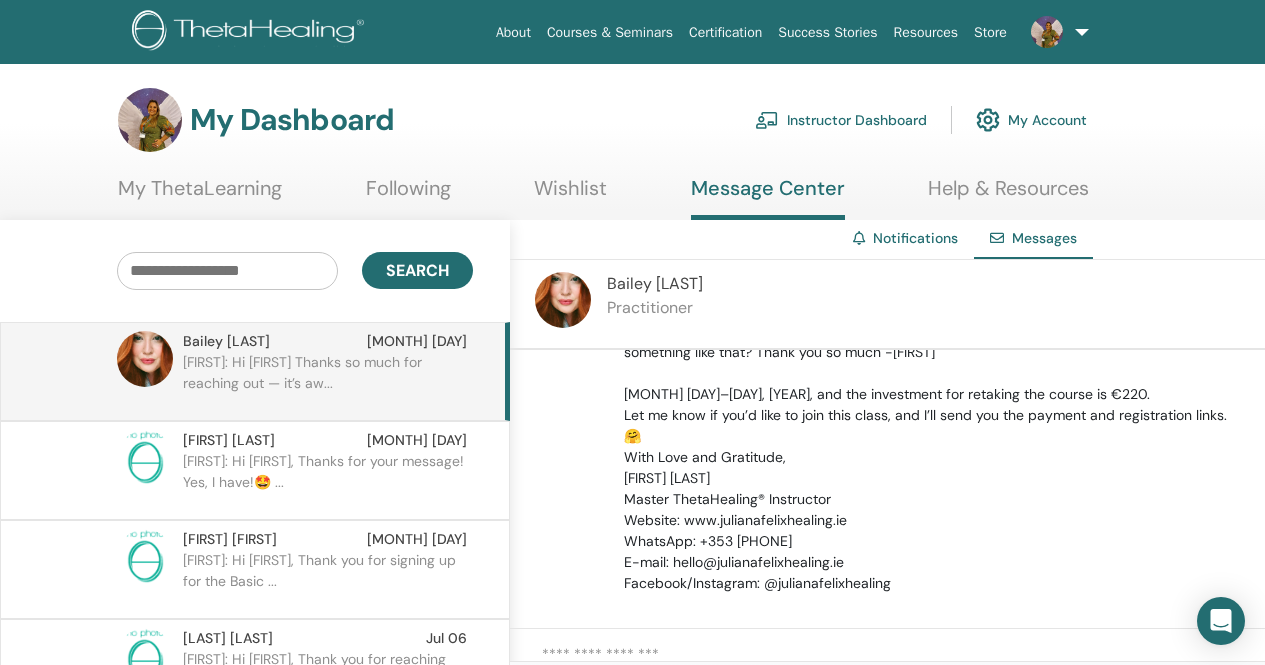 scroll, scrollTop: 0, scrollLeft: 0, axis: both 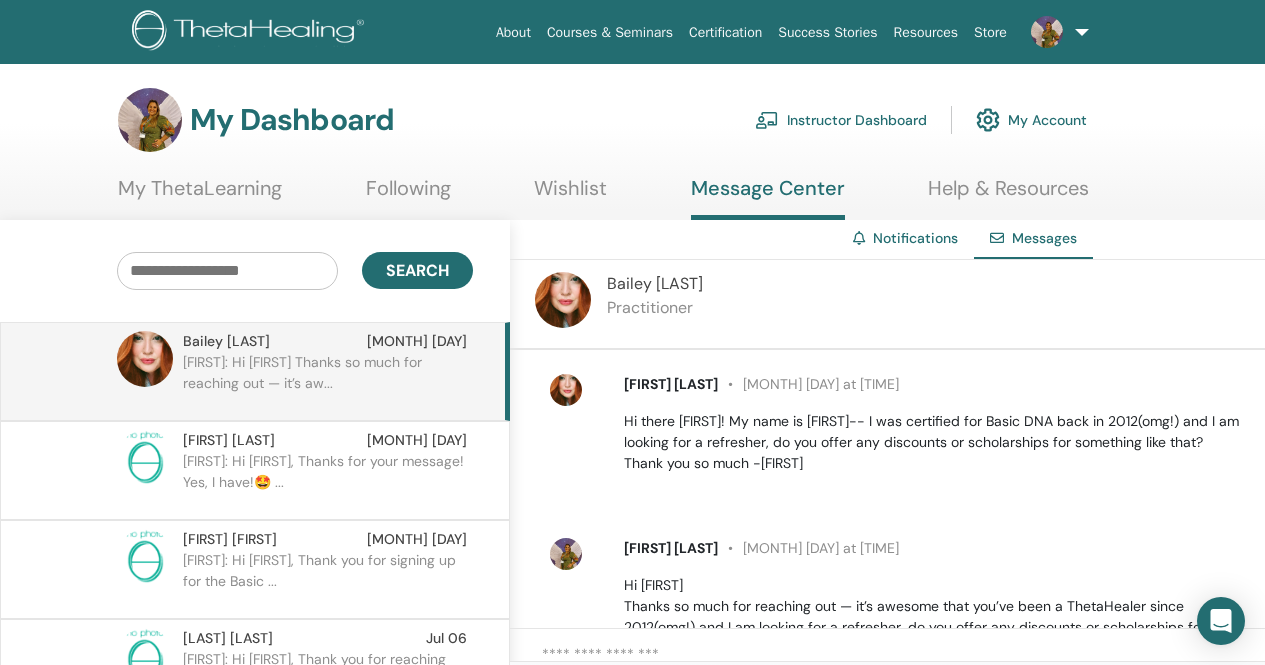 click on "Instructor Dashboard" at bounding box center (841, 120) 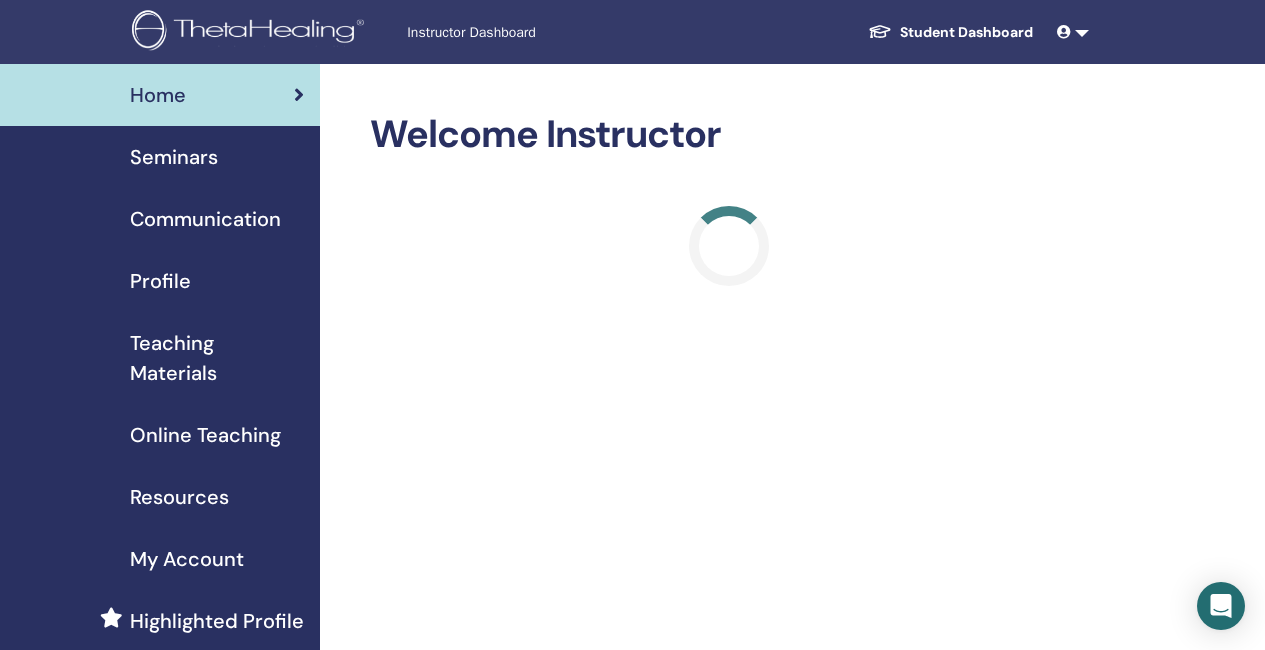 scroll, scrollTop: 0, scrollLeft: 0, axis: both 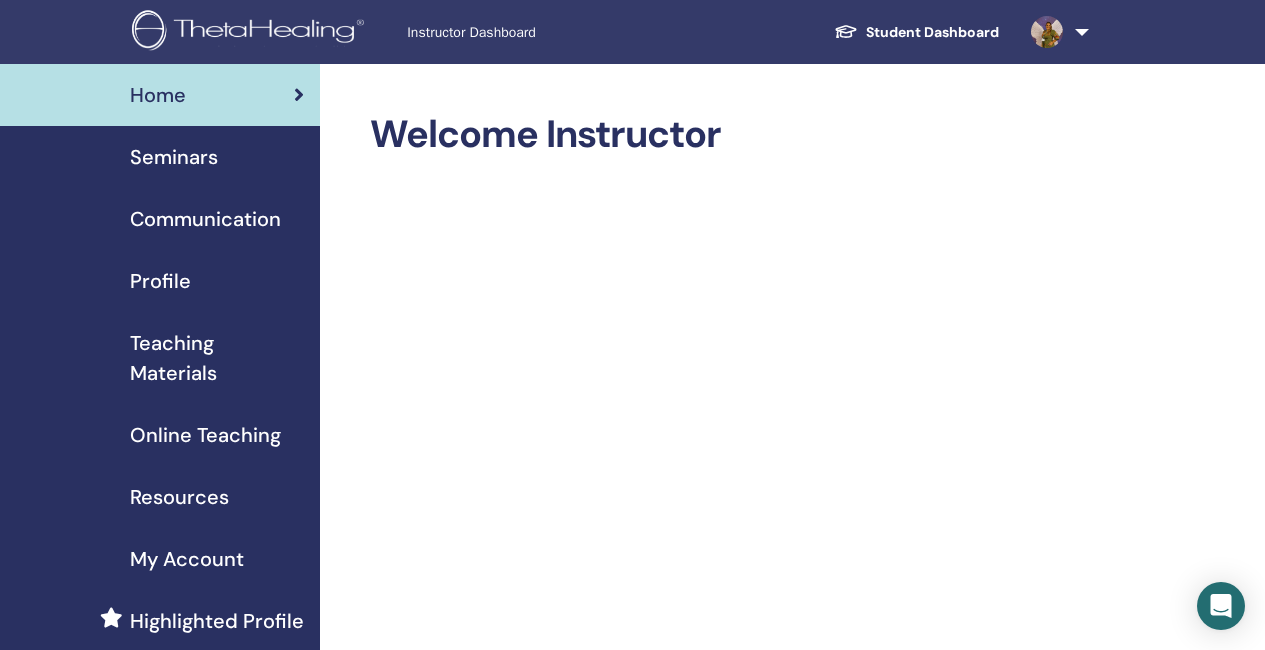 click on "Seminars" at bounding box center [174, 157] 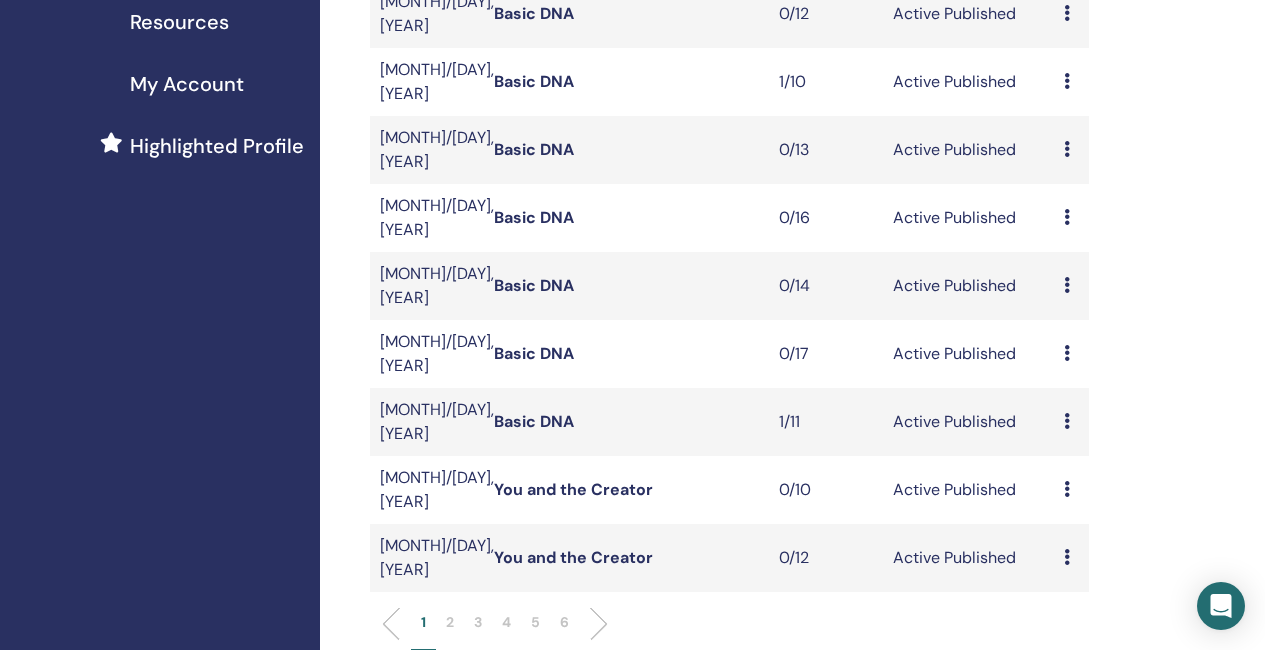 scroll, scrollTop: 500, scrollLeft: 0, axis: vertical 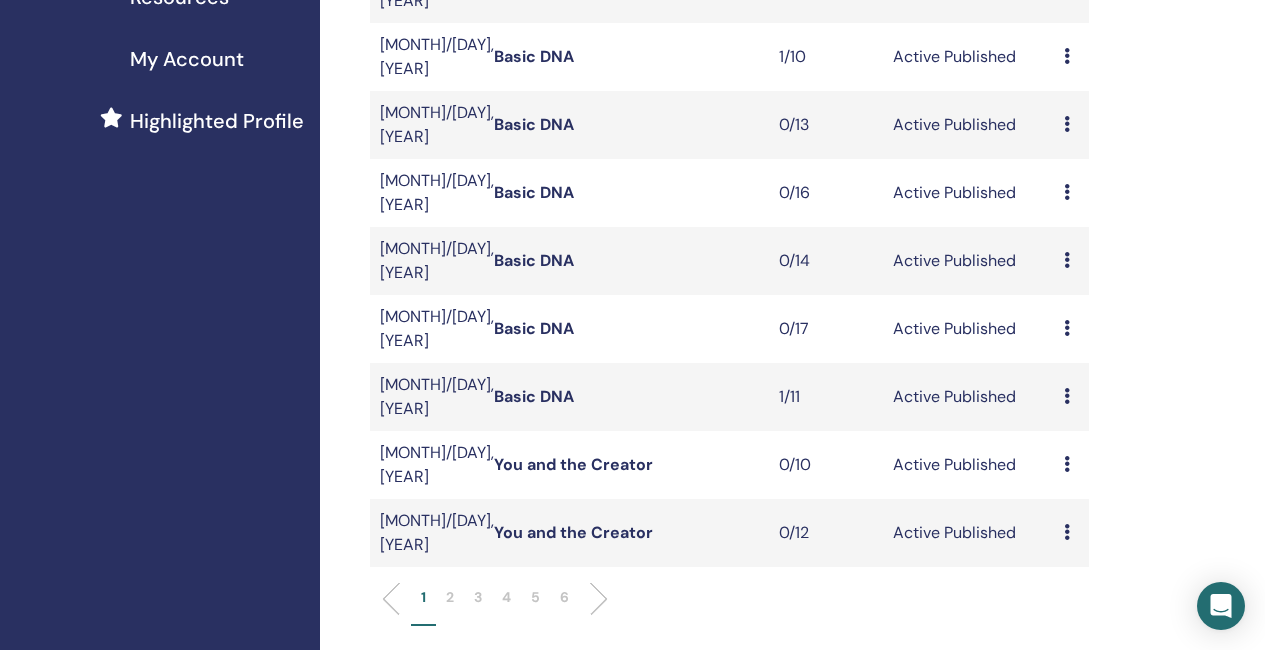 click on "You and the Creator" at bounding box center [573, 464] 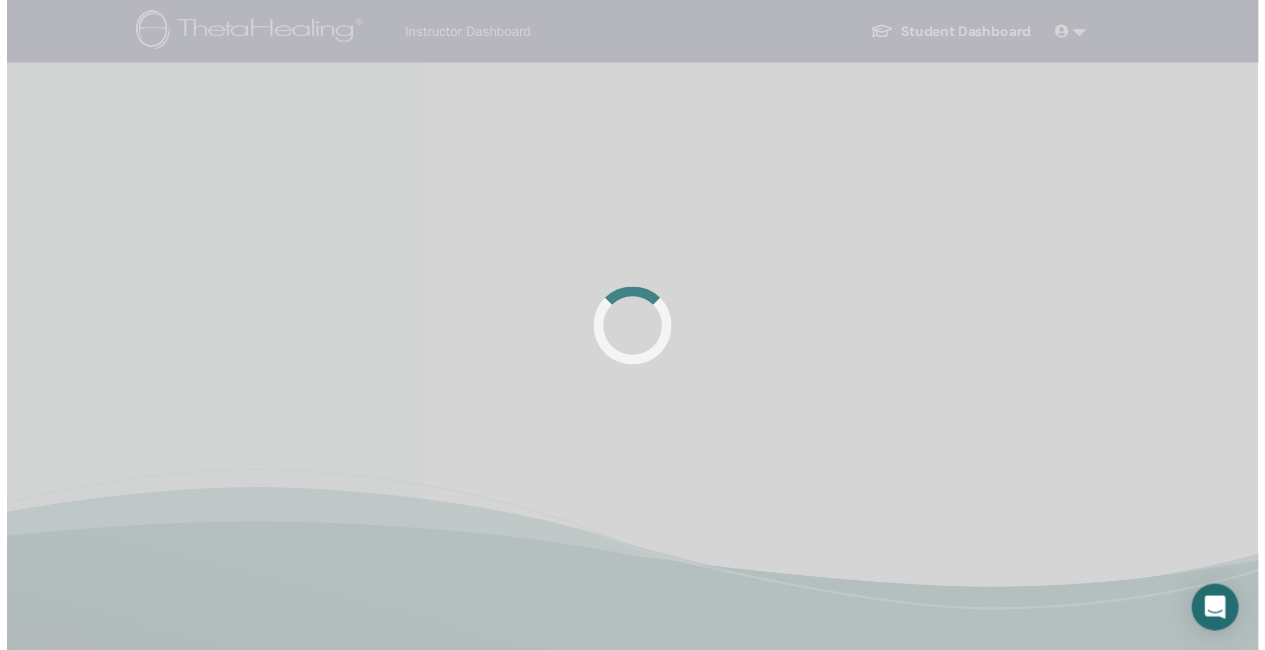 scroll, scrollTop: 0, scrollLeft: 0, axis: both 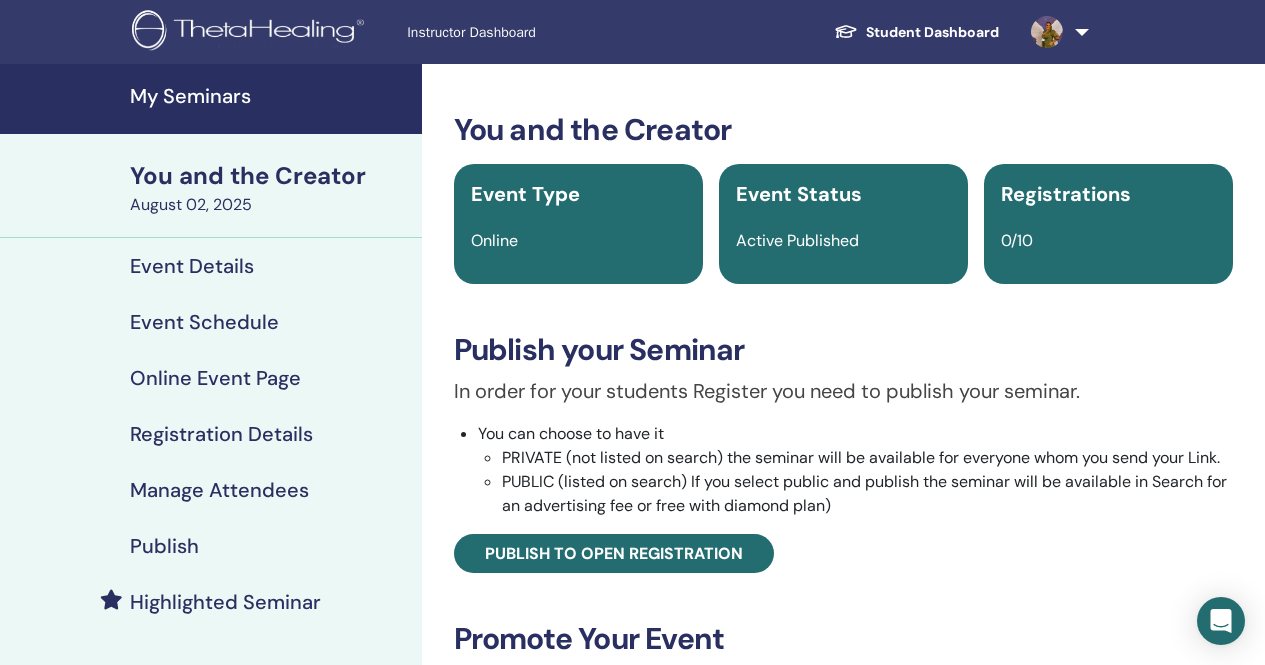 click on "Event Schedule" at bounding box center (204, 322) 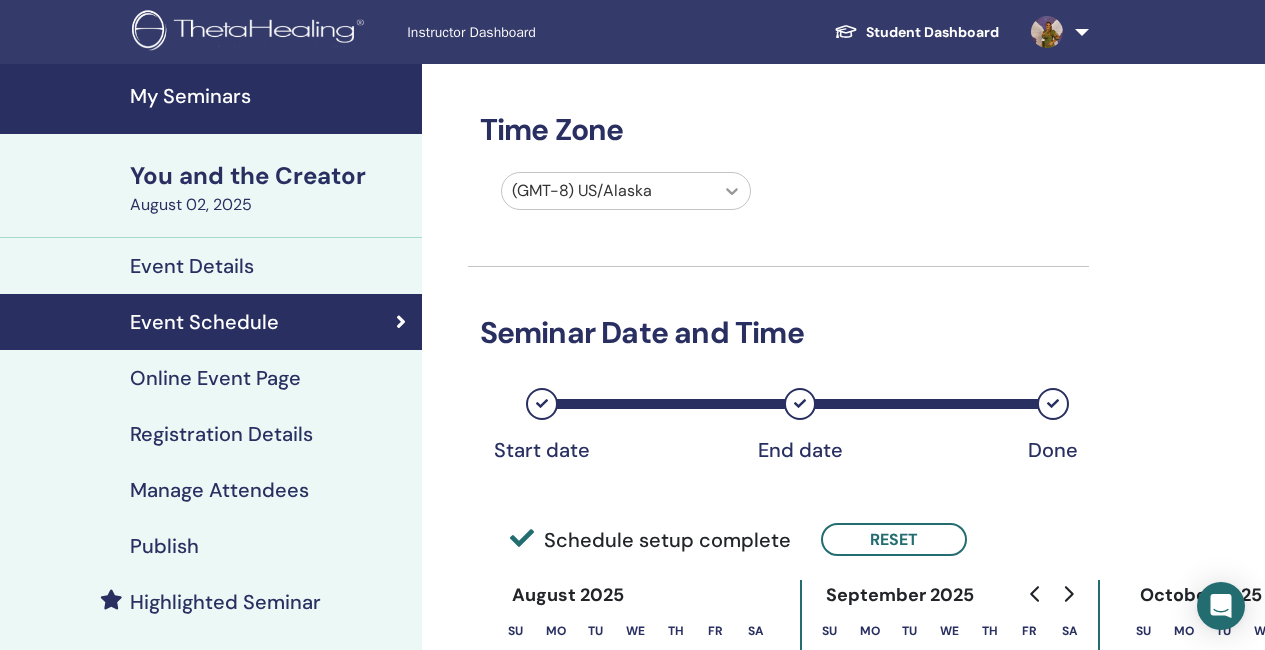 click at bounding box center (732, 191) 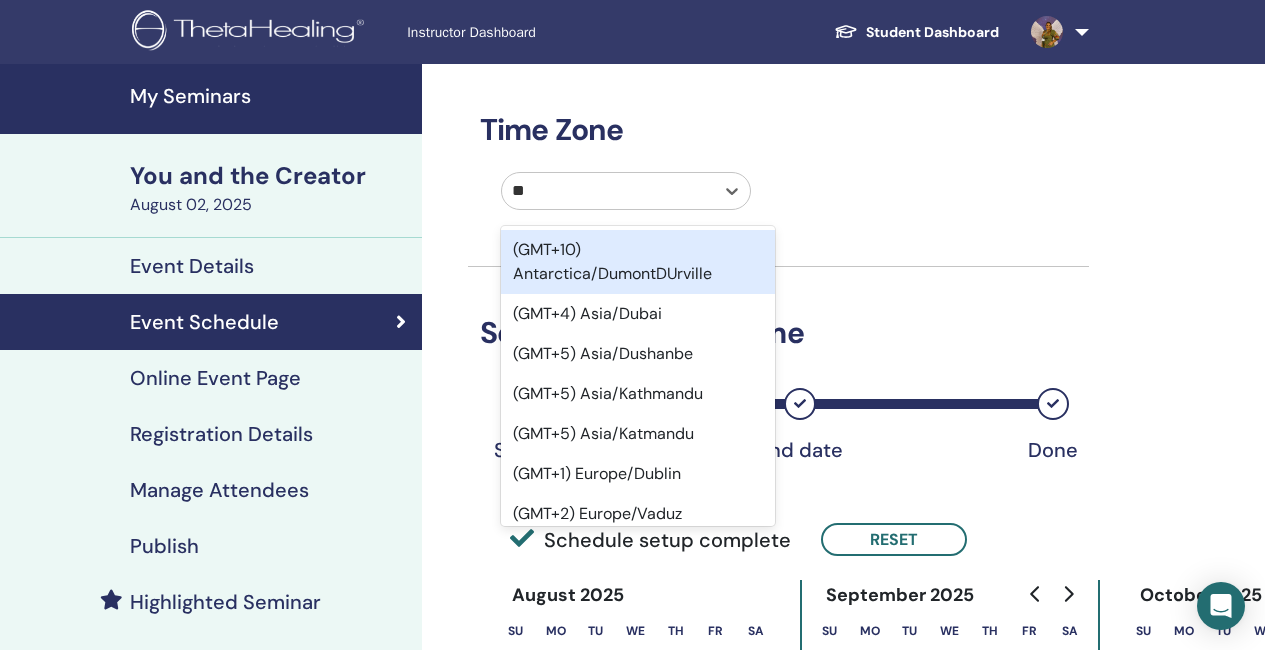 type on "***" 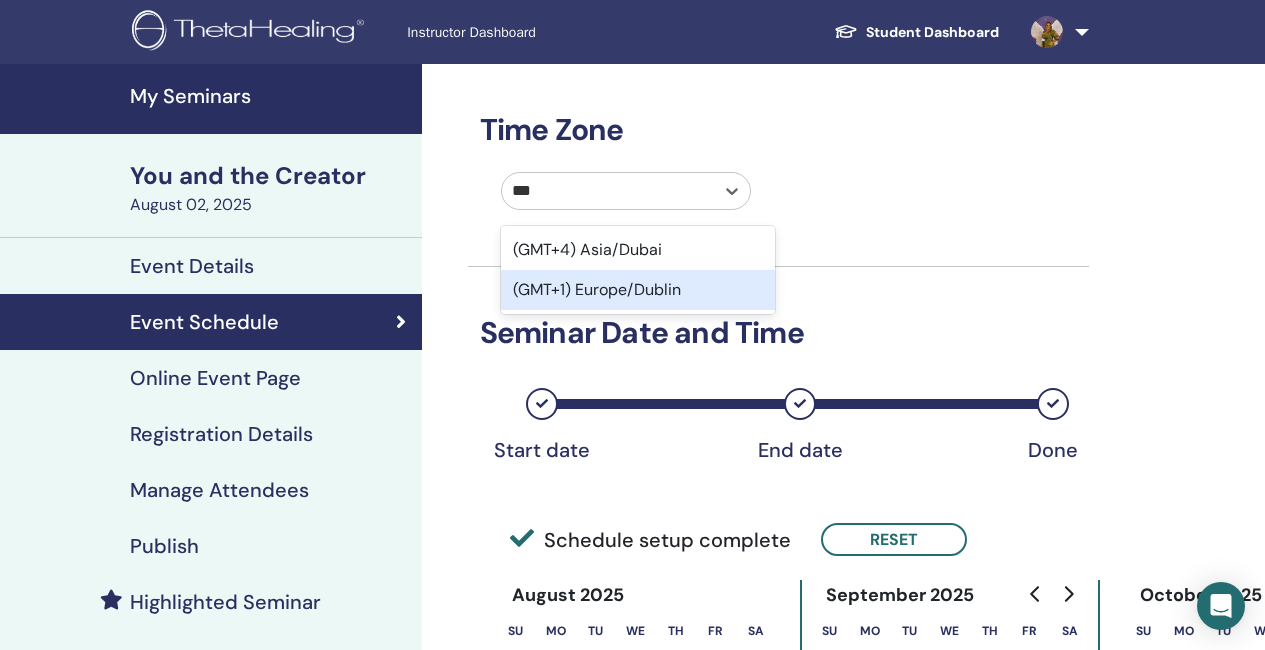 click on "(GMT+1) Europe/Dublin" at bounding box center [638, 290] 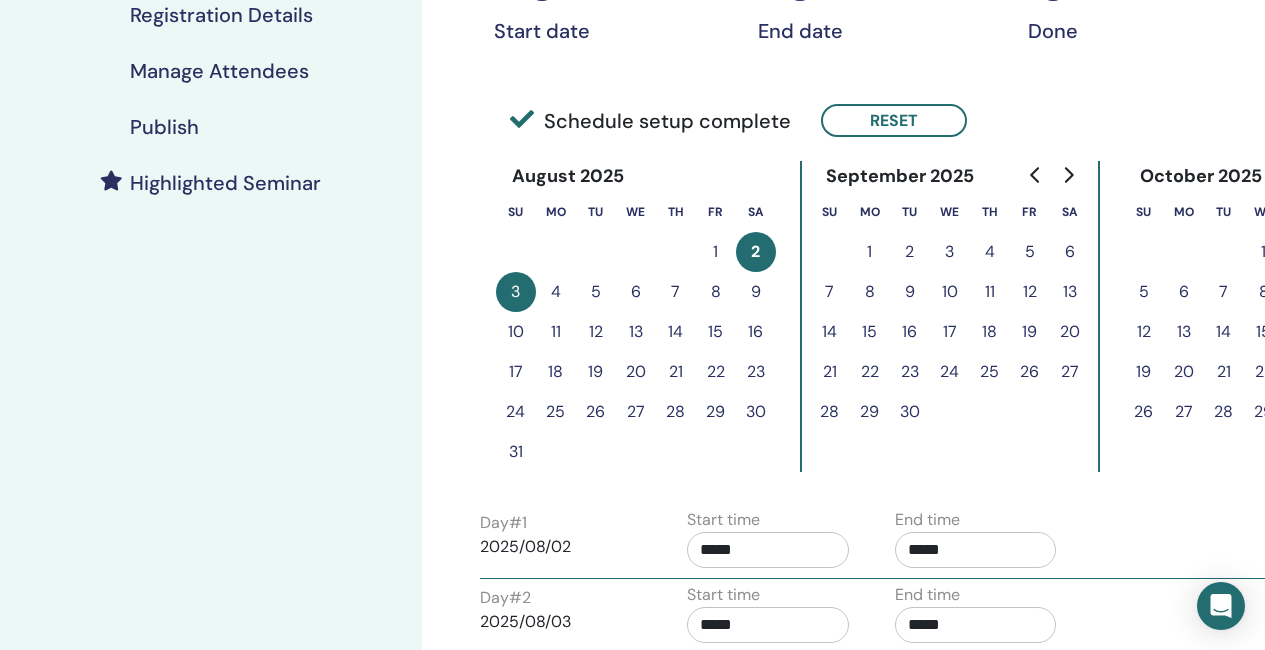 scroll, scrollTop: 400, scrollLeft: 0, axis: vertical 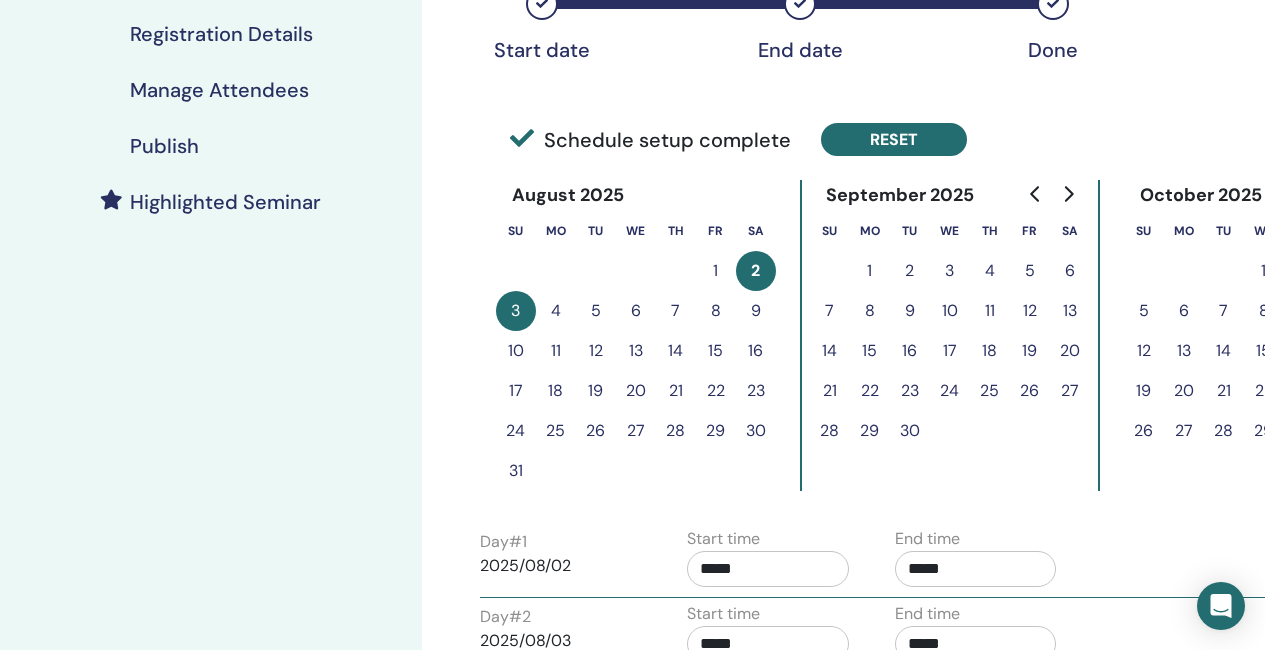 click on "Reset" at bounding box center (894, 139) 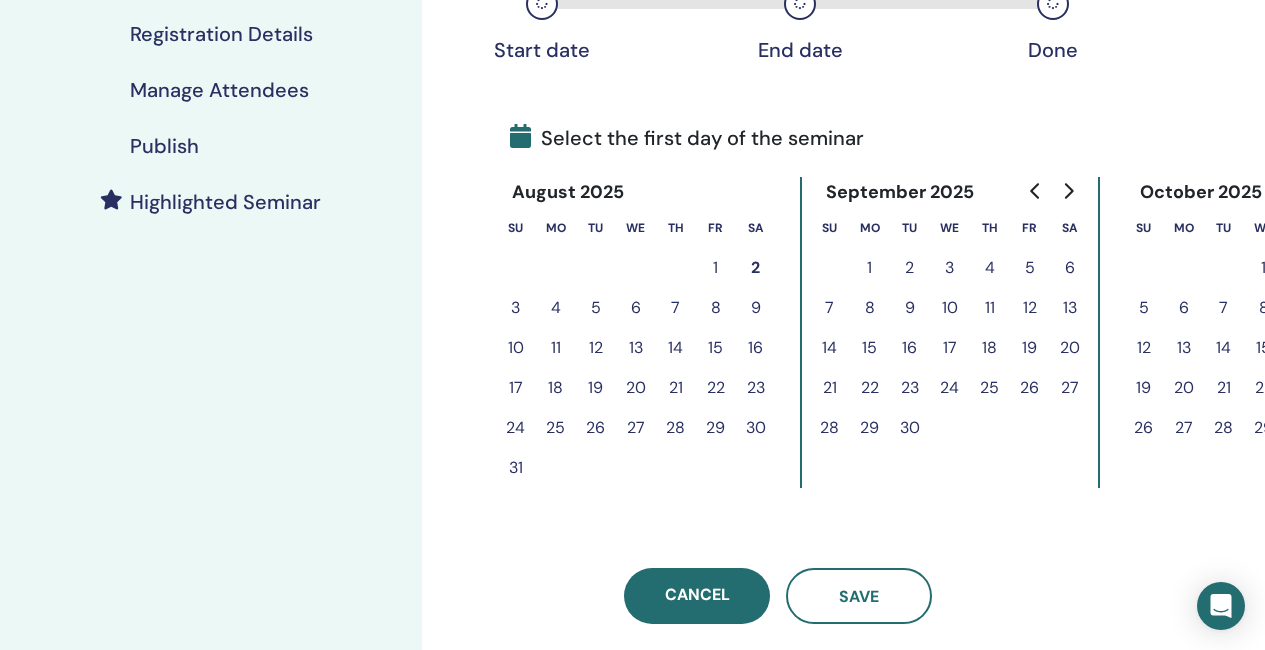 click on "22" at bounding box center [716, 388] 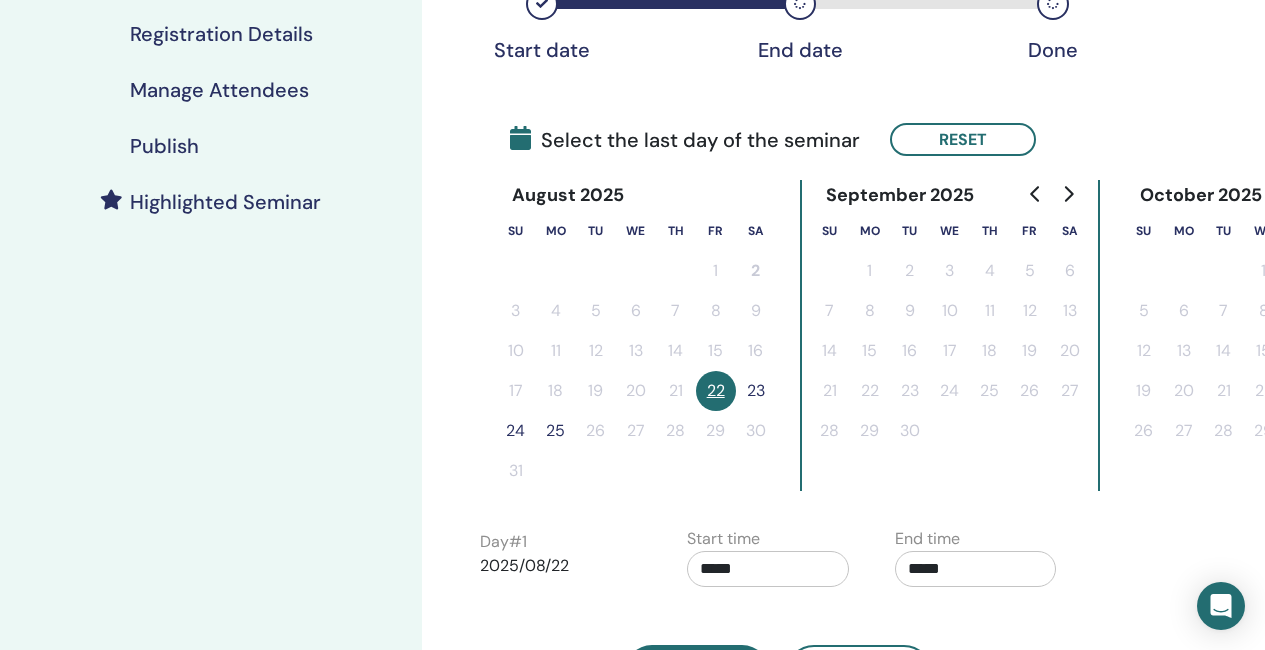 click on "23" at bounding box center [756, 391] 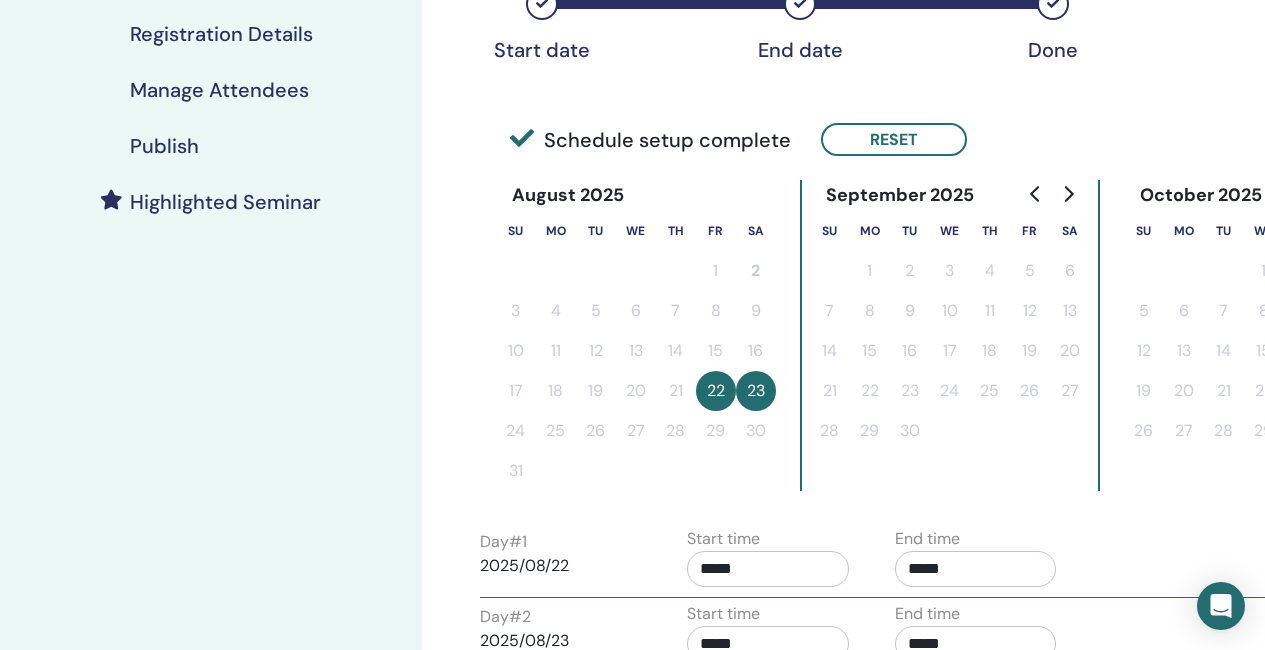 click on "*****" at bounding box center (768, 569) 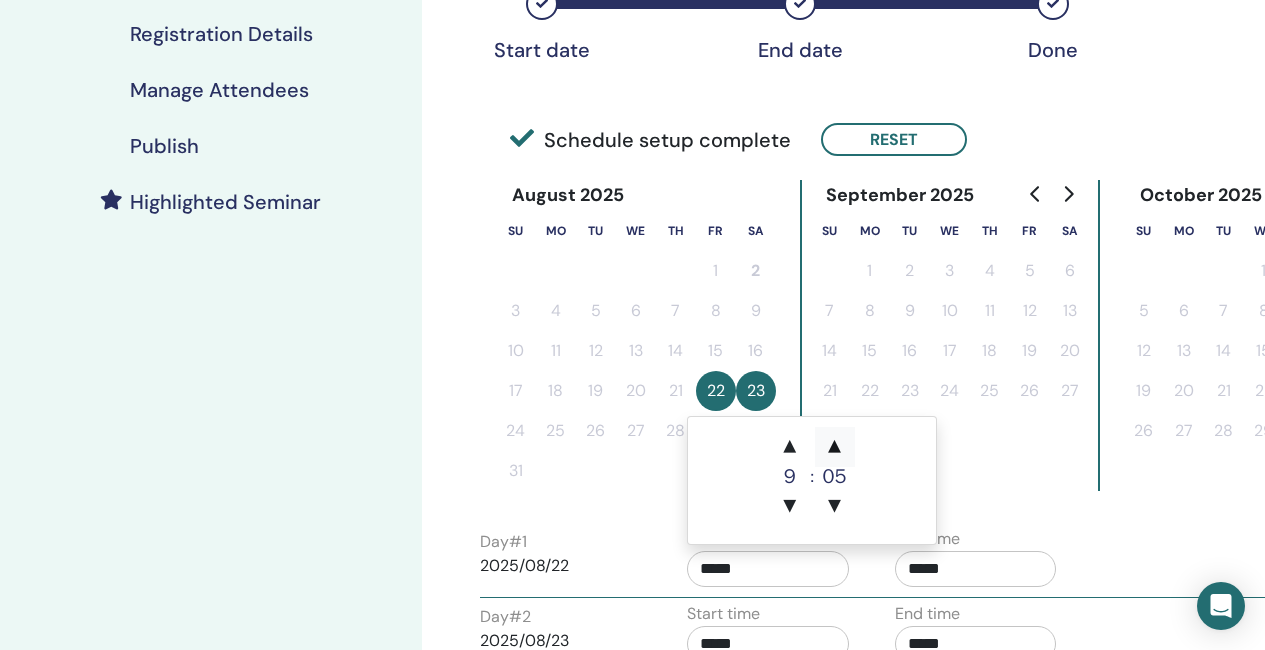 click on "▲" at bounding box center (835, 447) 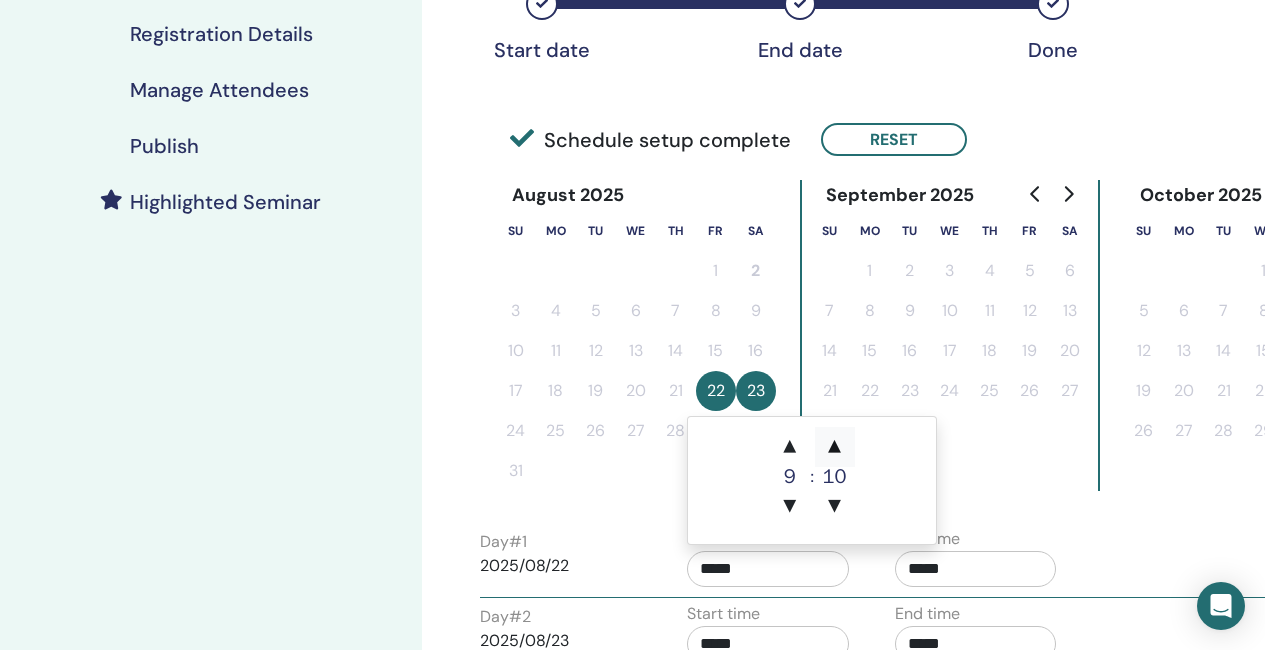 click on "▲" at bounding box center [835, 447] 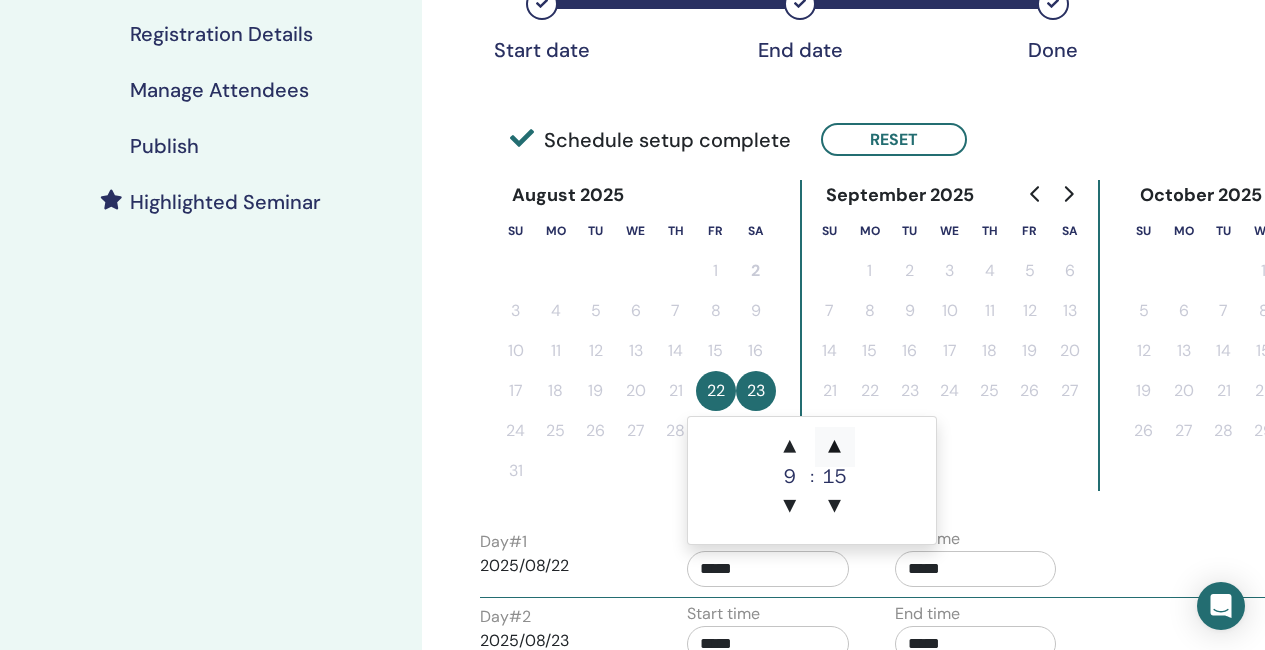 click on "▲" at bounding box center [835, 447] 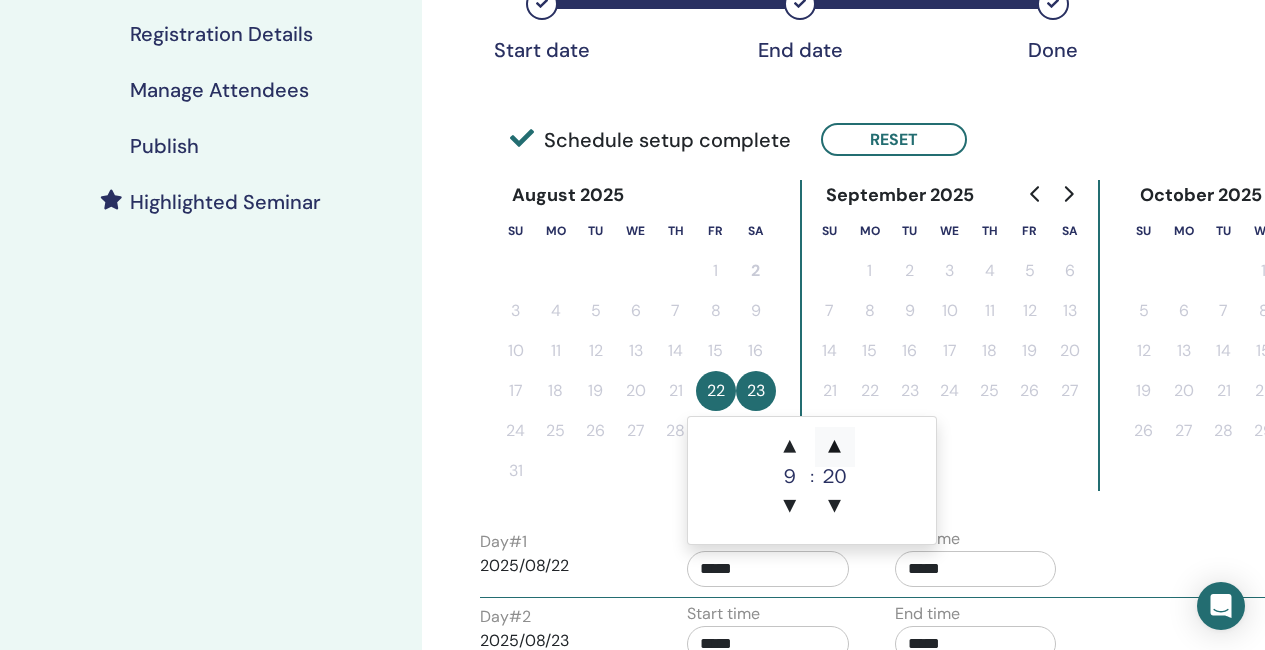 click on "▲" at bounding box center [835, 447] 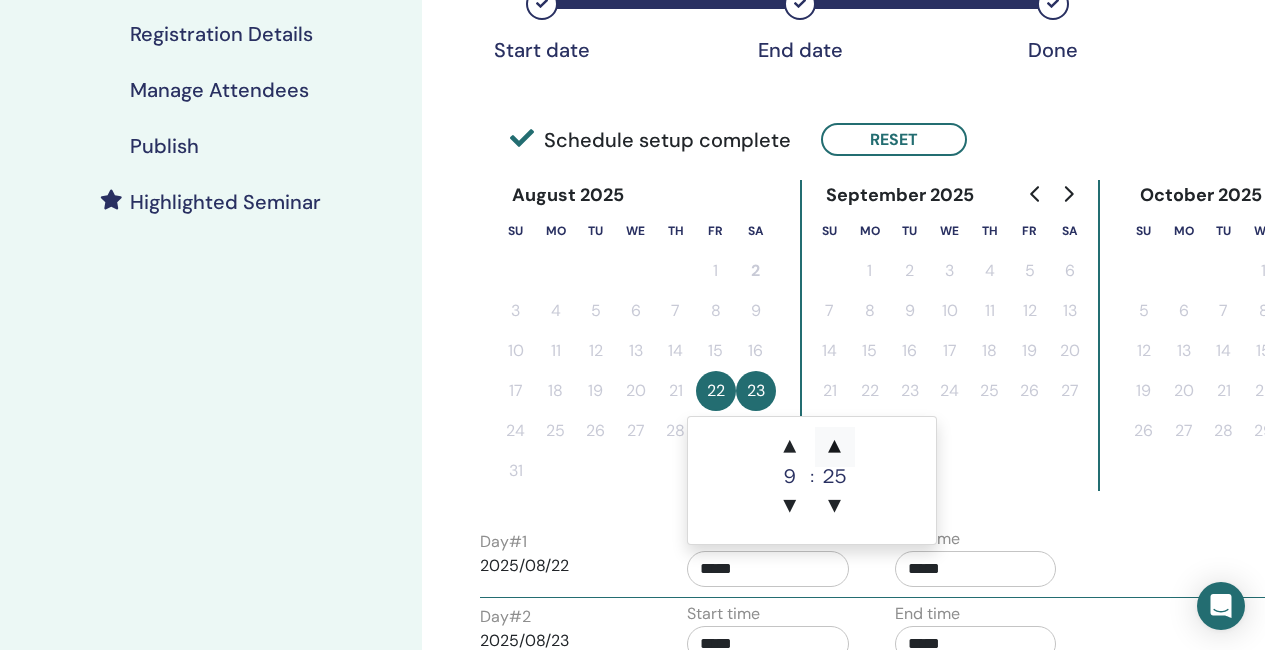 click on "▲" at bounding box center (835, 447) 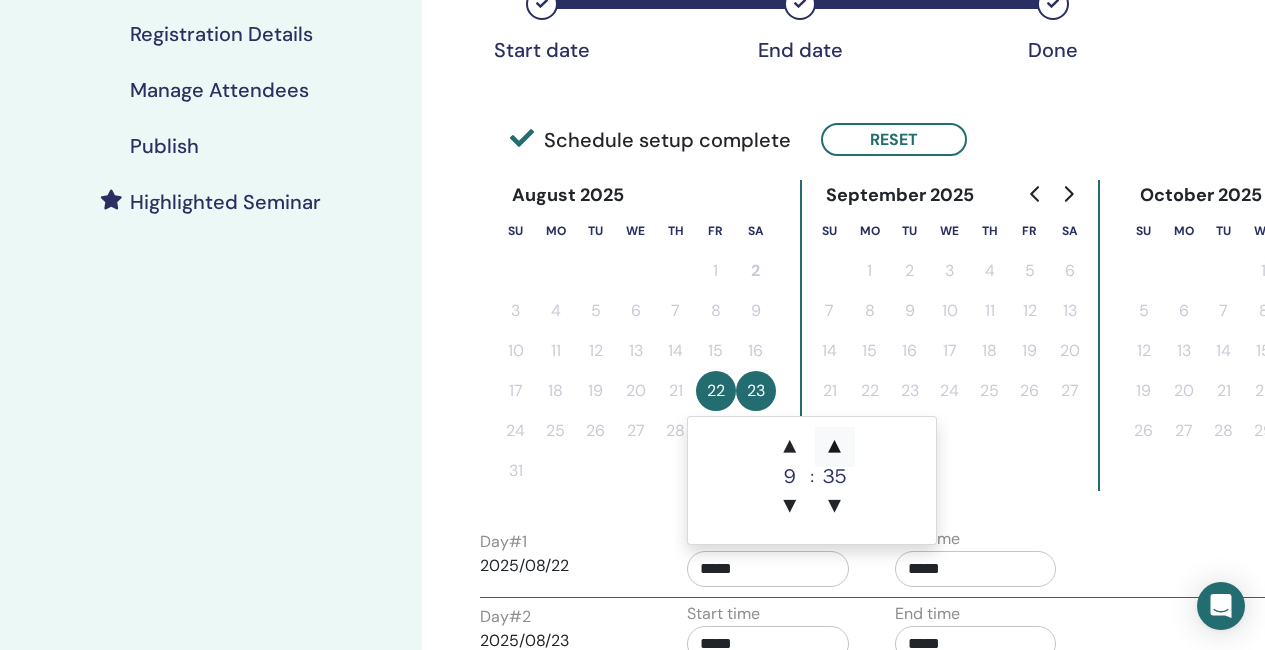 click on "▲" at bounding box center [835, 447] 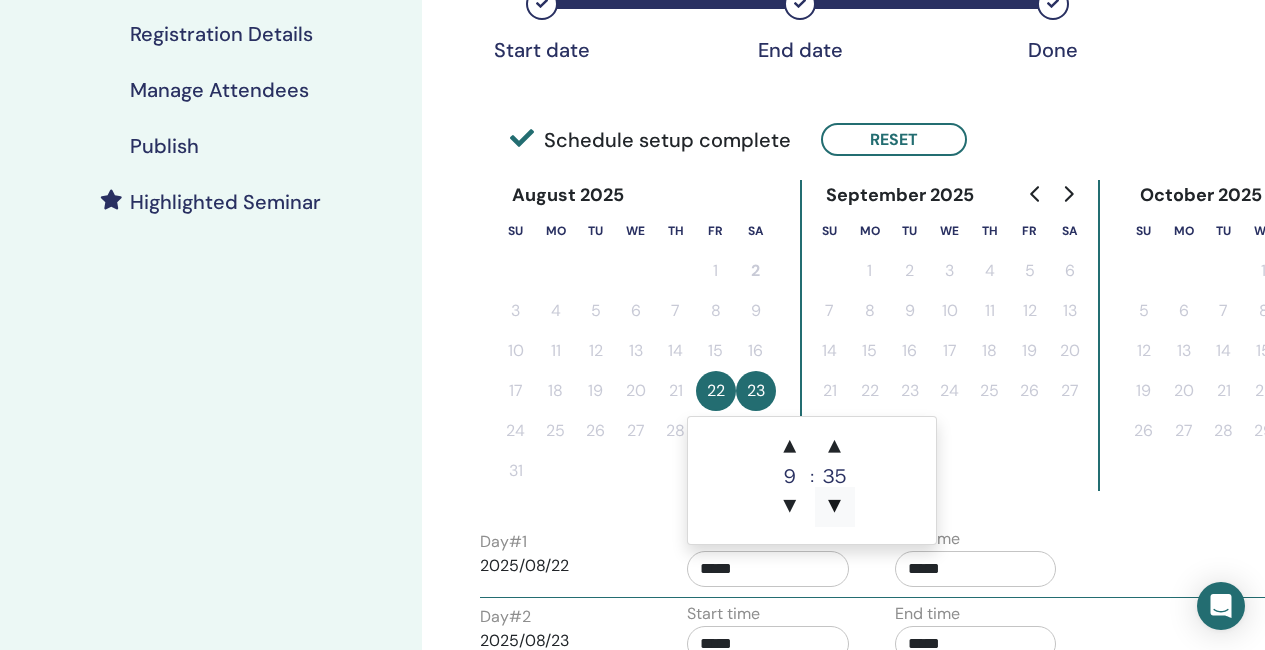 click on "▼" at bounding box center [835, 507] 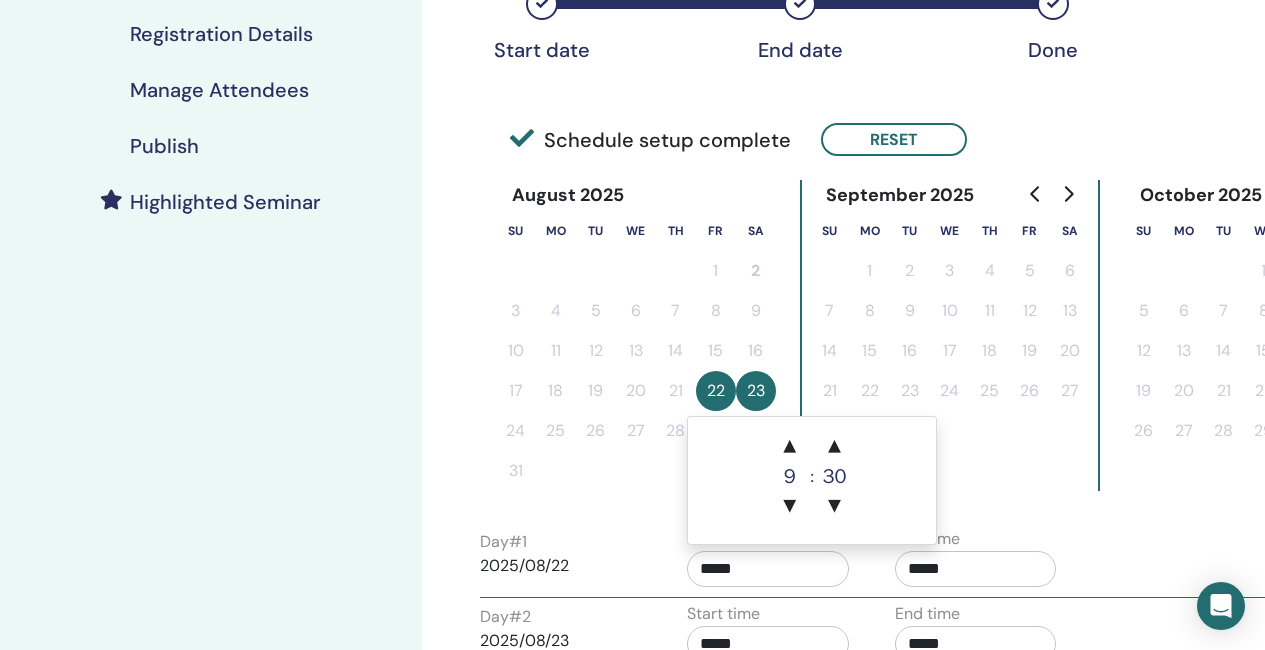 click on "*****" at bounding box center (976, 569) 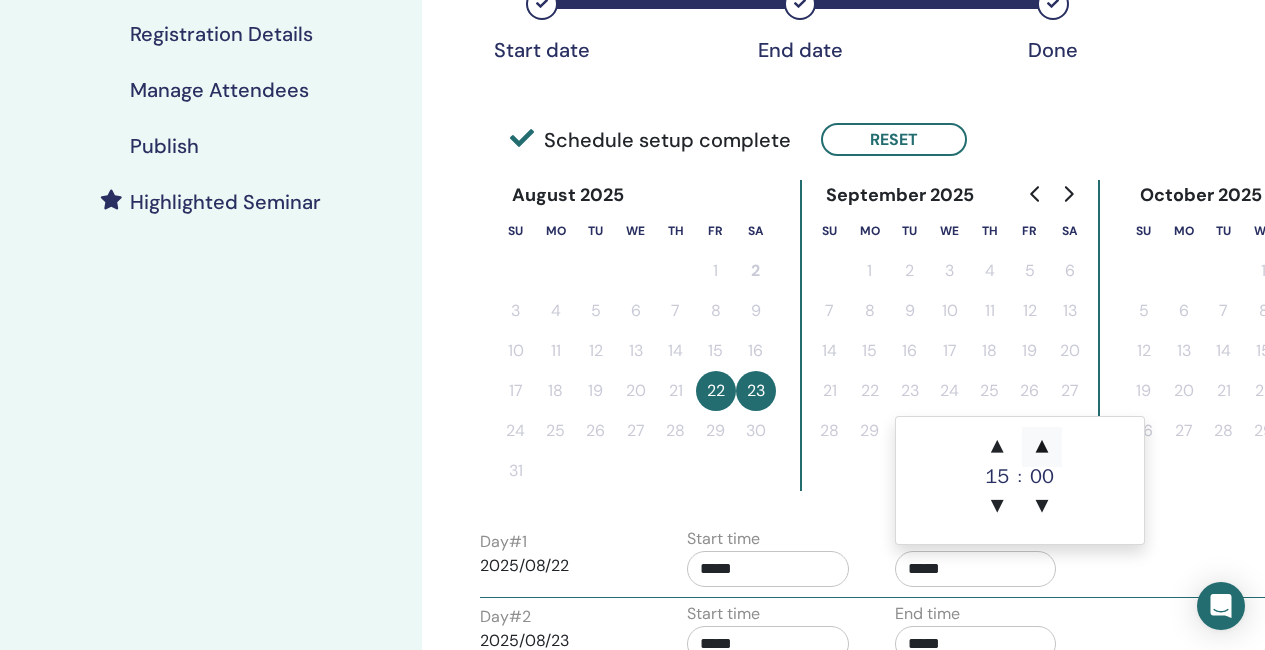 click on "▲" at bounding box center [1042, 447] 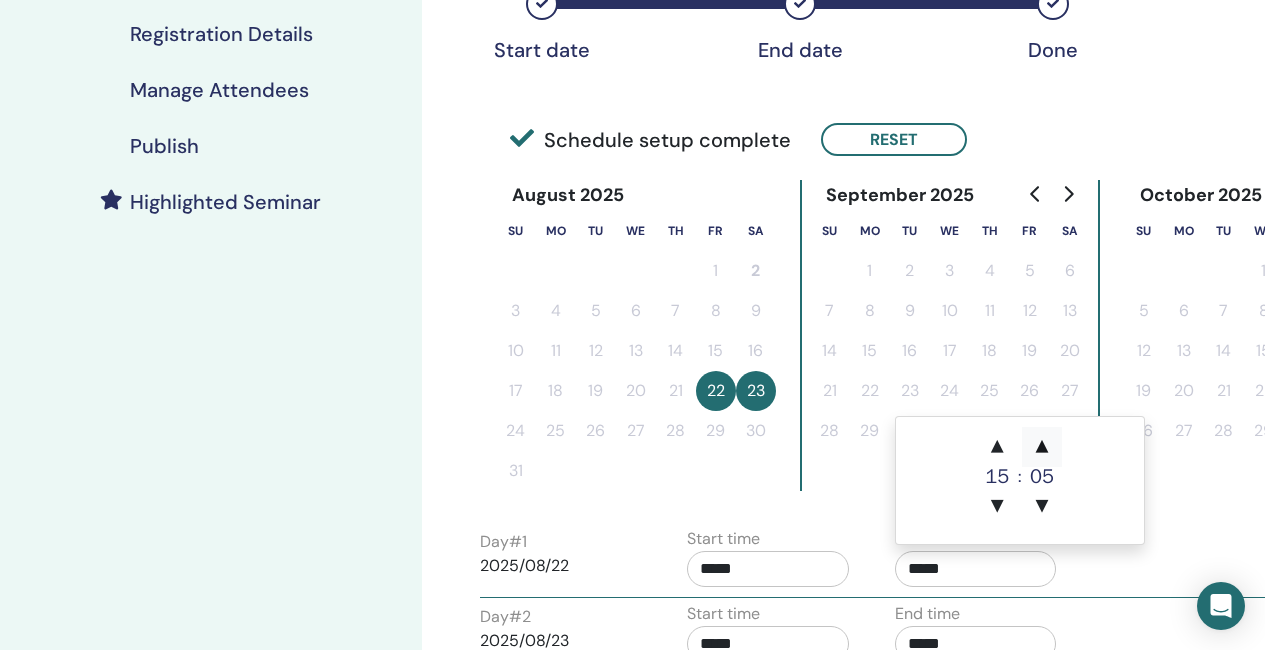 click on "▲" at bounding box center [1042, 447] 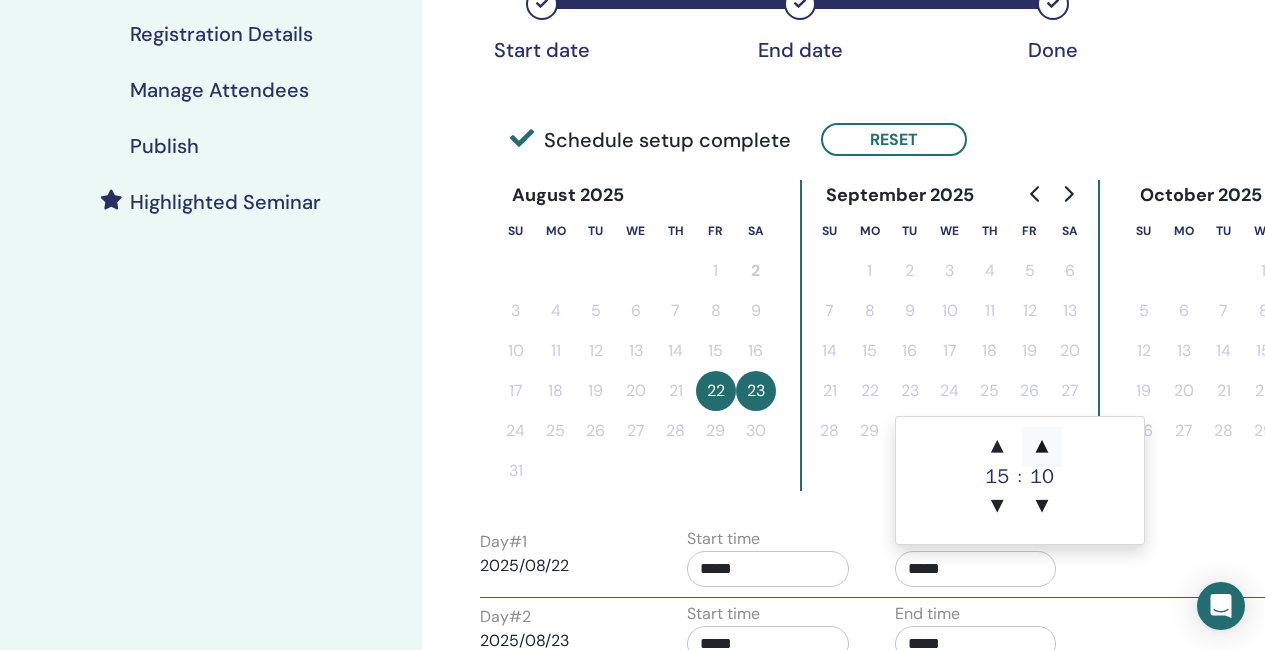 click on "▲" at bounding box center (1042, 447) 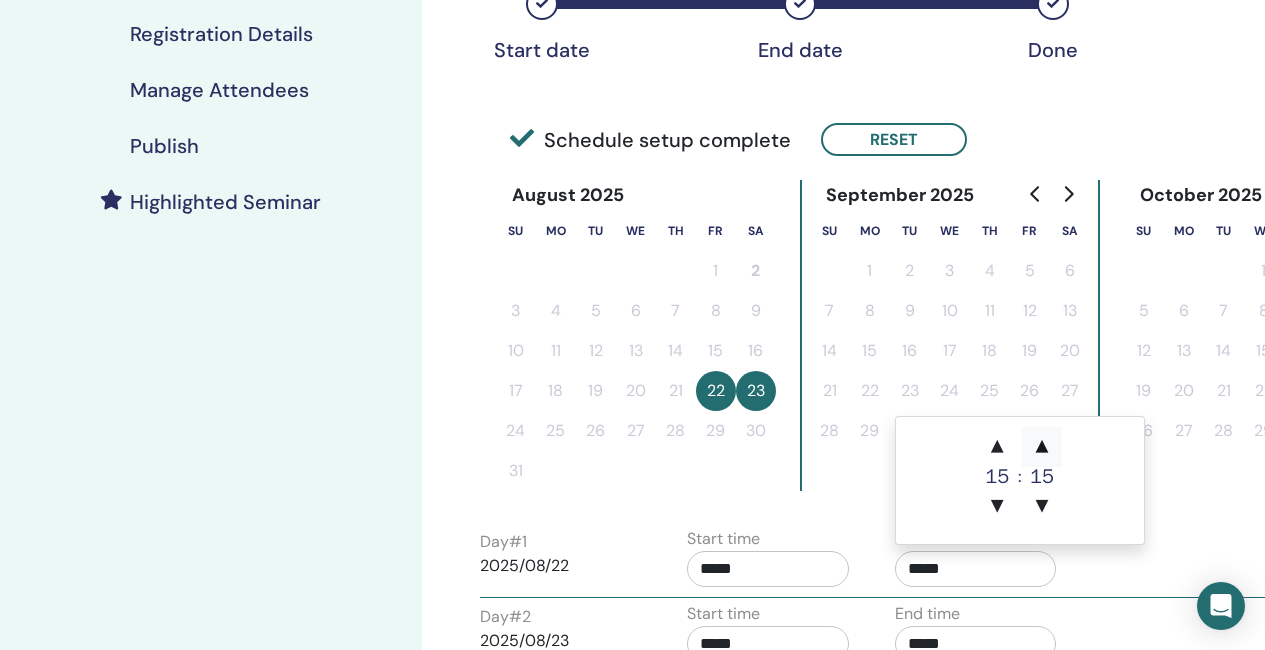 click on "▲" at bounding box center (1042, 447) 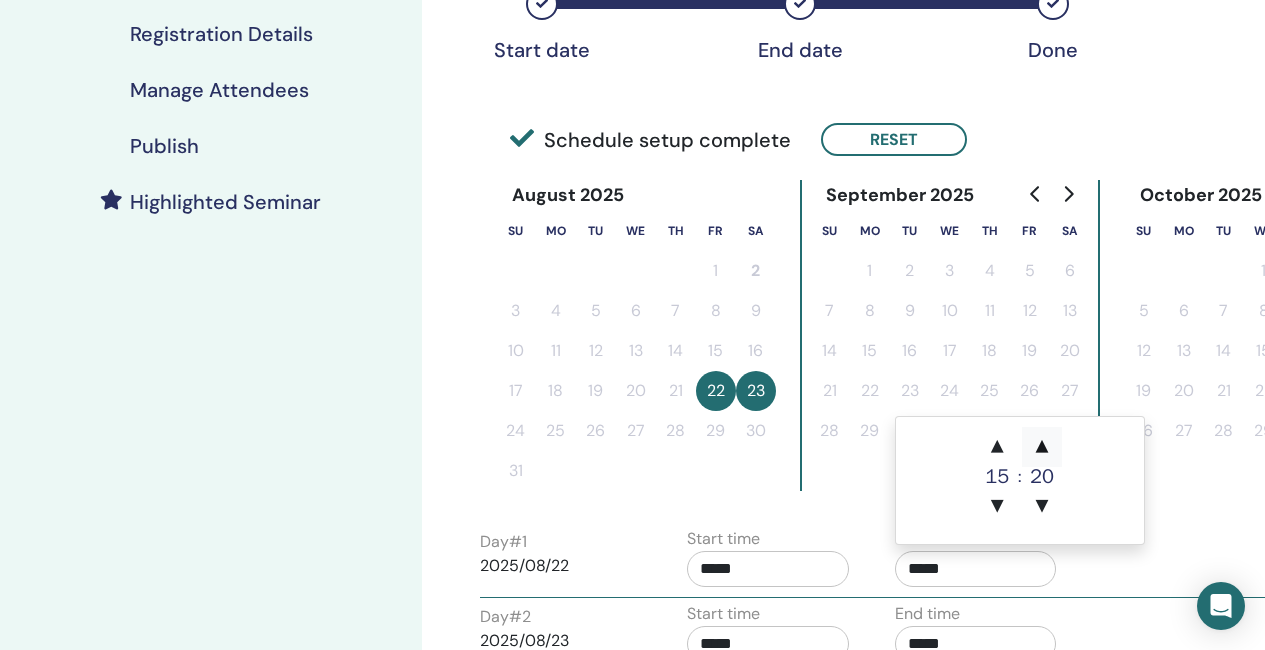 click on "▲" at bounding box center (1042, 447) 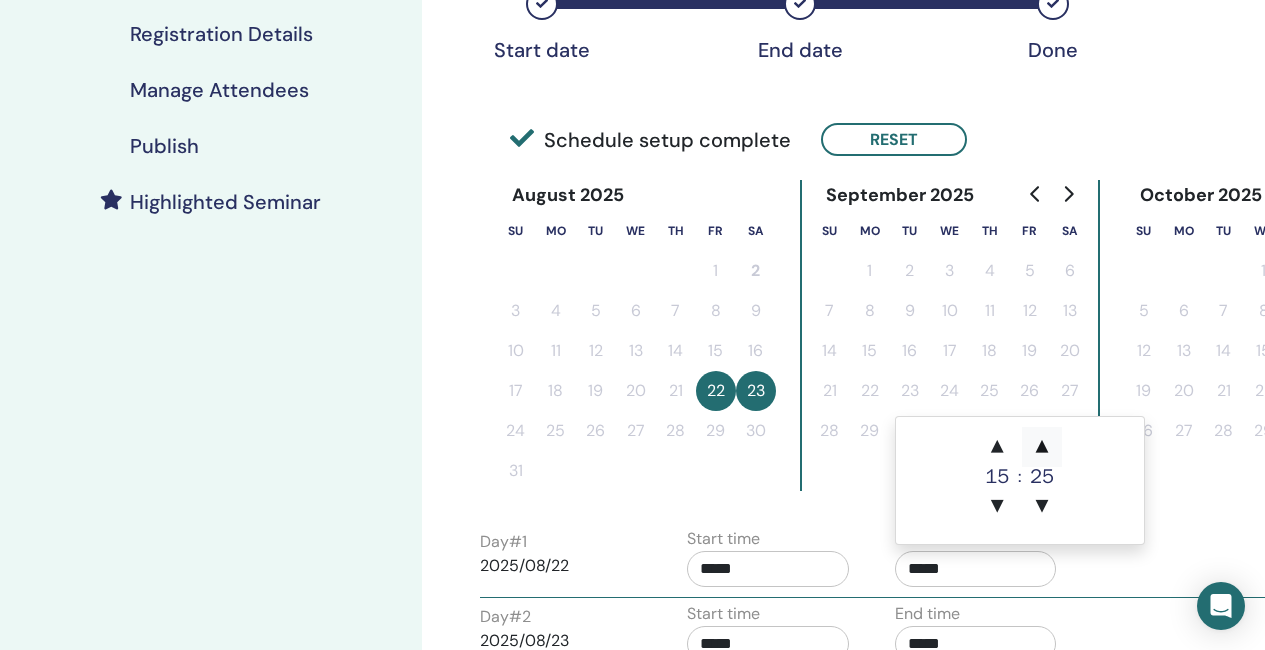 click on "▲" at bounding box center [1042, 447] 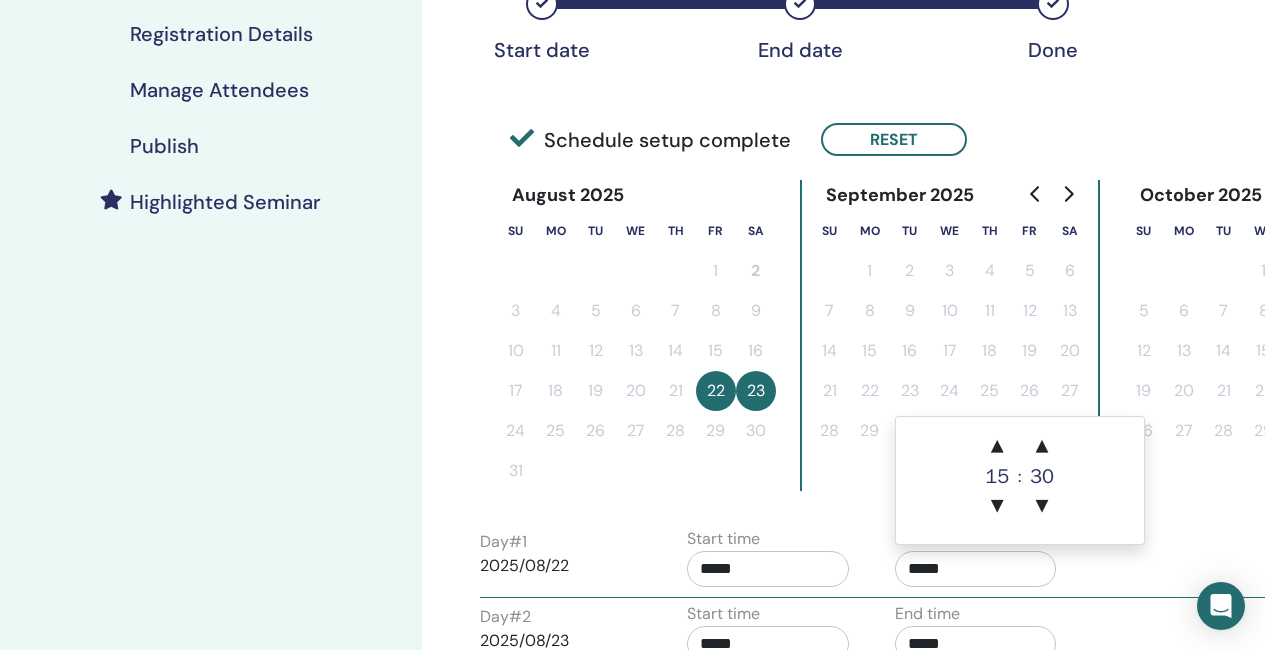 click on "Time Zone (GMT+1) Europe/Dublin Seminar Date and Time Start date End date Done Schedule setup complete Reset August 2025 Su Mo Tu We Th Fr Sa 1 2 3 4 5 6 7 8 9 10 11 12 13 14 15 16 17 18 19 20 21 22 23 24 25 26 27 28 29 30 31 September 2025 Su Mo Tu We Th Fr Sa 1 2 3 4 5 6 7 8 9 10 11 12 13 14 15 16 17 18 19 20 21 22 23 24 25 26 27 28 29 30 October 2025 Su Mo Tu We Th Fr Sa 1 2 3 4 5 6 7 8 9 10 11 12 13 14 15 16 17 18 19 20 21 22 23 24 25 26 27 28 29 30 31 Day  # 1 2025/08/22 Start time ***** End time ***** Day  # 2 2025/08/23 Start time ***** End time ***** Cancel Save" at bounding box center [843, 358] 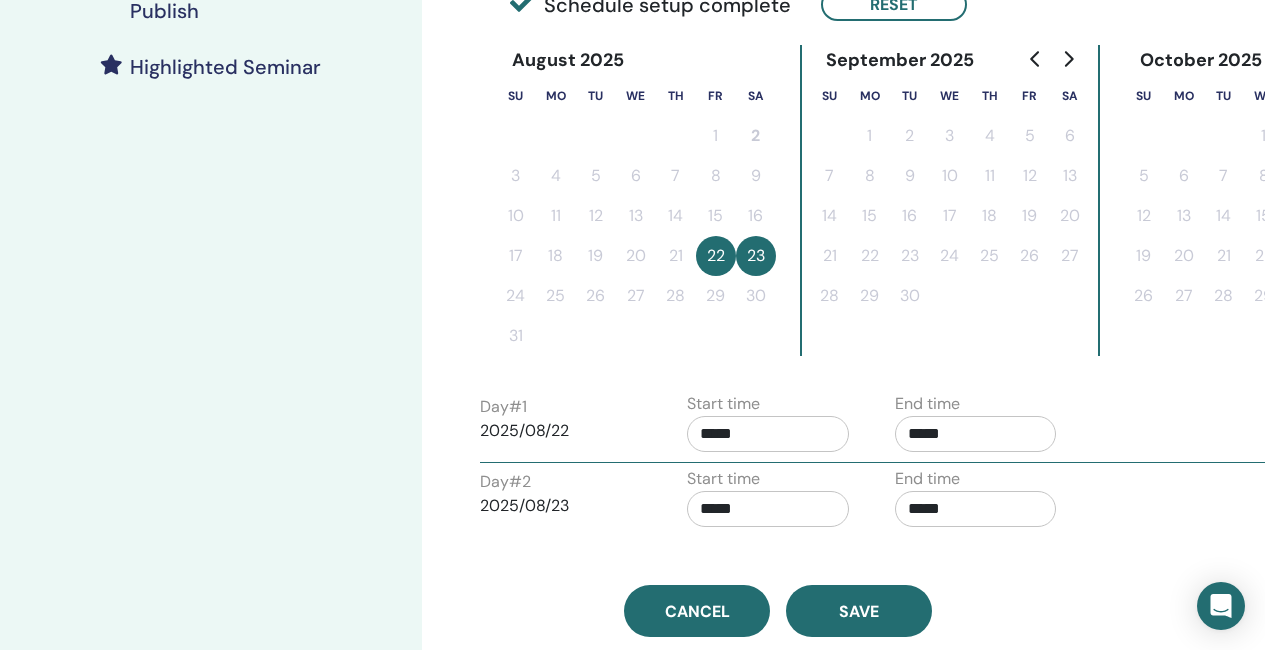 scroll, scrollTop: 600, scrollLeft: 0, axis: vertical 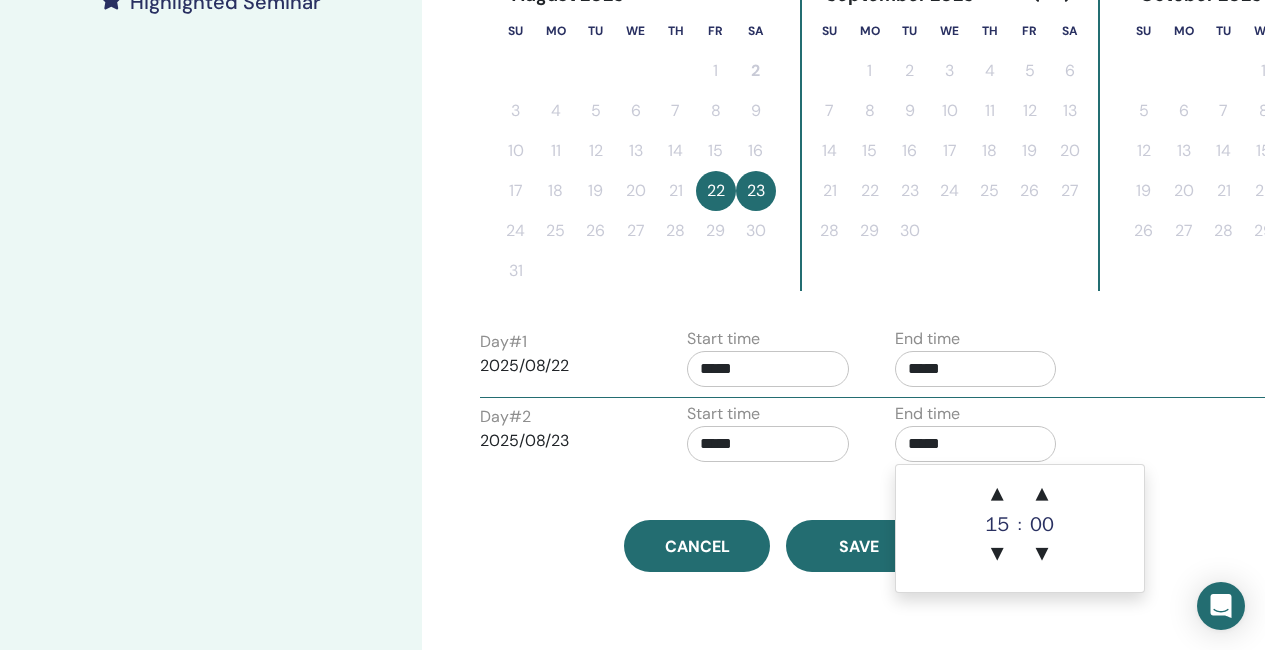 click on "*****" at bounding box center (976, 444) 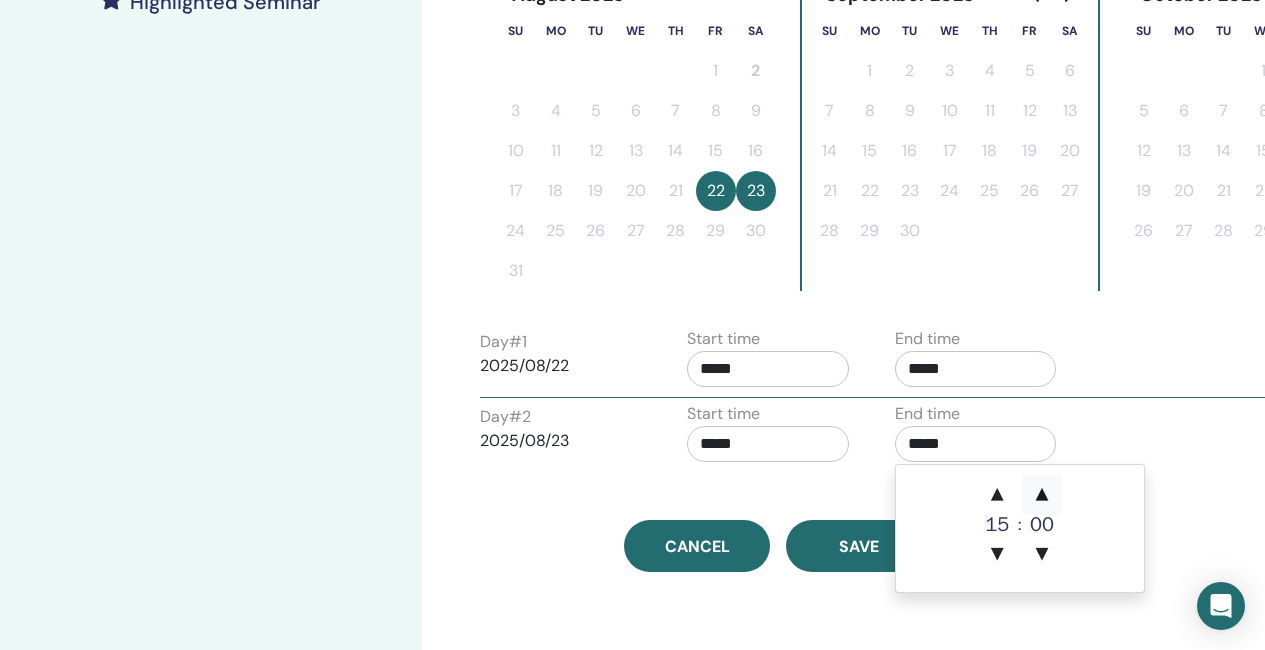 click on "▲" at bounding box center [1042, 495] 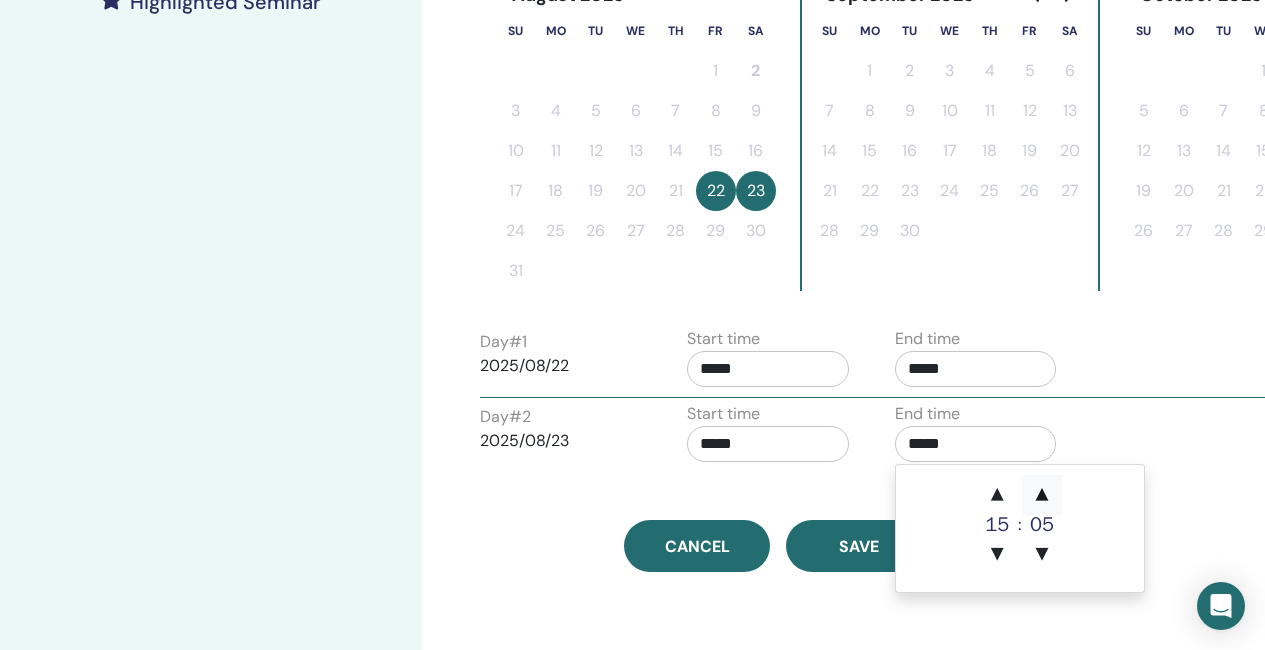 click on "▲" at bounding box center [1042, 495] 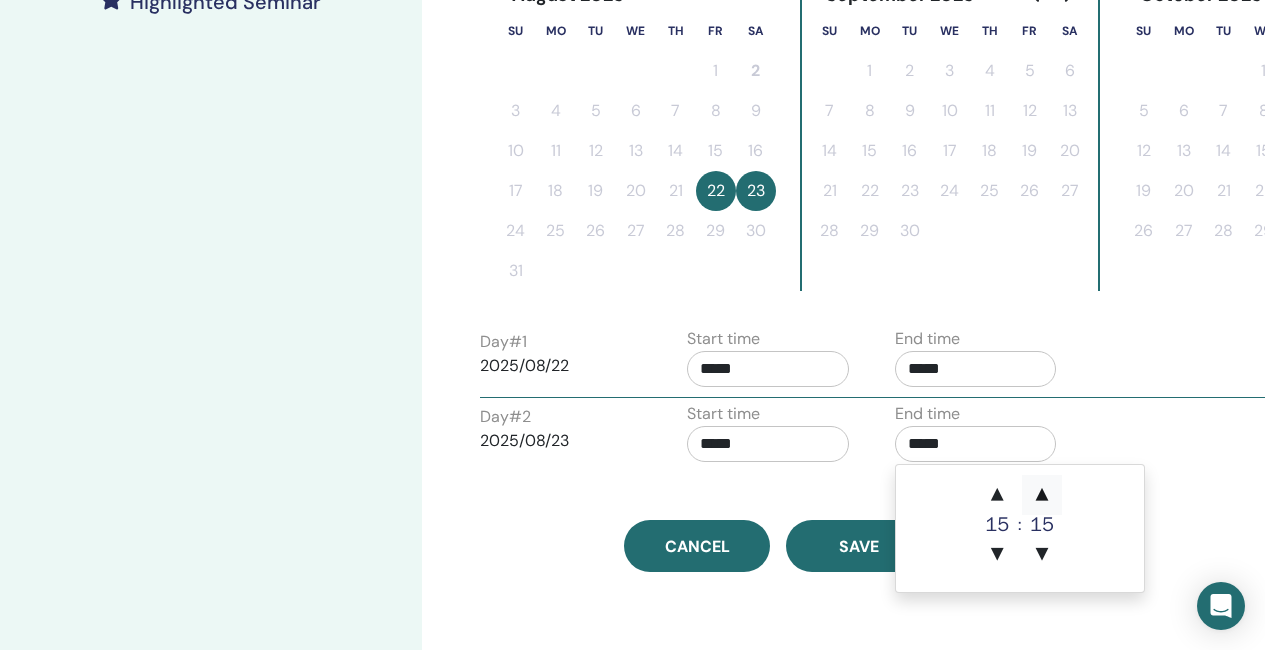 click on "▲" at bounding box center [1042, 495] 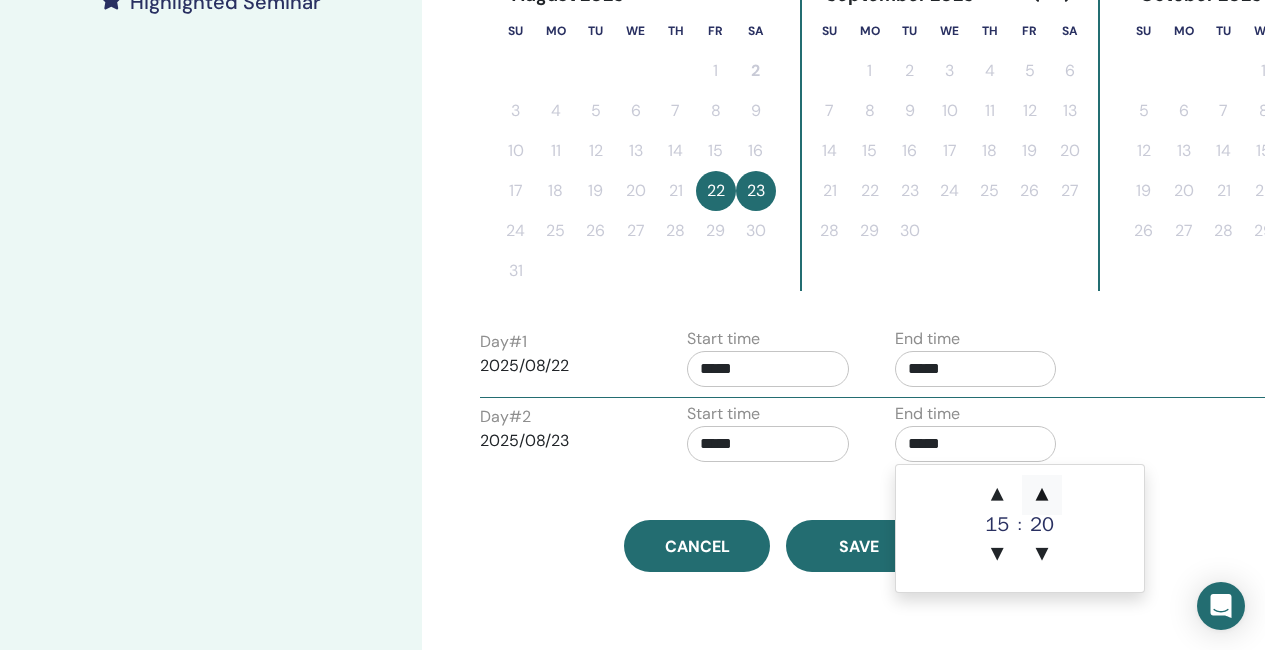 click on "▲" at bounding box center (1042, 495) 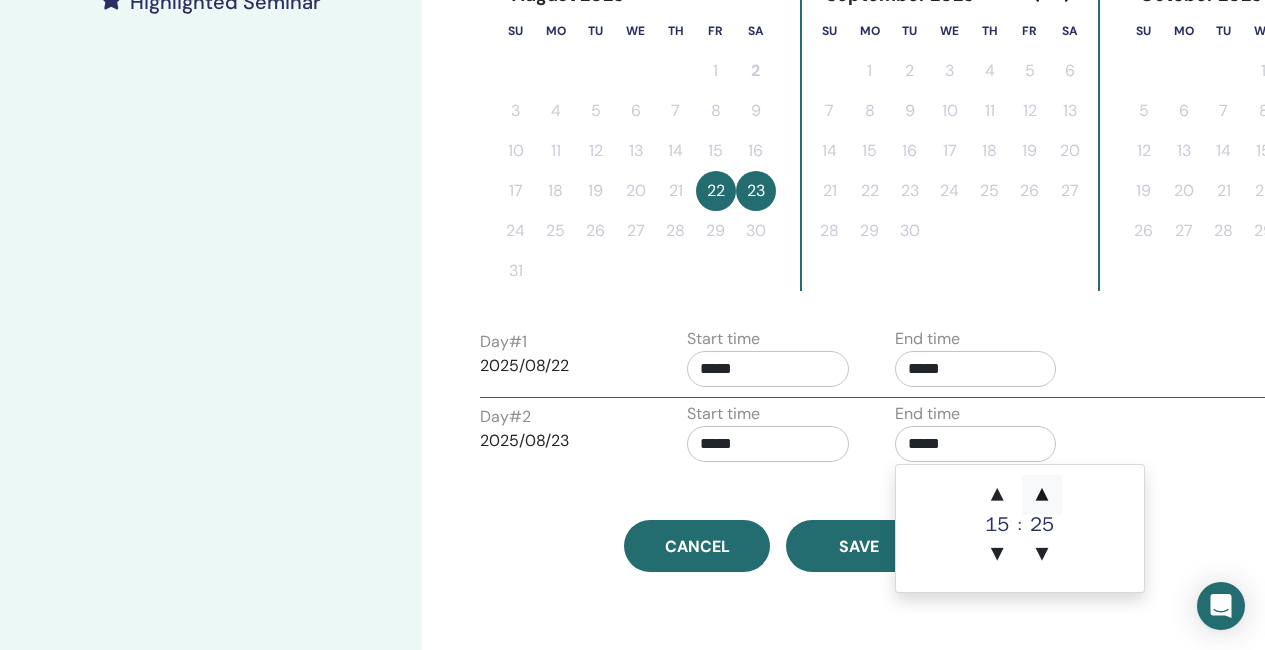 click on "▲" at bounding box center [1042, 495] 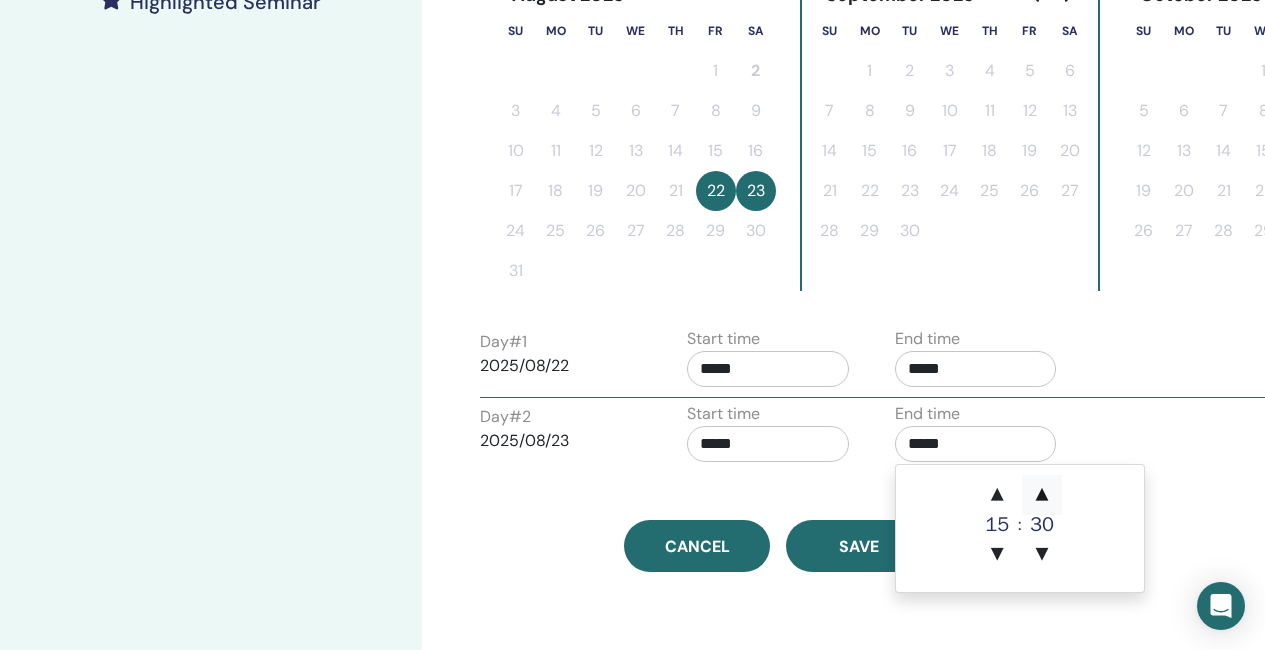 click on "▲" at bounding box center [1042, 495] 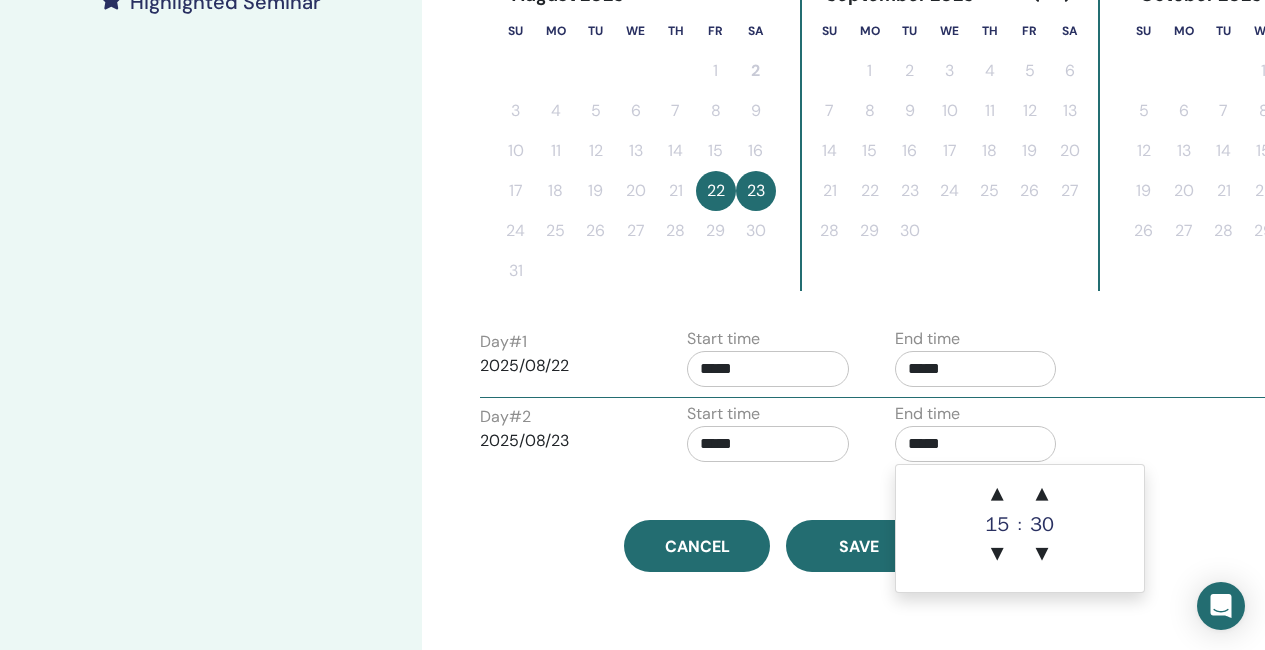 click on "*****" at bounding box center (768, 444) 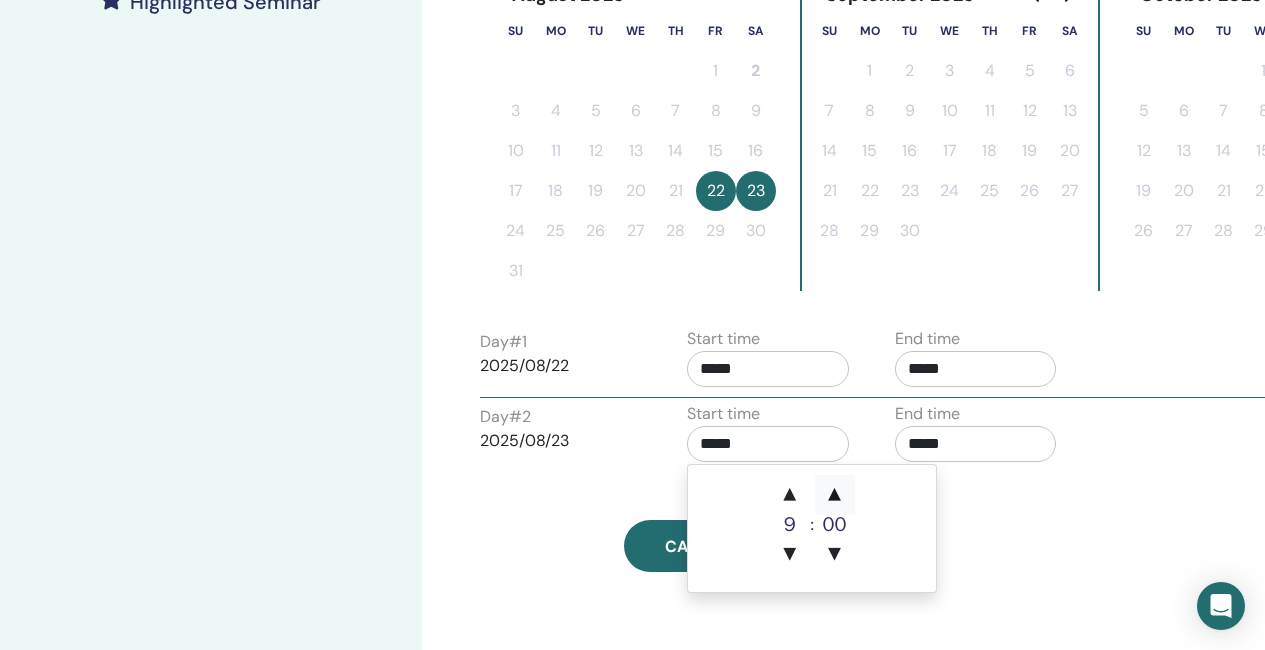 click on "▲" at bounding box center (835, 495) 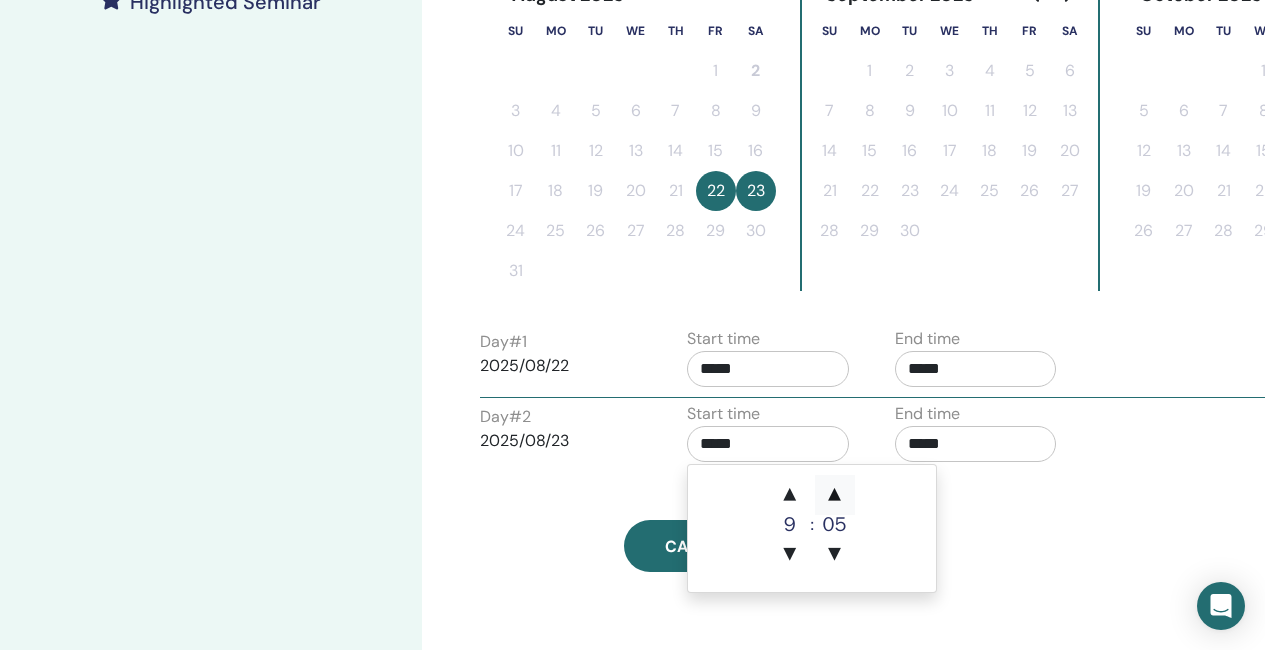 click on "▲" at bounding box center (835, 495) 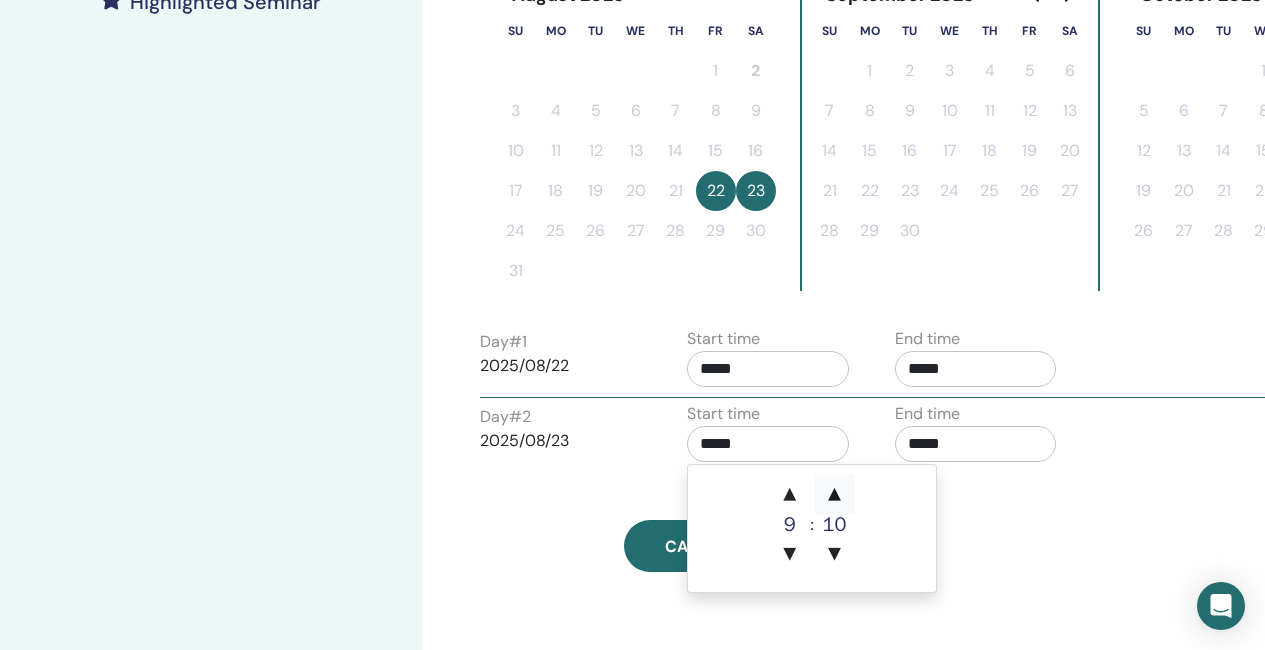 click on "▲" at bounding box center (835, 495) 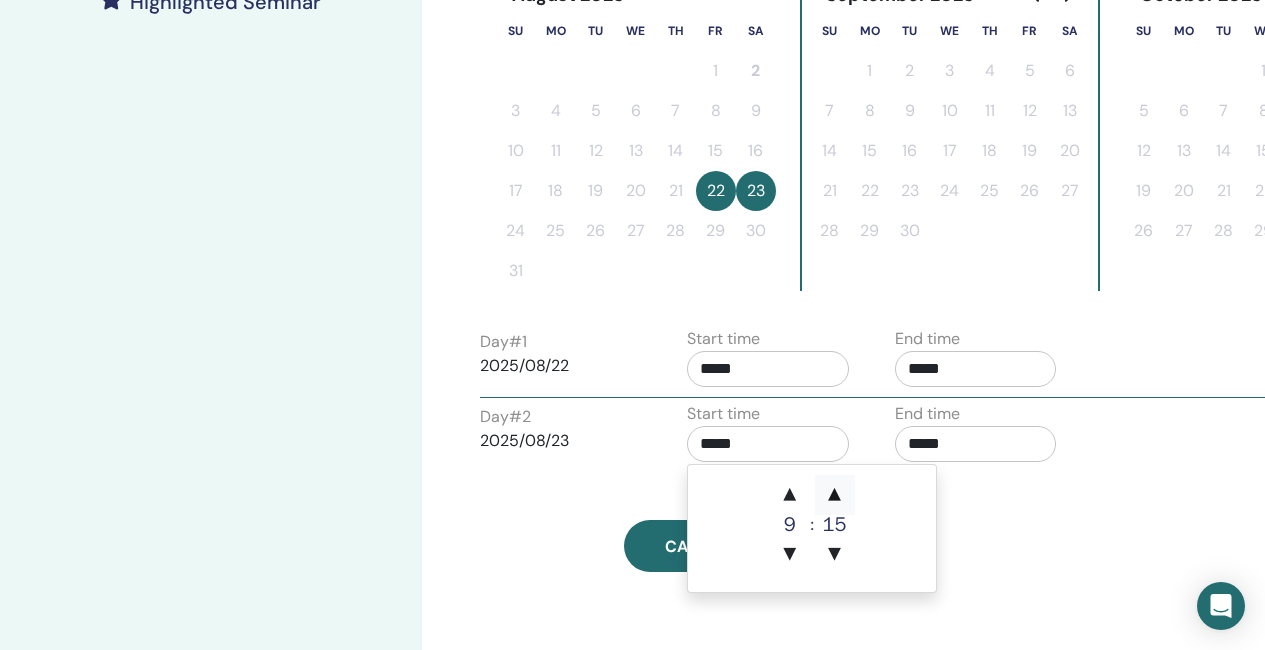 click on "▲" at bounding box center (835, 495) 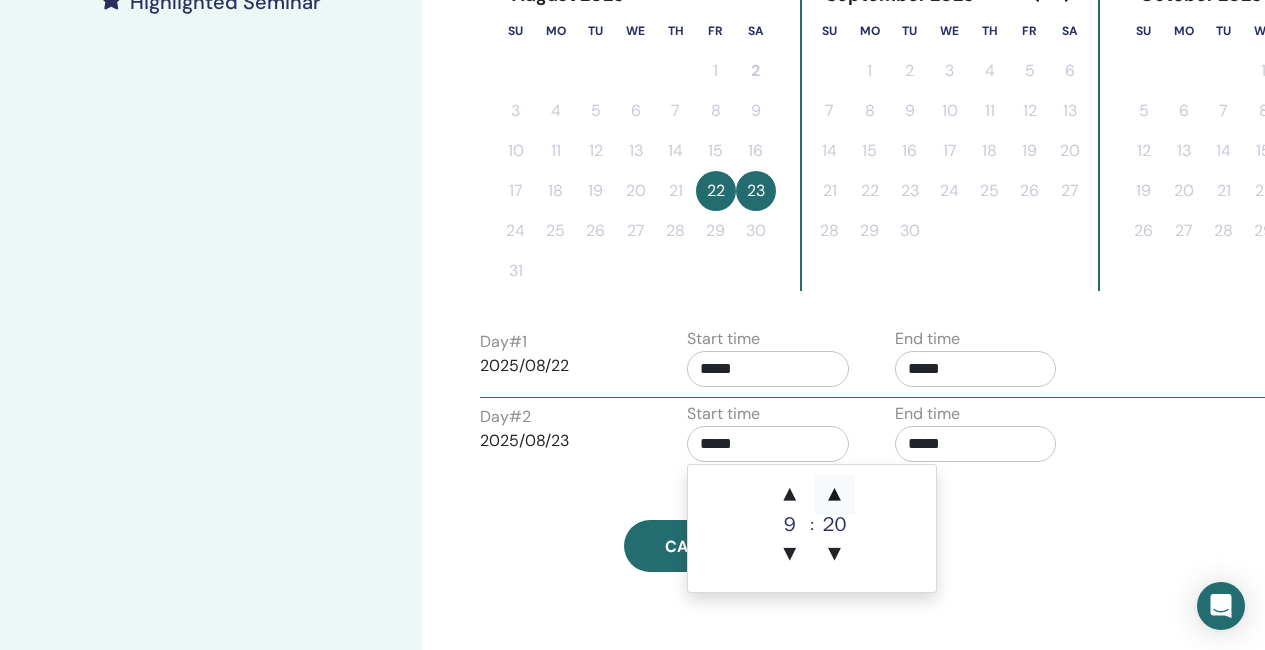click on "▲" at bounding box center (835, 495) 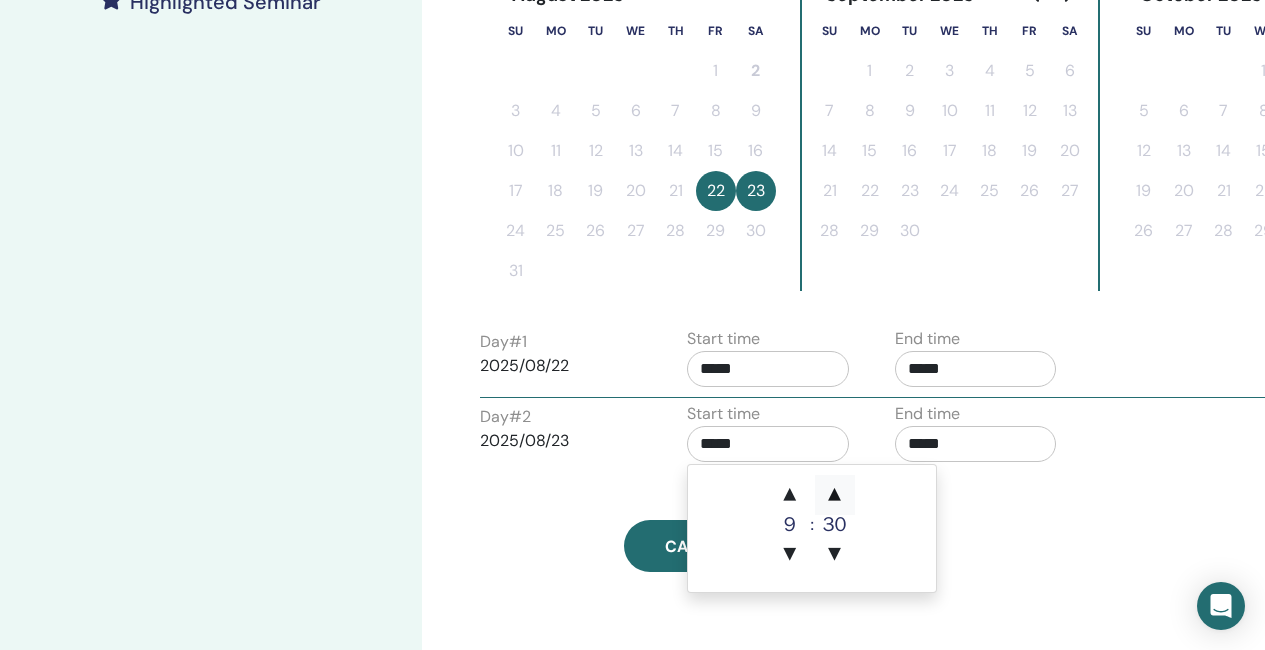 click on "▲" at bounding box center (835, 495) 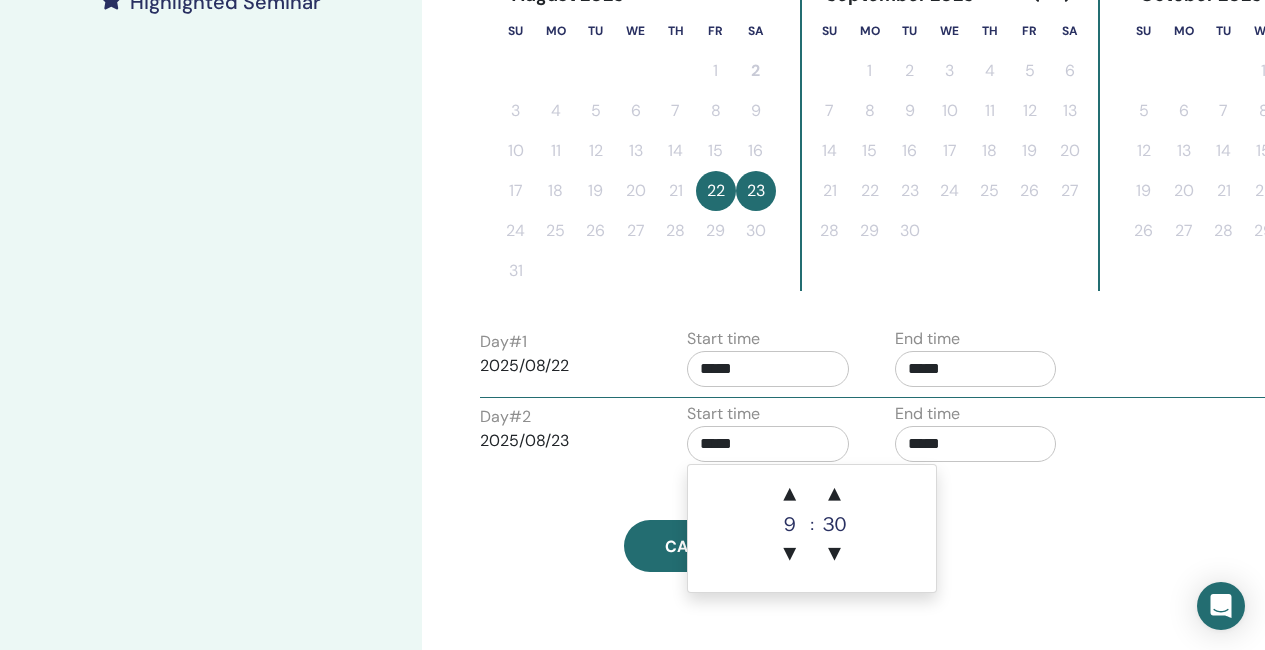 click on "Cancel Save" at bounding box center [778, 546] 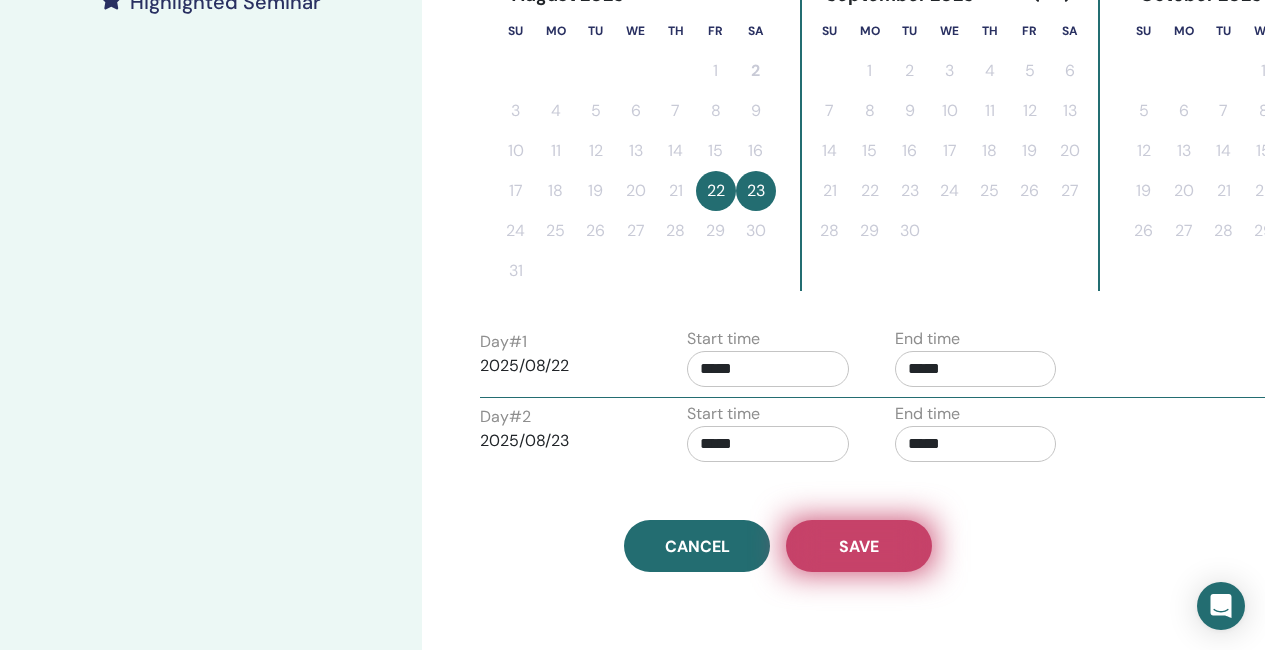 click on "Save" at bounding box center (859, 546) 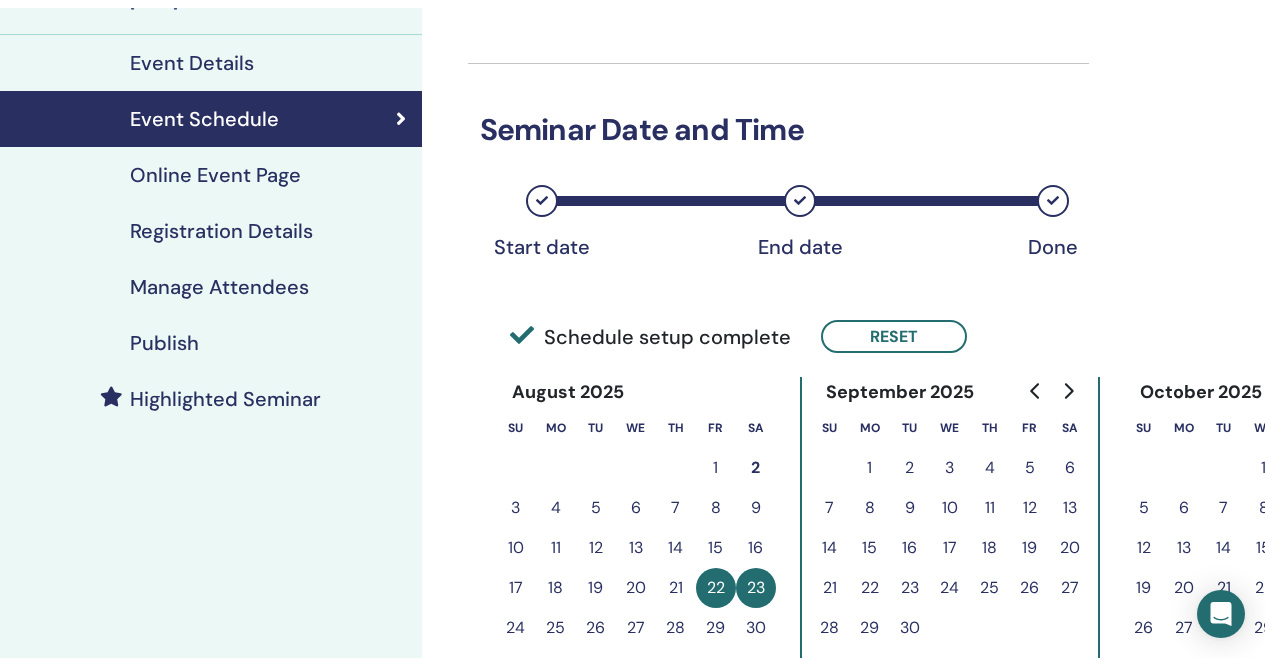scroll, scrollTop: 176, scrollLeft: 0, axis: vertical 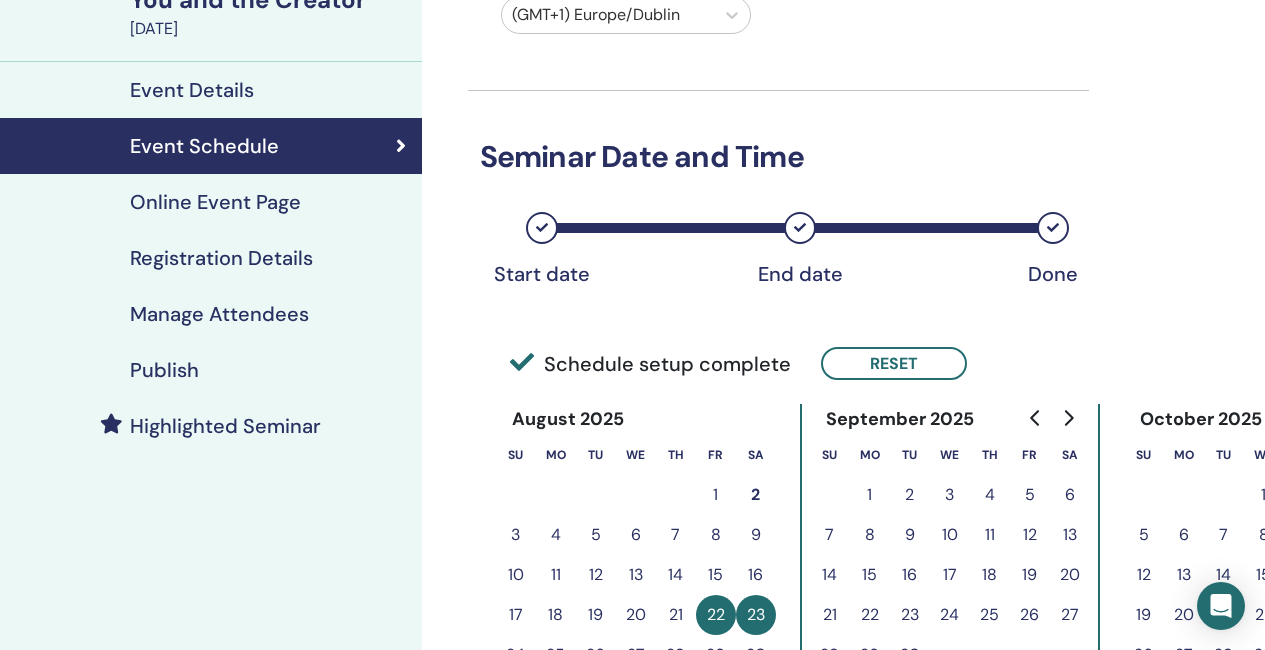 click on "Registration Details" at bounding box center (221, 258) 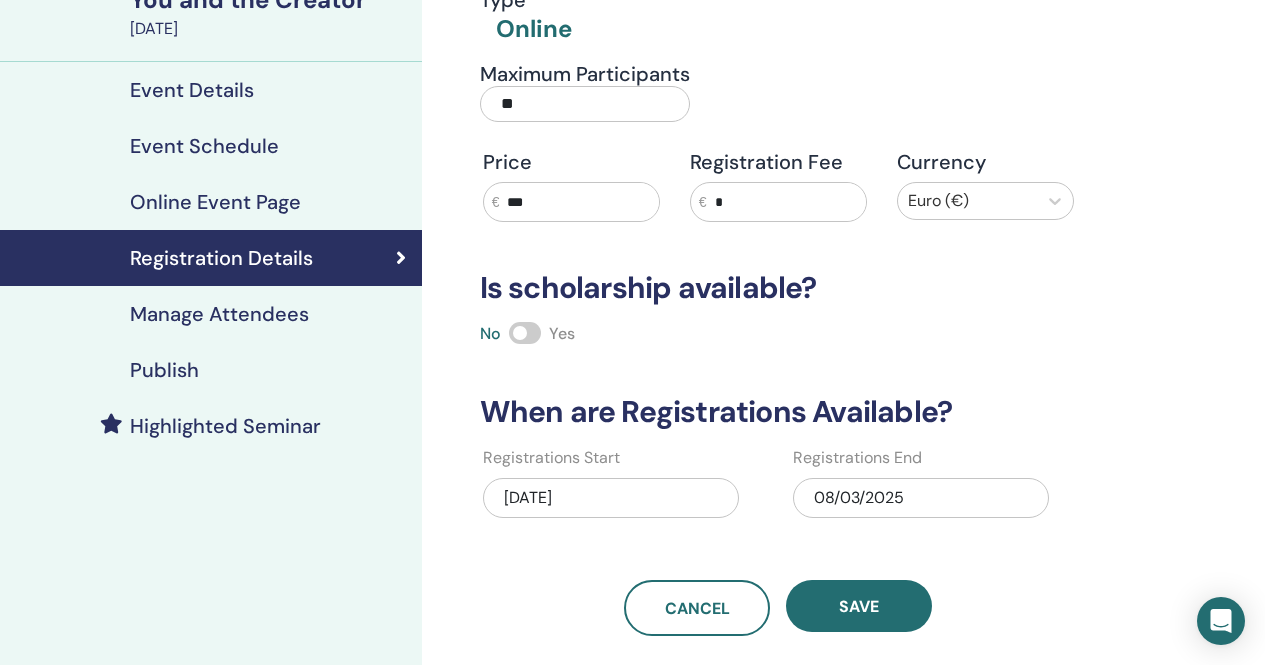click on "08/03/2025" at bounding box center [921, 498] 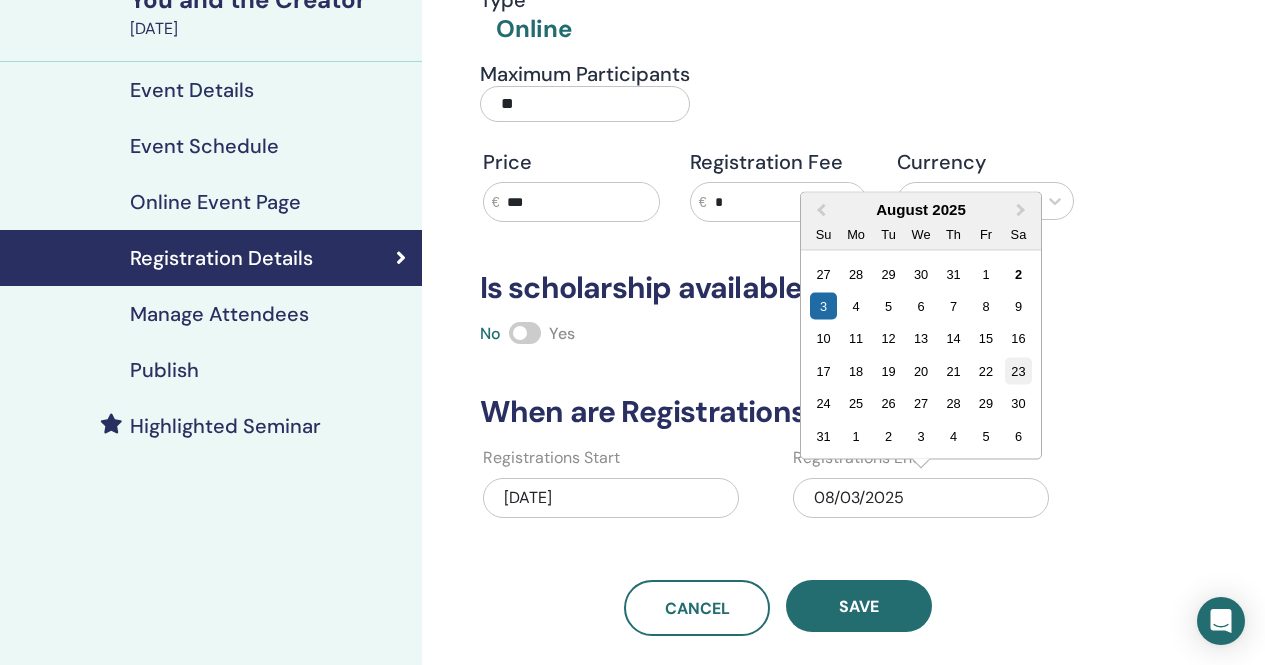 click on "23" at bounding box center [1018, 371] 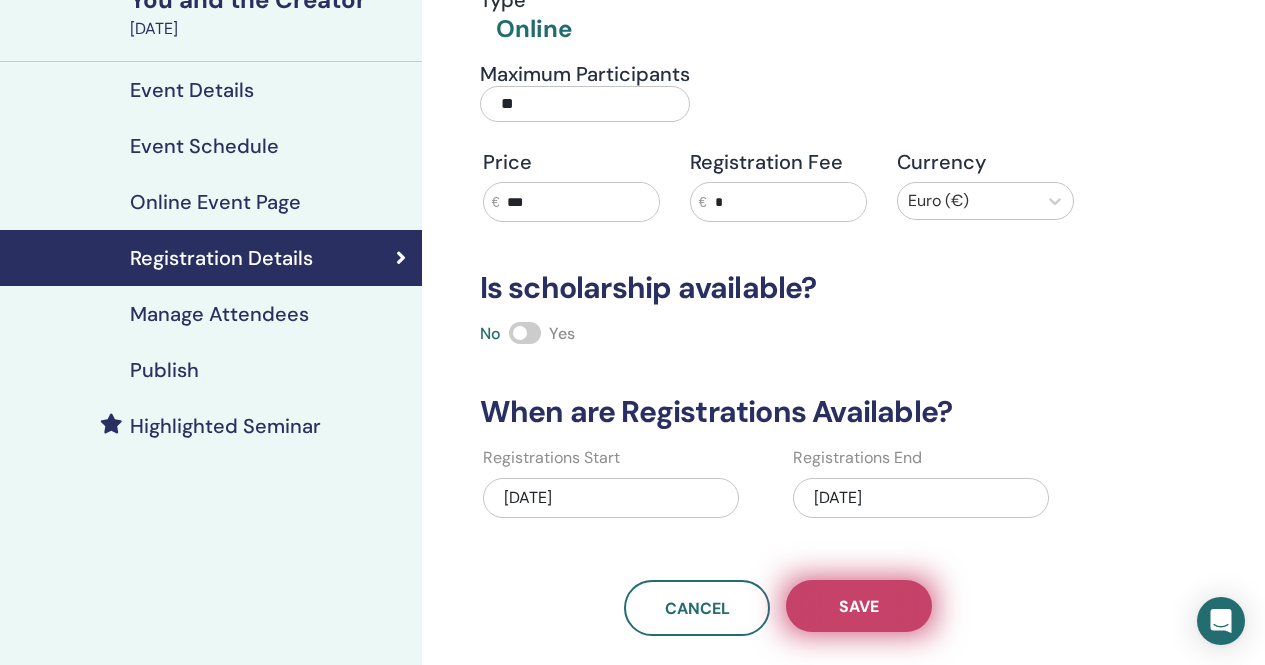click on "Save" at bounding box center (859, 606) 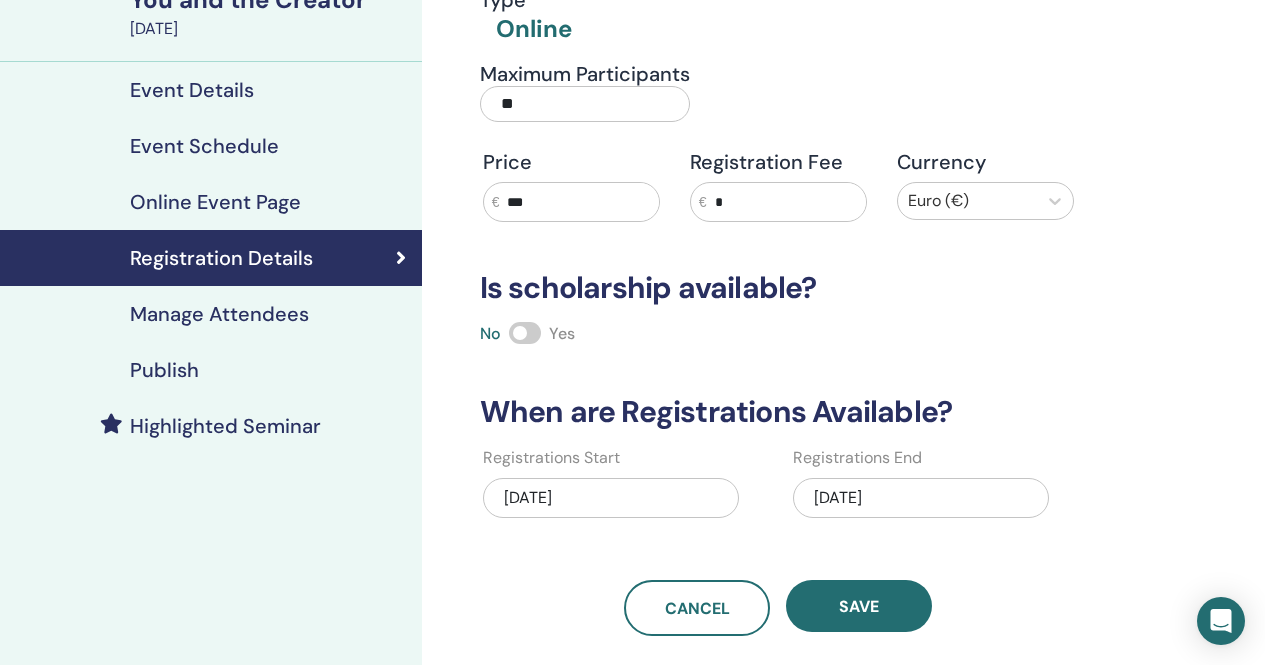 click on "Save" at bounding box center (859, 606) 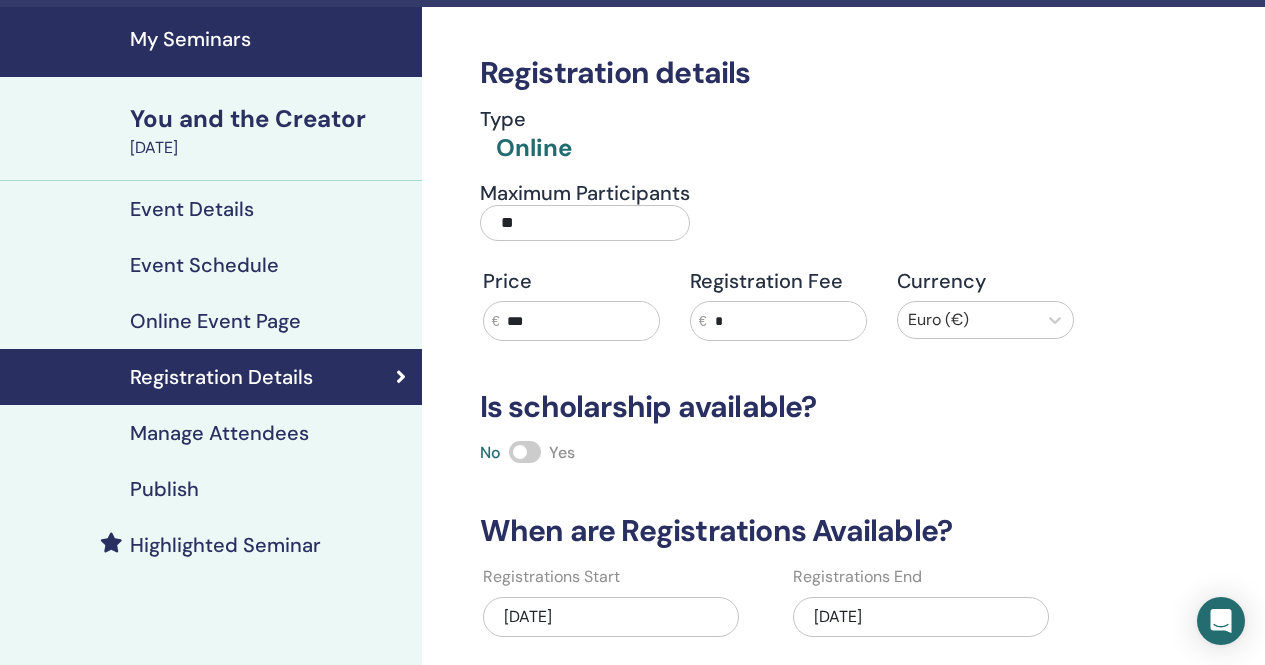 scroll, scrollTop: 0, scrollLeft: 0, axis: both 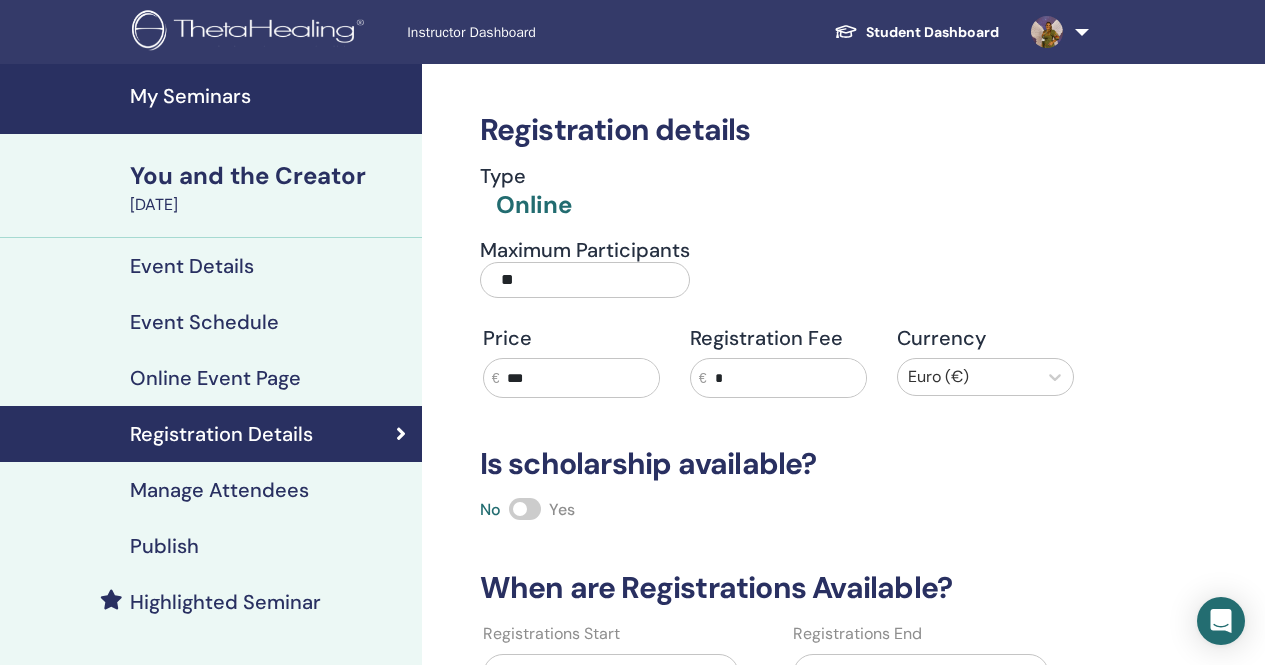 click on "Publish" at bounding box center (211, 546) 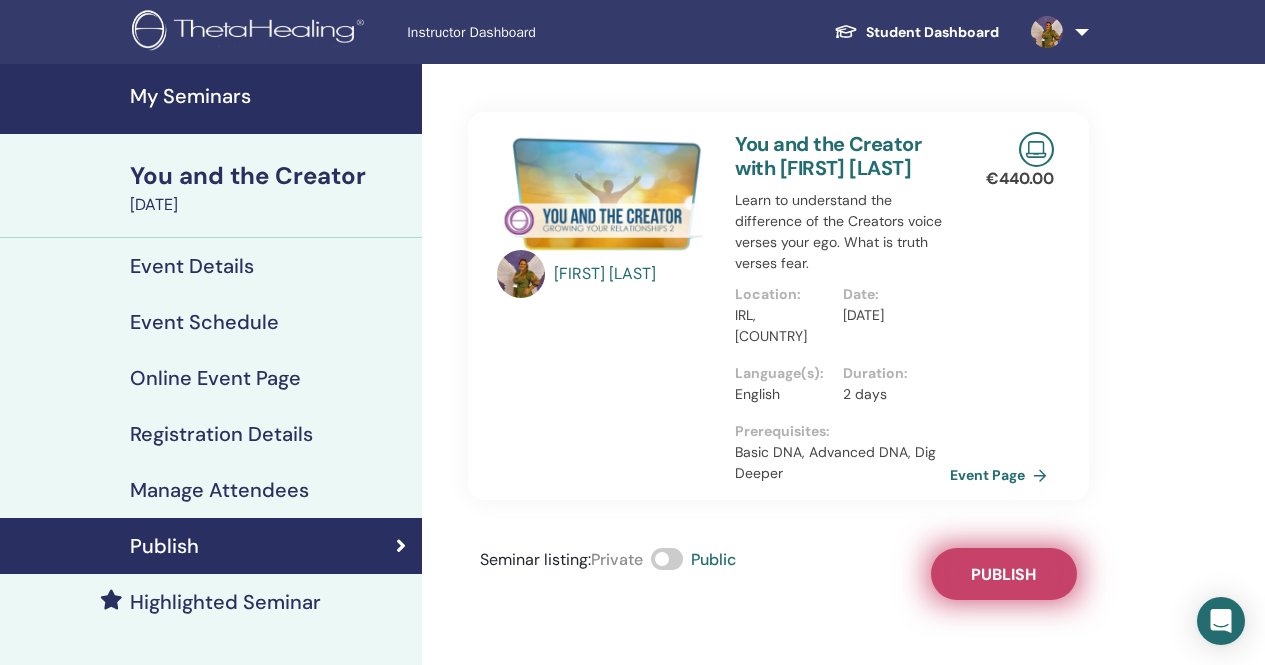 click on "Publish" at bounding box center (1003, 574) 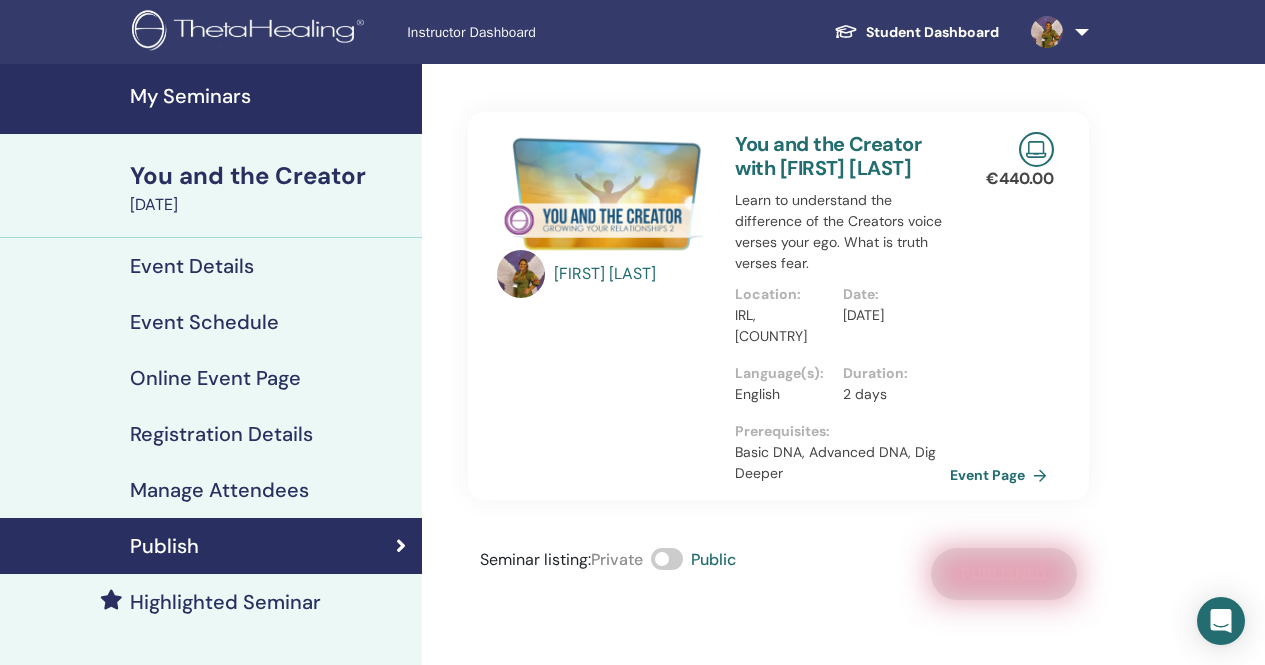 click on "My Seminars" at bounding box center (270, 96) 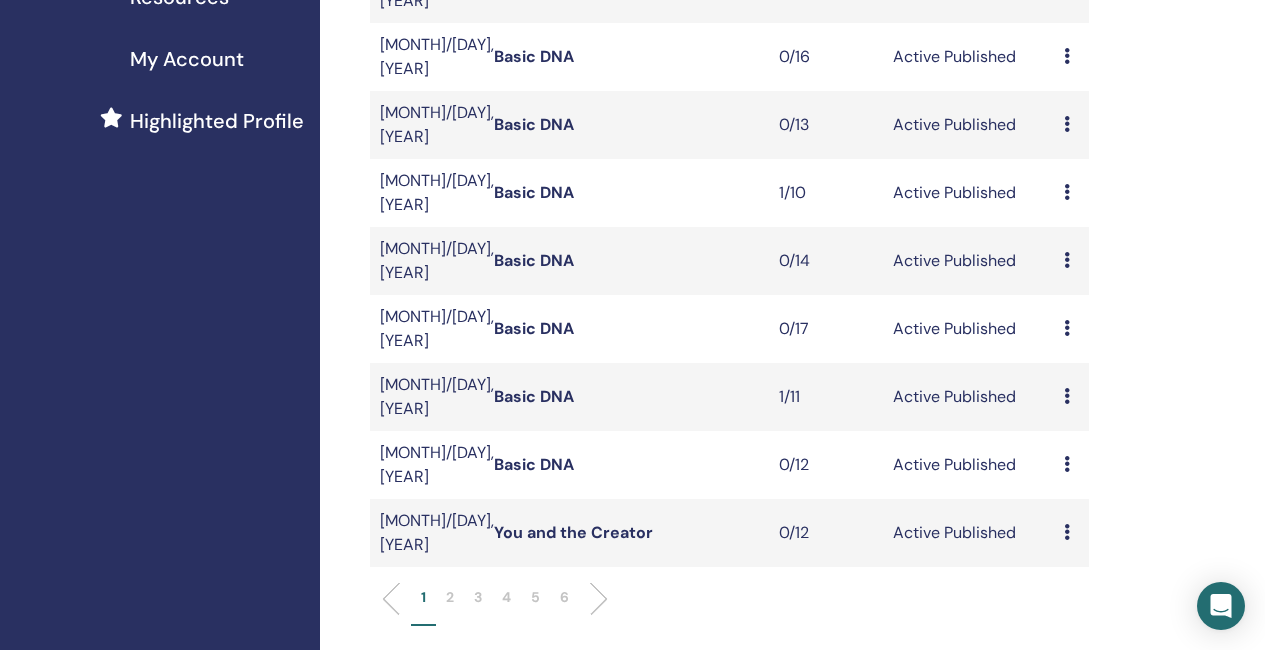 scroll, scrollTop: 600, scrollLeft: 0, axis: vertical 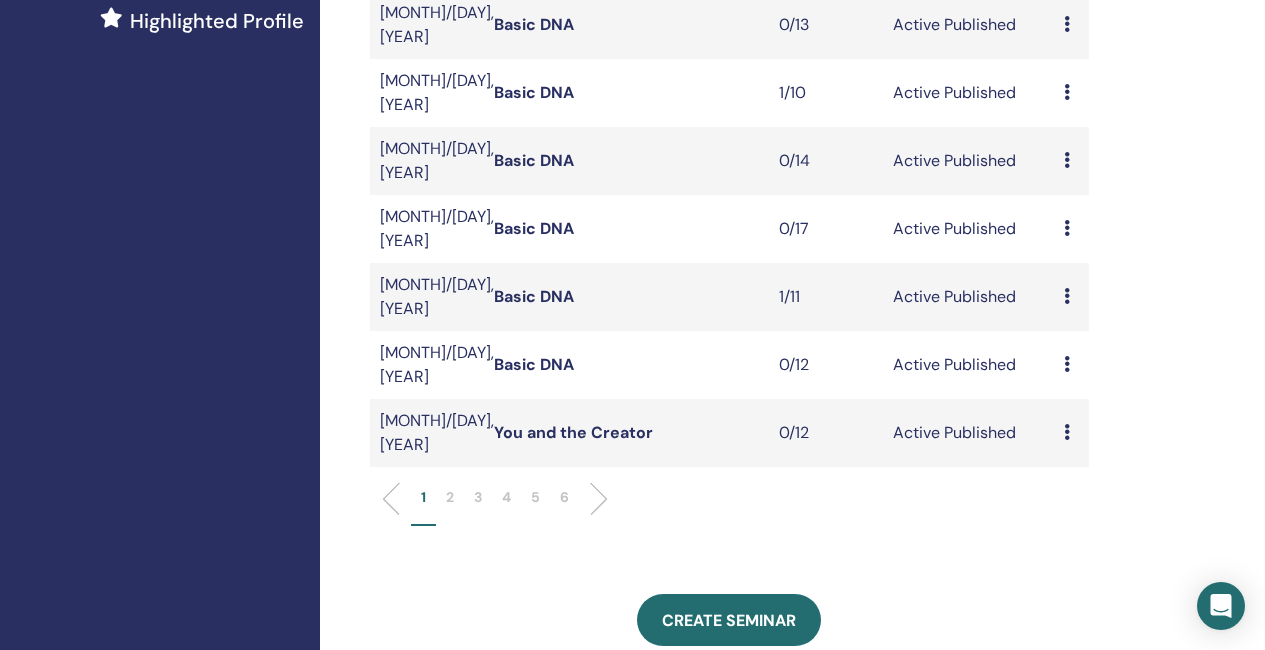 click on "You and the Creator" at bounding box center [573, 432] 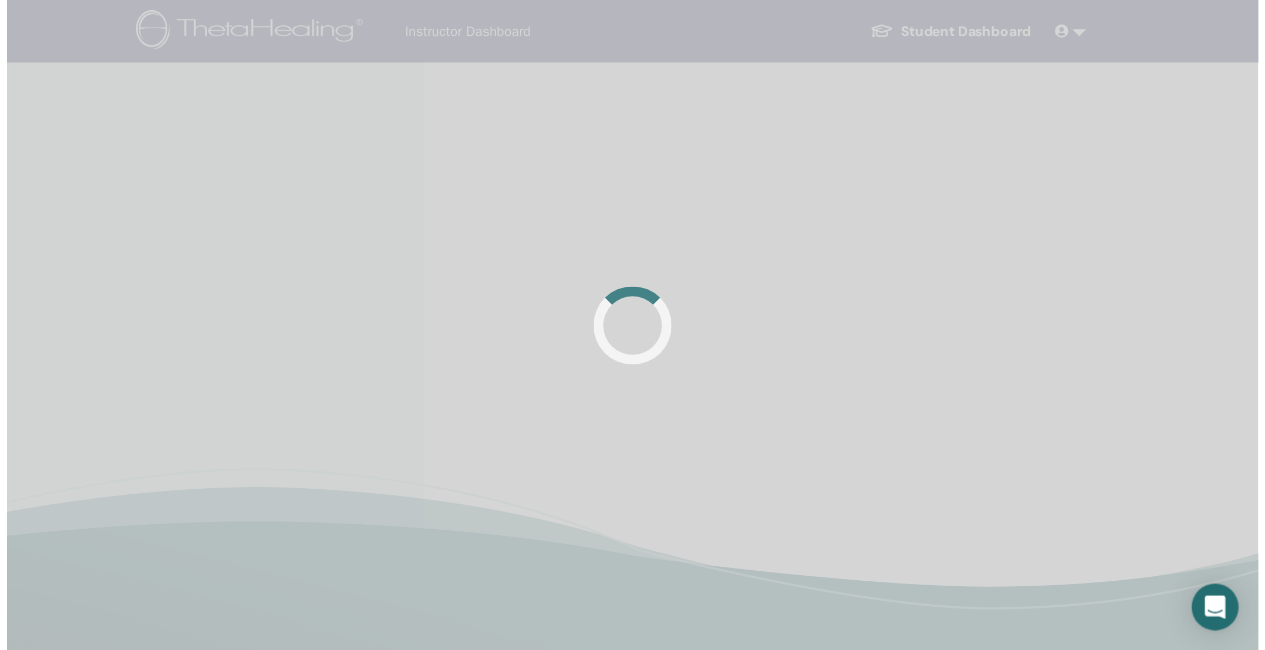 scroll, scrollTop: 0, scrollLeft: 0, axis: both 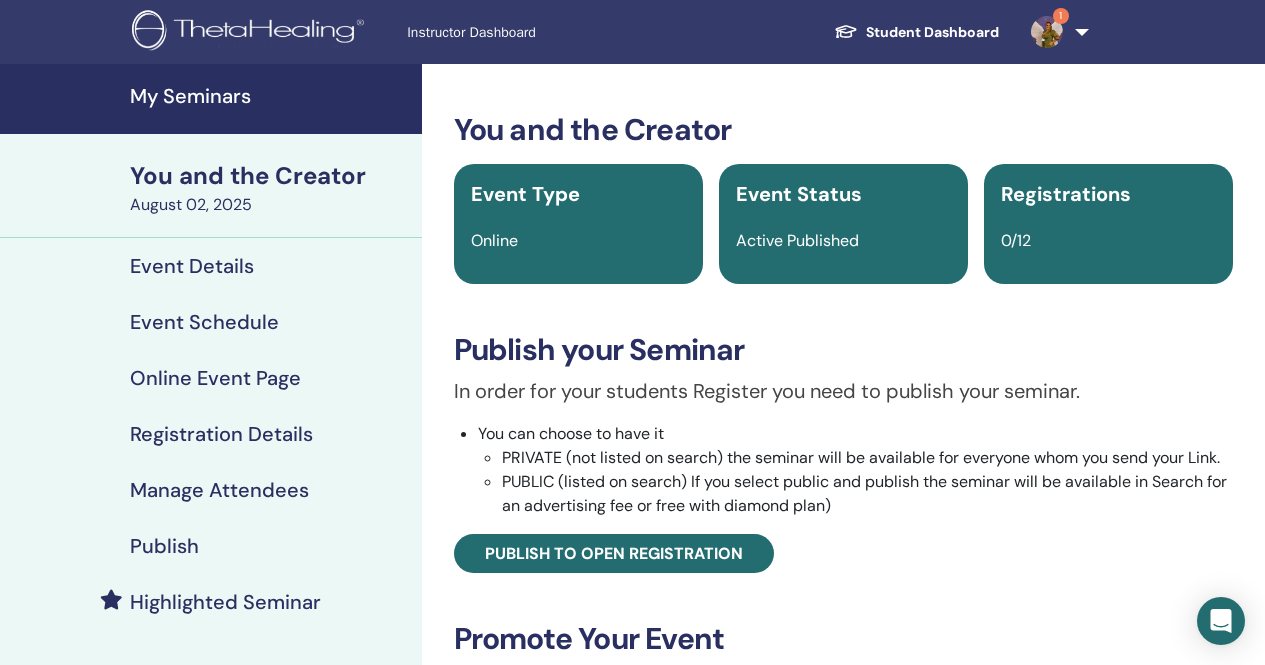click on "Event Schedule" at bounding box center (204, 322) 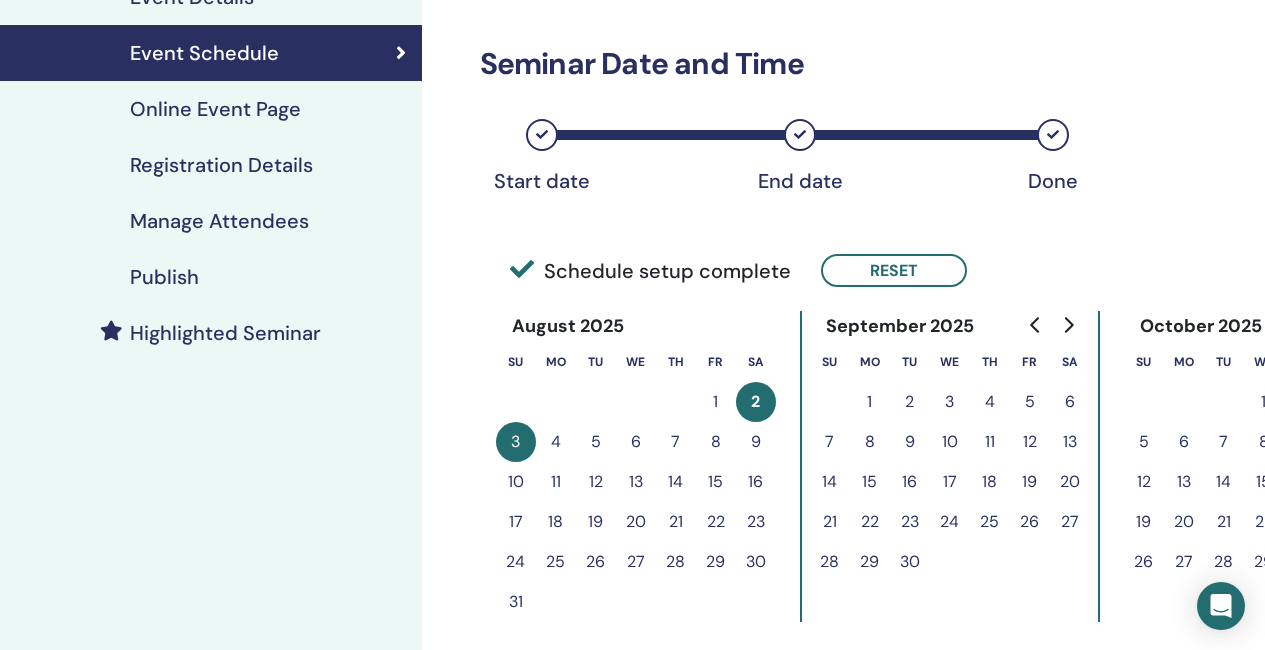 scroll, scrollTop: 400, scrollLeft: 0, axis: vertical 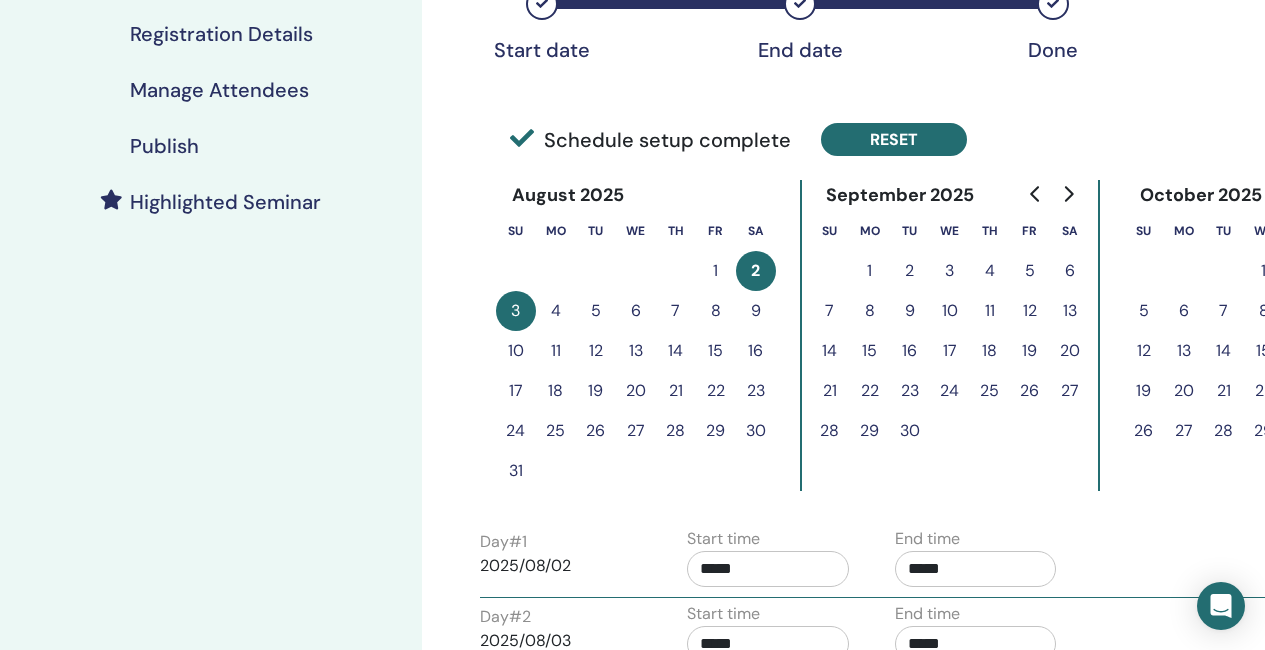 click on "Reset" at bounding box center [894, 139] 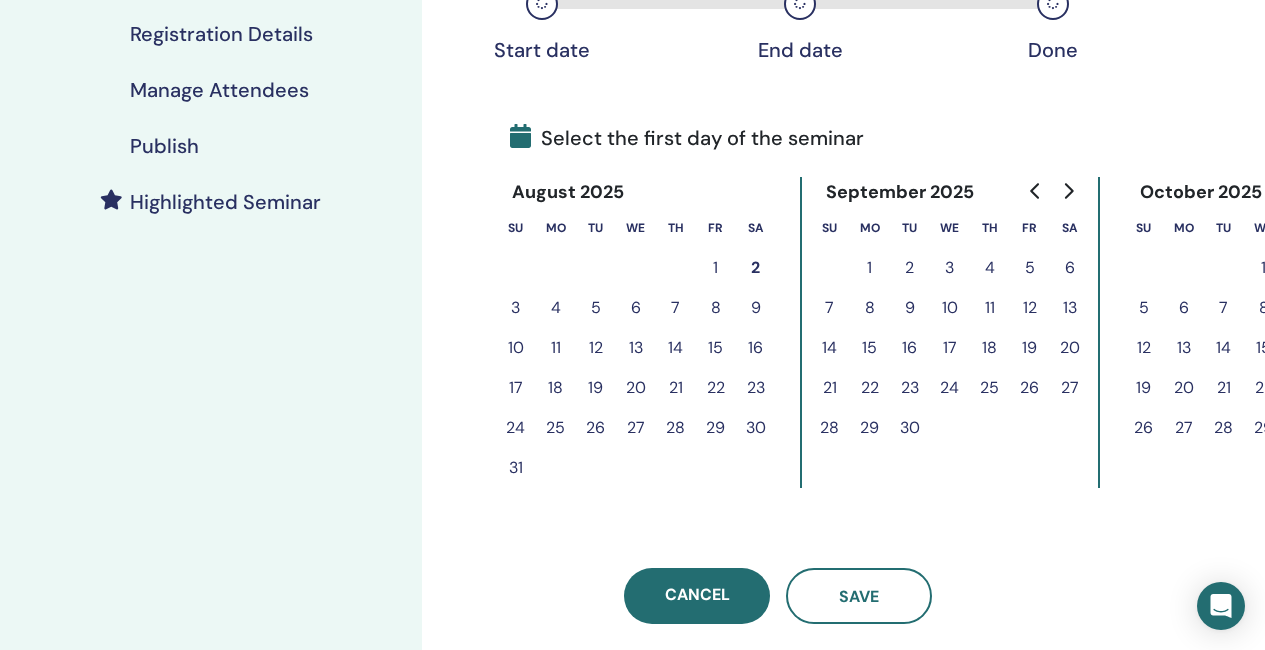 click on "22" at bounding box center [716, 388] 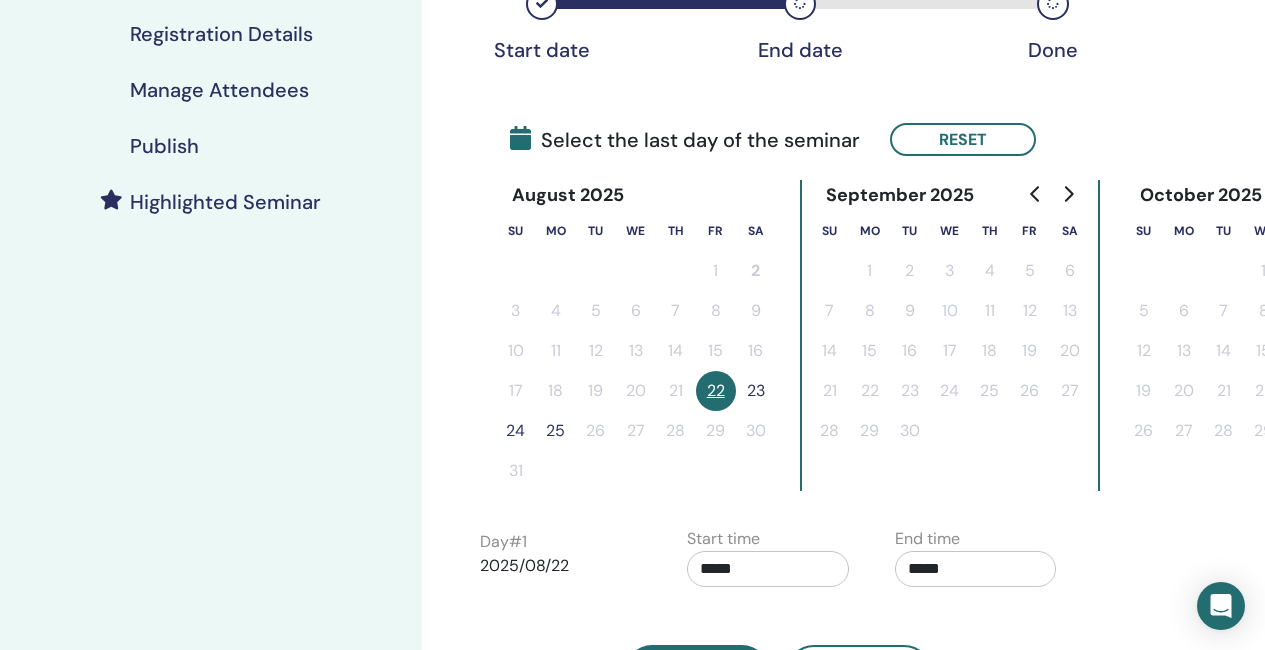 click on "23" at bounding box center (756, 391) 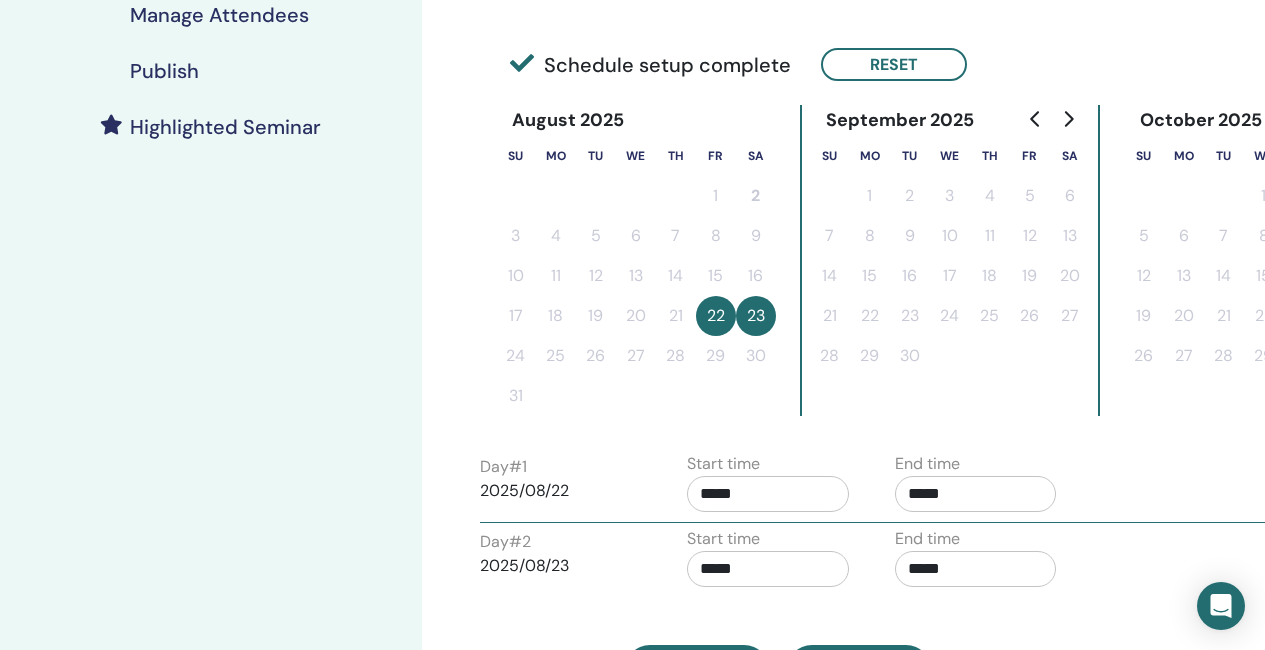 scroll, scrollTop: 500, scrollLeft: 0, axis: vertical 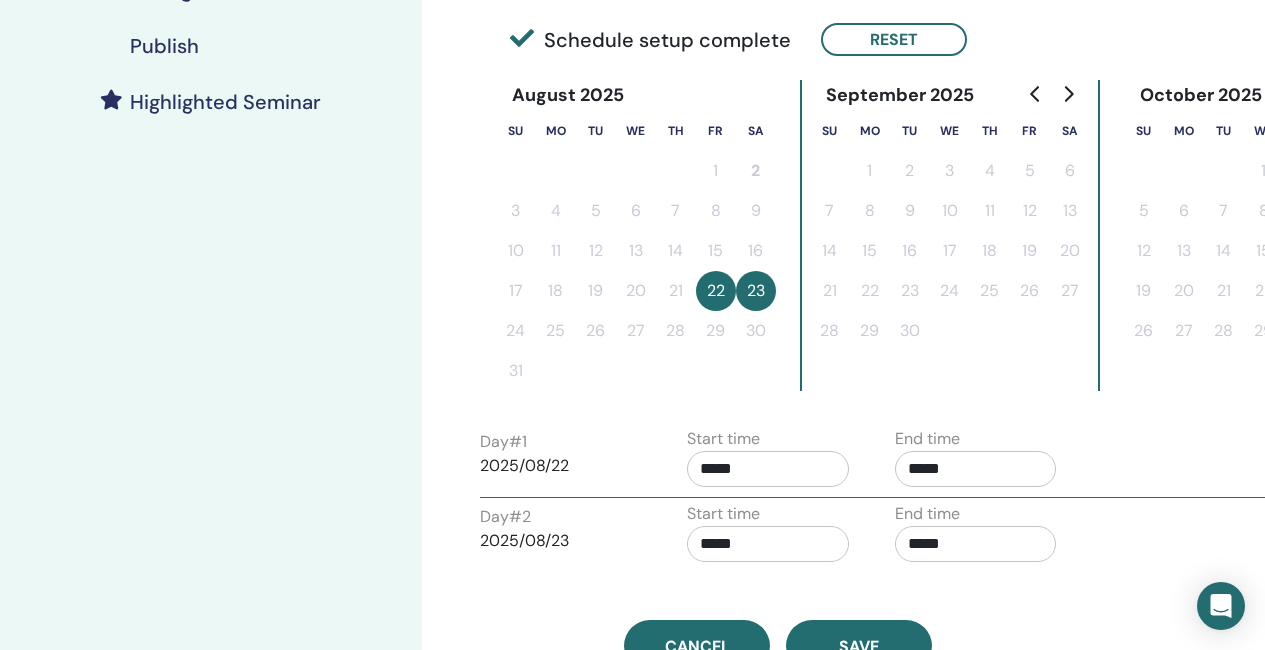 click on "*****" at bounding box center [768, 469] 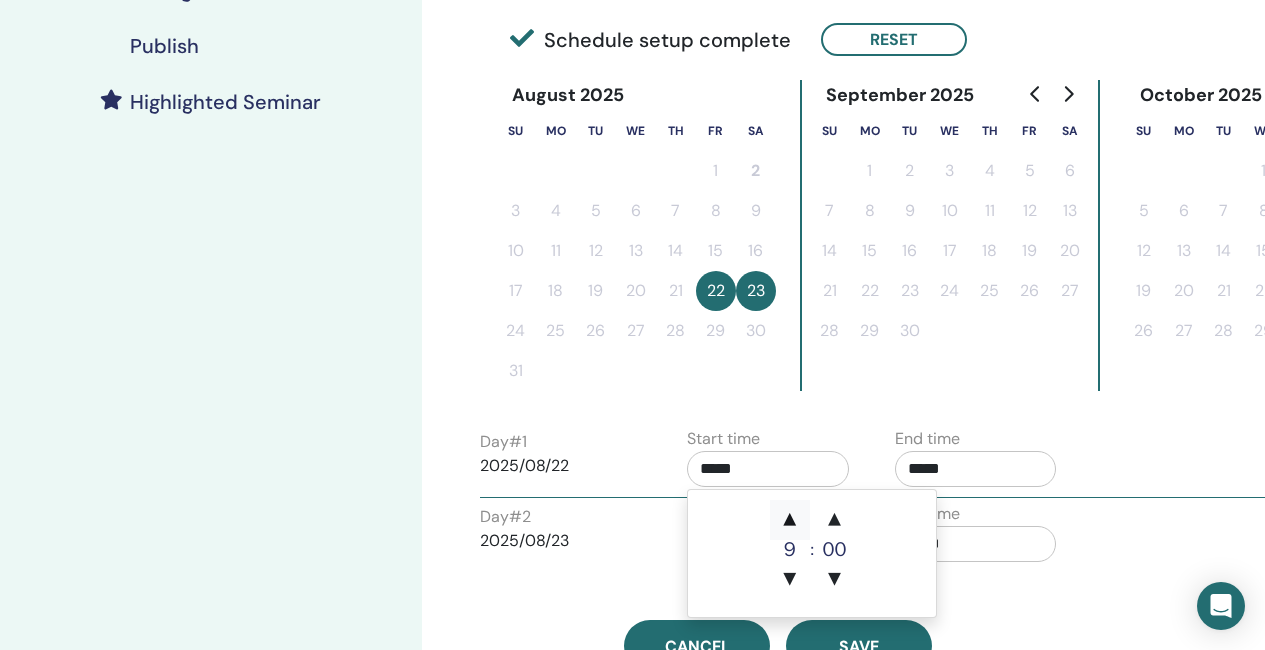 click on "▲" at bounding box center [790, 520] 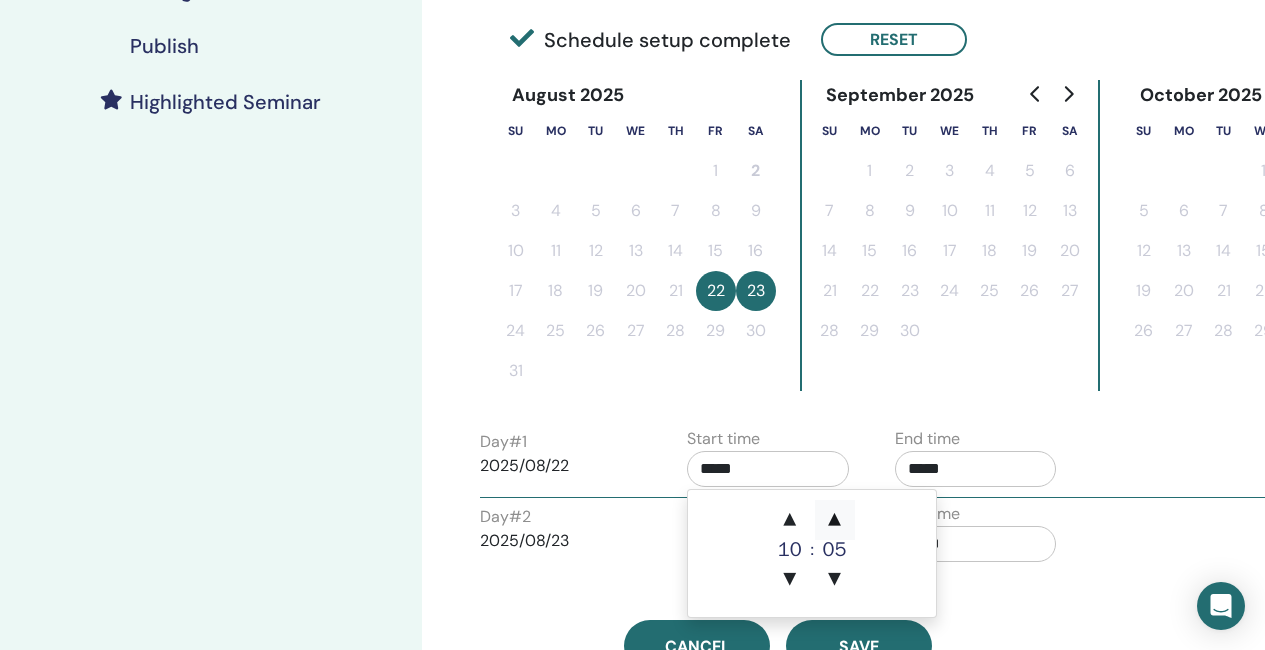 click on "▲" at bounding box center (835, 520) 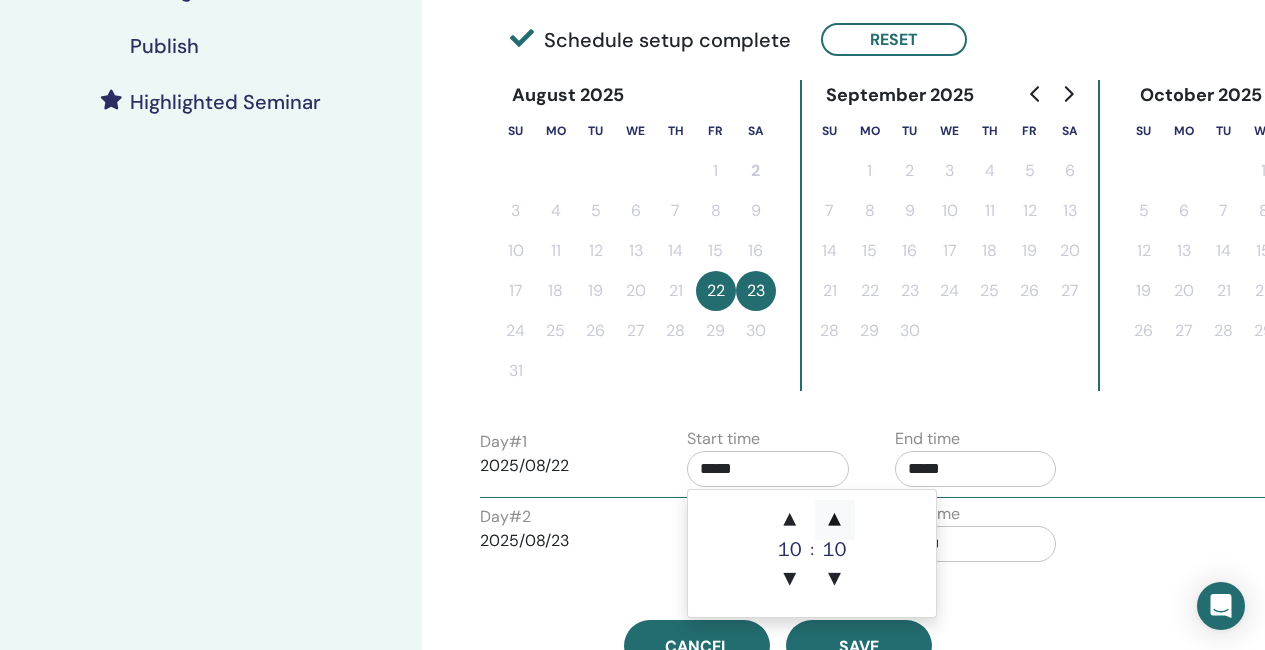 click on "▲" at bounding box center [835, 520] 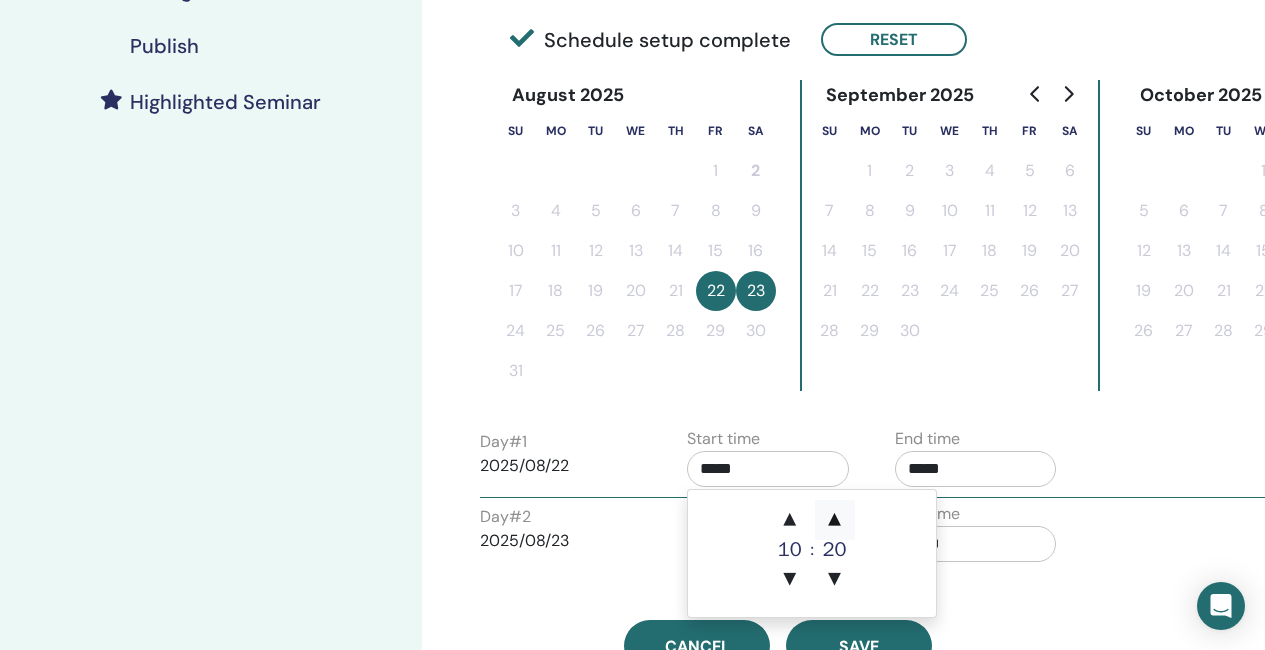 click on "▲" at bounding box center (835, 520) 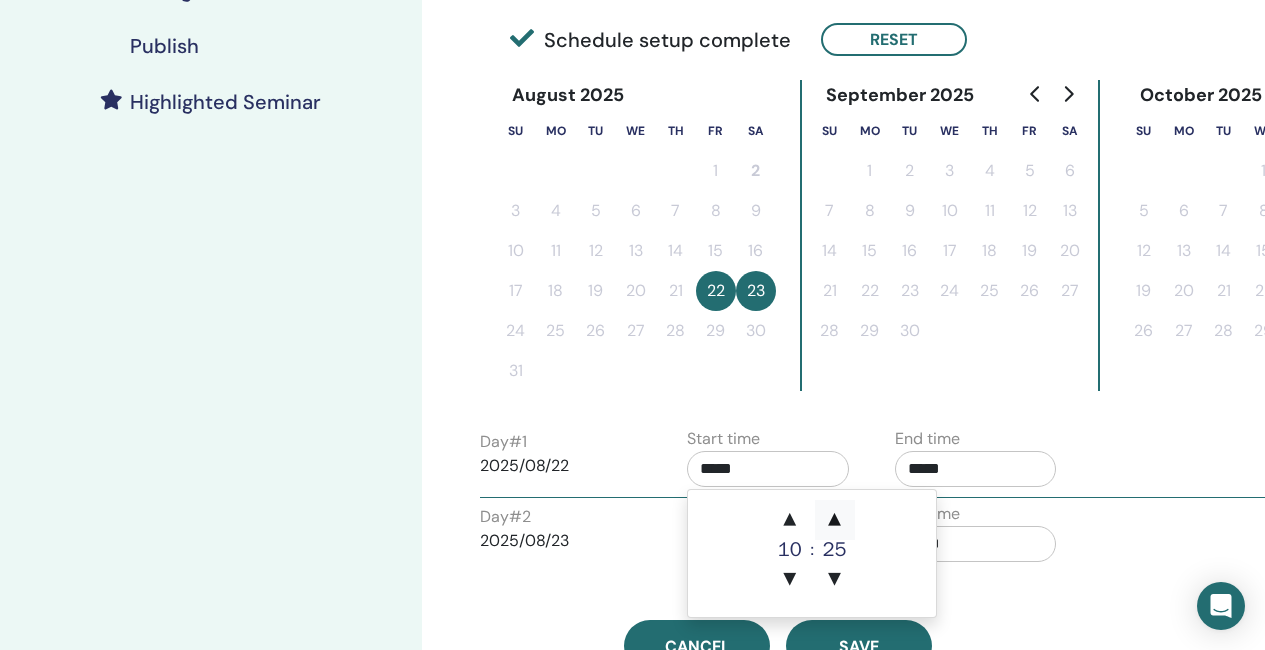 click on "▲" at bounding box center [835, 520] 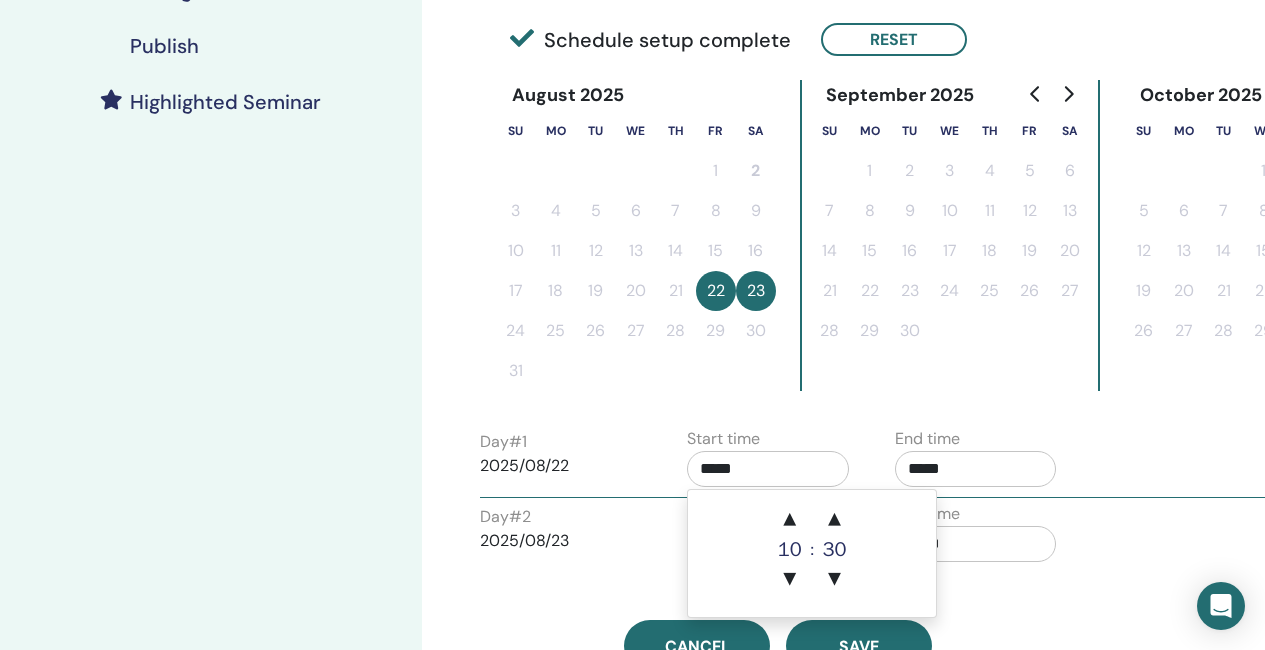 click on "*****" at bounding box center [976, 469] 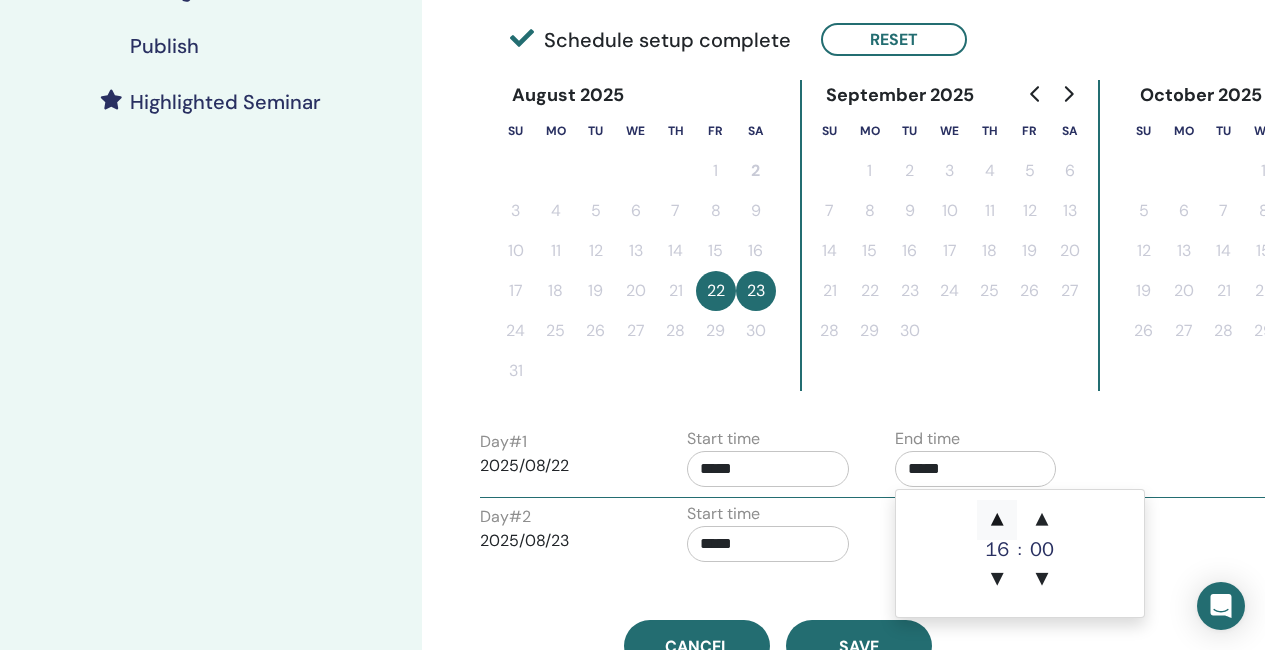 click on "▲" at bounding box center (997, 520) 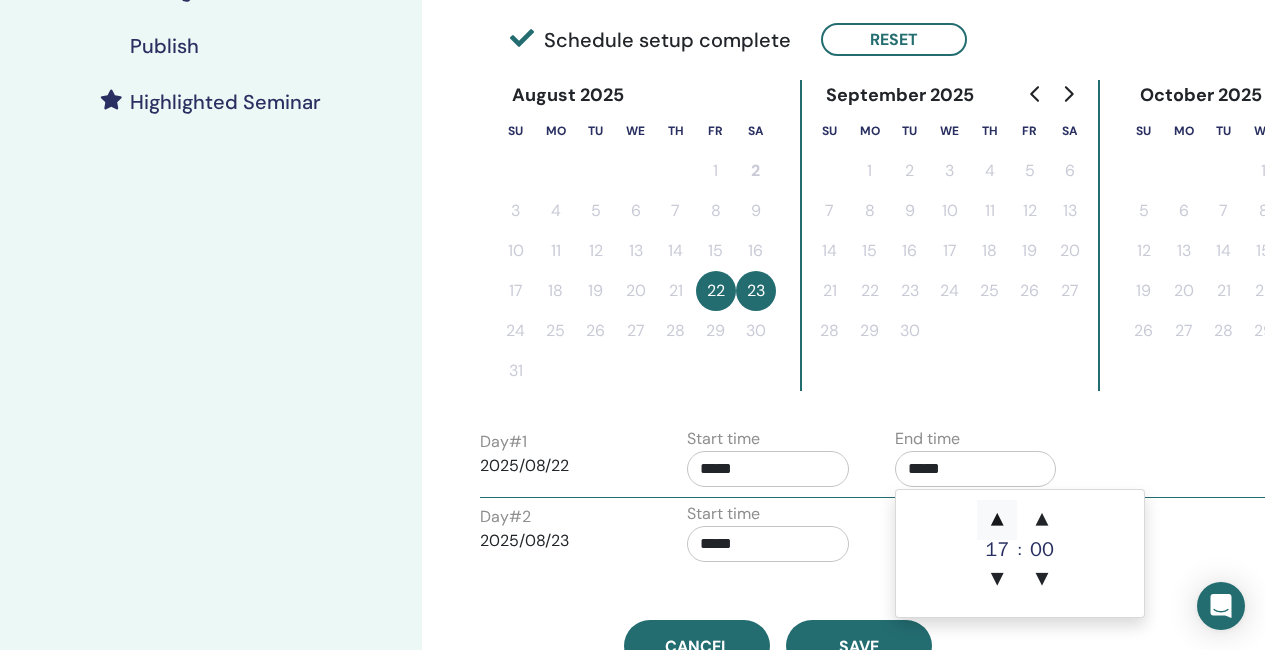 click on "▲" at bounding box center (997, 520) 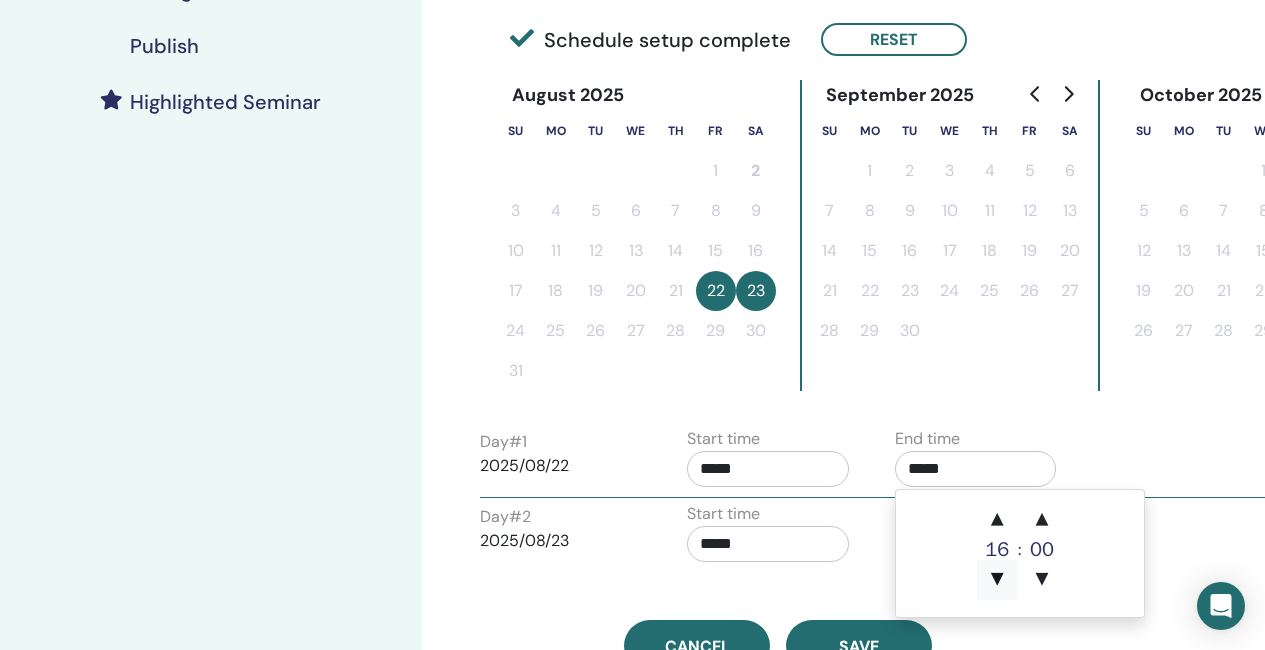 click on "▼" at bounding box center [997, 580] 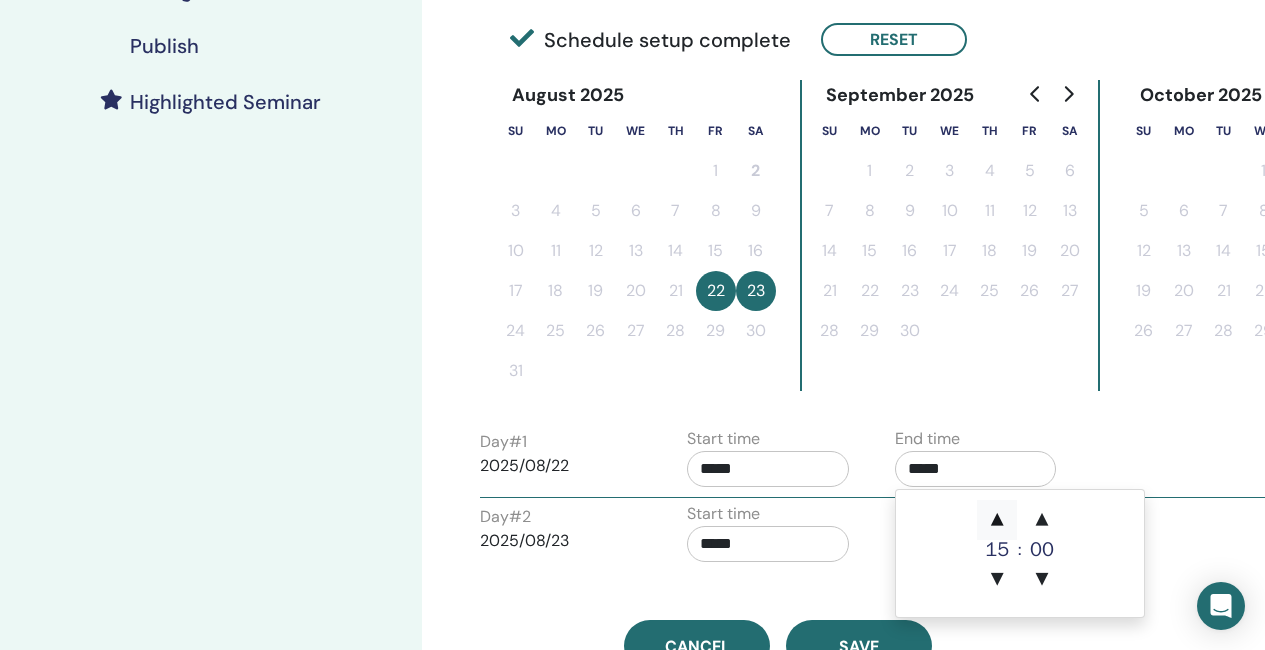 click on "▲" at bounding box center [997, 520] 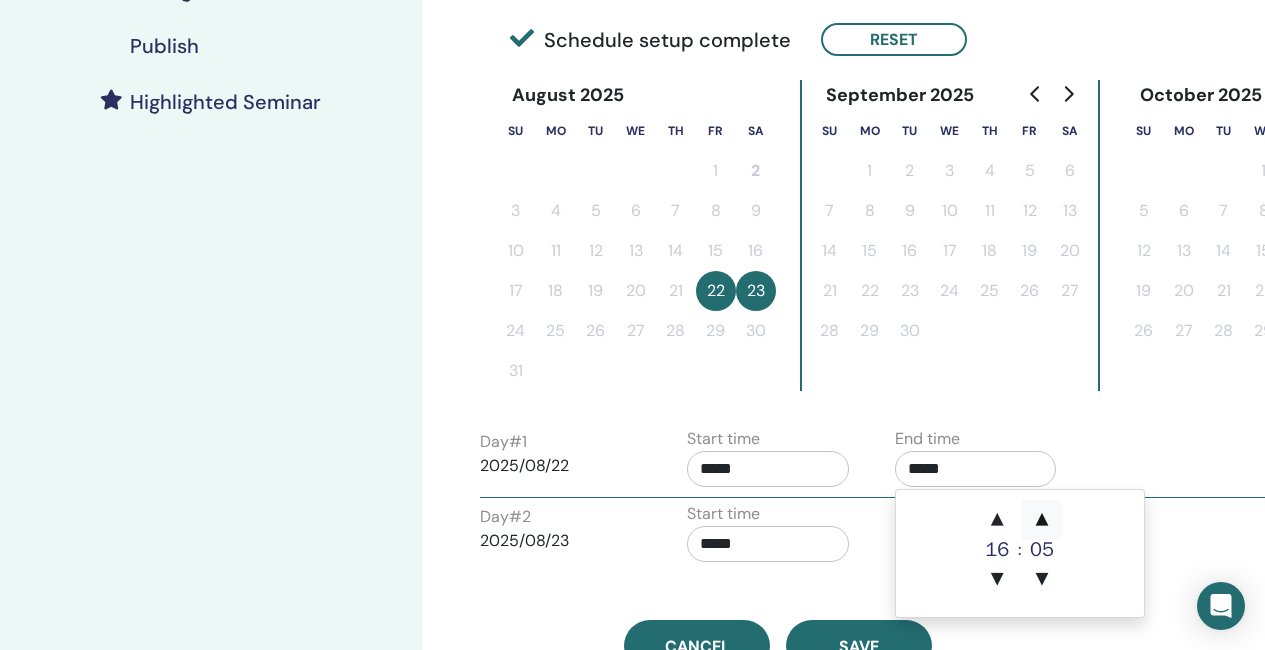 click on "▲" at bounding box center (1042, 520) 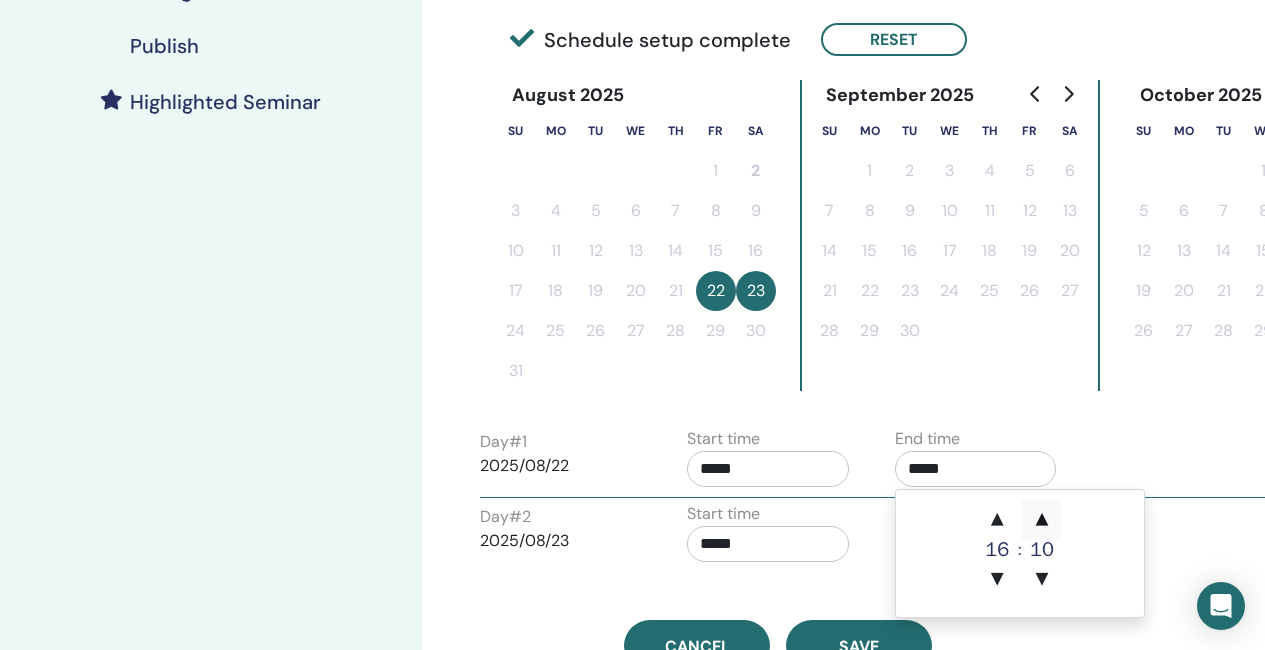 click on "▲" at bounding box center (1042, 520) 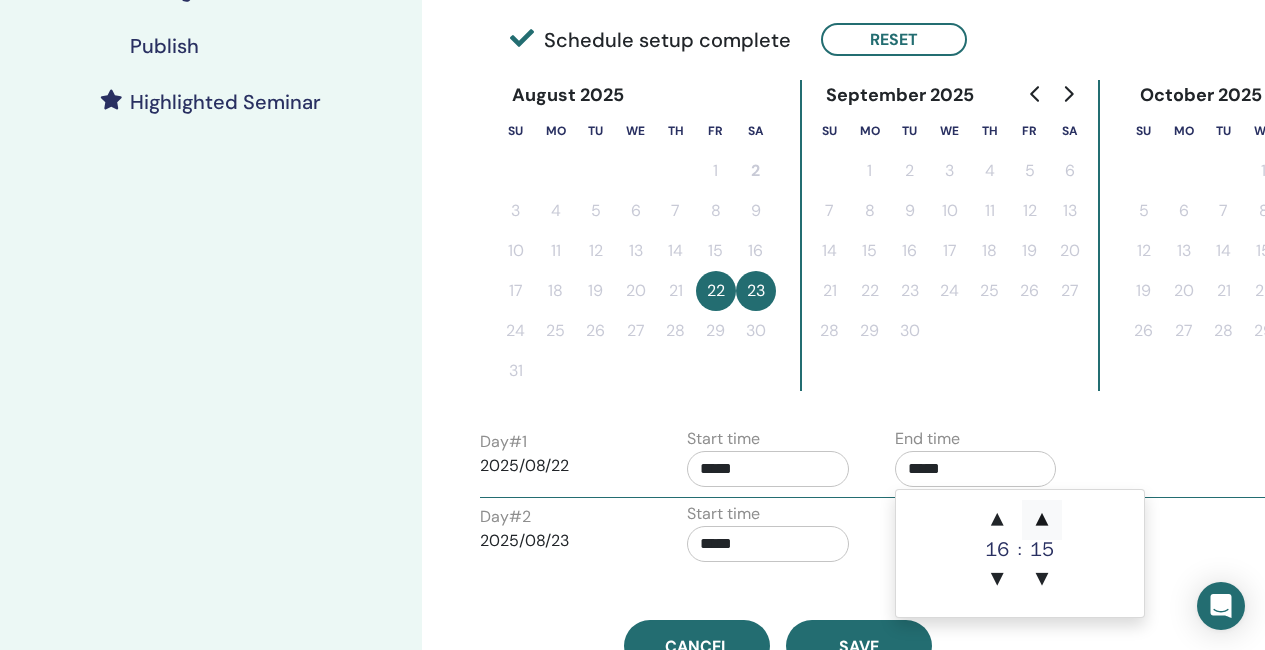 click on "▲" at bounding box center (1042, 520) 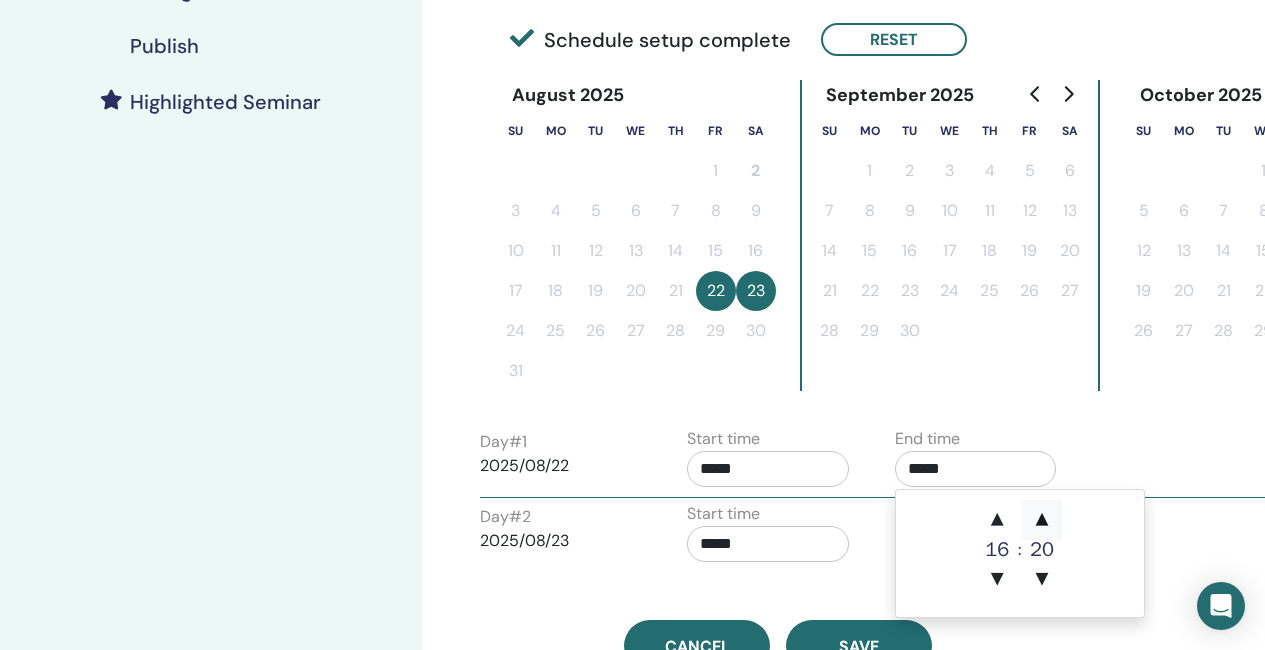 click on "▲" at bounding box center [1042, 520] 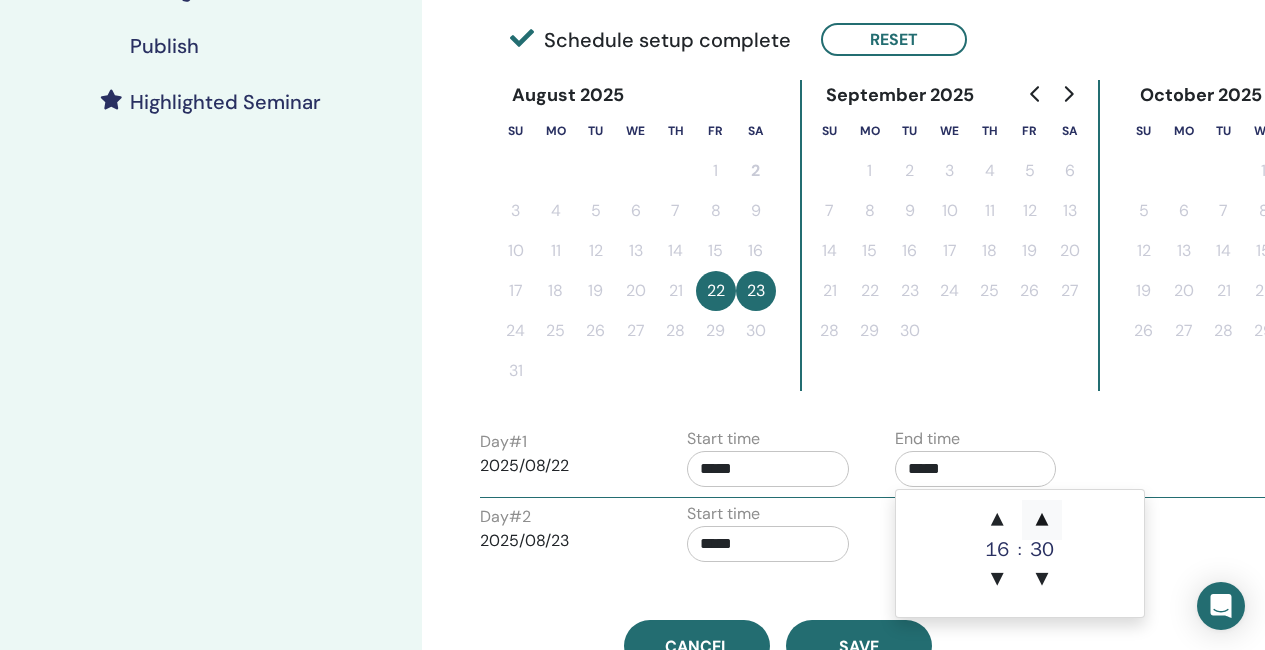 click on "▲" at bounding box center [1042, 520] 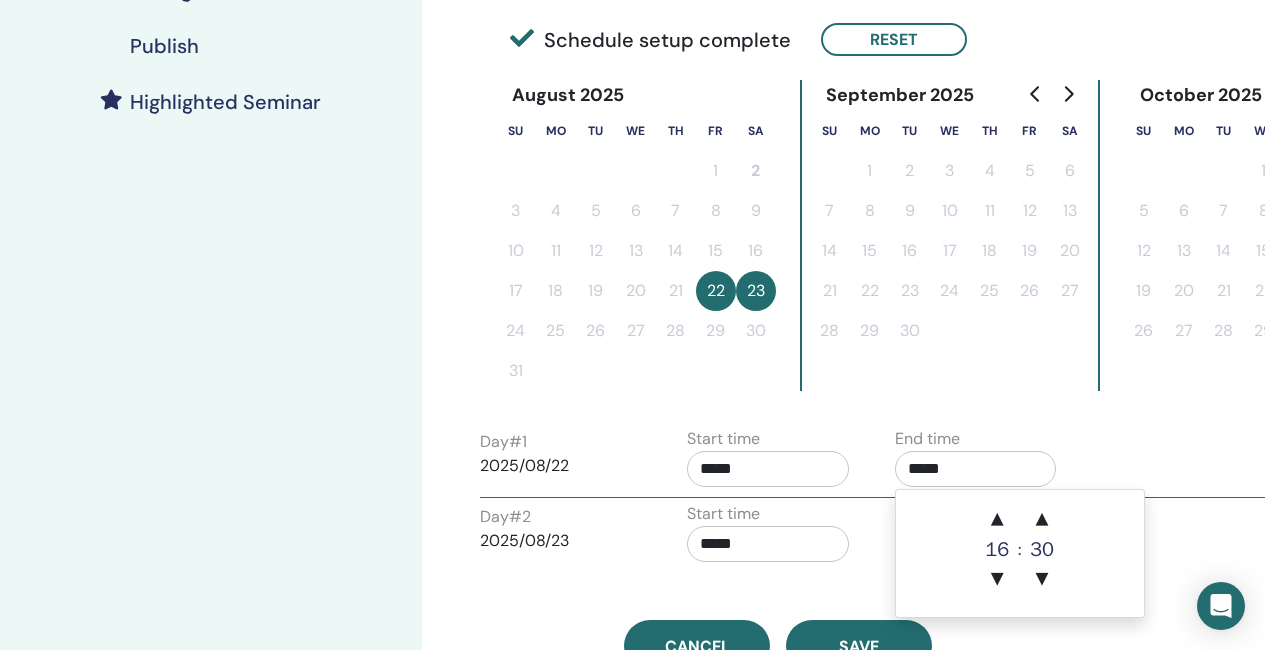 click on "Day  # 1 2025/08/22 Start time ***** End time *****" at bounding box center (880, 462) 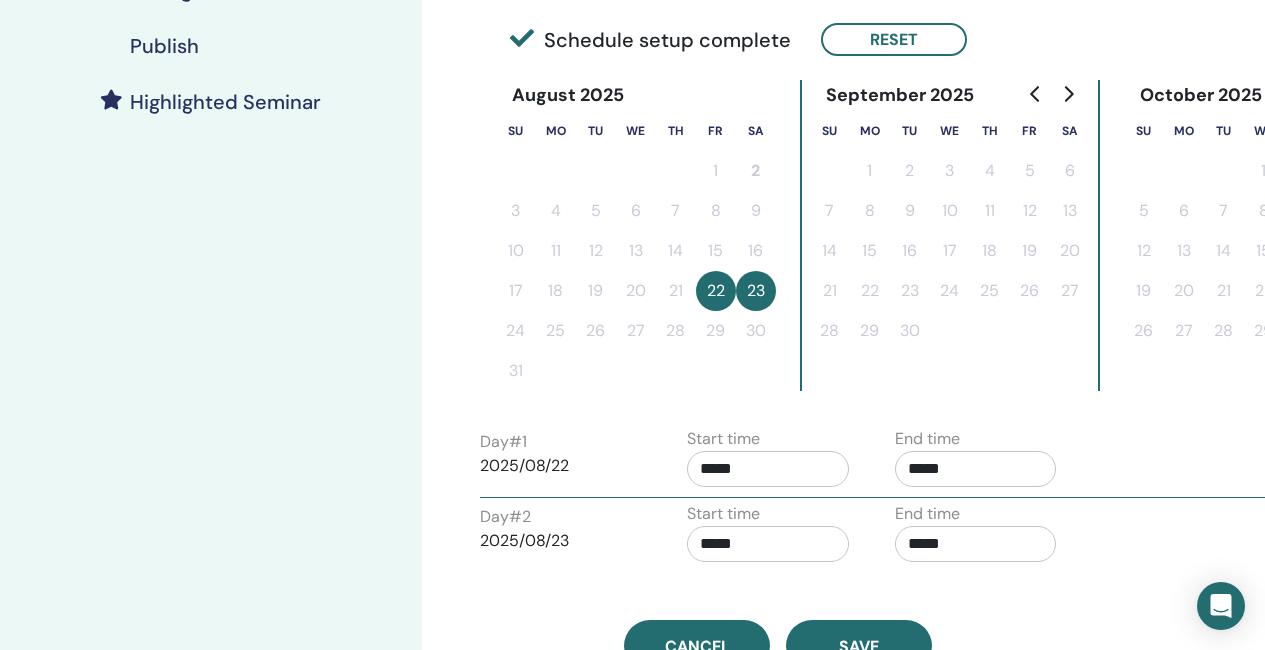click on "*****" at bounding box center [768, 544] 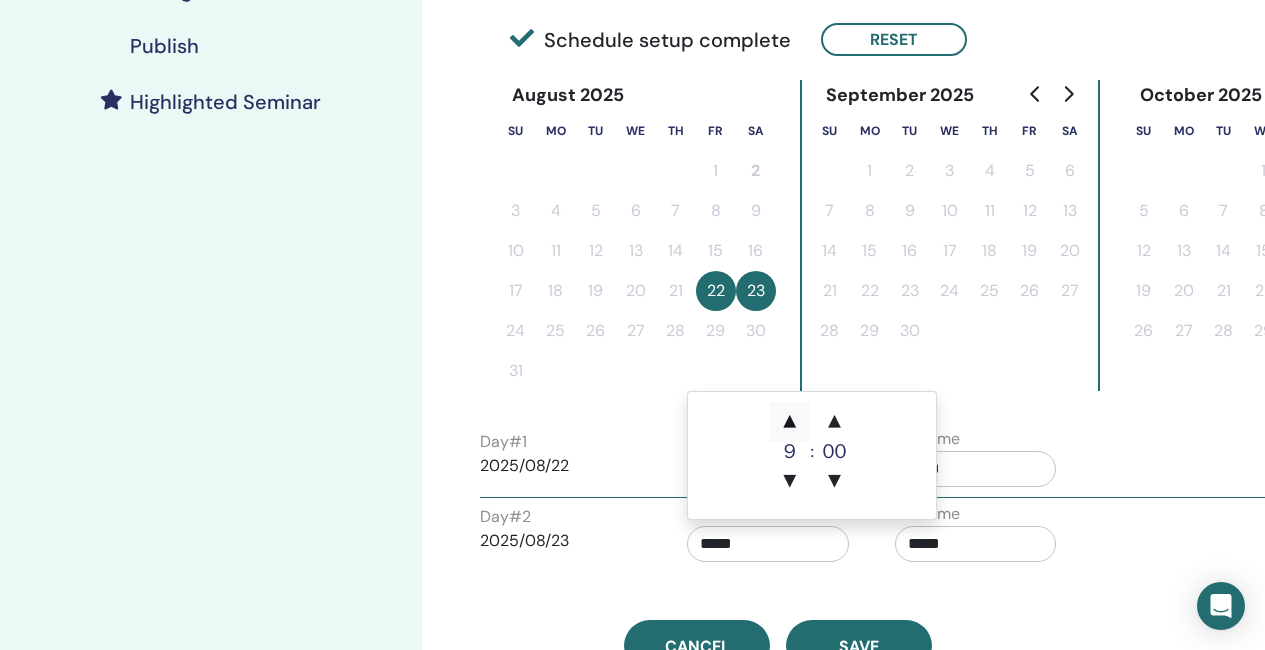 click on "▲" at bounding box center (790, 422) 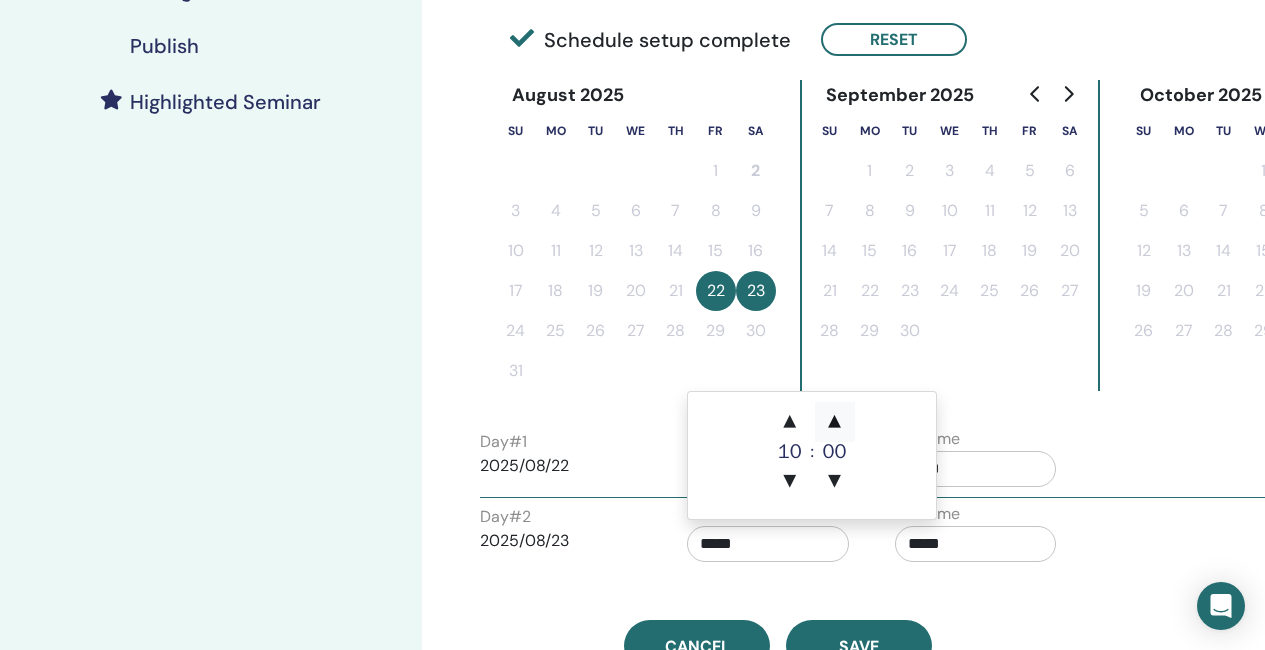 click on "▲" at bounding box center [835, 422] 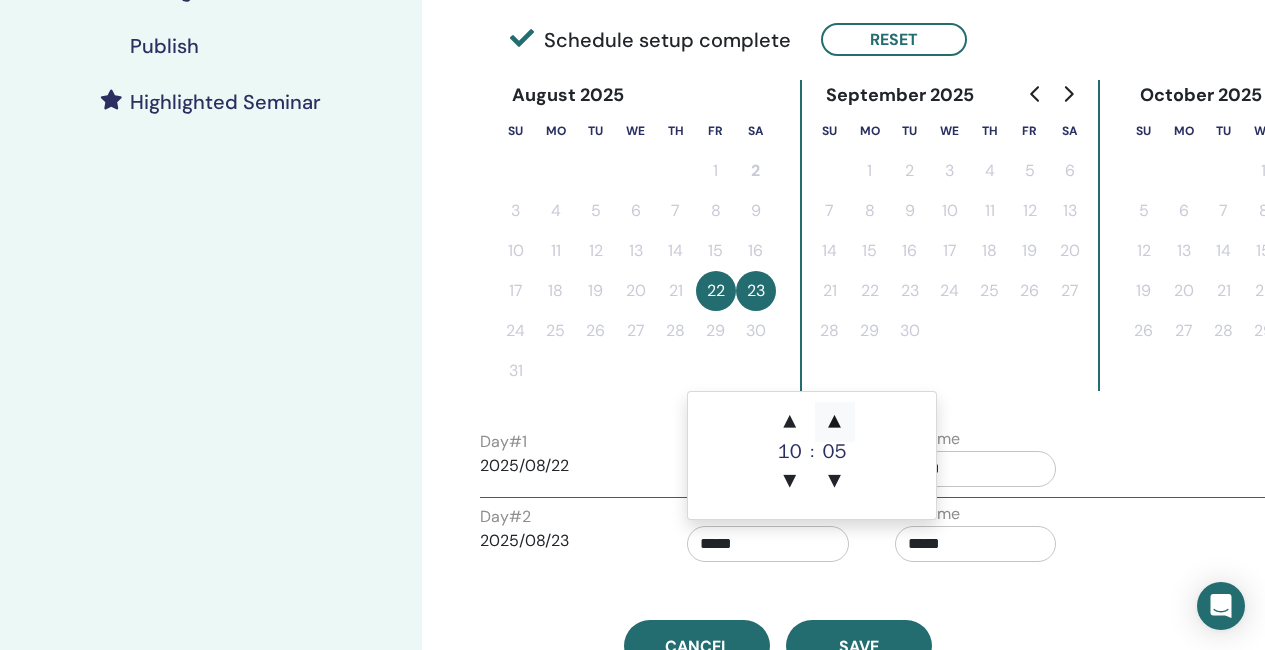 click on "▲" at bounding box center (835, 422) 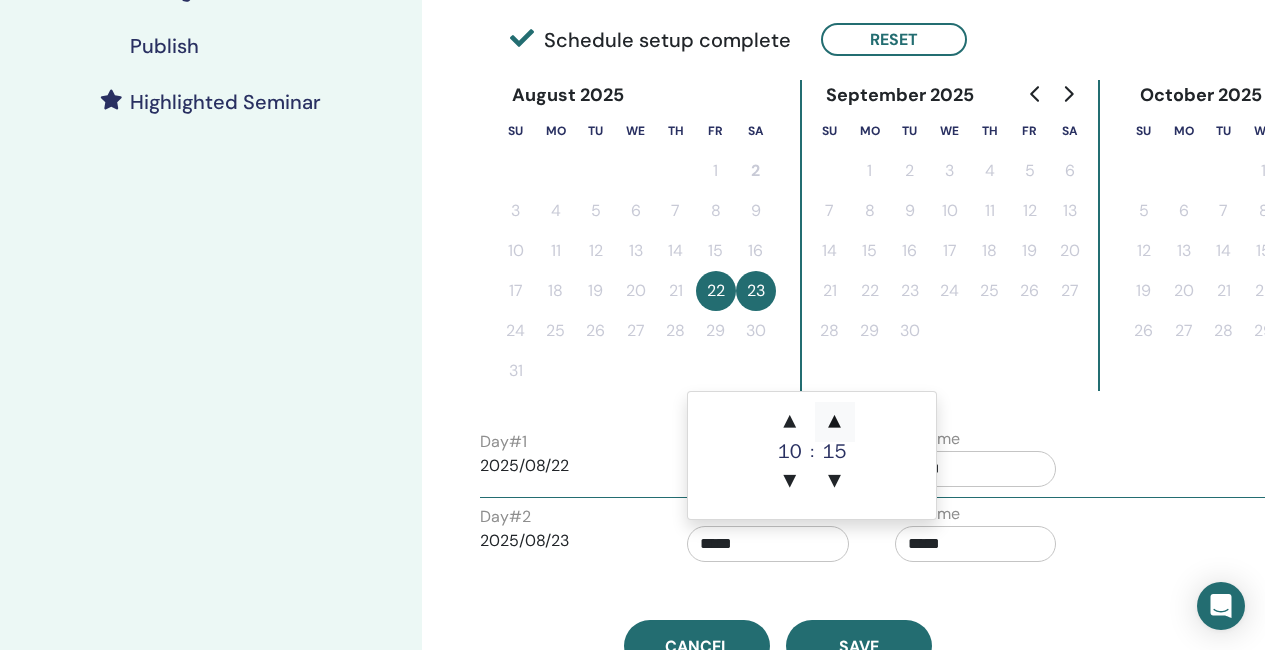 click on "▲" at bounding box center (835, 422) 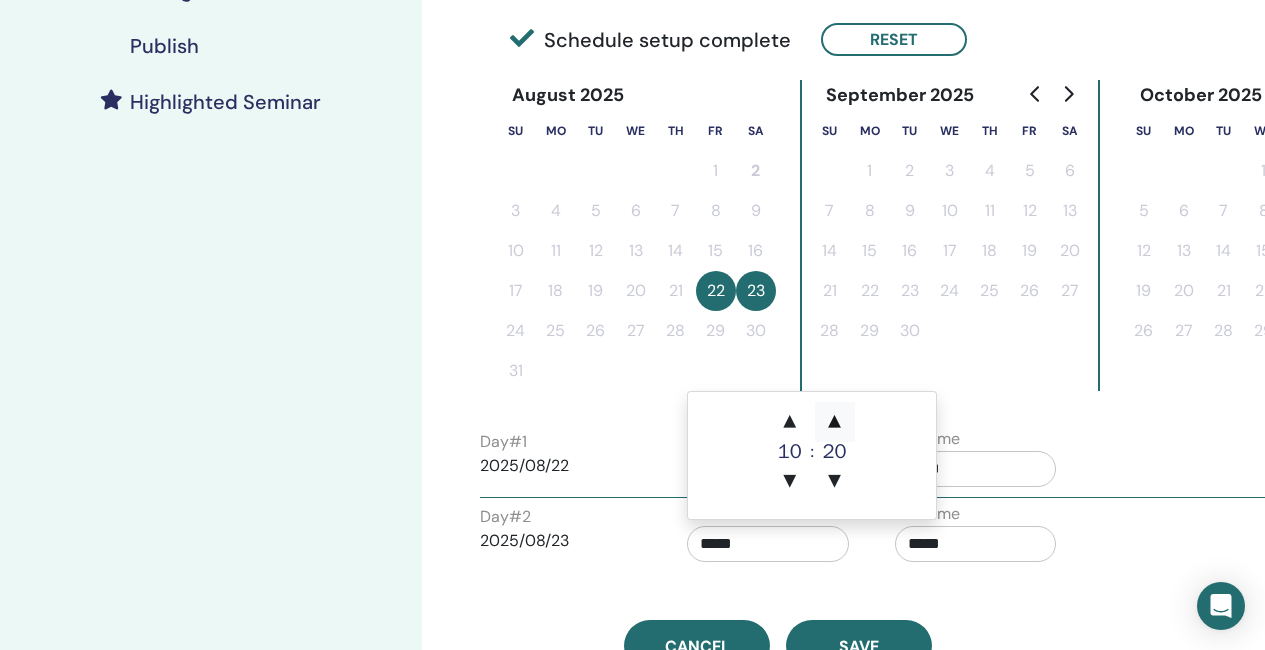 click on "▲" at bounding box center [835, 422] 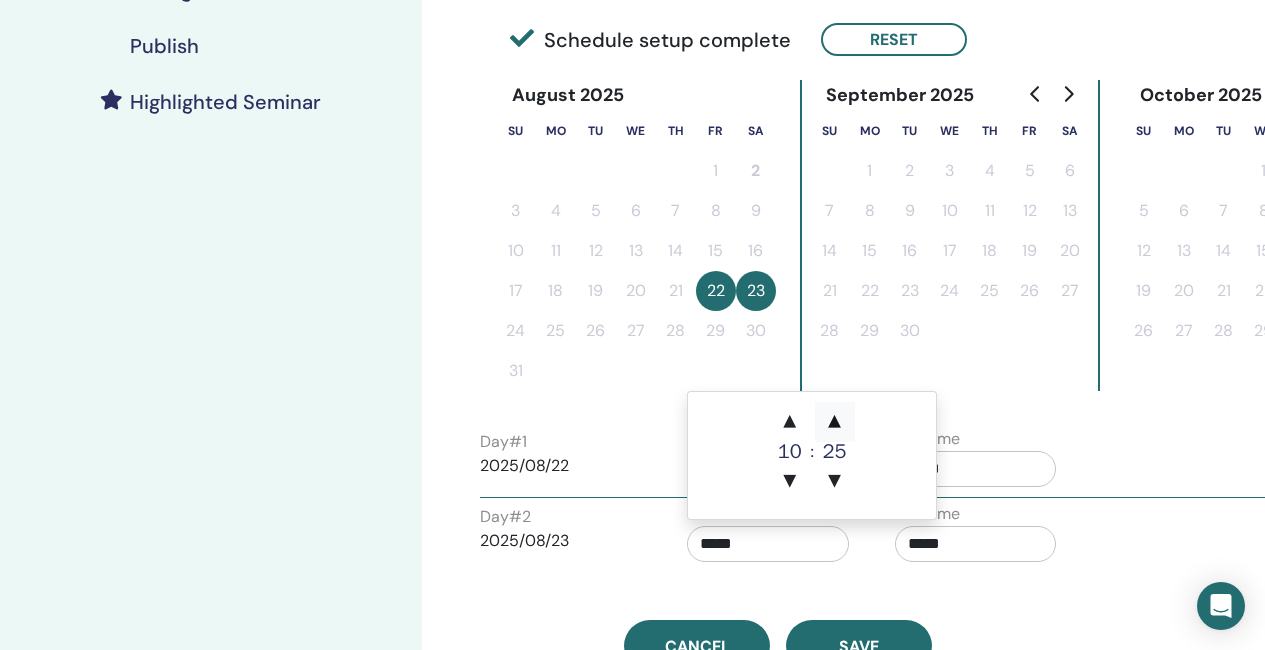 click on "▲" at bounding box center [835, 422] 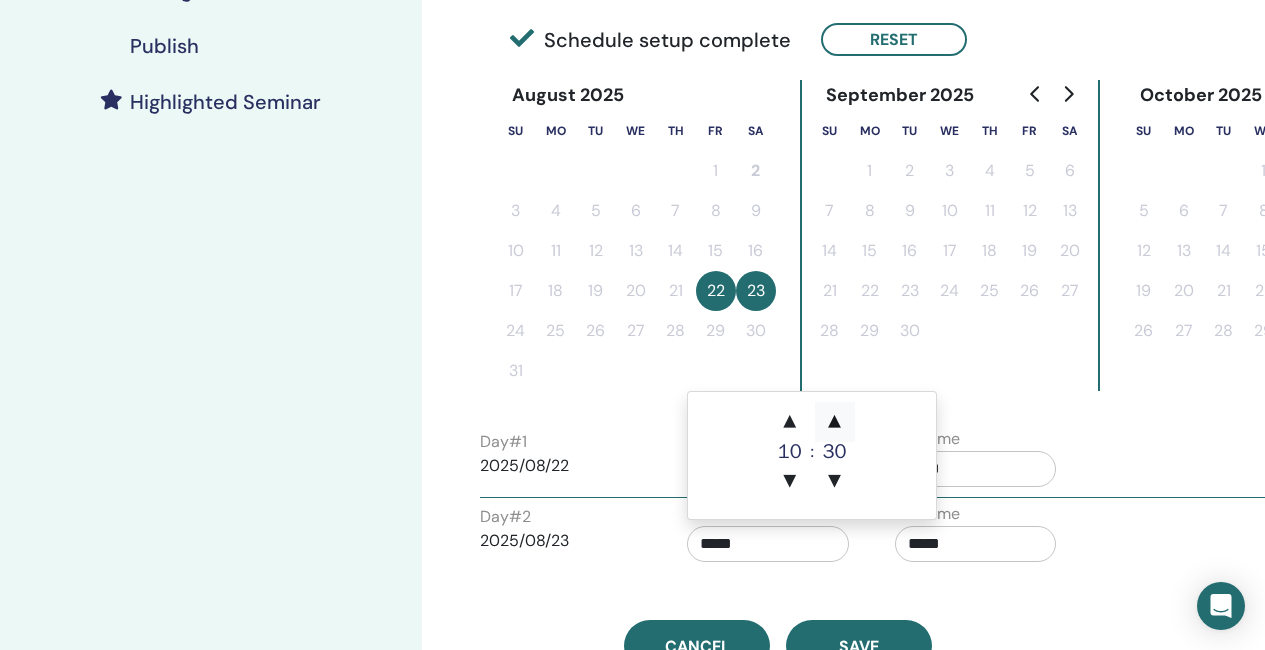 click on "▲" at bounding box center [835, 422] 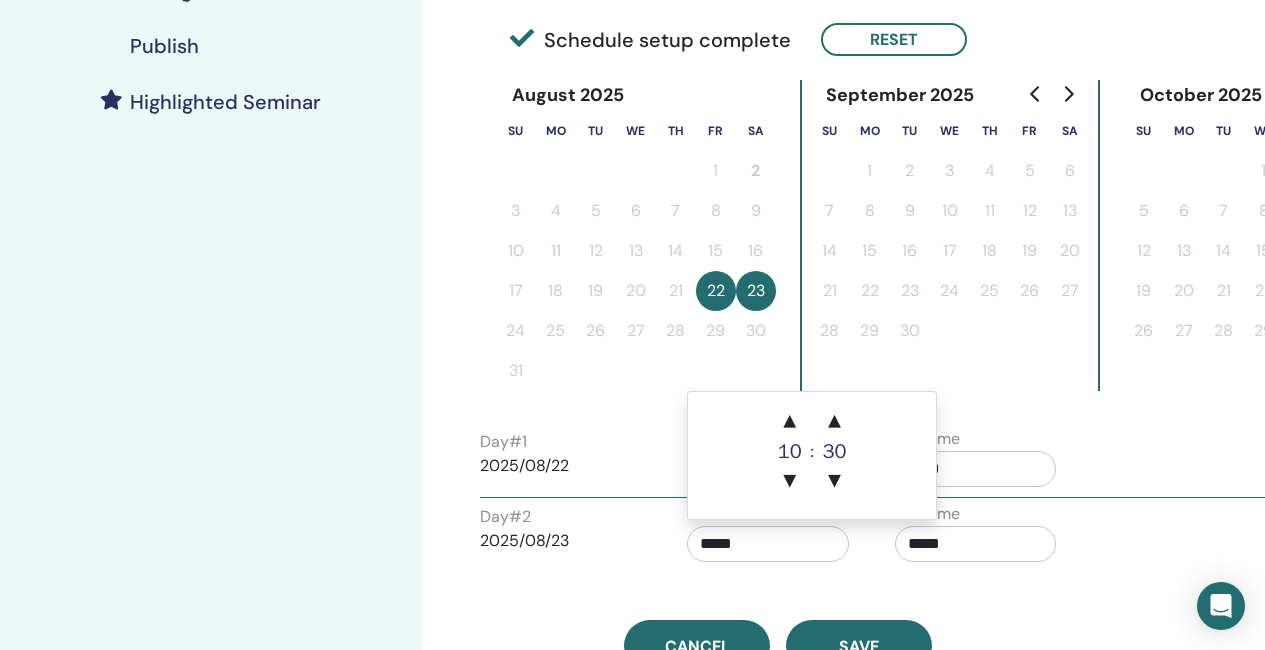 click on "*****" at bounding box center [976, 544] 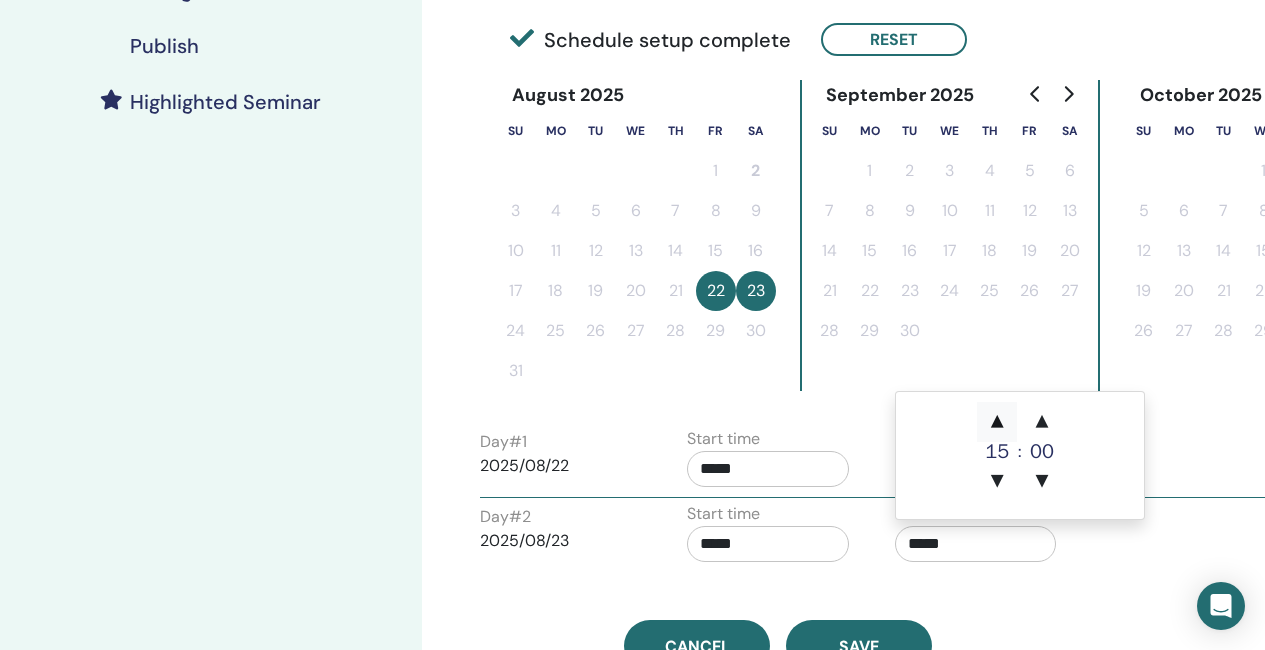 click on "▲" at bounding box center [997, 422] 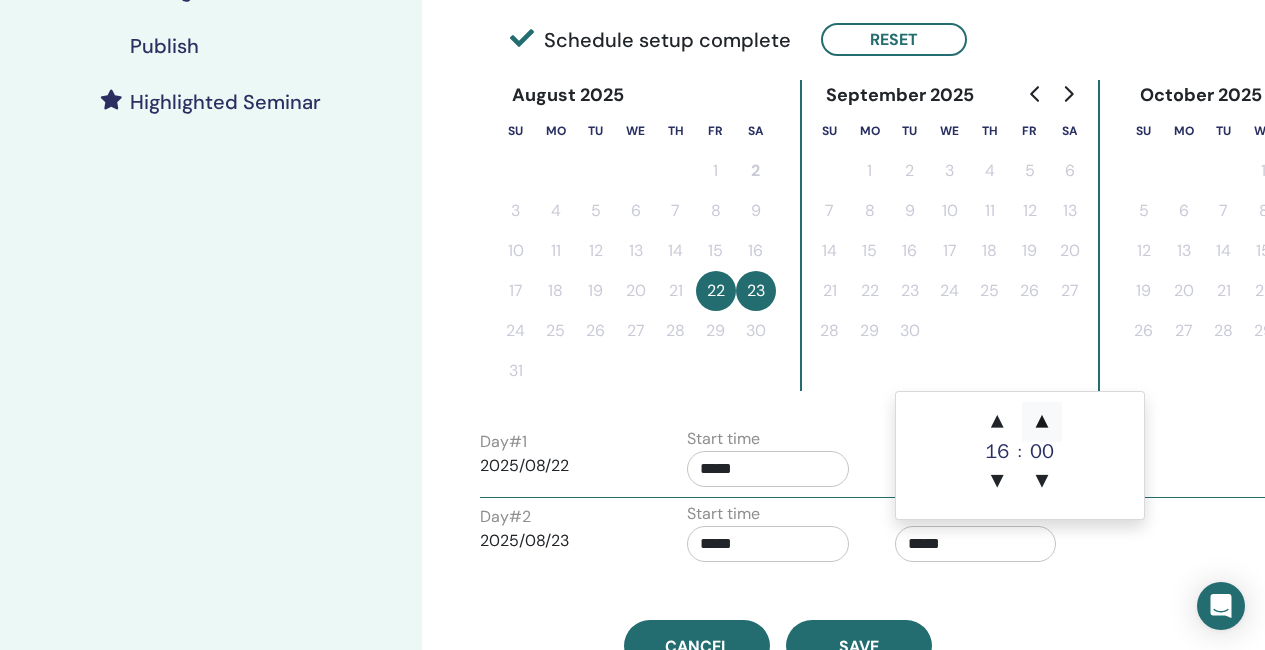 click on "▲" at bounding box center [1042, 422] 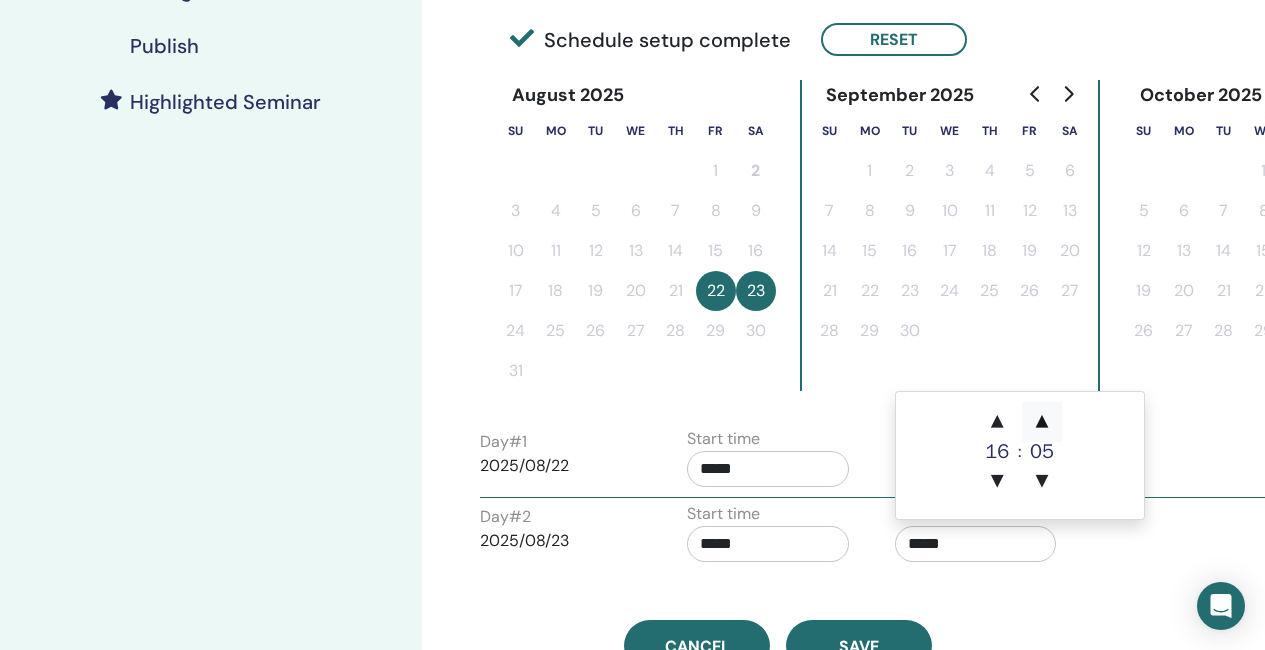 click on "▲" at bounding box center [1042, 422] 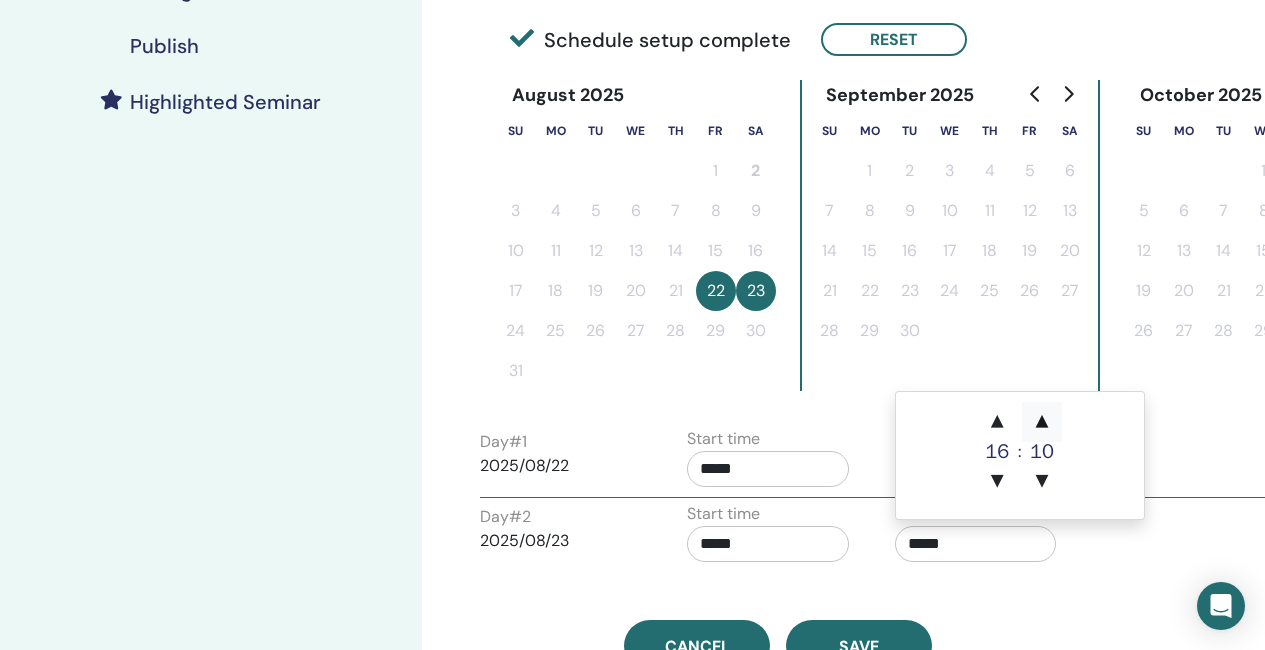 click on "▲" at bounding box center [1042, 422] 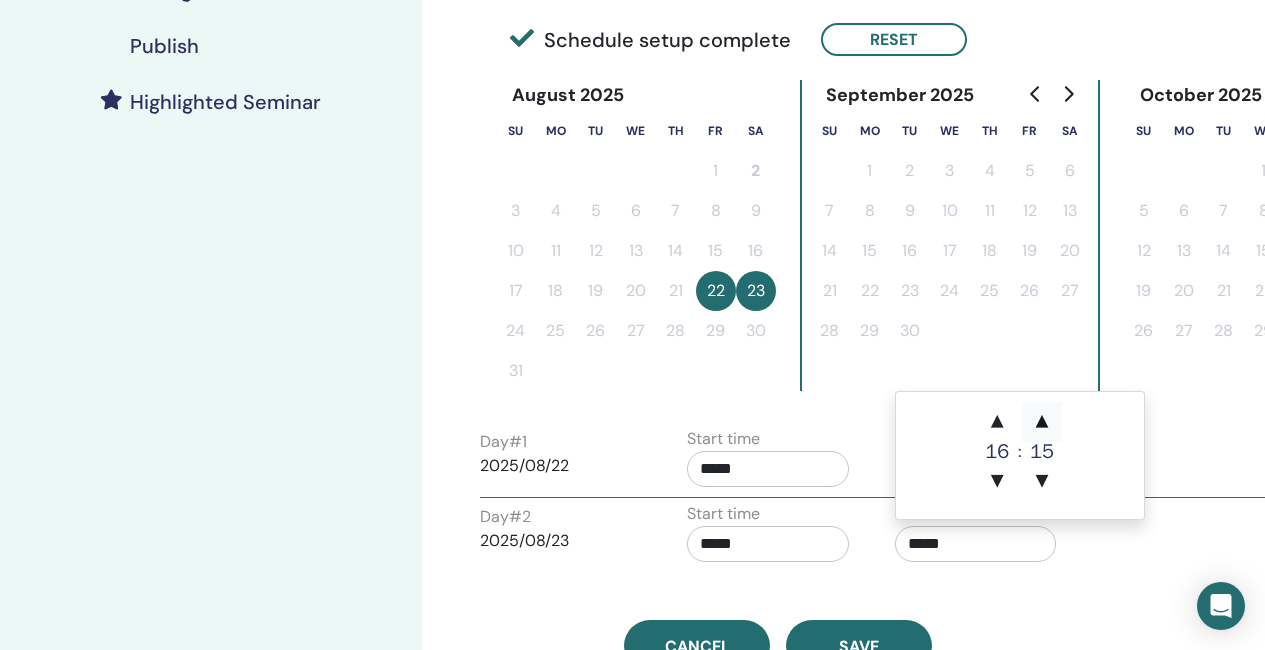click on "▲" at bounding box center (1042, 422) 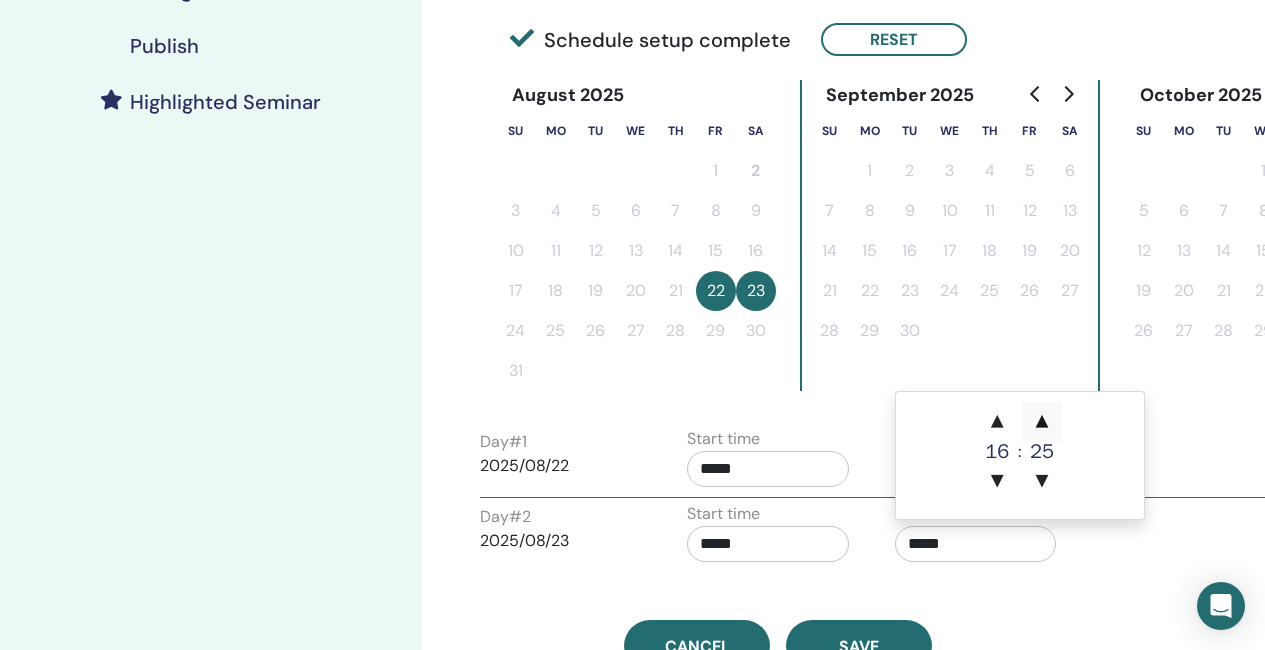 click on "▲" at bounding box center (1042, 422) 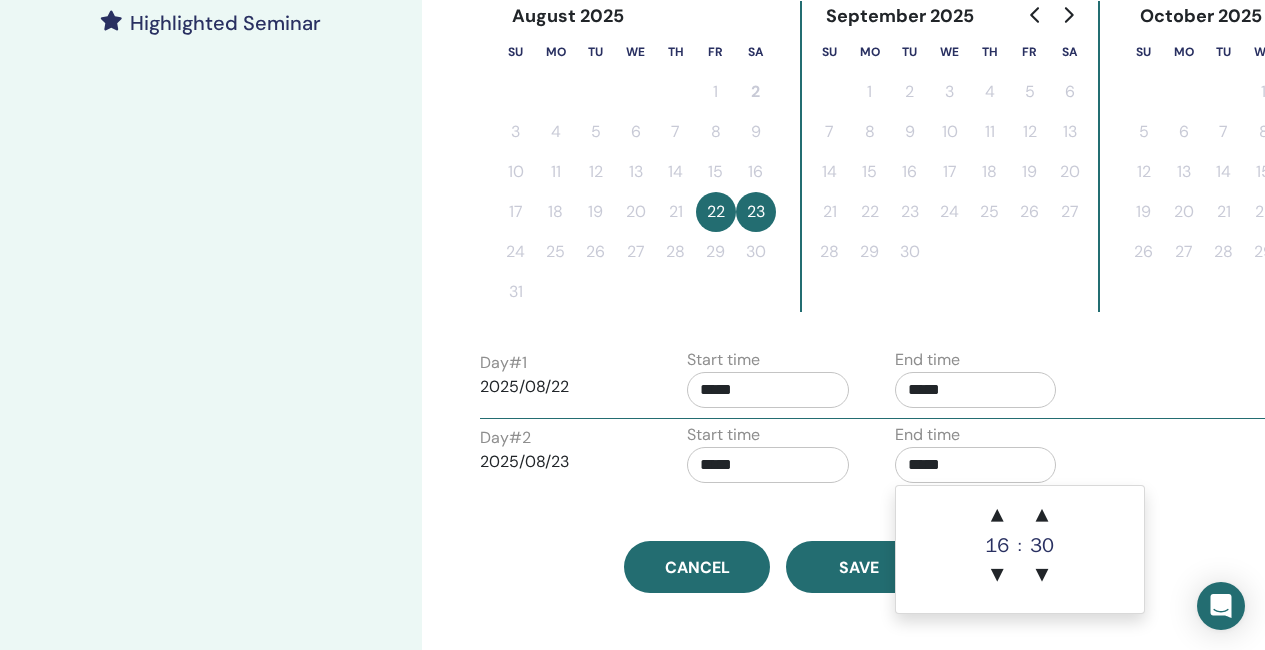 scroll, scrollTop: 600, scrollLeft: 0, axis: vertical 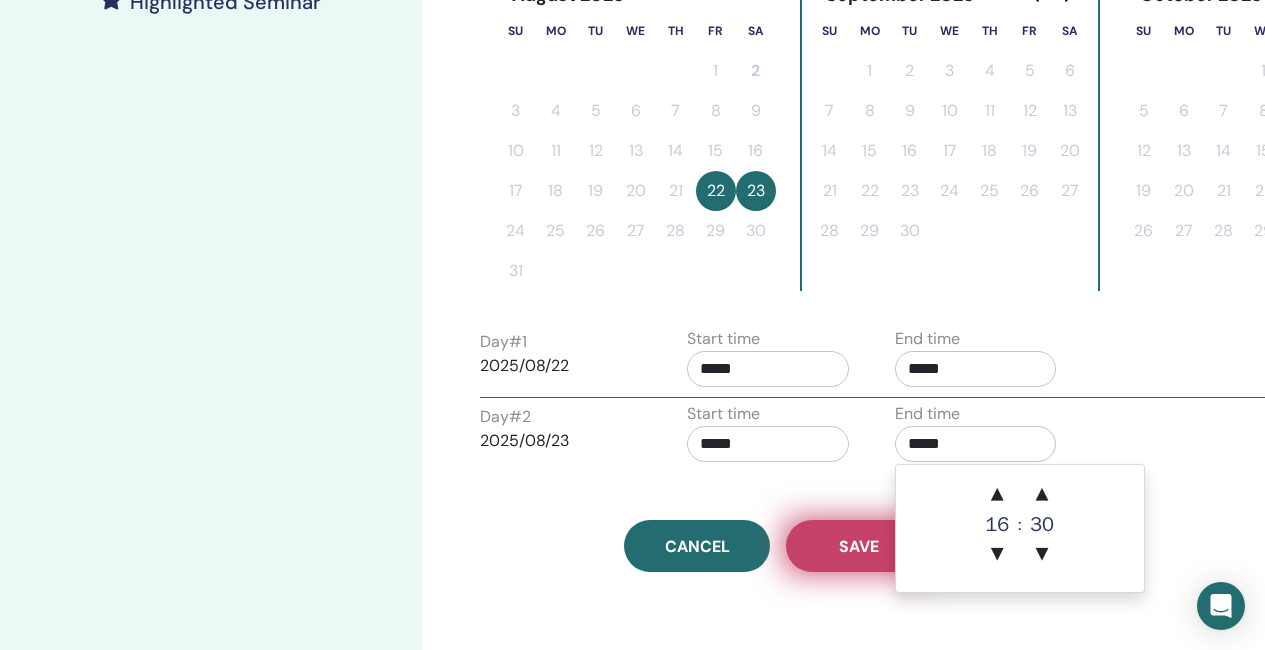 click on "Save" at bounding box center [859, 546] 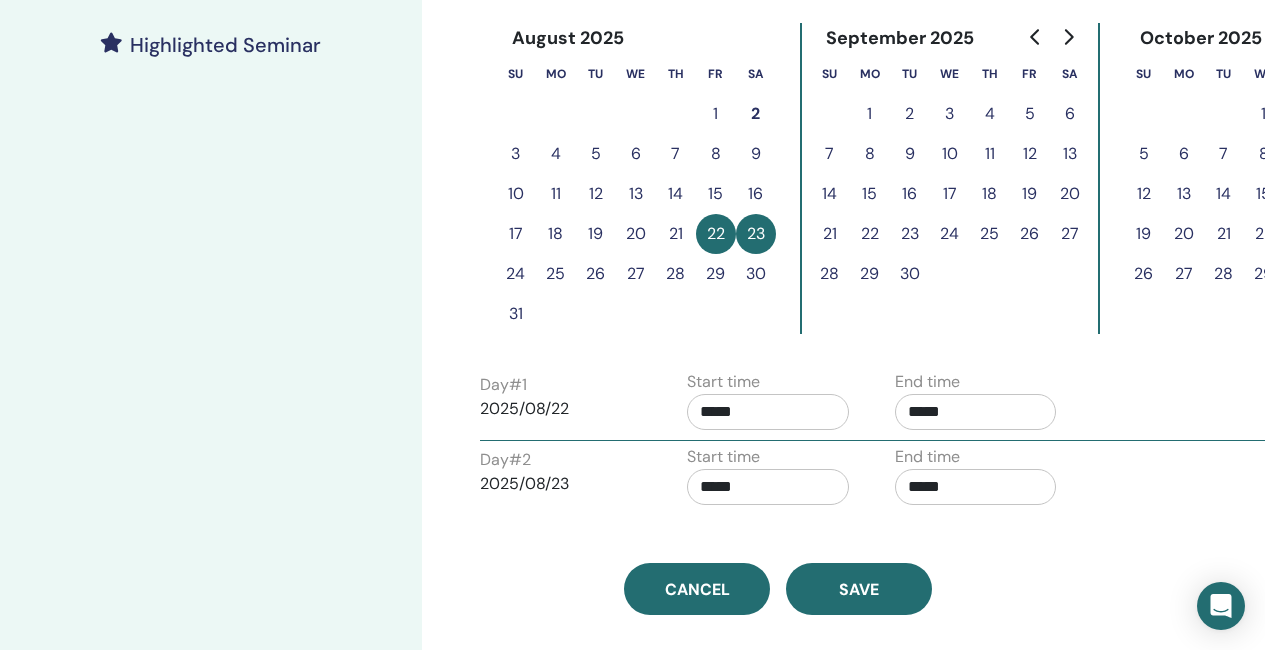 scroll, scrollTop: 600, scrollLeft: 0, axis: vertical 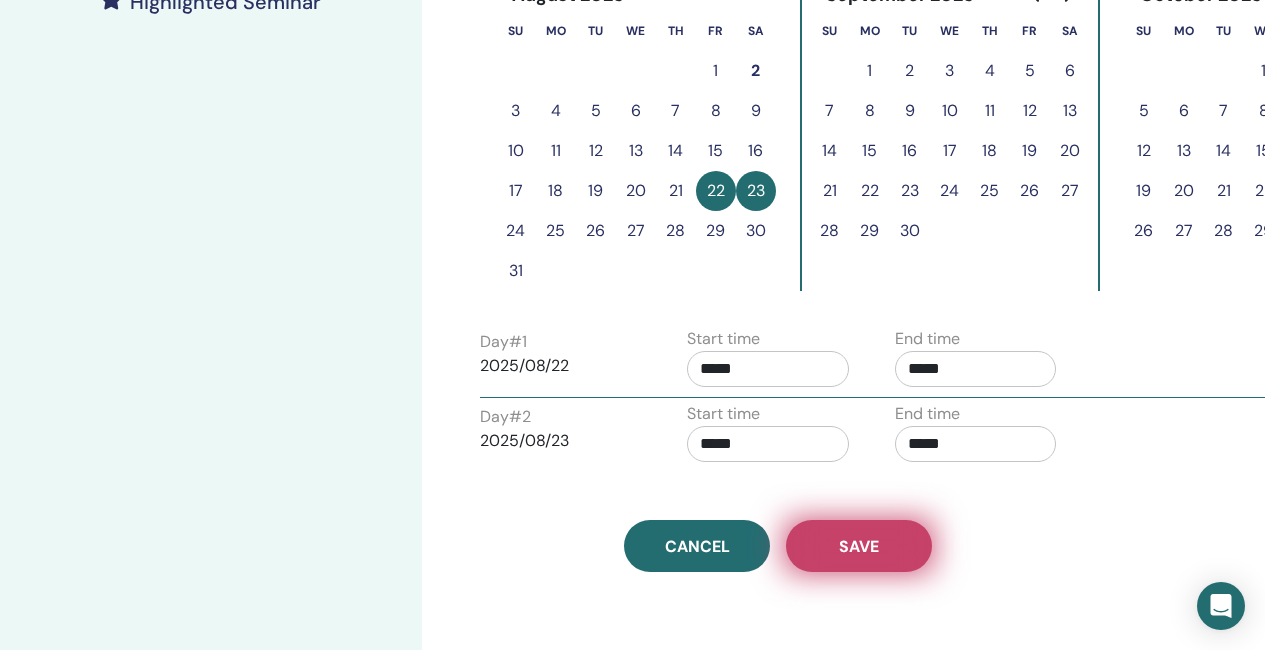 click on "Save" at bounding box center [859, 546] 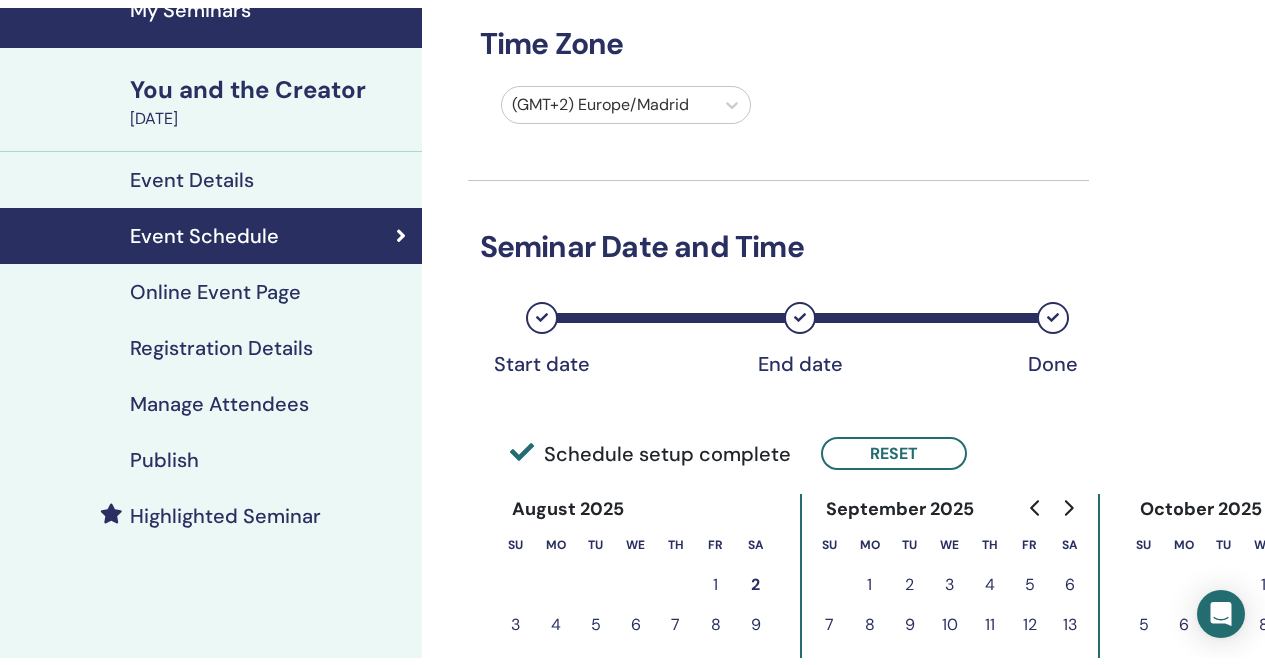 scroll, scrollTop: 76, scrollLeft: 0, axis: vertical 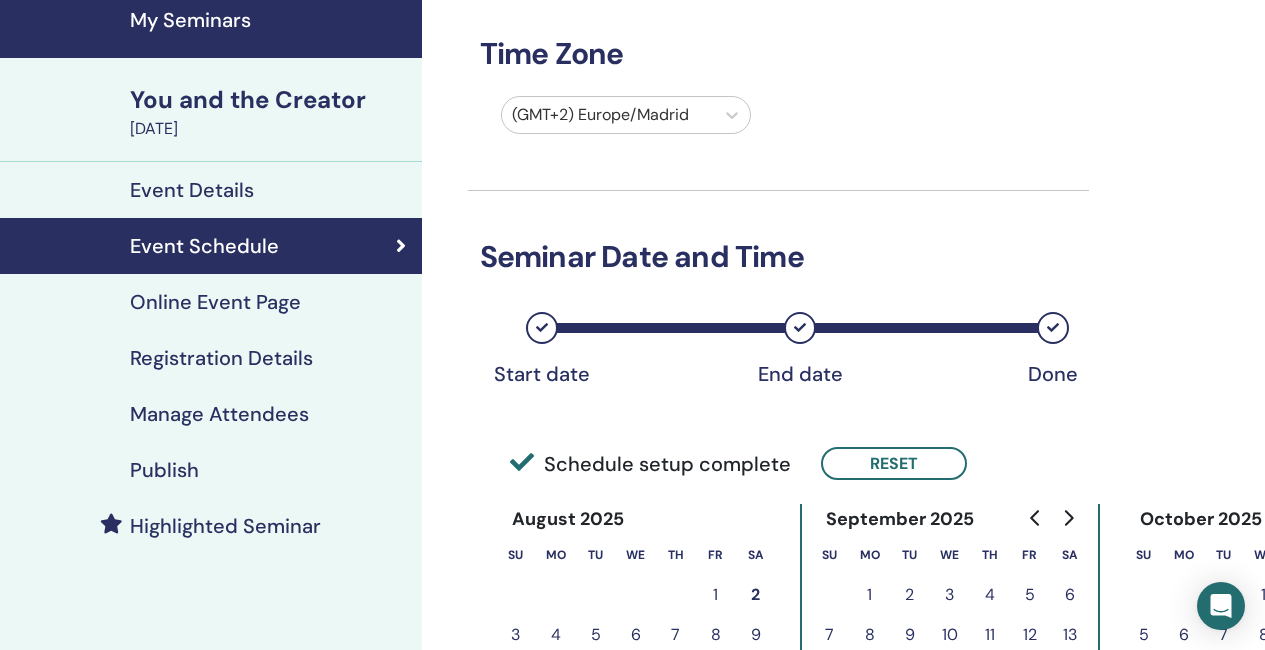 click on "Registration Details" at bounding box center [221, 358] 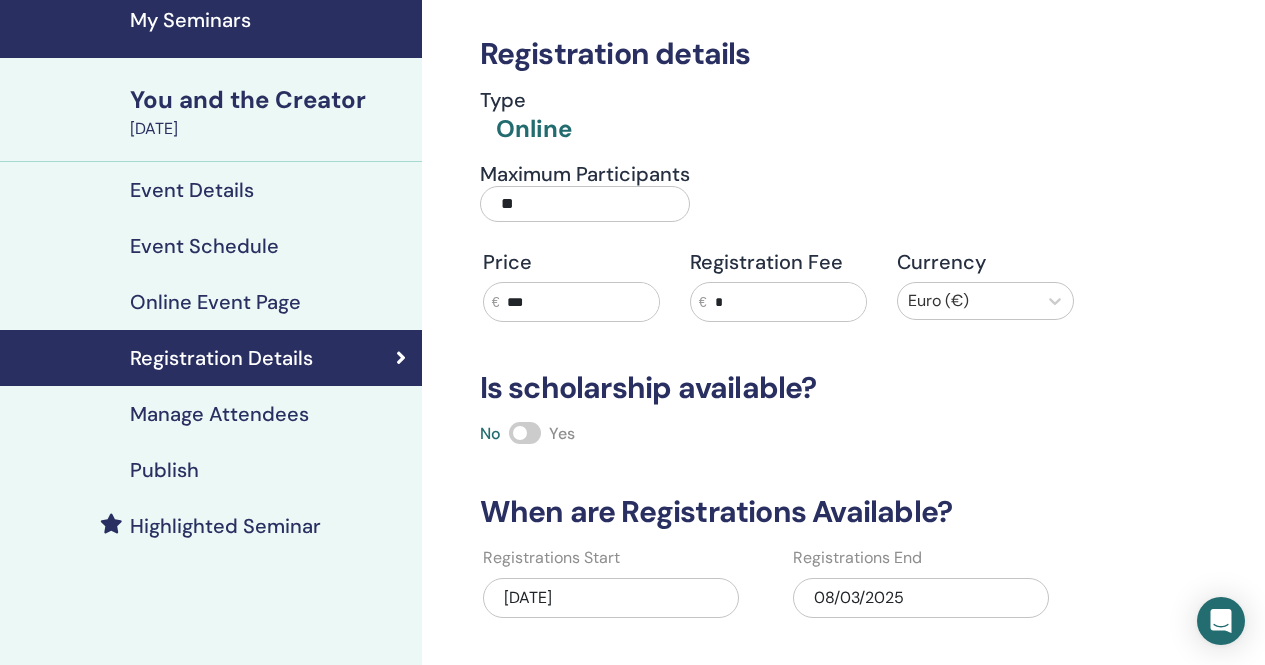 click on "08/03/2025" at bounding box center (921, 598) 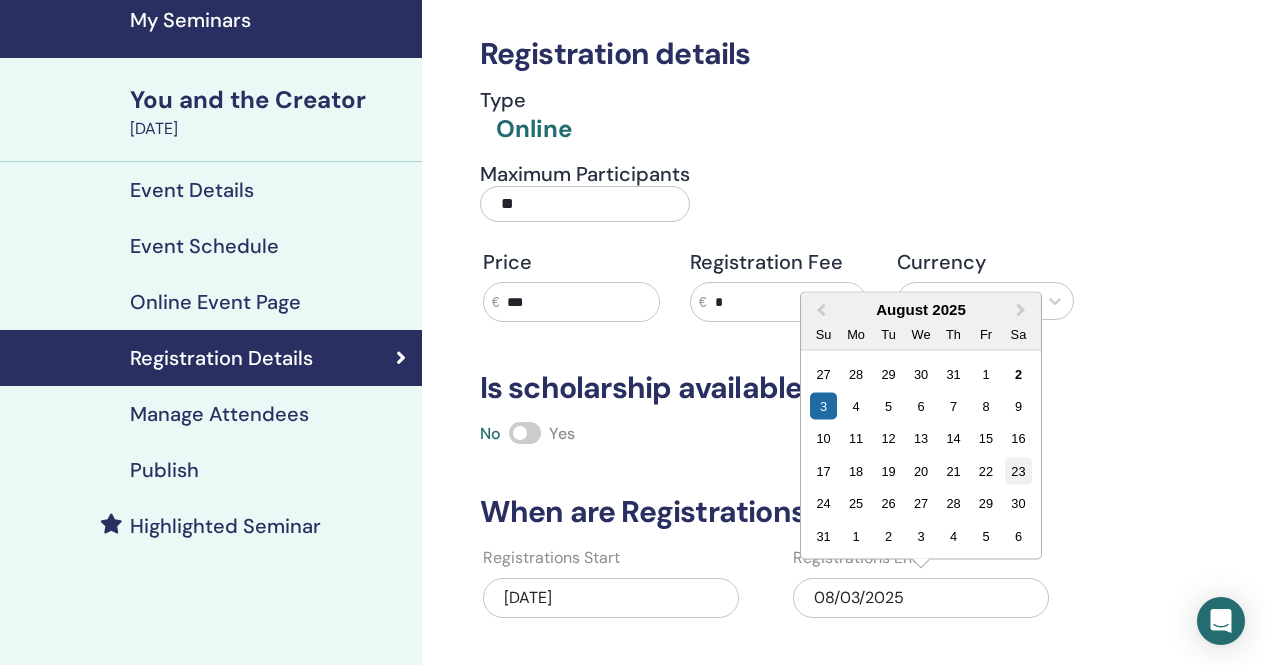 click on "23" at bounding box center [1018, 471] 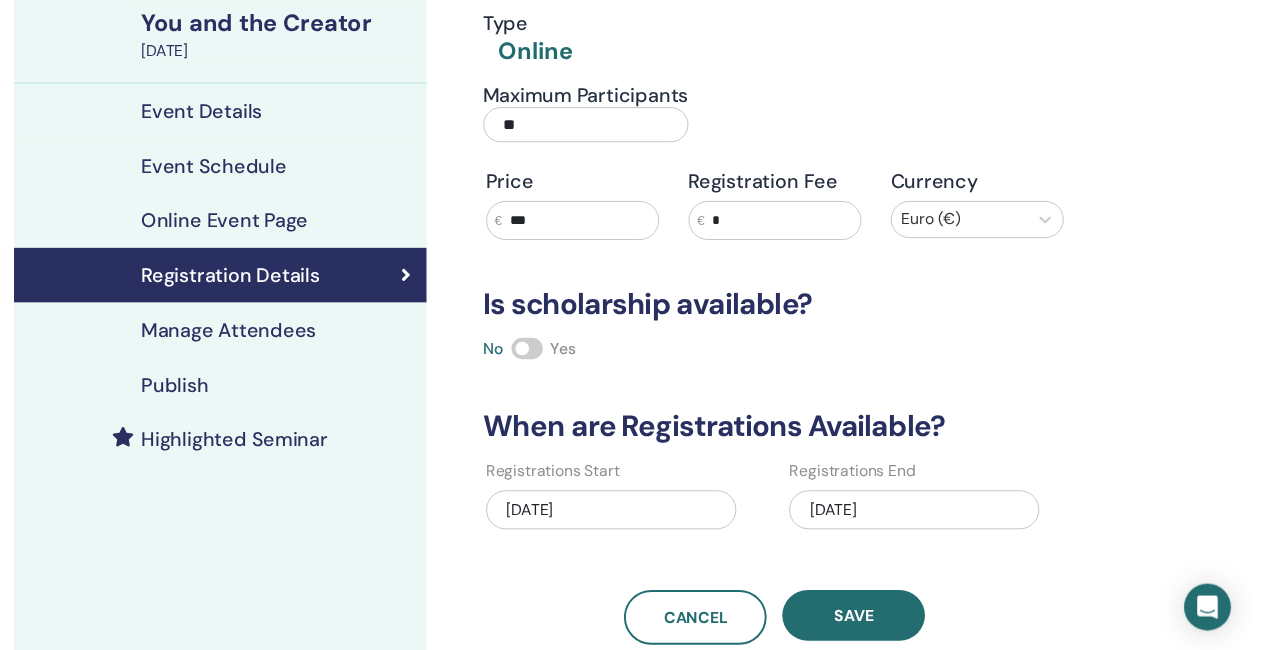 scroll, scrollTop: 176, scrollLeft: 0, axis: vertical 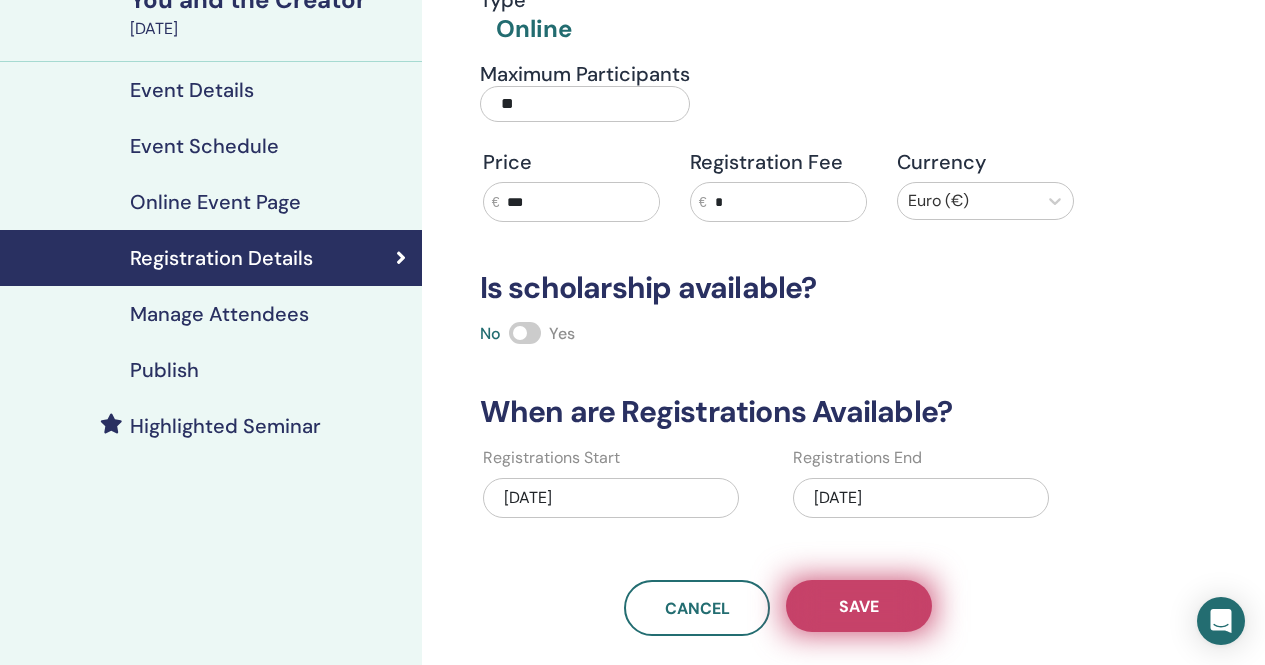 click on "Save" at bounding box center [859, 606] 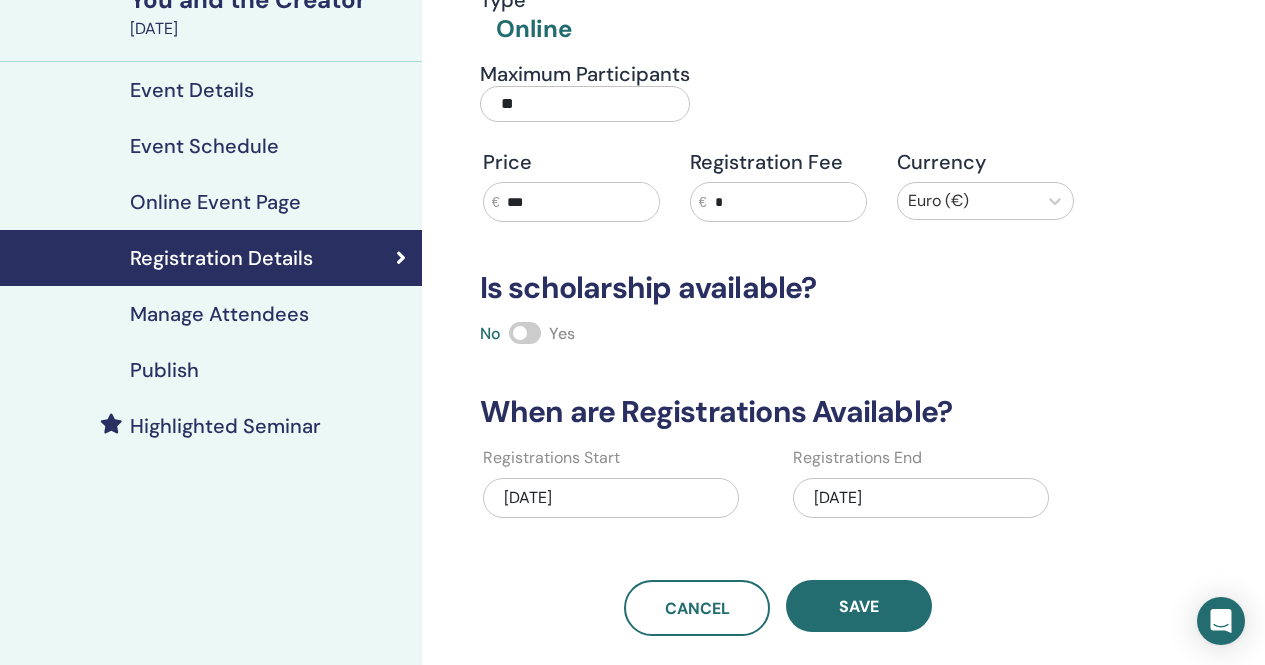 click on "Publish" at bounding box center [164, 370] 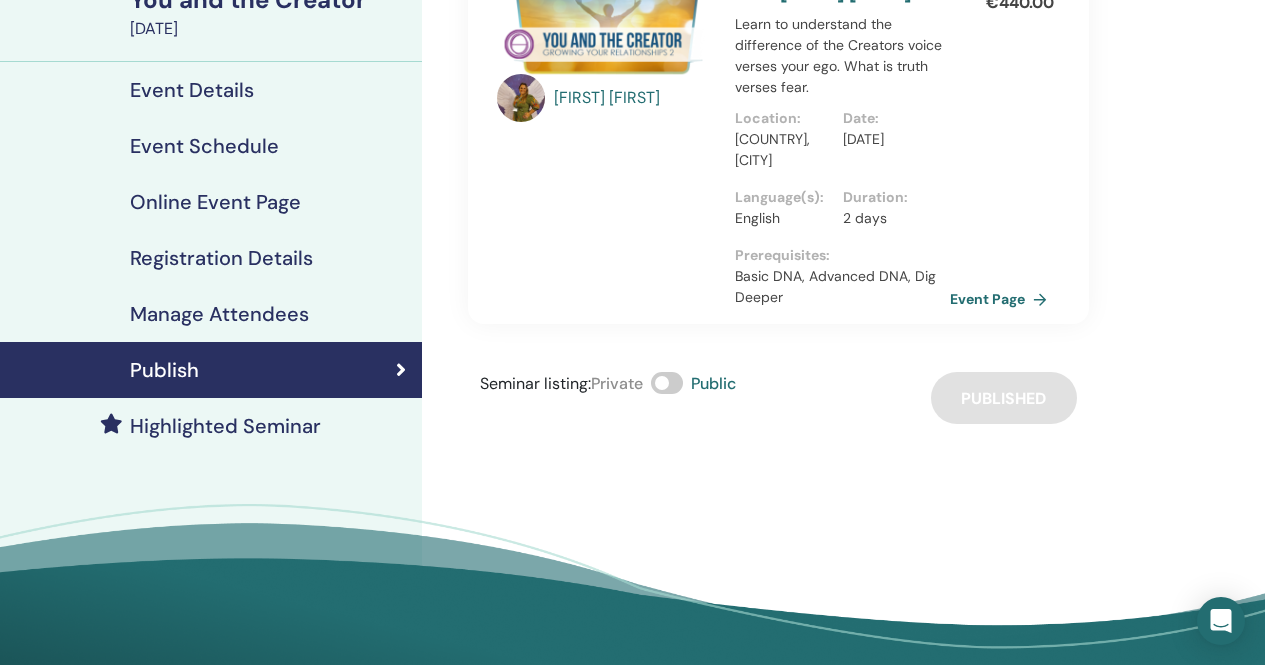 click on "Manage Attendees" at bounding box center (219, 314) 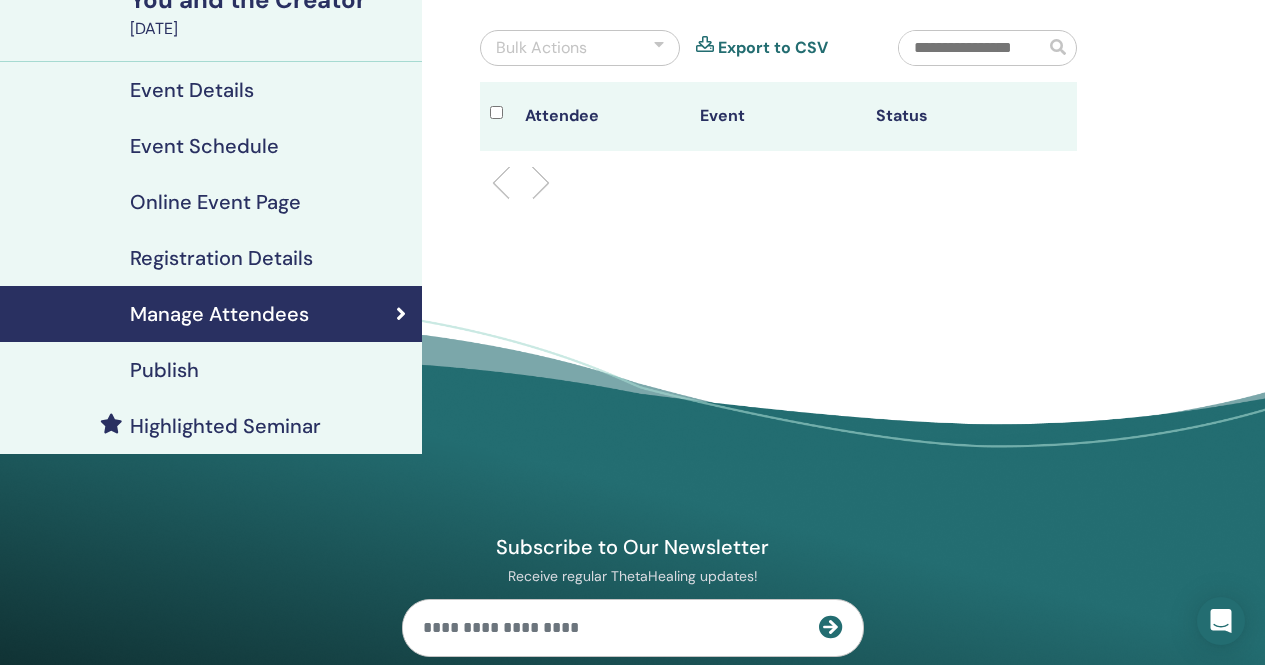 click on "Publish" at bounding box center (211, 370) 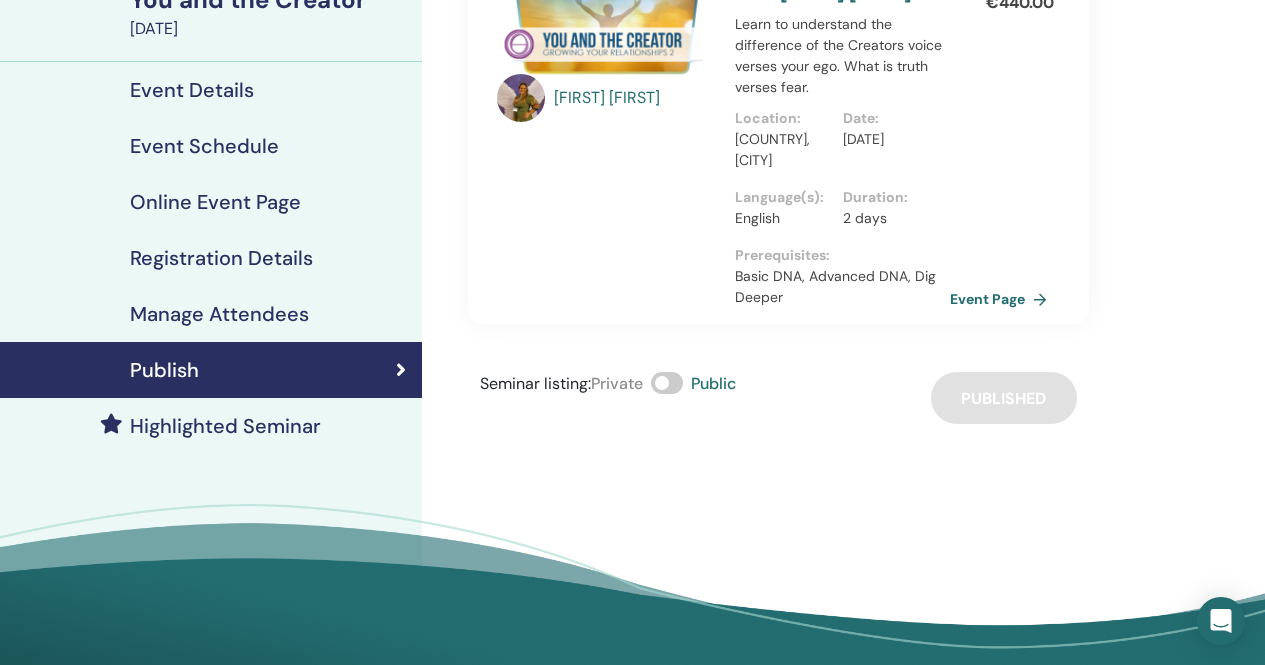 click on "Highlighted Seminar" at bounding box center [225, 426] 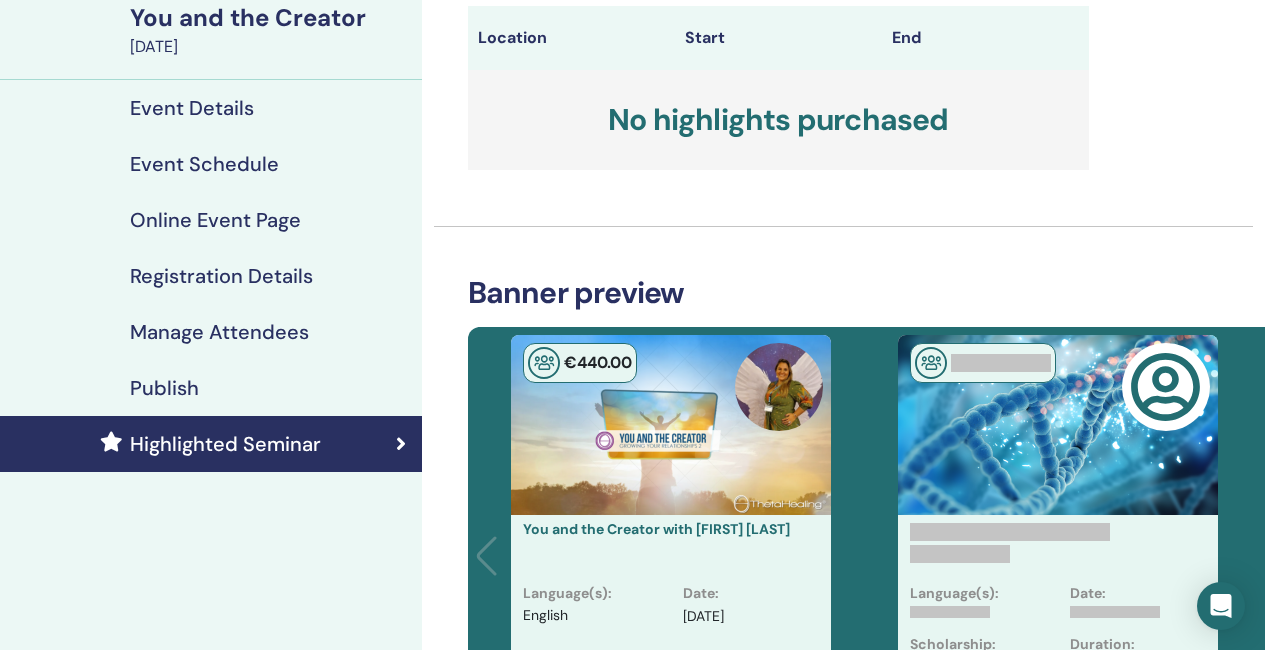 scroll, scrollTop: 0, scrollLeft: 0, axis: both 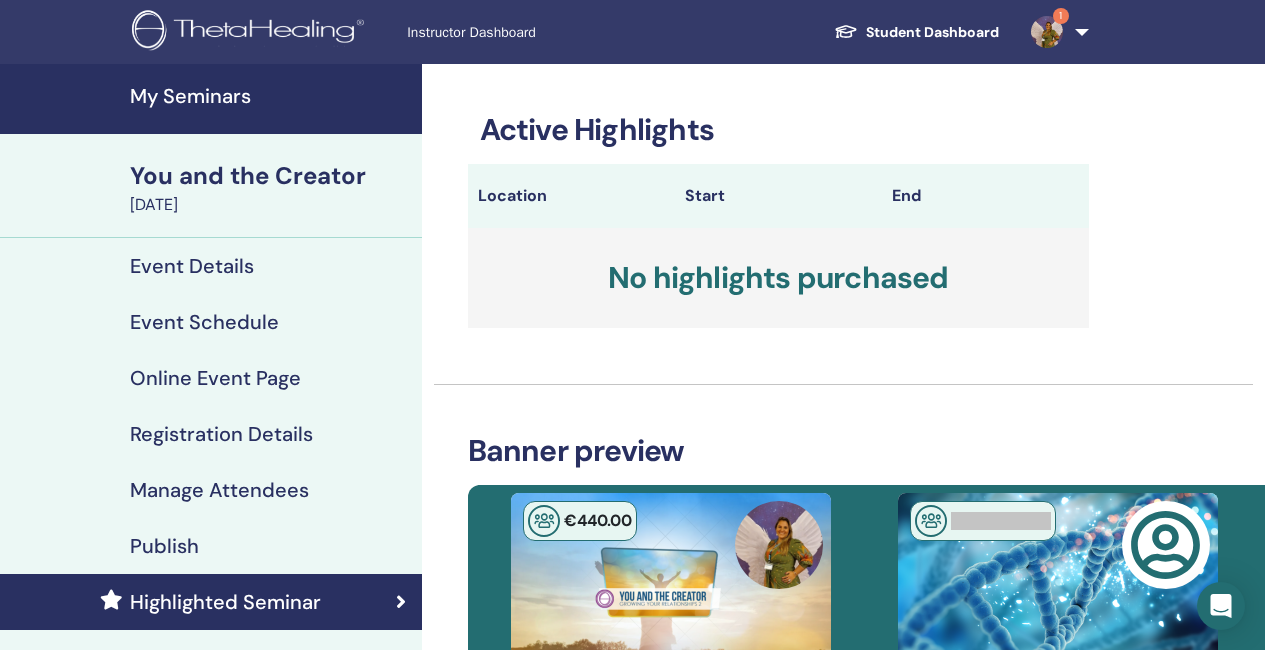 click on "My Seminars" at bounding box center (270, 96) 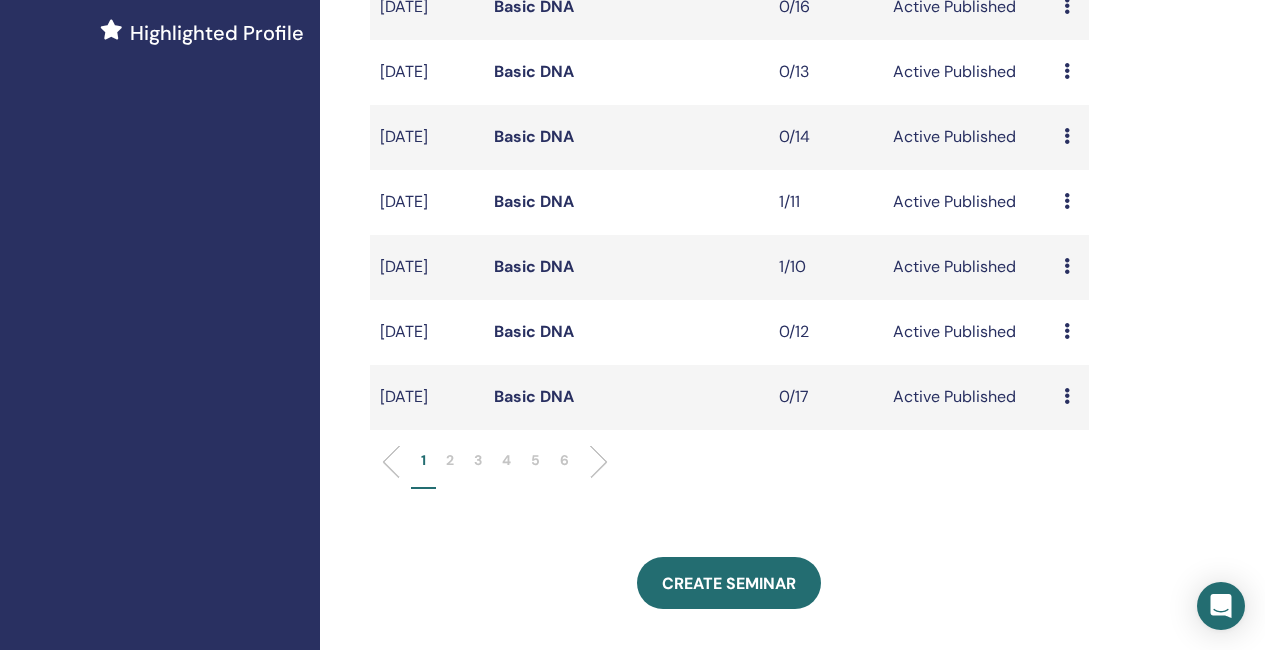 scroll, scrollTop: 700, scrollLeft: 0, axis: vertical 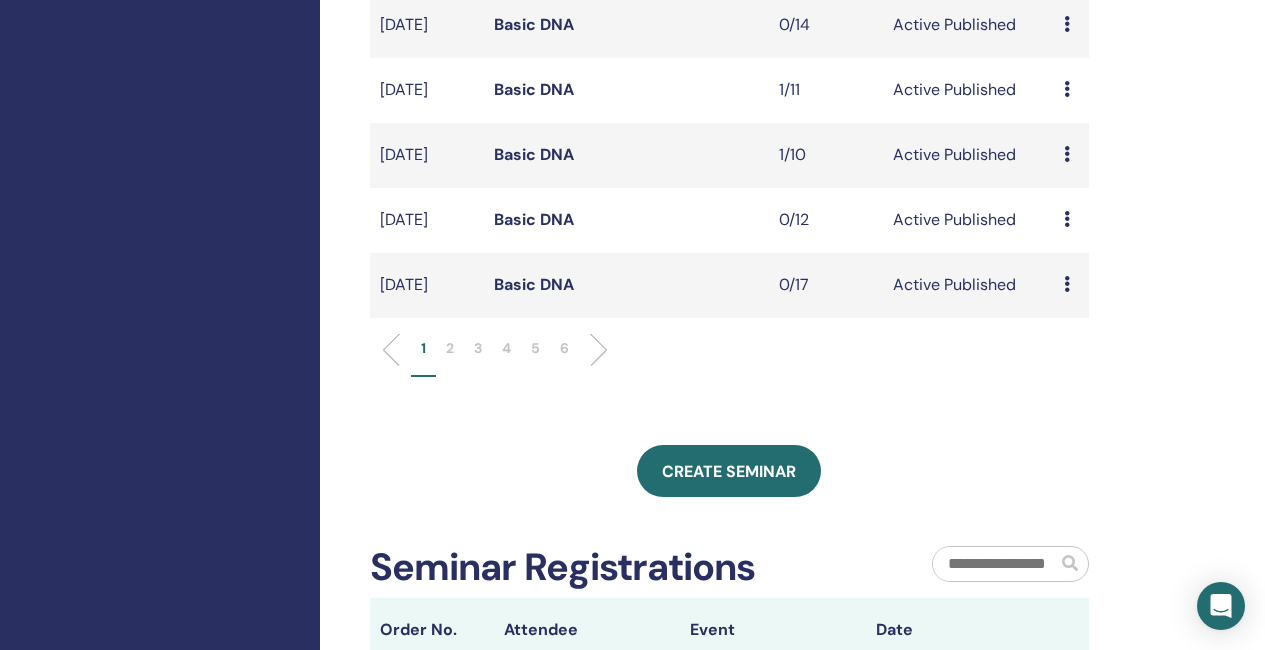 click on "2" at bounding box center (450, 357) 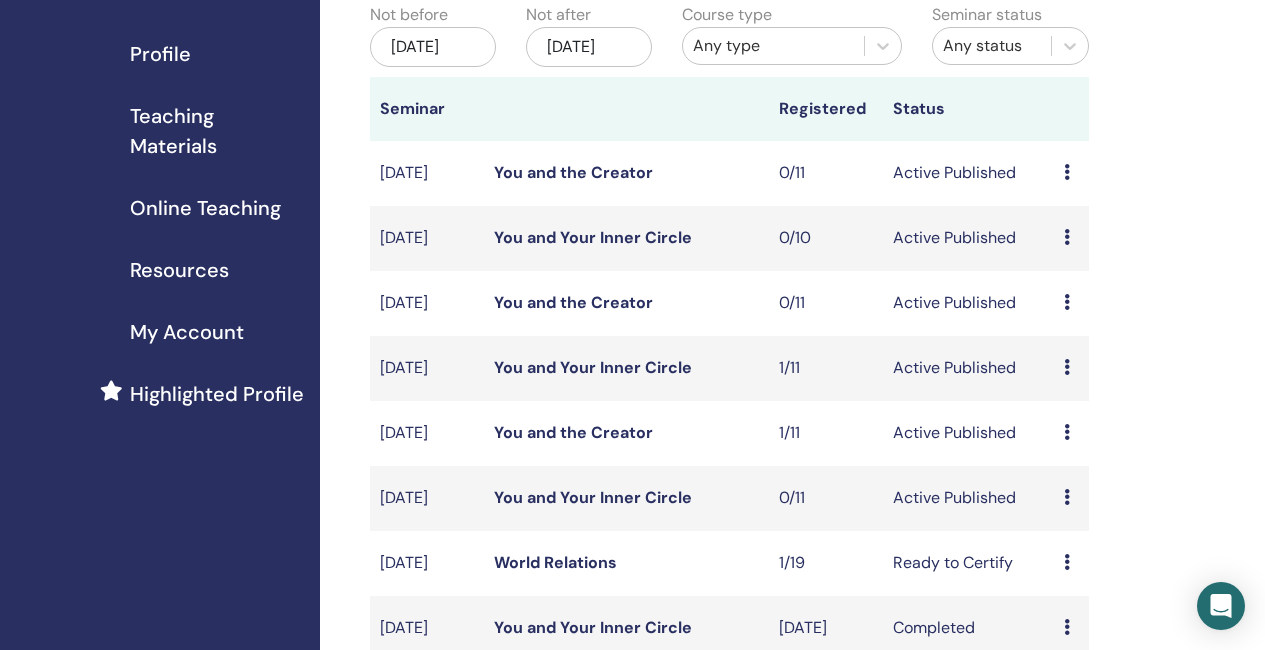 scroll, scrollTop: 200, scrollLeft: 0, axis: vertical 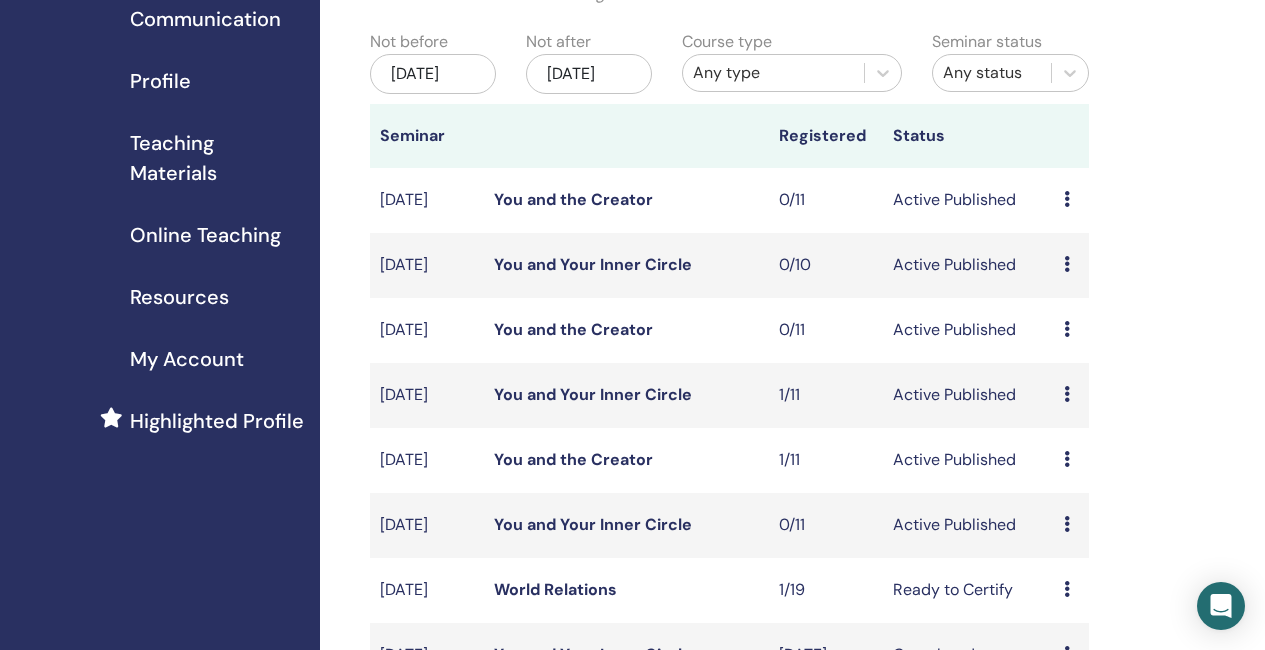 click on "You and the Creator" at bounding box center (573, 329) 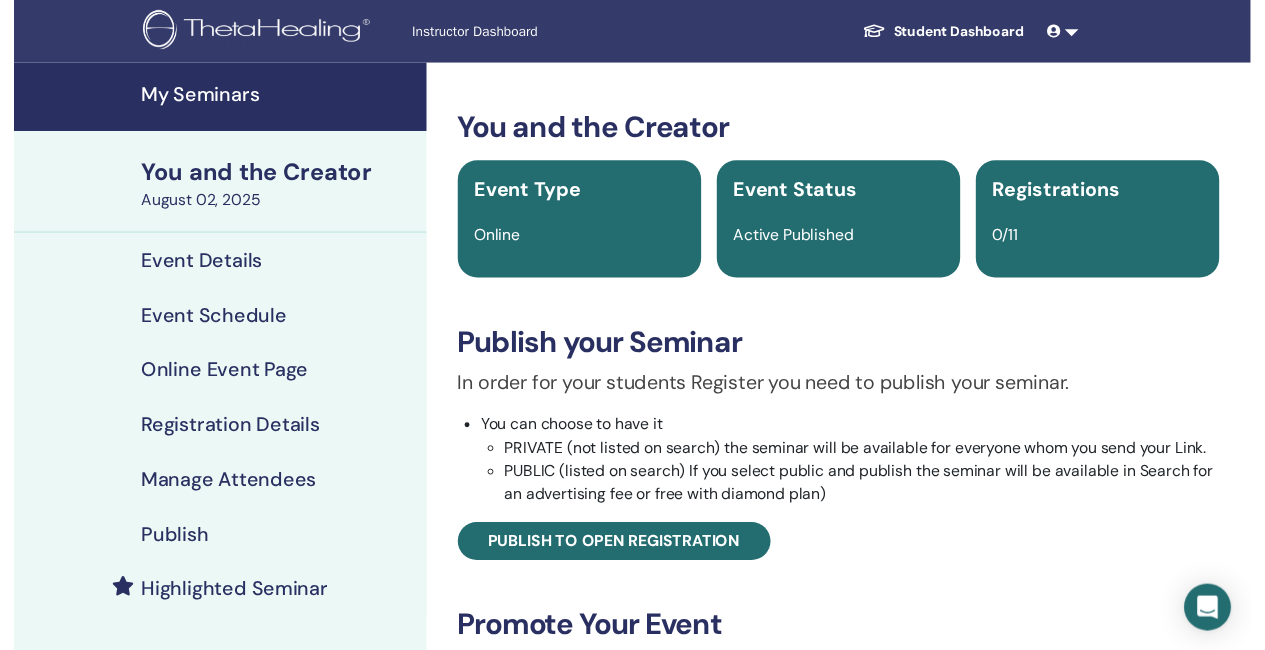 scroll, scrollTop: 0, scrollLeft: 0, axis: both 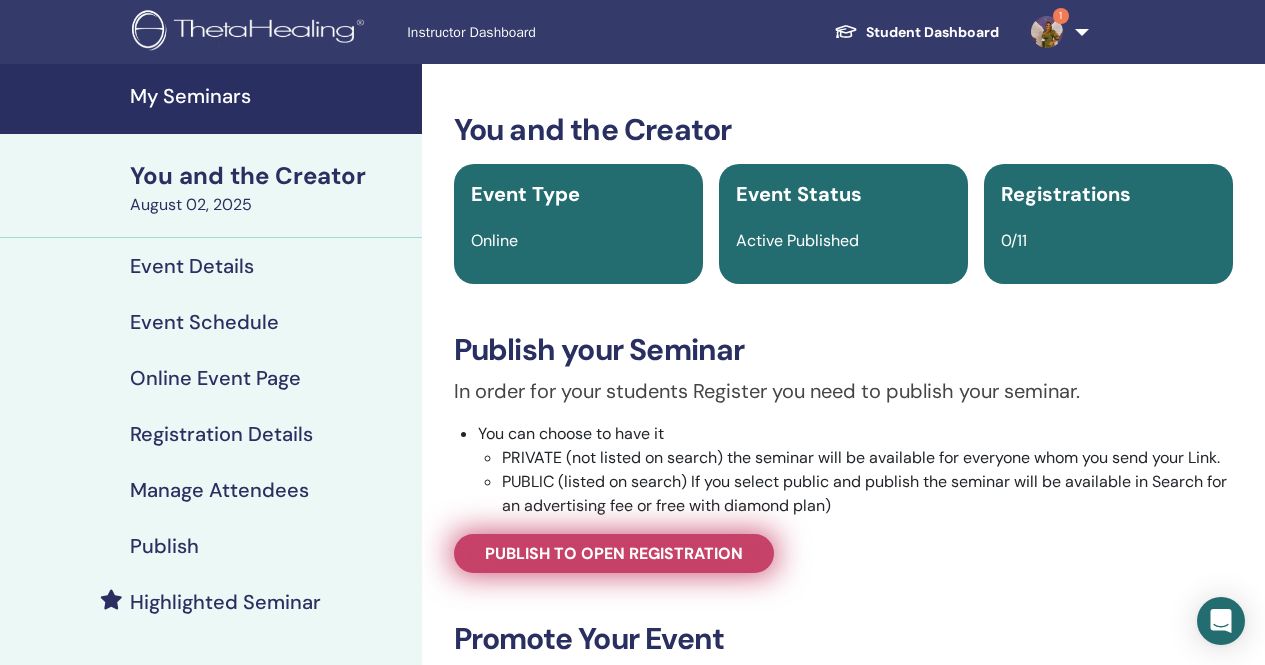 click on "Publish to open registration" at bounding box center (614, 553) 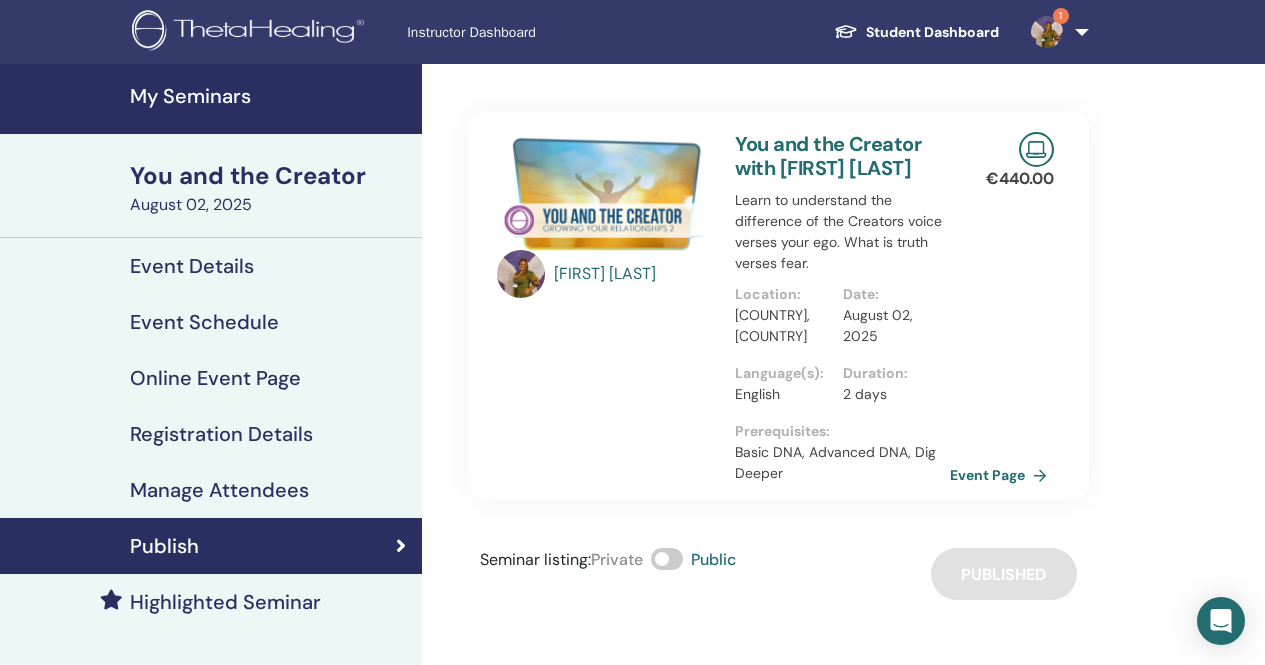 click on "Event Schedule" at bounding box center (204, 322) 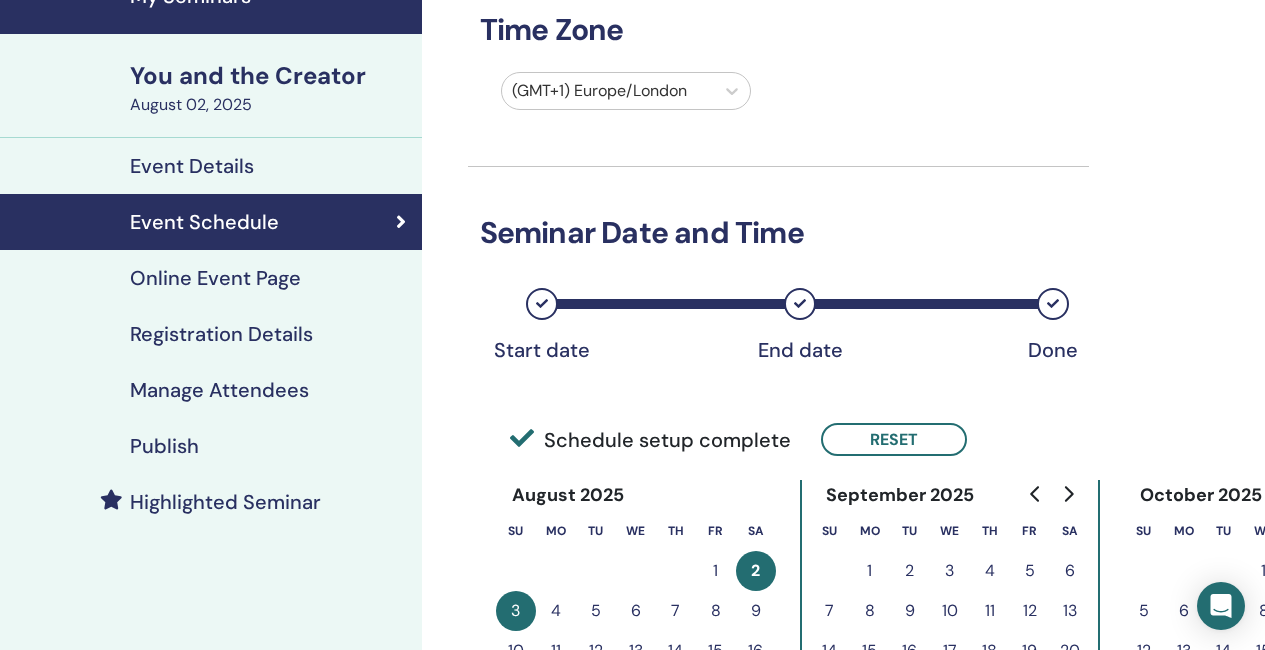 scroll, scrollTop: 200, scrollLeft: 0, axis: vertical 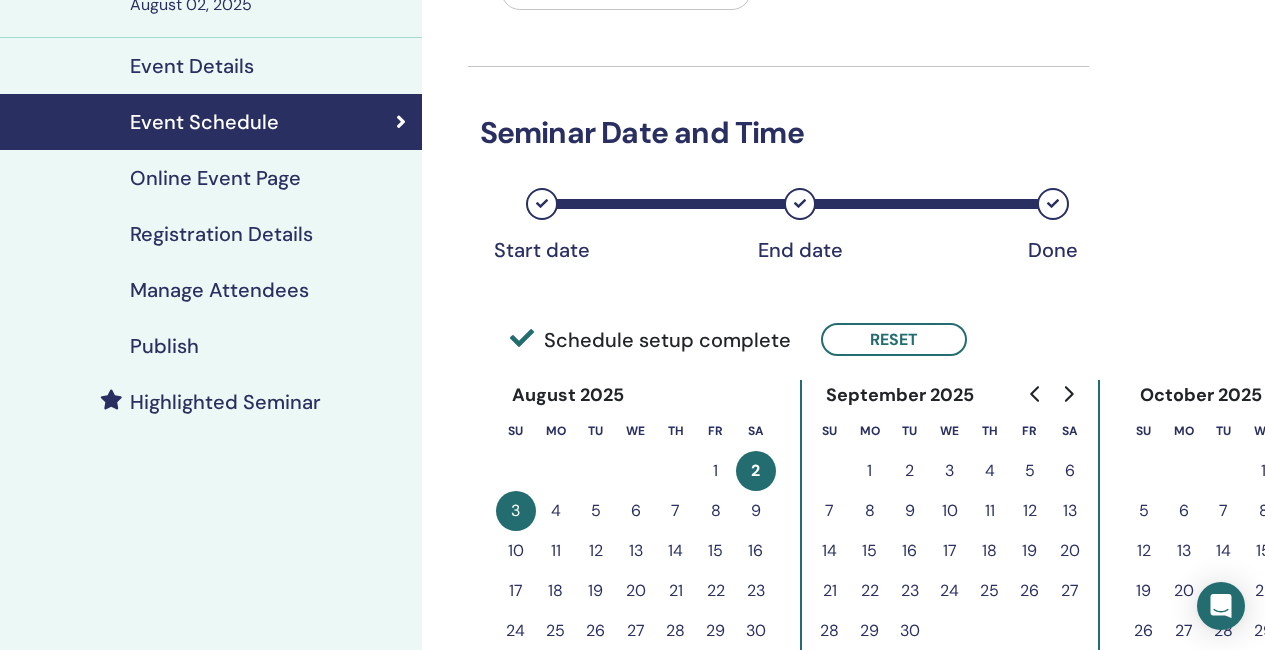 click on "22" at bounding box center [716, 591] 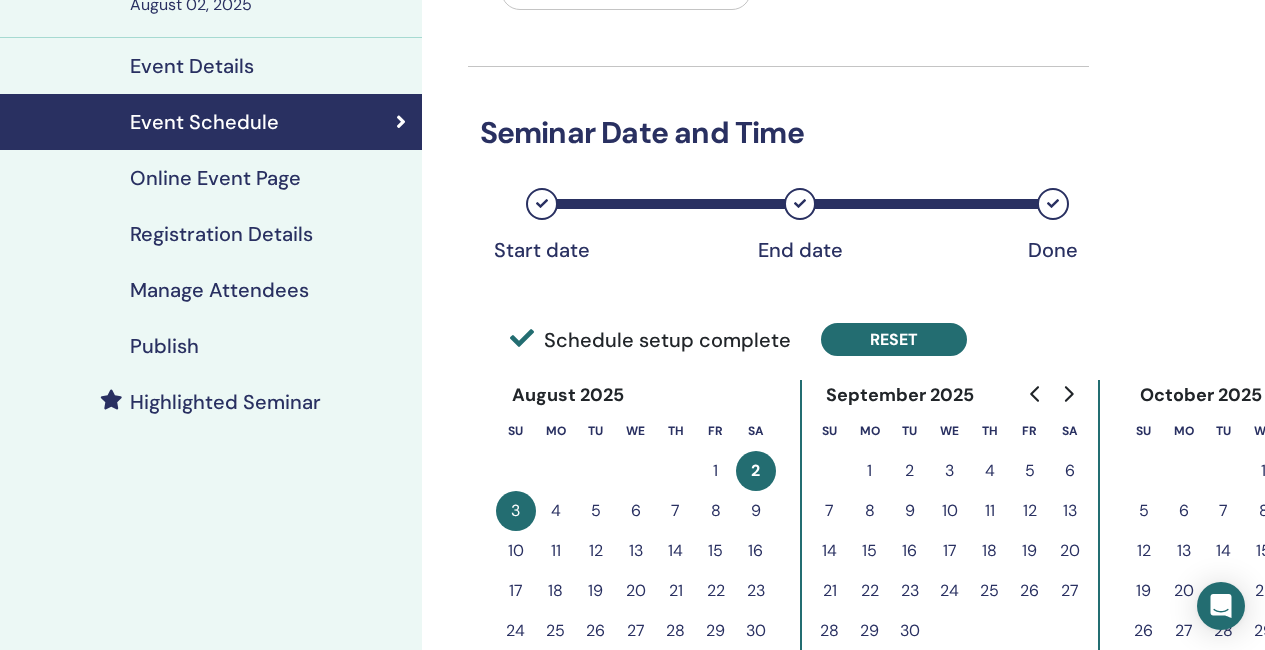 click on "Reset" at bounding box center [894, 339] 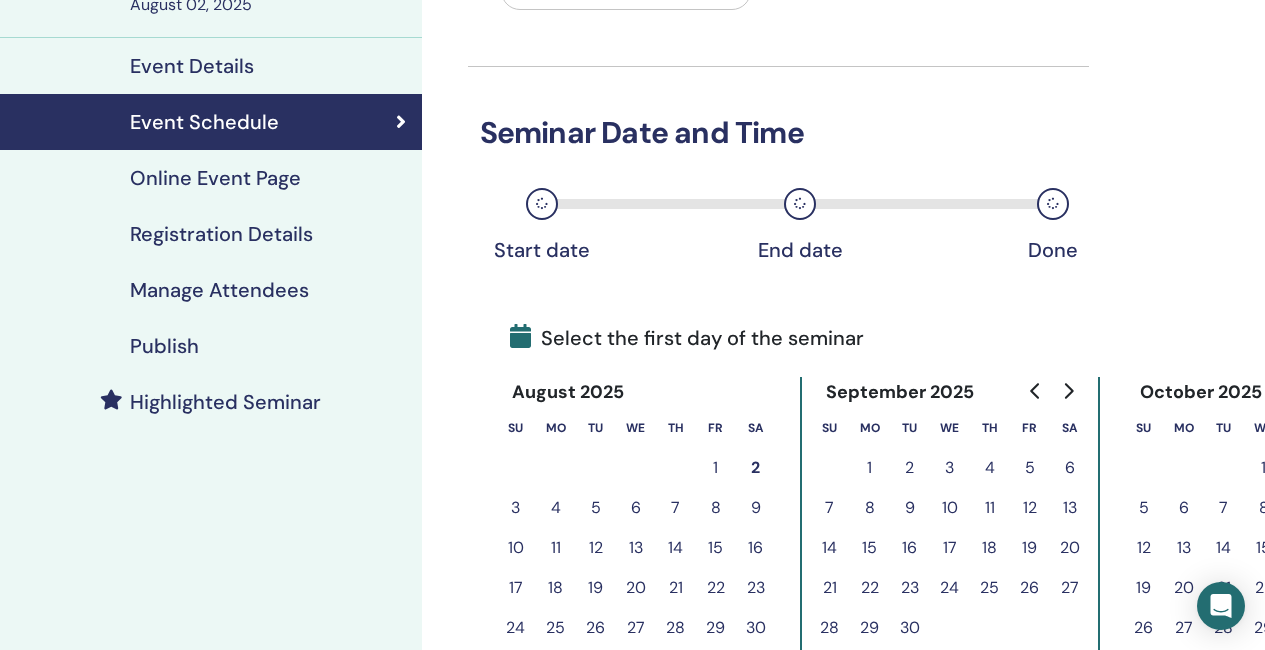 click on "22" at bounding box center (716, 588) 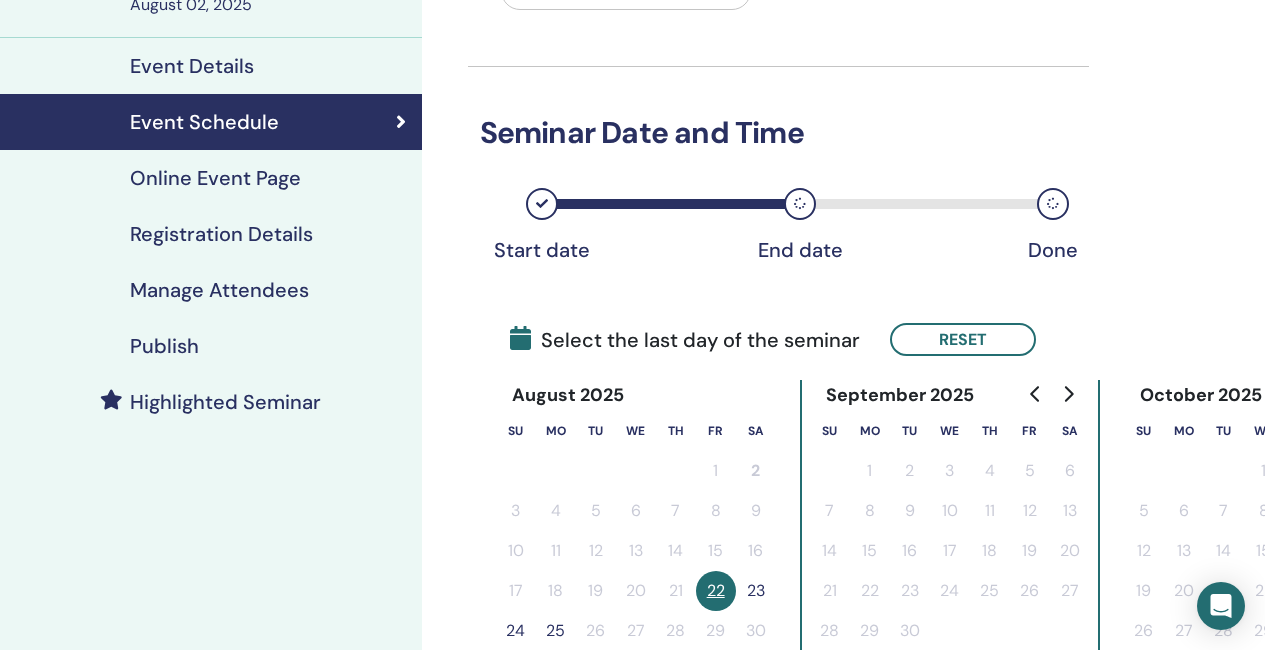 click on "23" at bounding box center [756, 591] 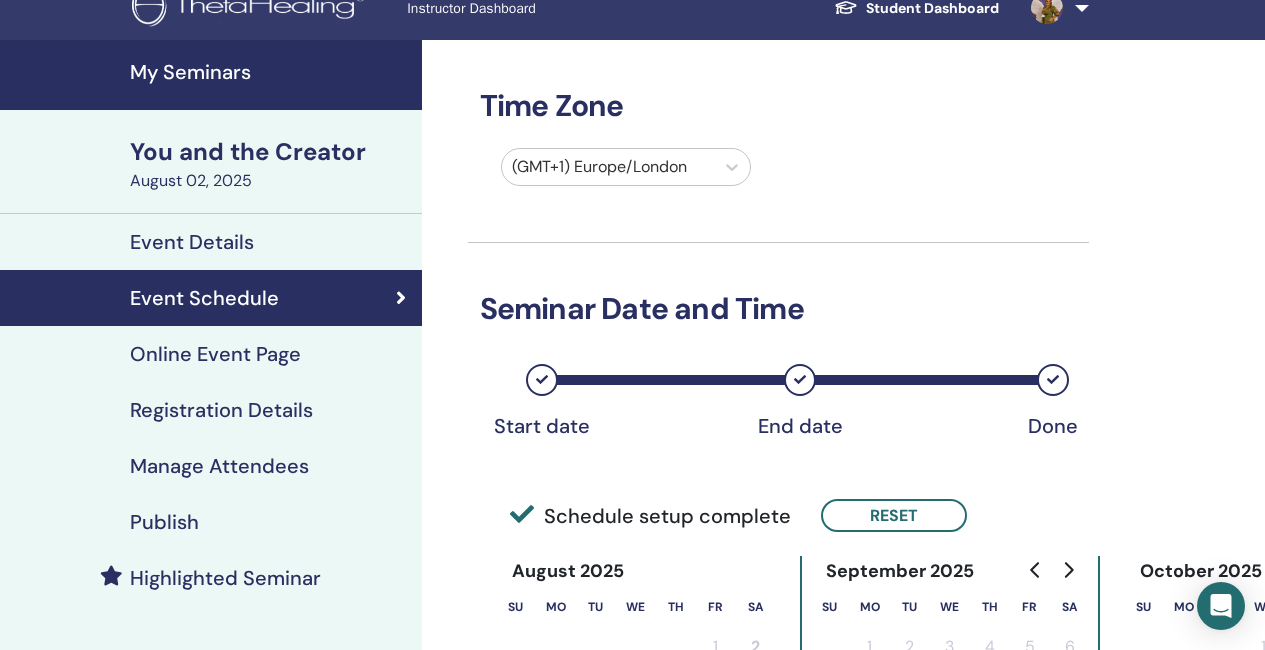 scroll, scrollTop: 0, scrollLeft: 0, axis: both 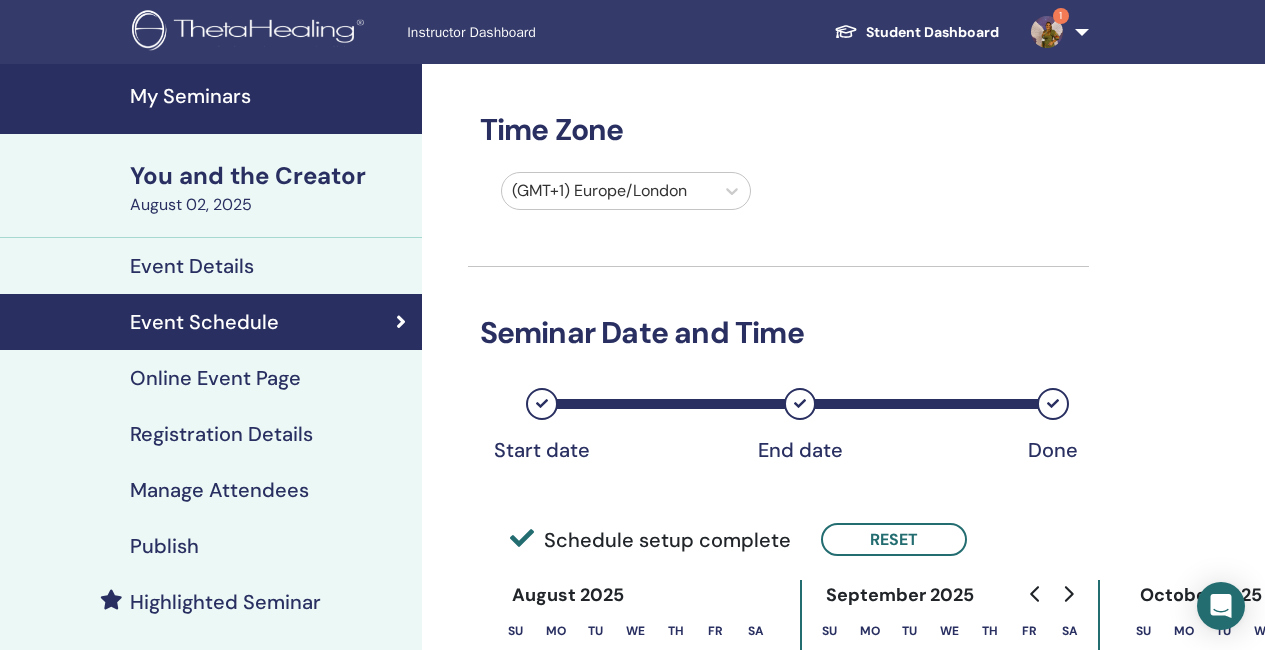 click on "My Seminars" at bounding box center (270, 96) 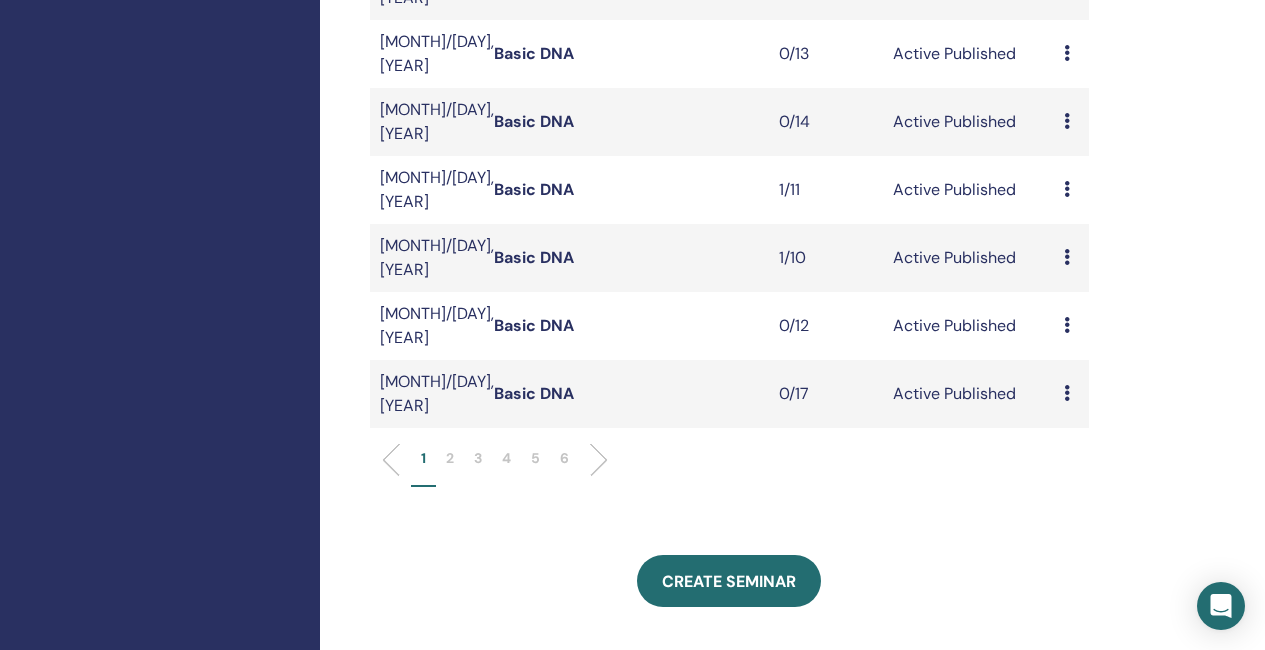 scroll, scrollTop: 700, scrollLeft: 0, axis: vertical 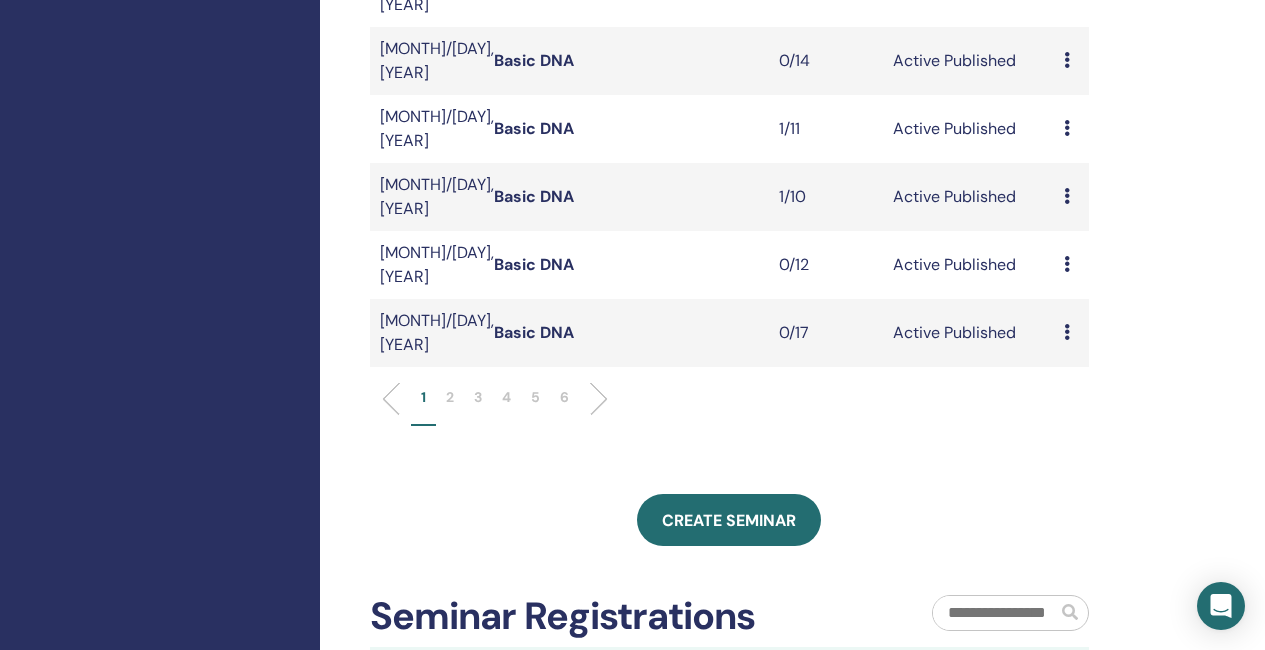 click at bounding box center [591, 399] 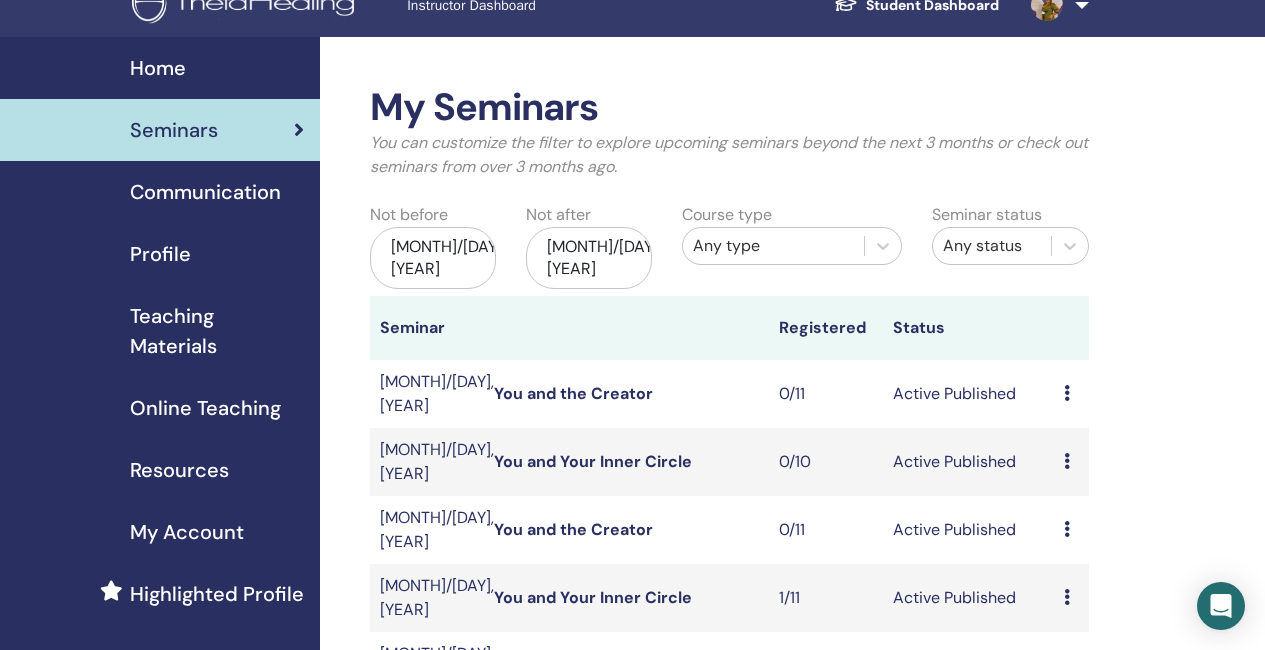 scroll, scrollTop: 0, scrollLeft: 0, axis: both 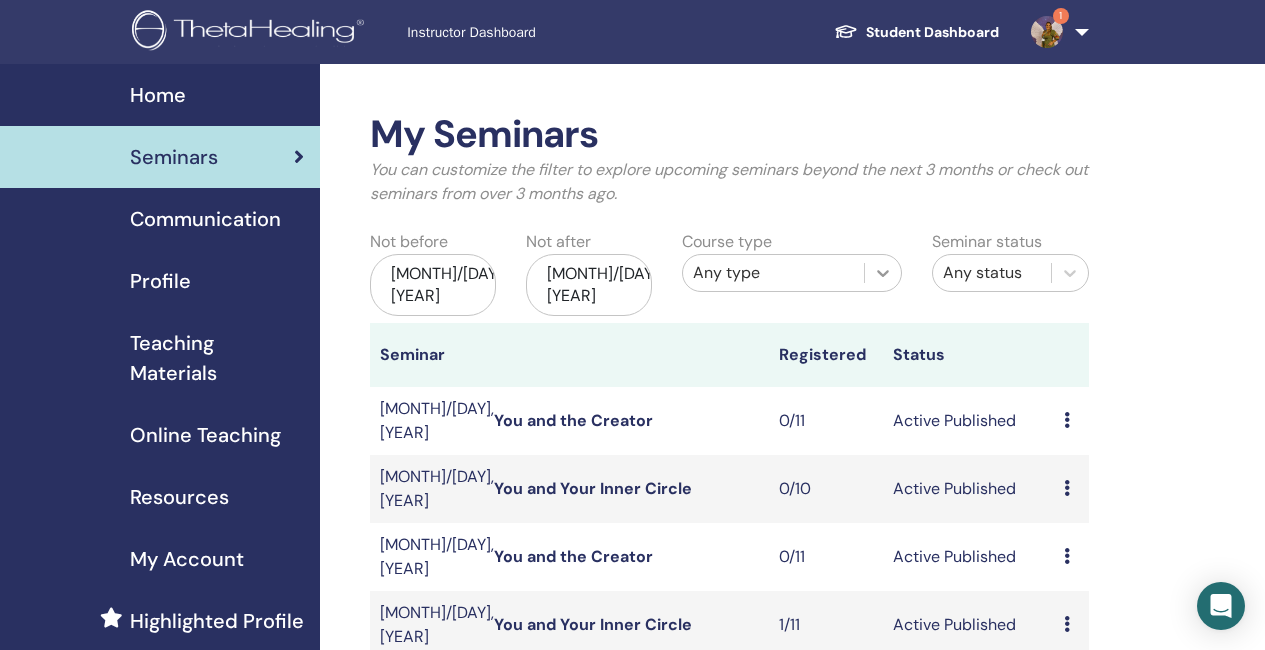 click 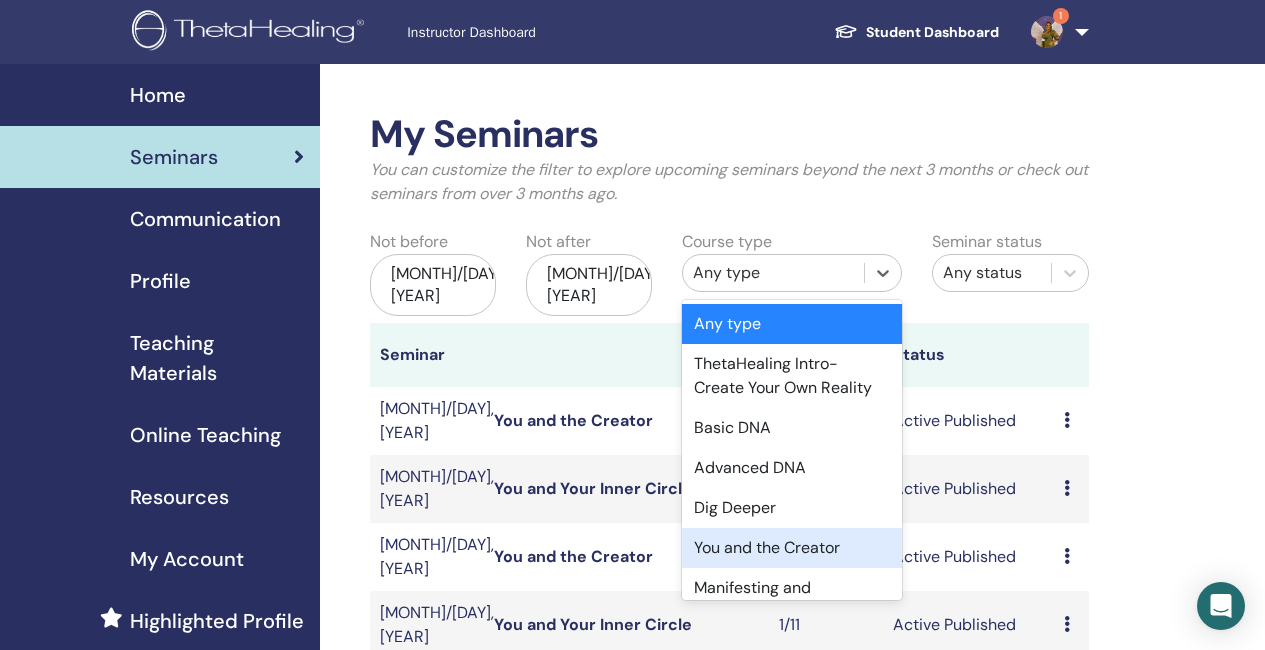 click on "You and the Creator" at bounding box center [792, 548] 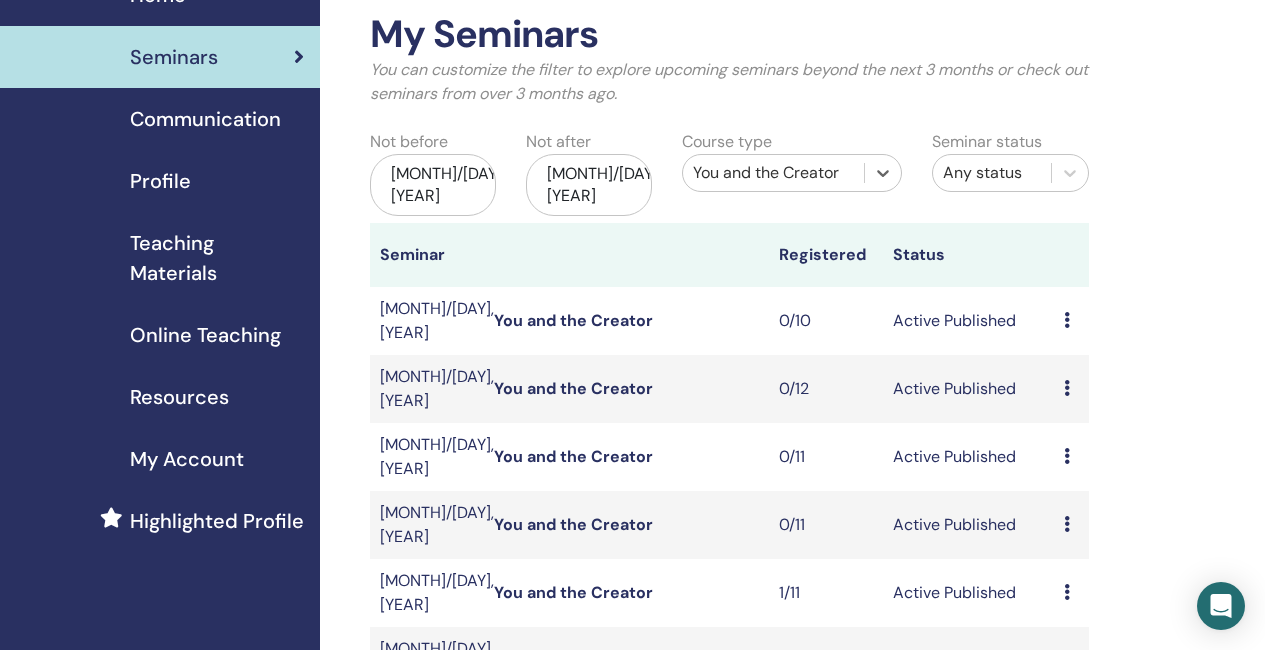 scroll, scrollTop: 200, scrollLeft: 0, axis: vertical 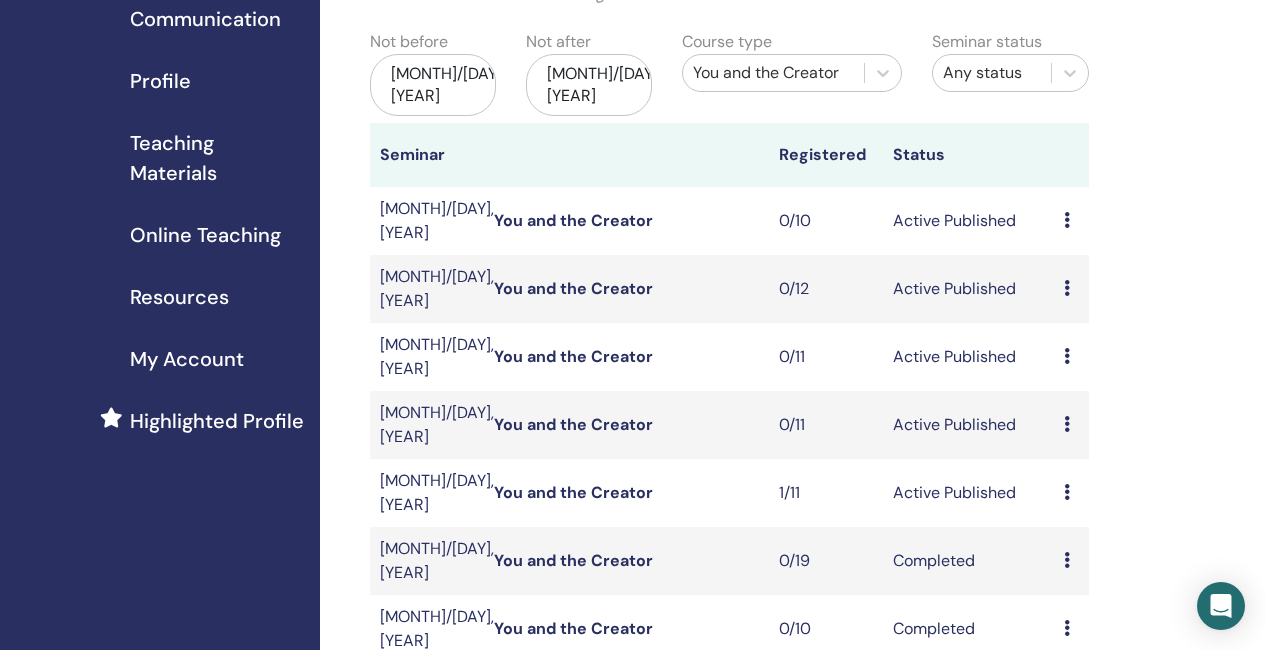click on "You and the Creator" at bounding box center (573, 356) 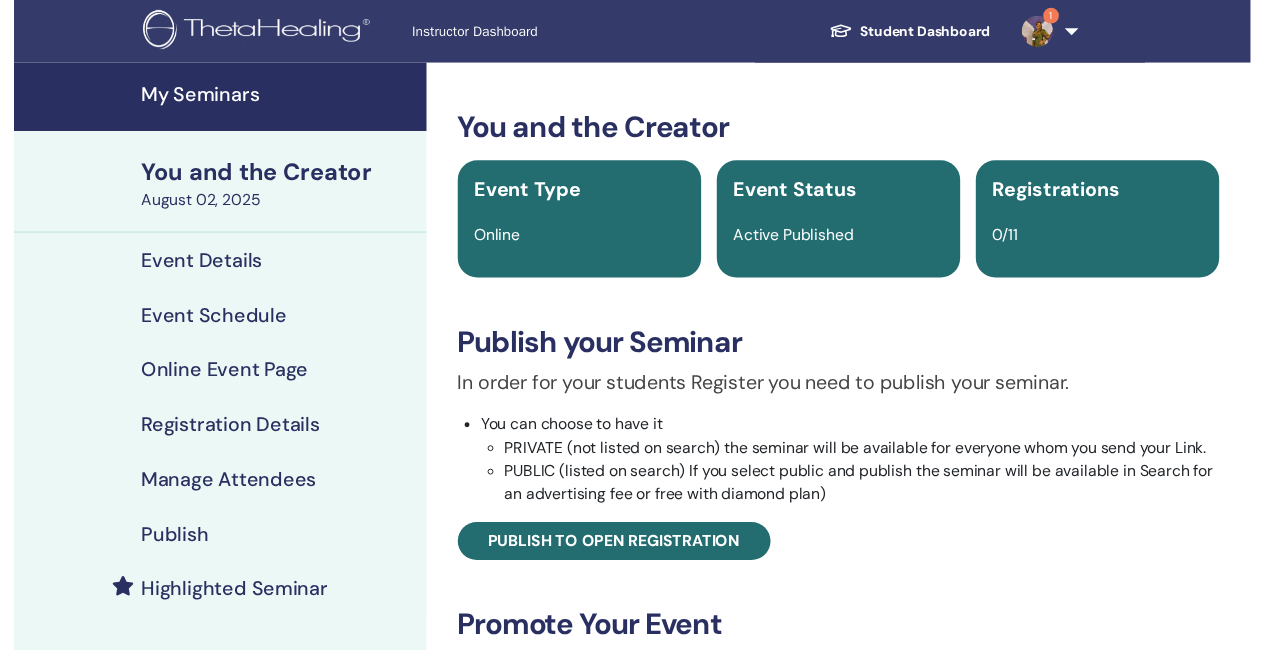 scroll, scrollTop: 0, scrollLeft: 0, axis: both 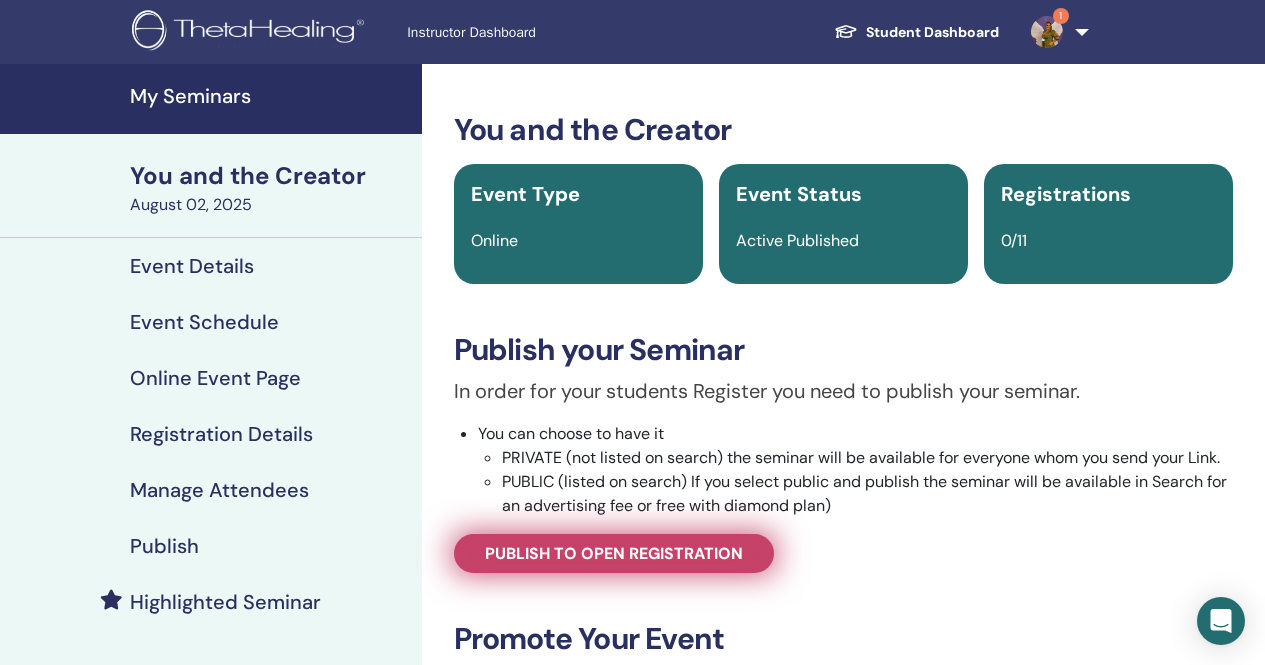 click on "Publish to open registration" at bounding box center (614, 553) 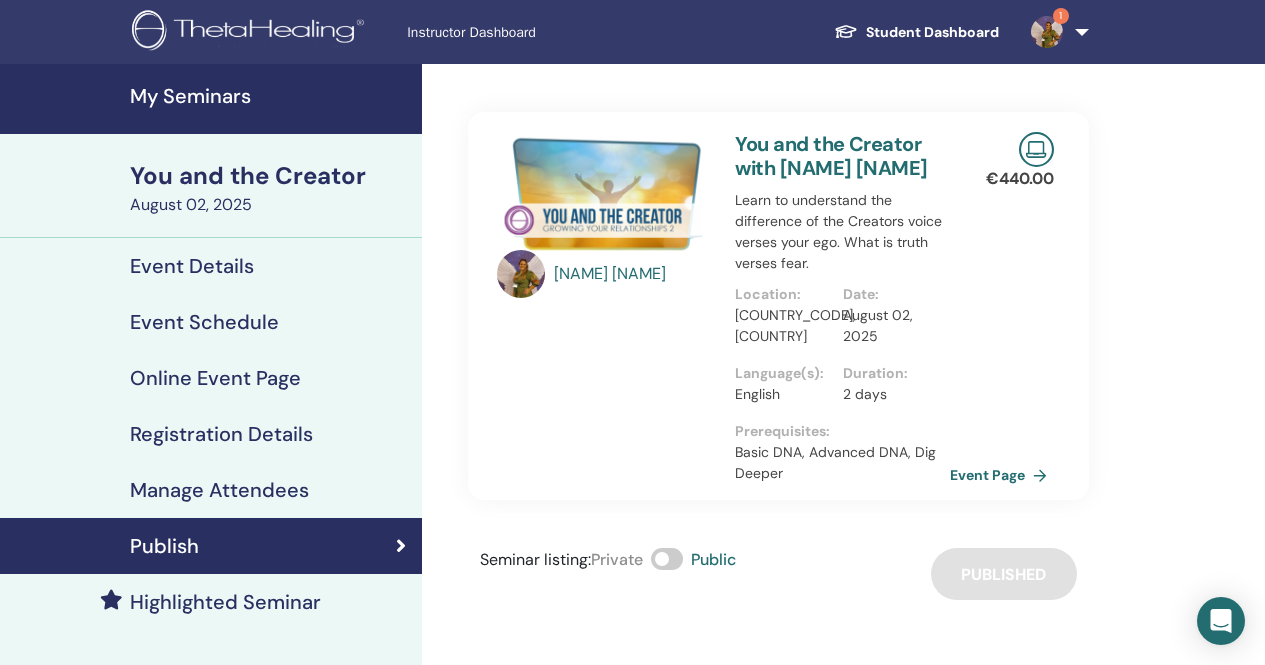 click on "Event Schedule" at bounding box center (204, 322) 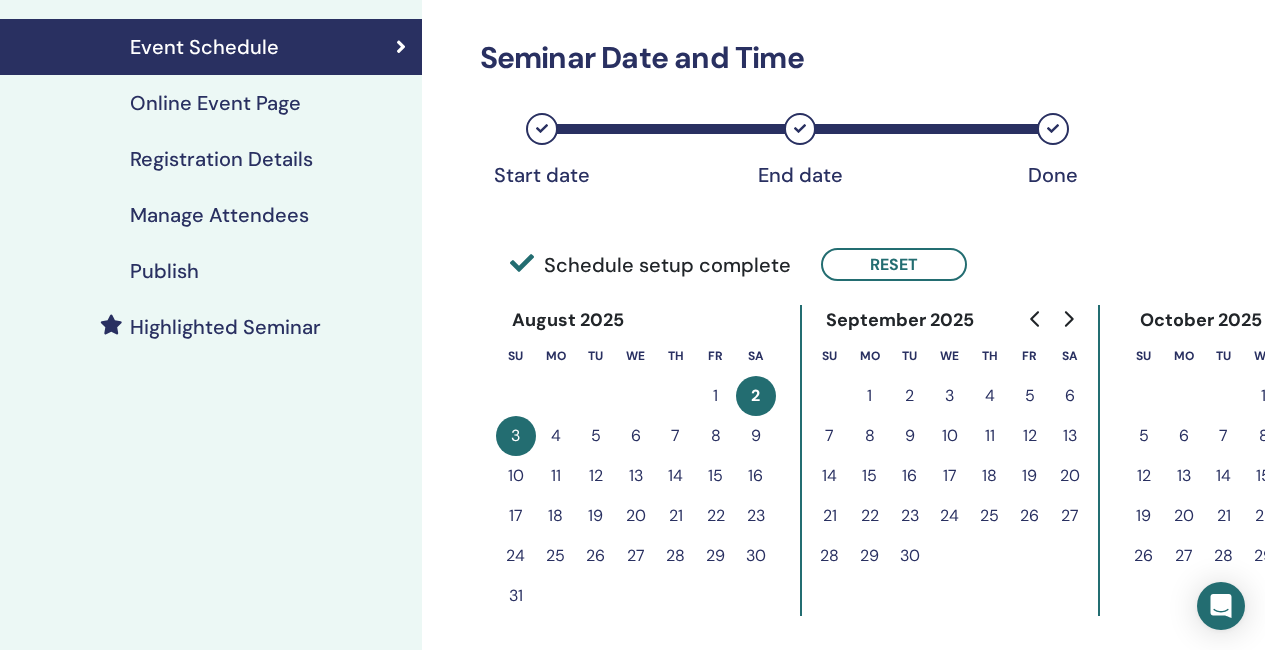 scroll, scrollTop: 300, scrollLeft: 0, axis: vertical 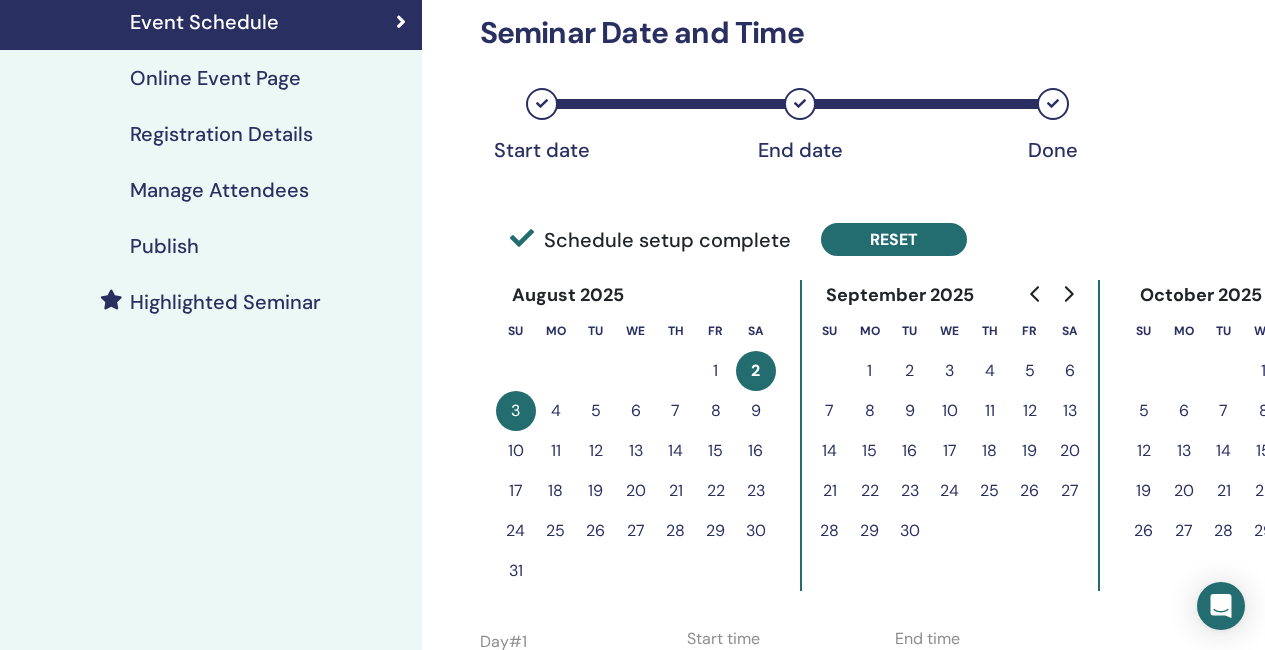 click on "Reset" at bounding box center [894, 239] 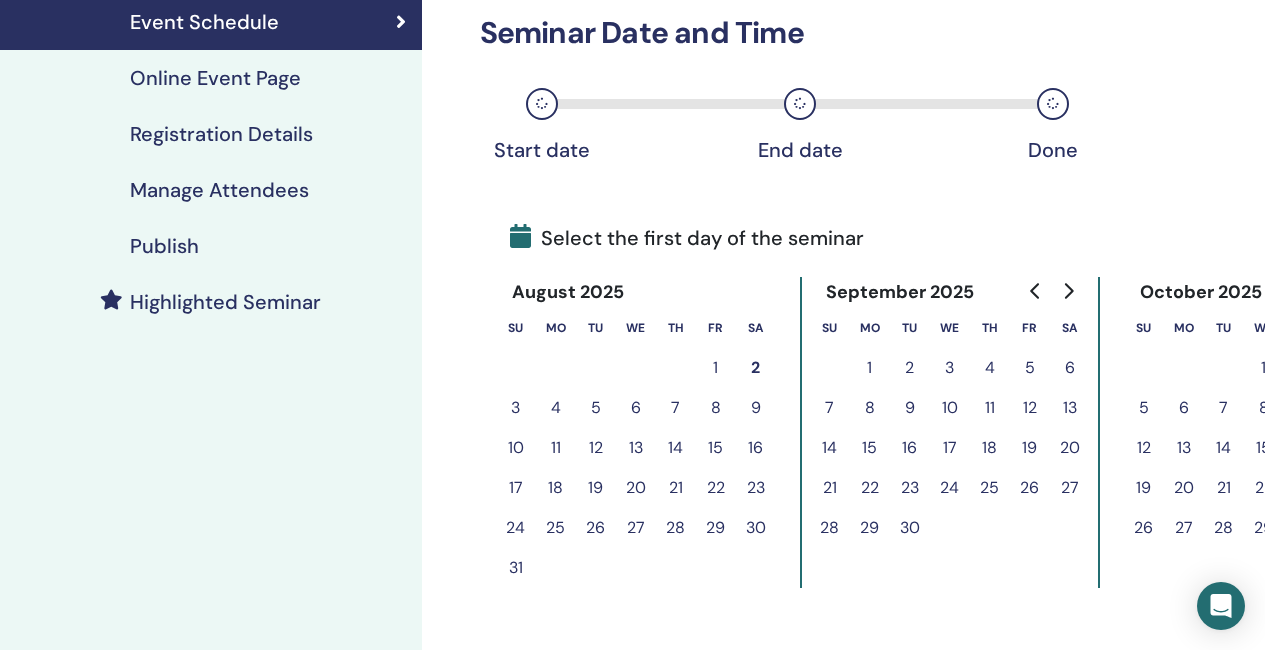 click on "22" at bounding box center (716, 488) 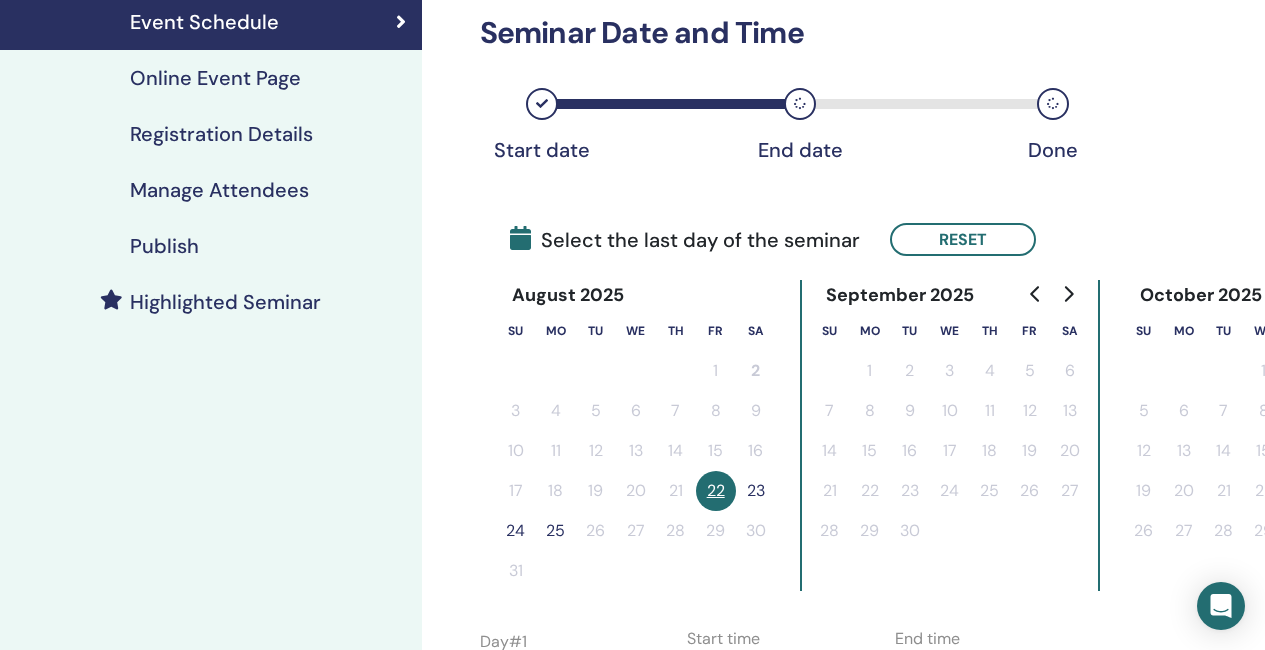 click on "23" at bounding box center (756, 491) 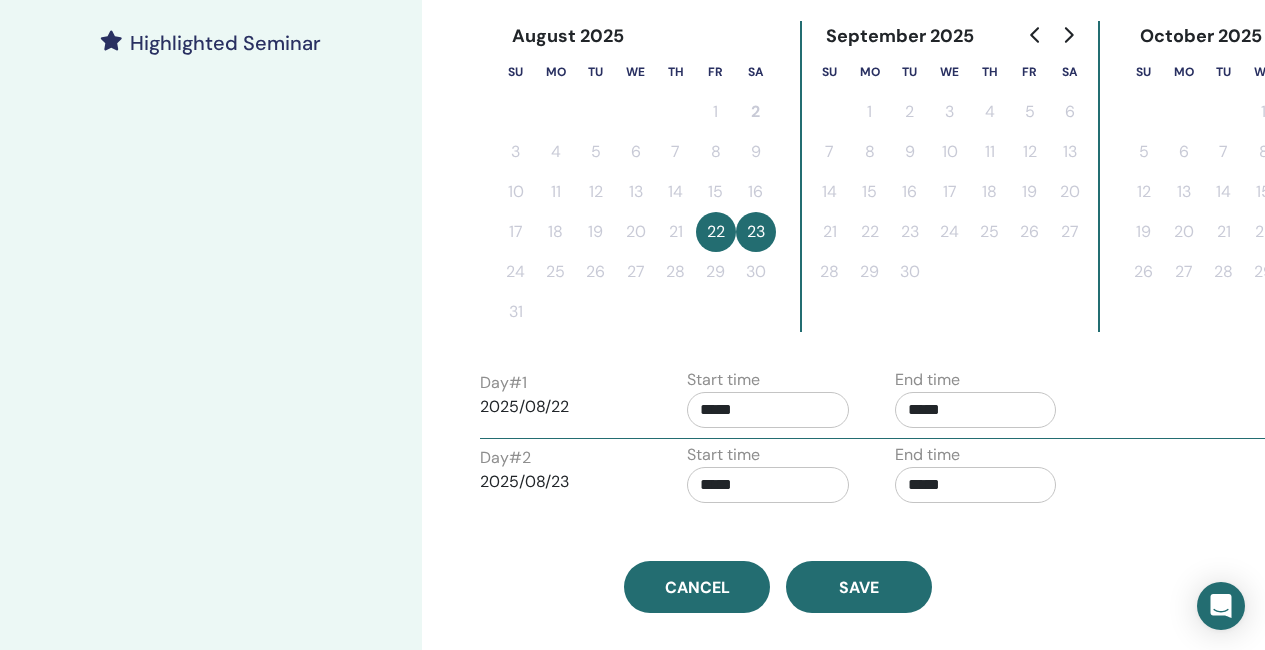 scroll, scrollTop: 600, scrollLeft: 0, axis: vertical 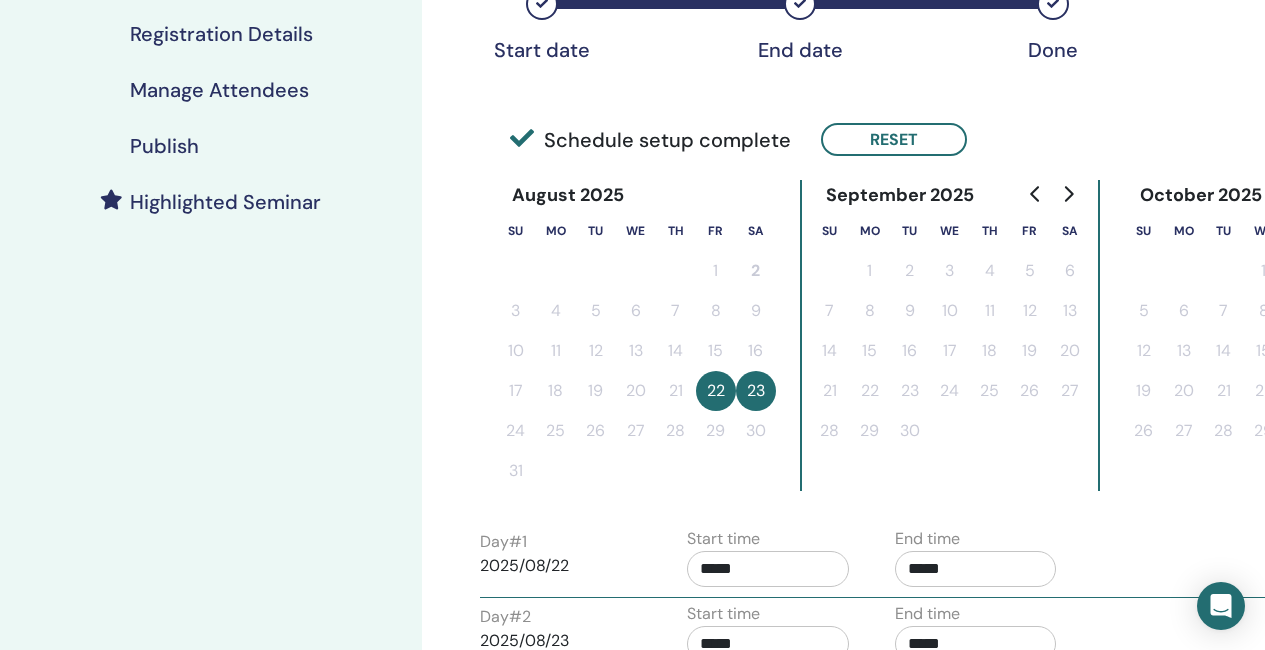 click on "*****" at bounding box center [768, 569] 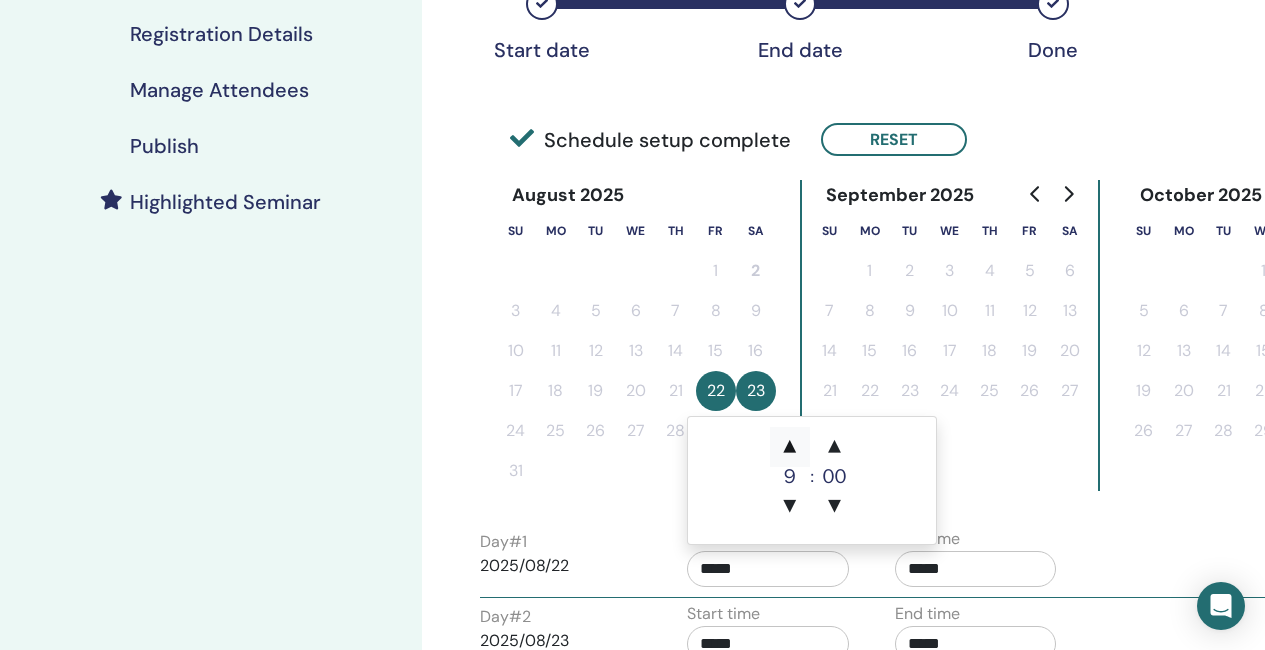 click on "▲" at bounding box center (790, 447) 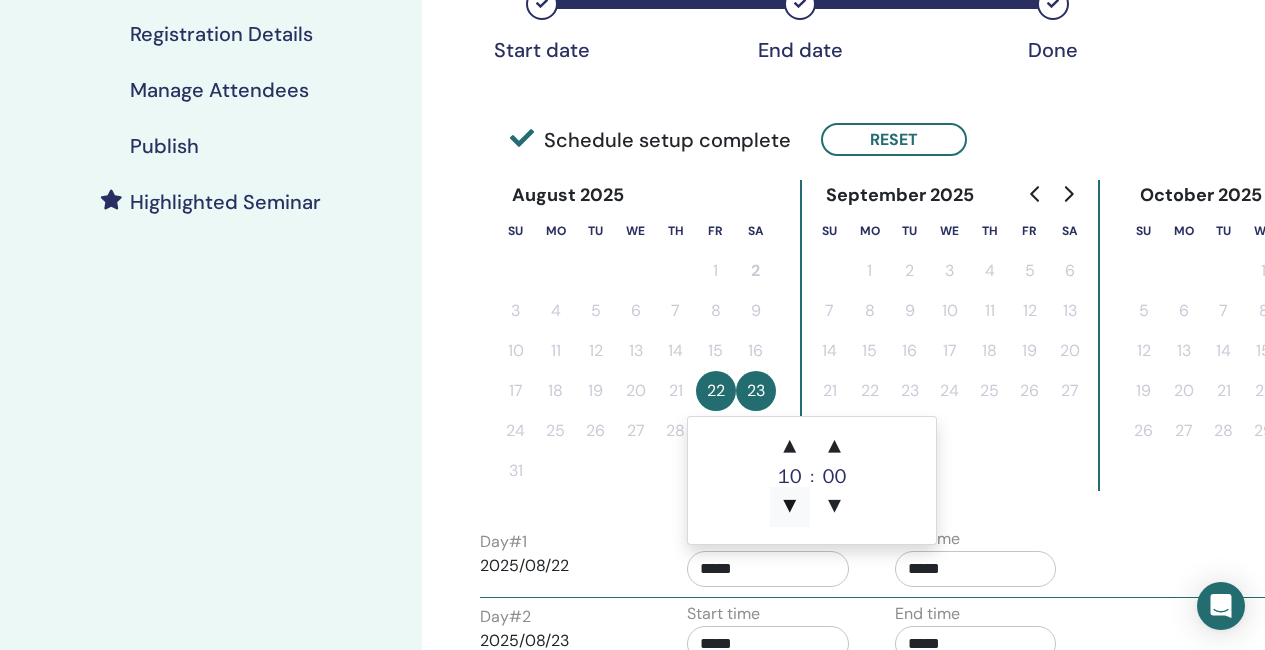 click on "▼" at bounding box center [790, 507] 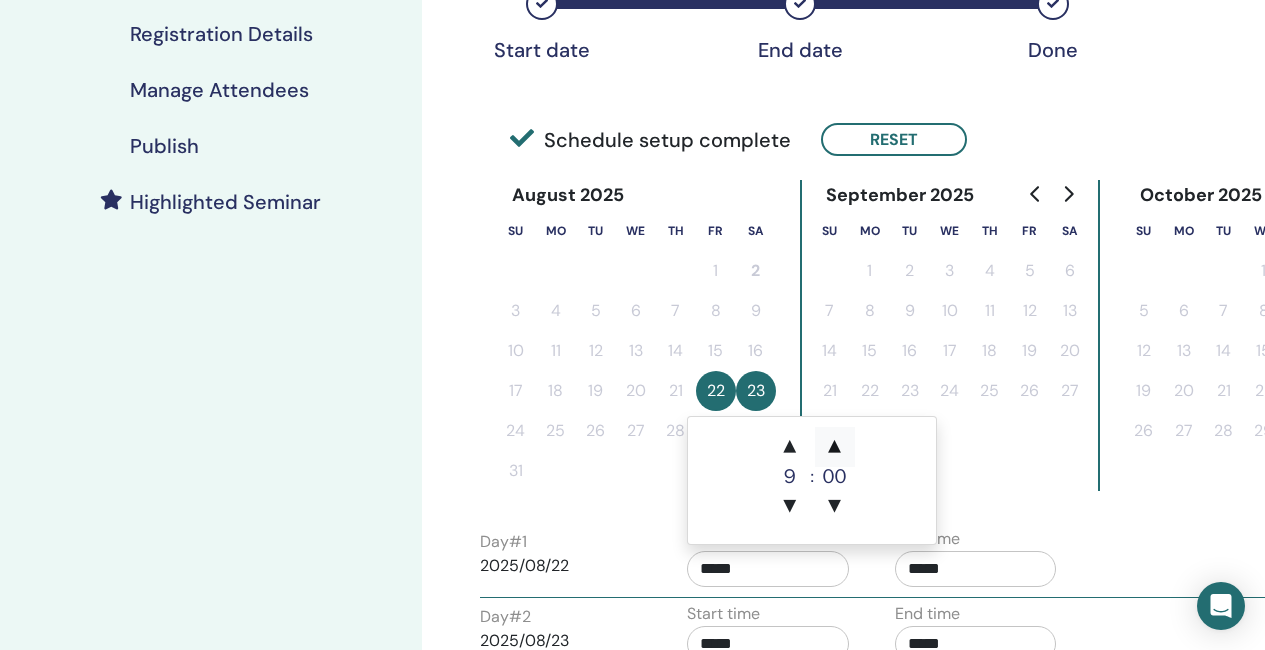 click on "▲" at bounding box center [835, 447] 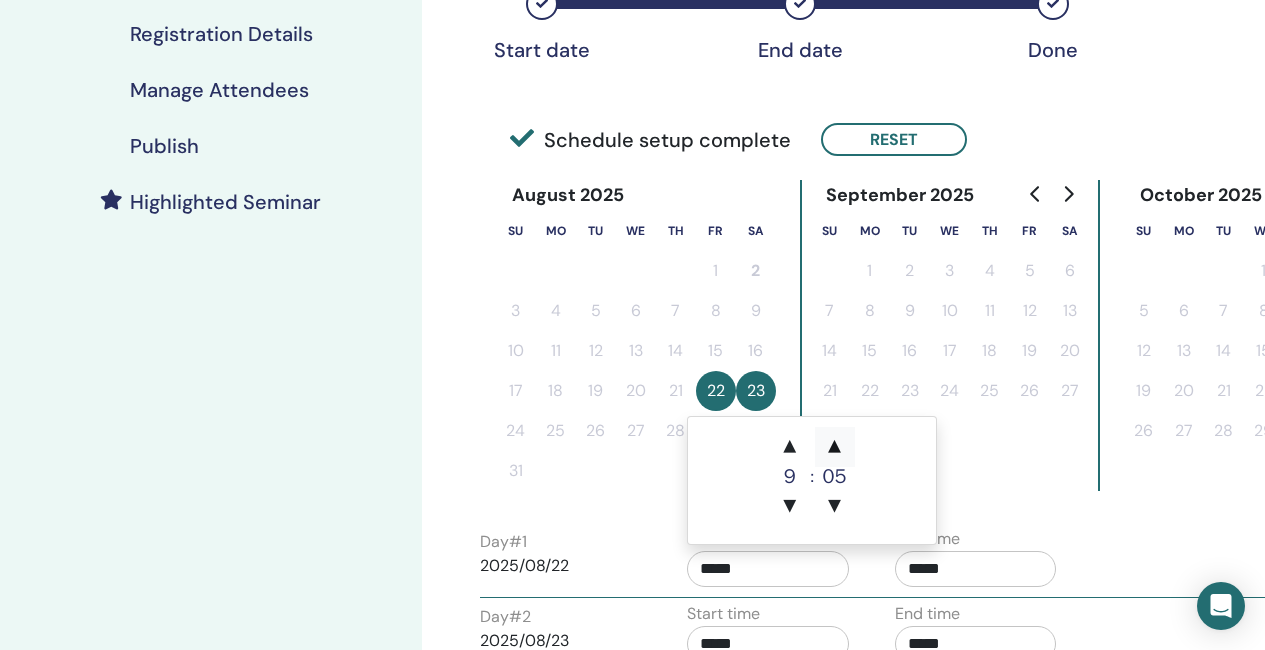 click on "▲" at bounding box center [835, 447] 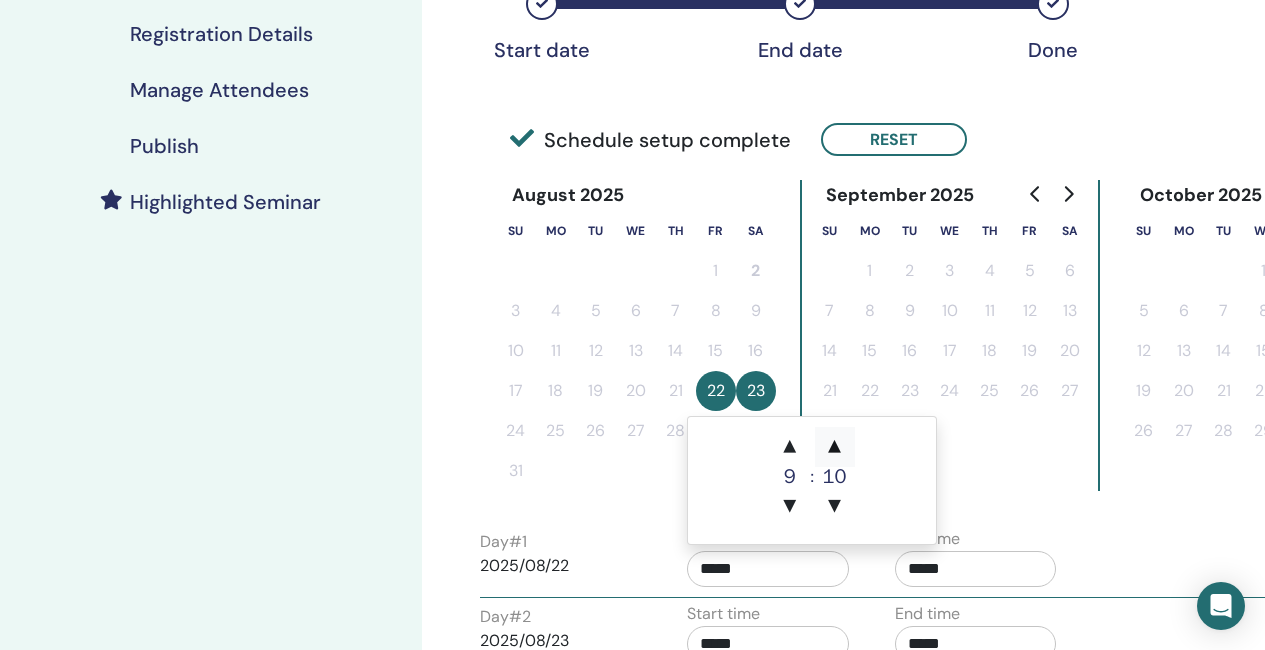 click on "▲" at bounding box center (835, 447) 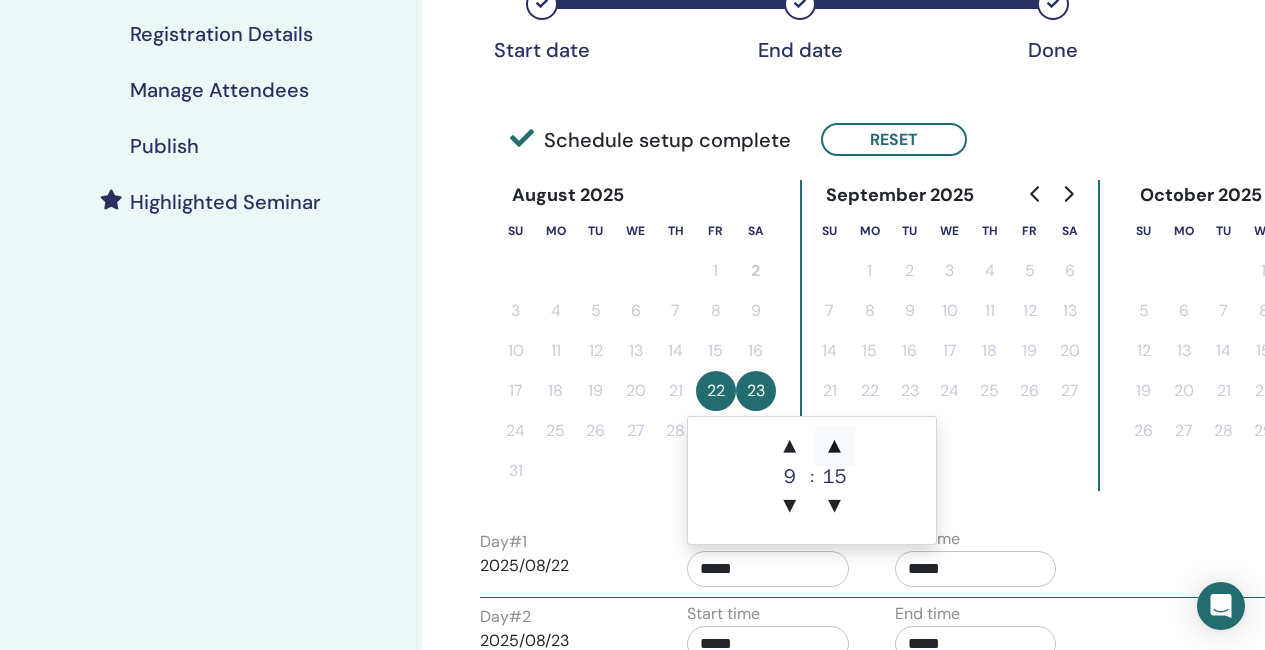 click on "▲" at bounding box center (835, 447) 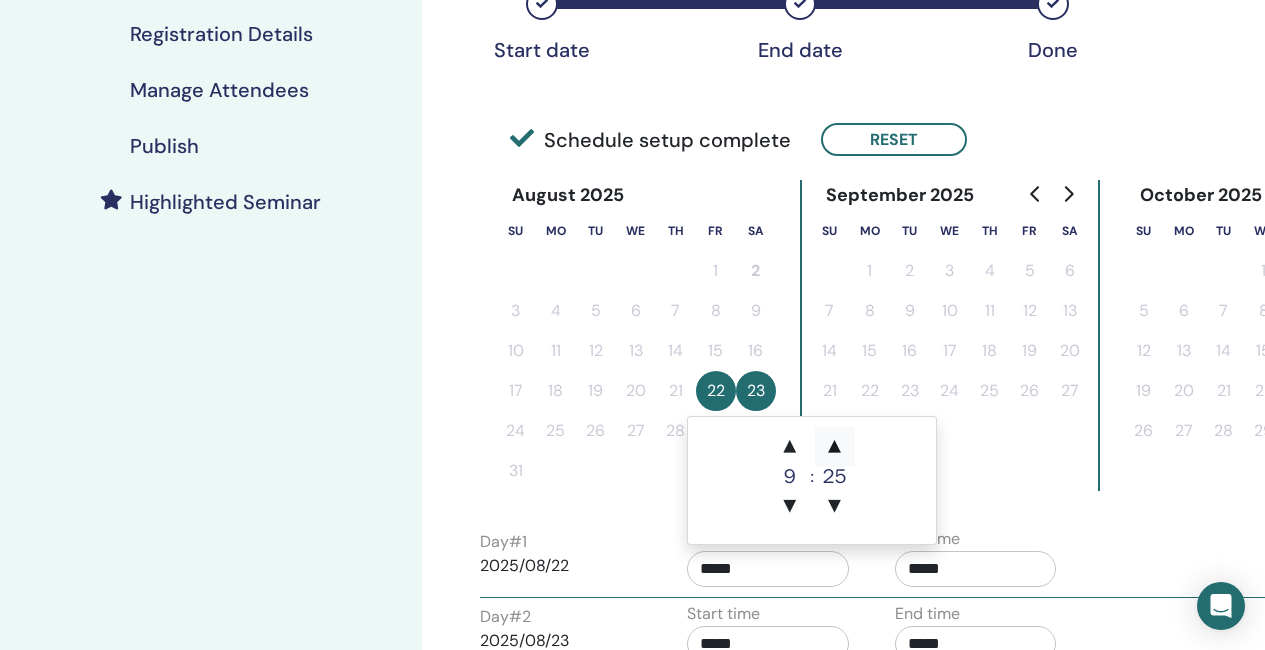 click on "▲" at bounding box center [835, 447] 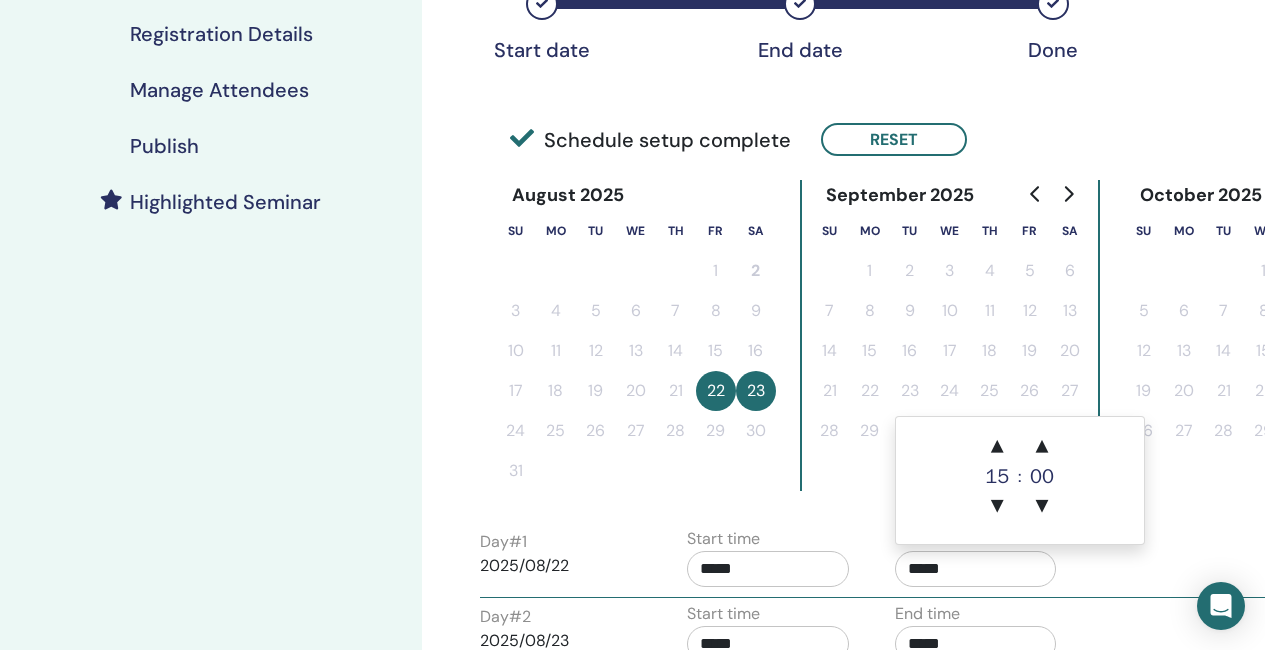 click on "*****" at bounding box center (976, 569) 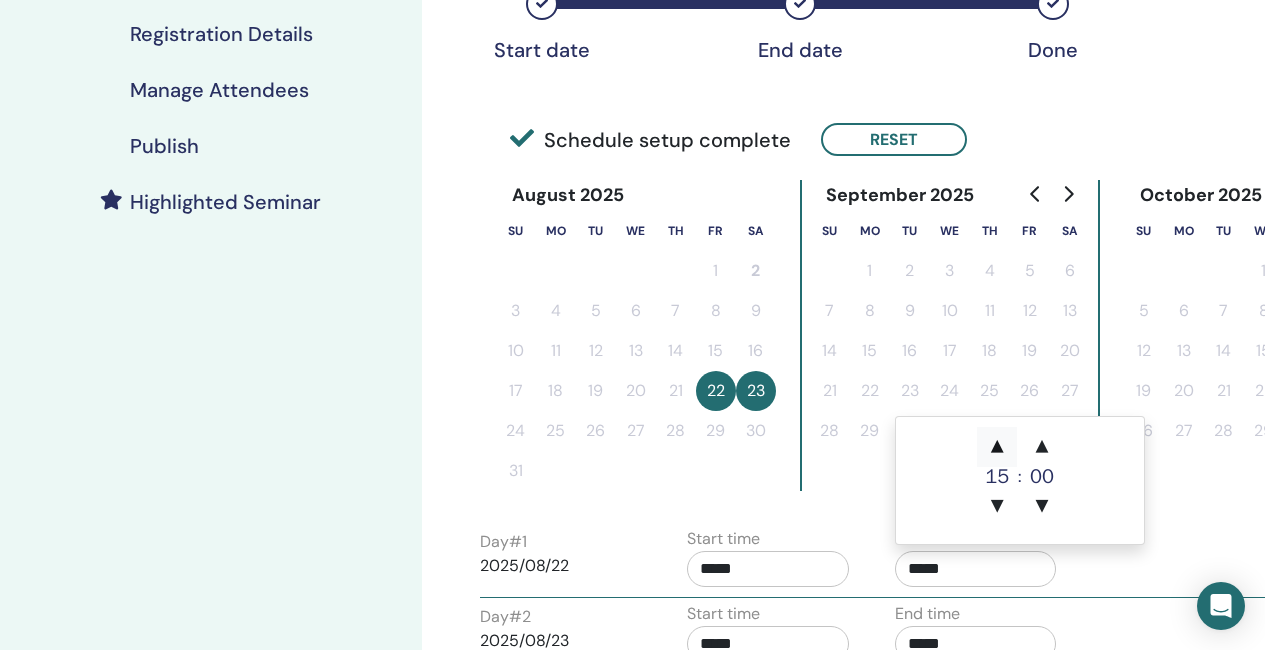 click on "▲" at bounding box center [997, 447] 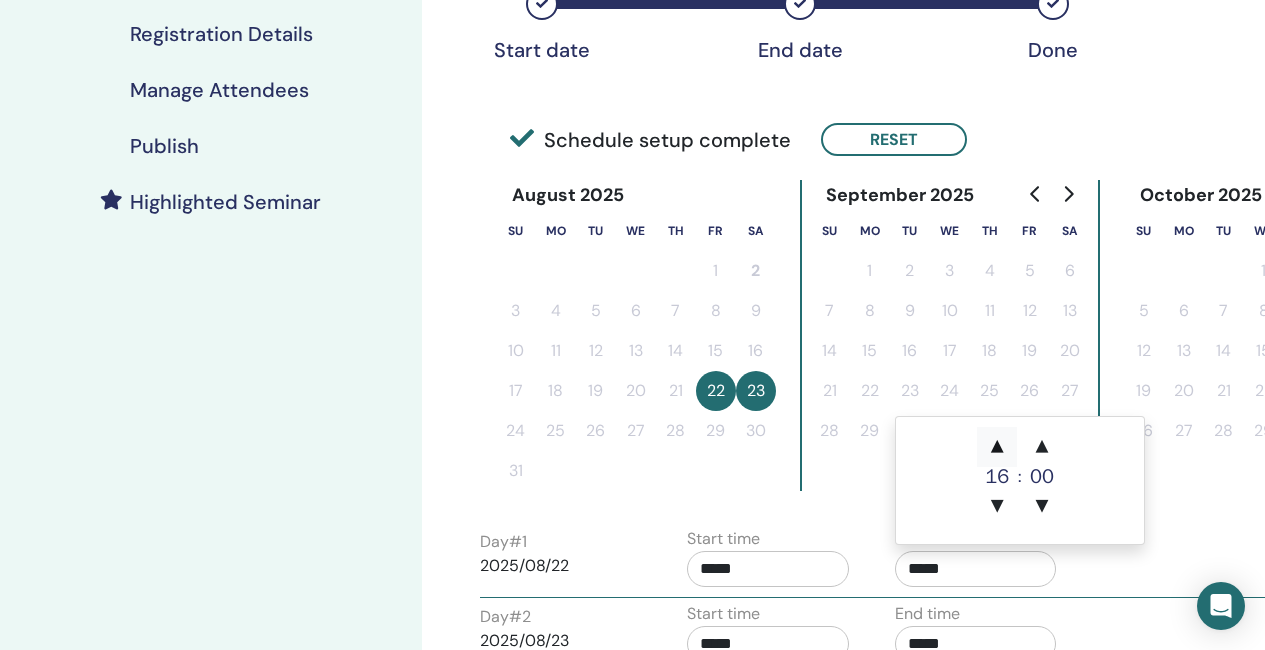 click on "▲" at bounding box center (997, 447) 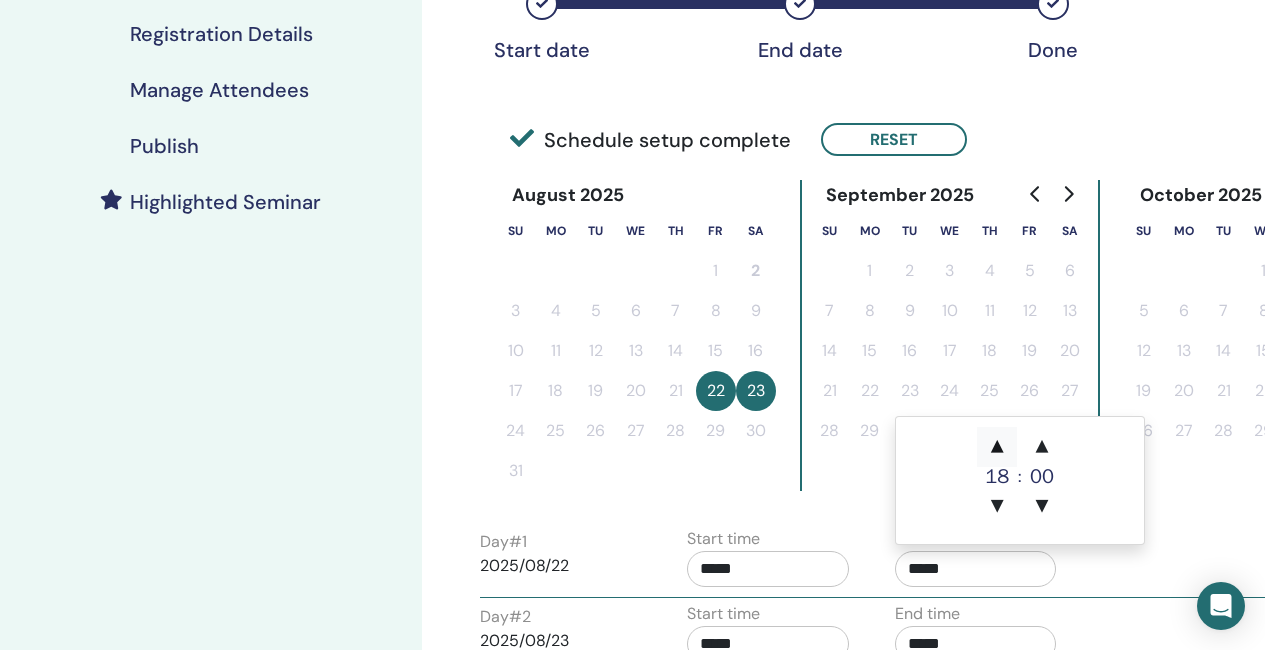click on "▲" at bounding box center (997, 447) 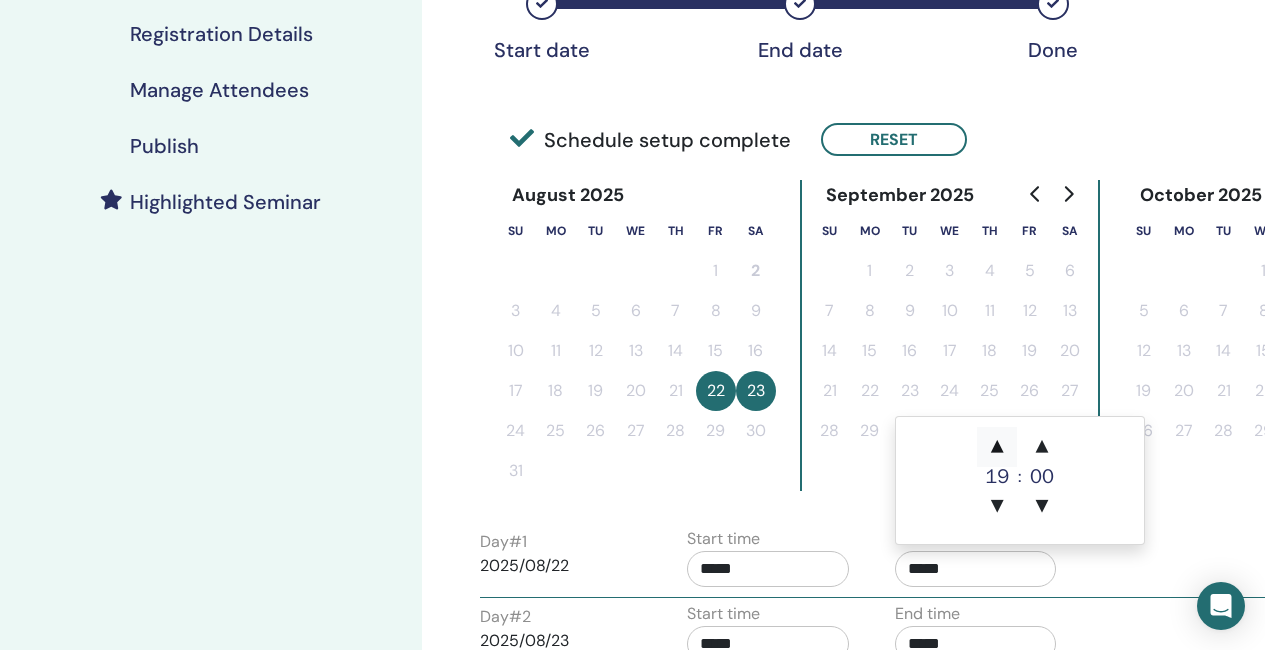 click on "▲" at bounding box center (997, 447) 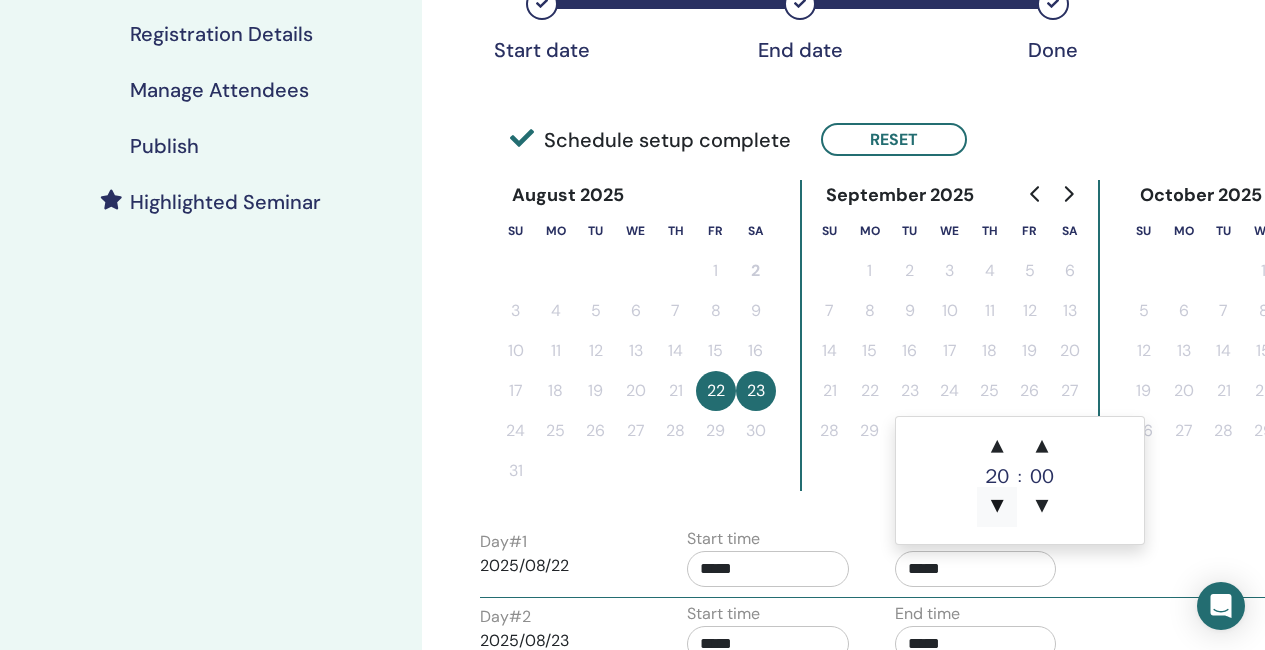click on "▼" at bounding box center [997, 507] 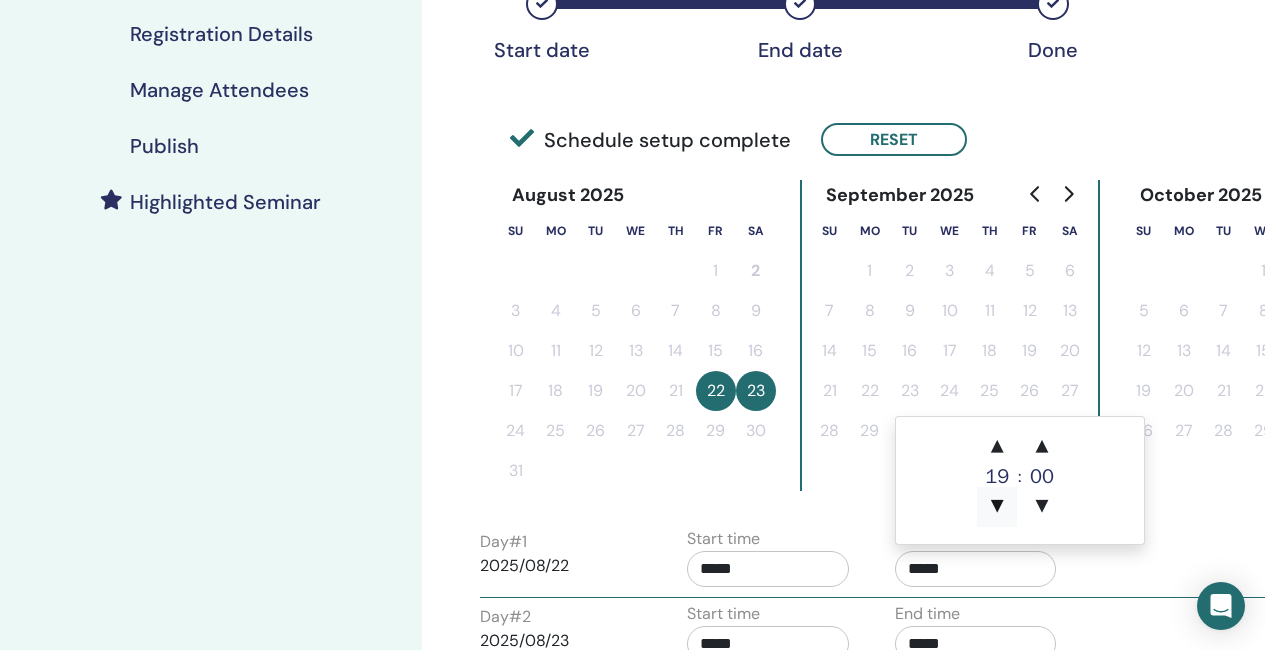 click on "▼" at bounding box center [997, 507] 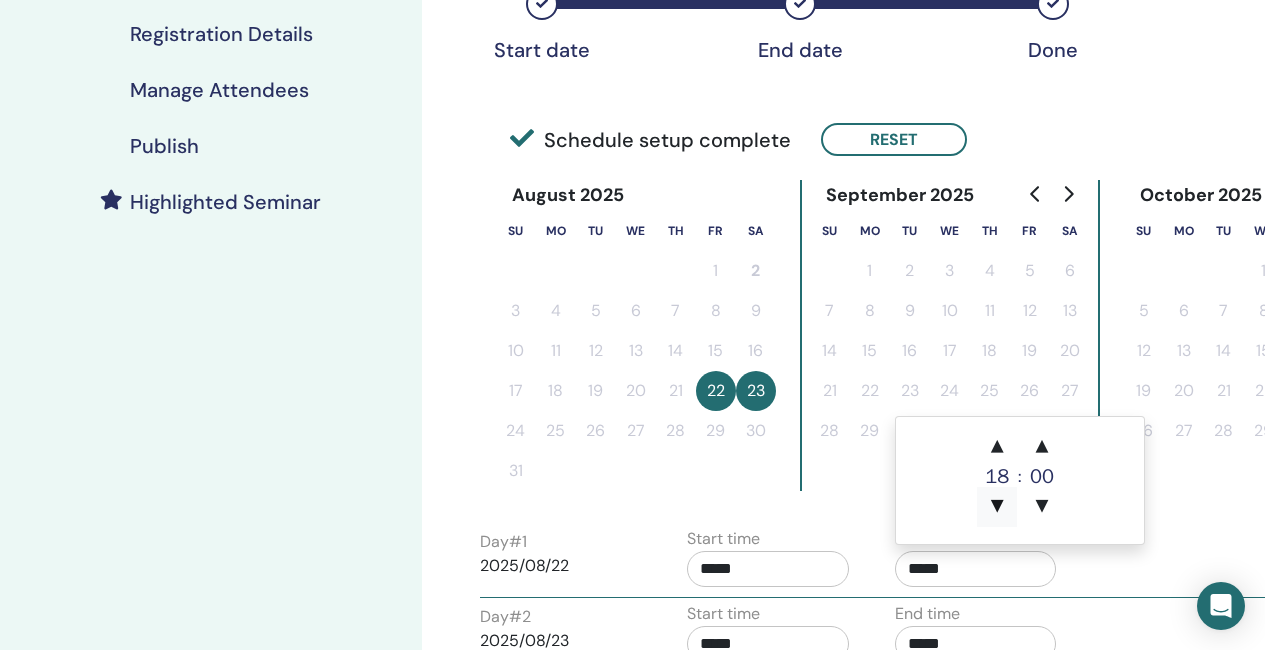 click on "▼" at bounding box center [997, 507] 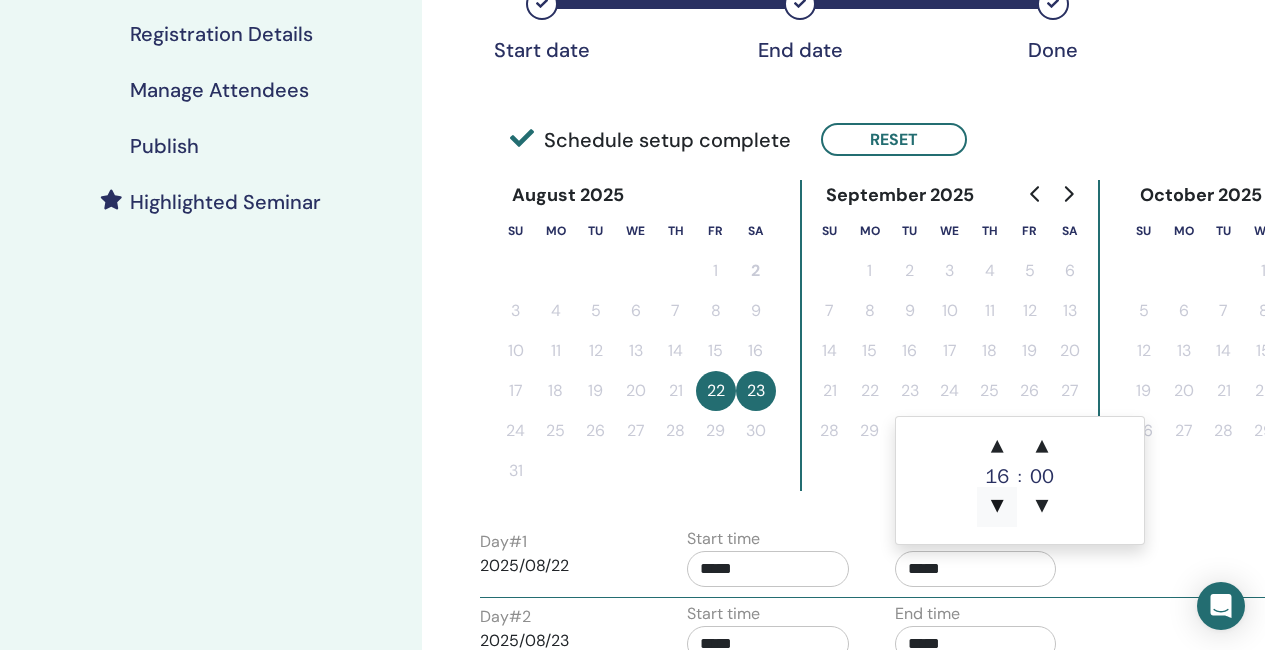 click on "▼" at bounding box center [997, 507] 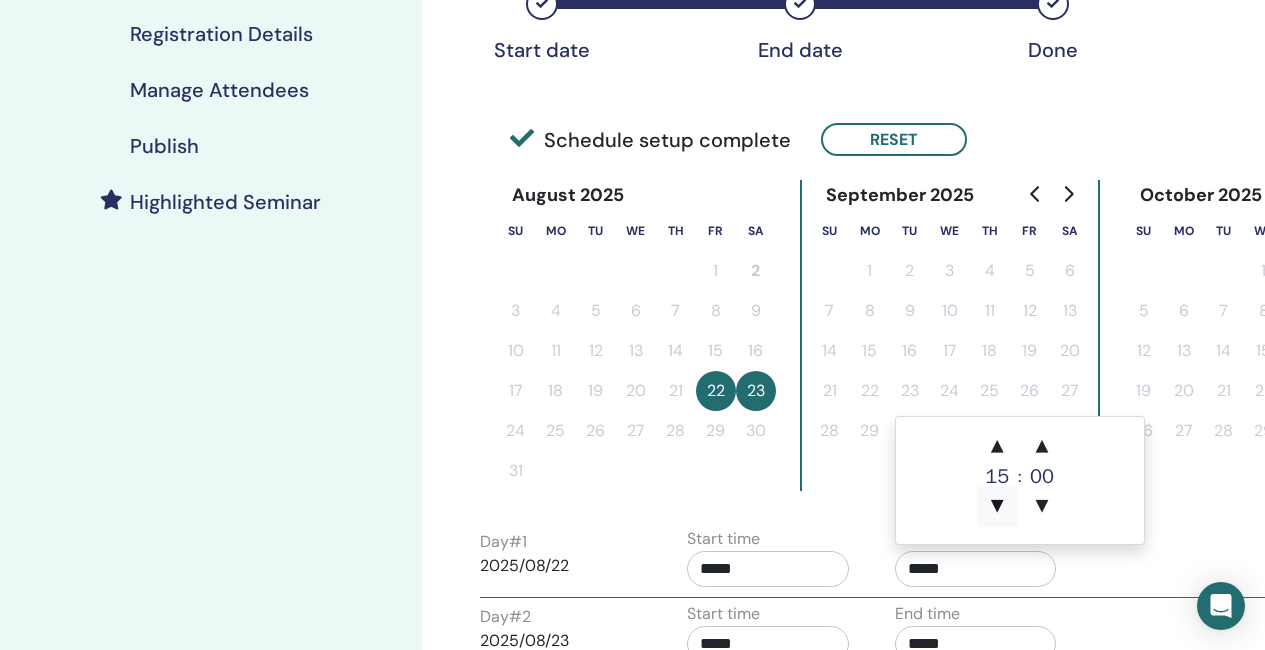 click on "▼" at bounding box center (997, 507) 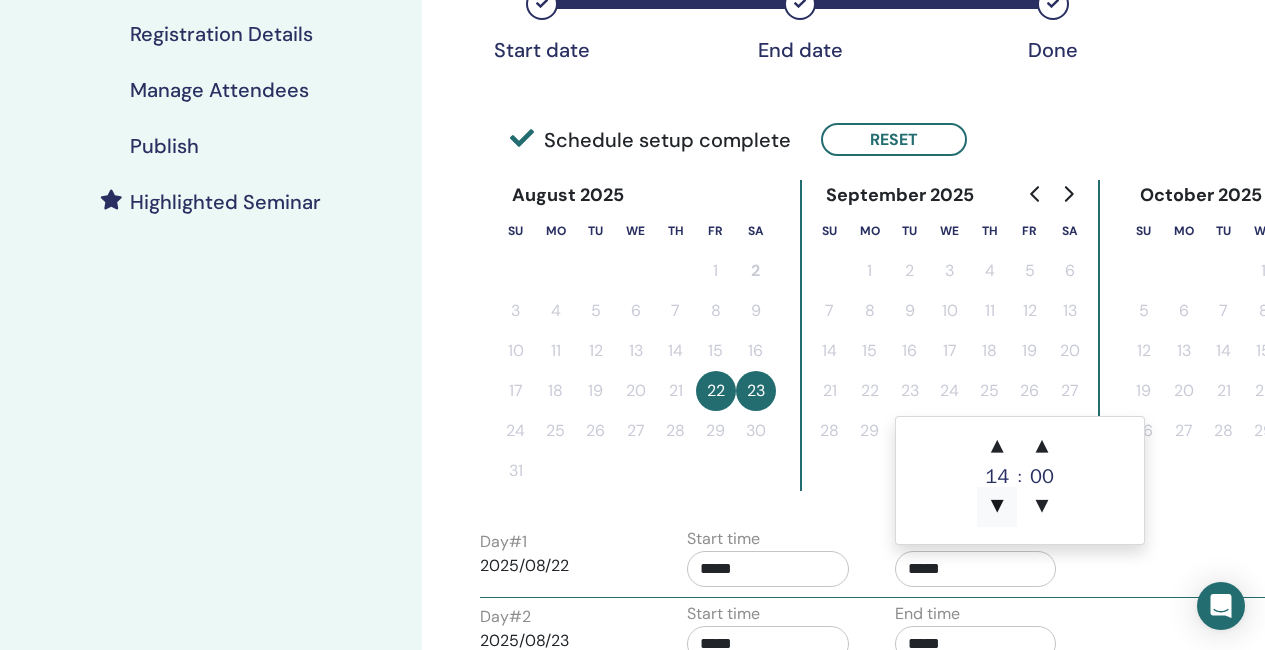 click on "▼" at bounding box center [997, 507] 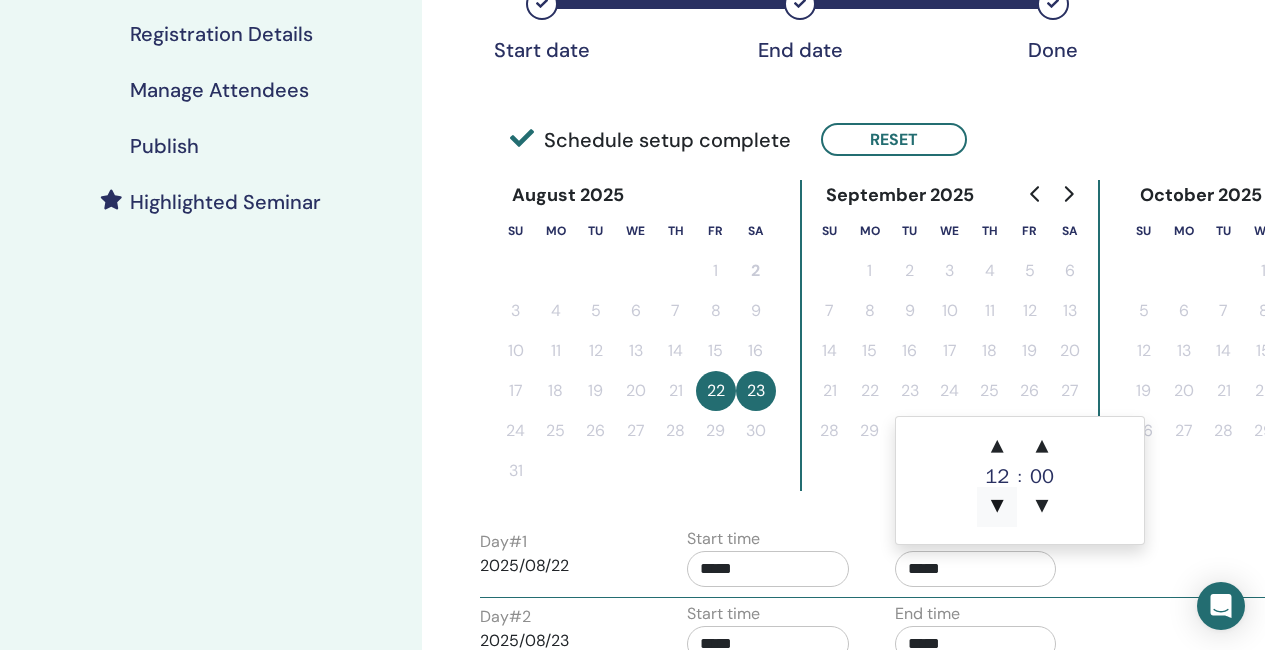 click on "▼" at bounding box center (997, 507) 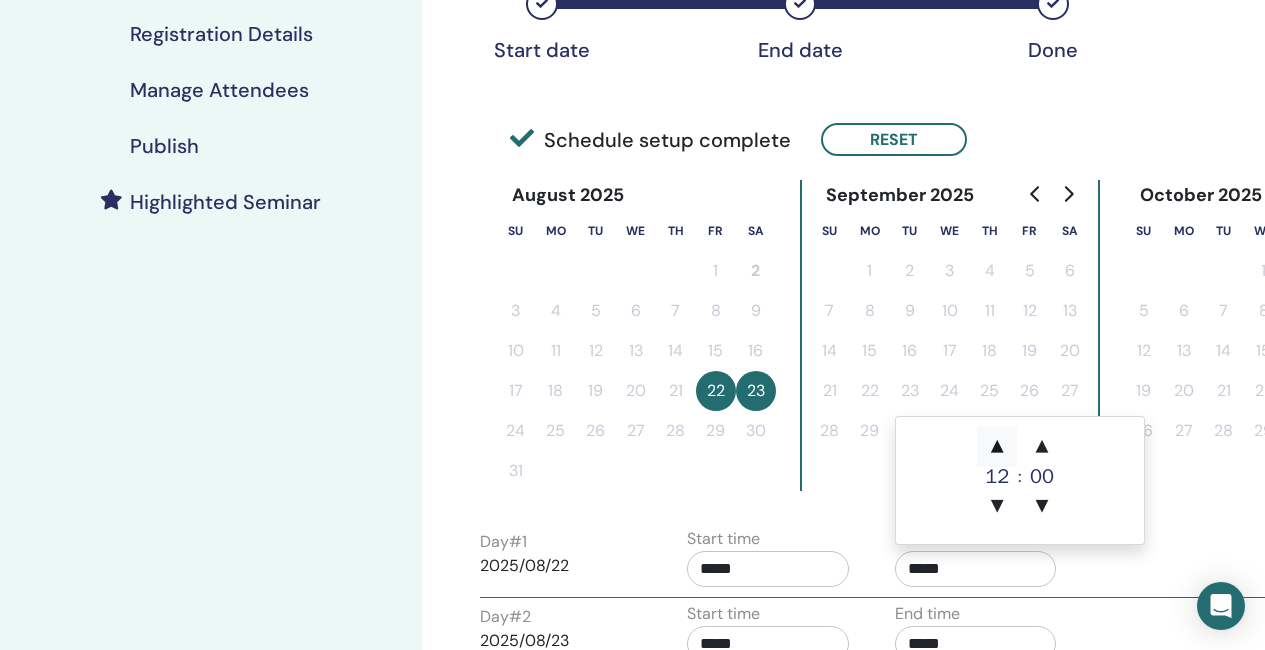 click on "▲" at bounding box center (997, 447) 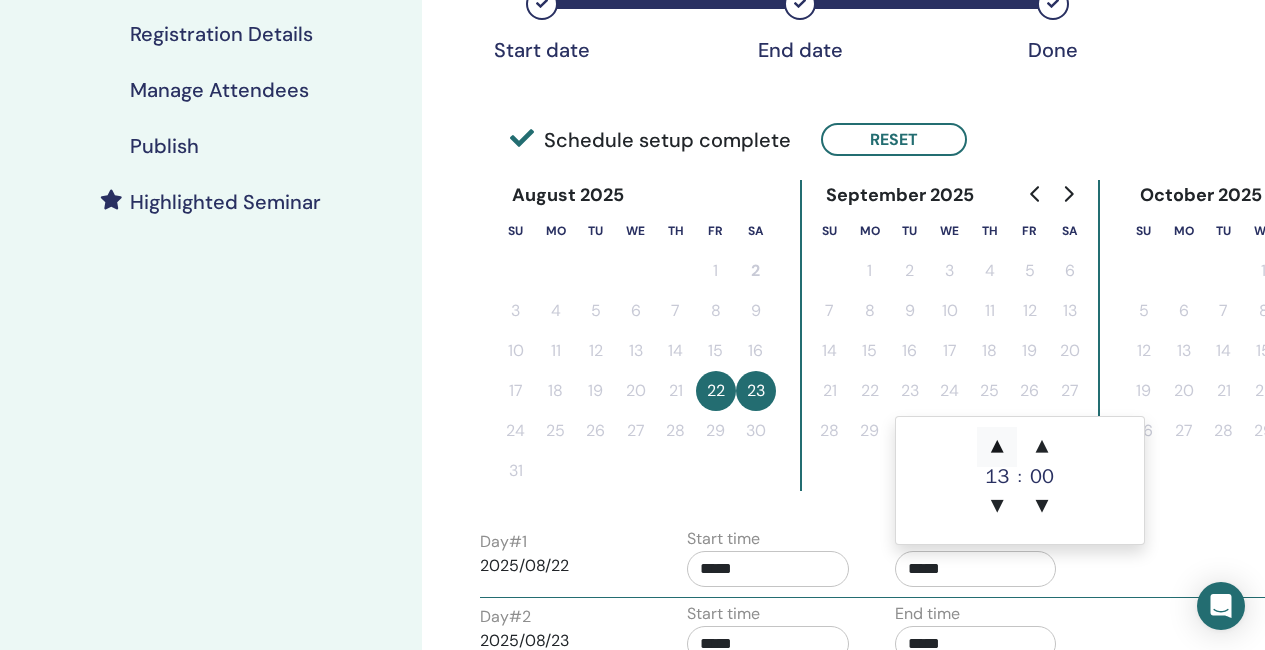 click on "▲" at bounding box center [997, 447] 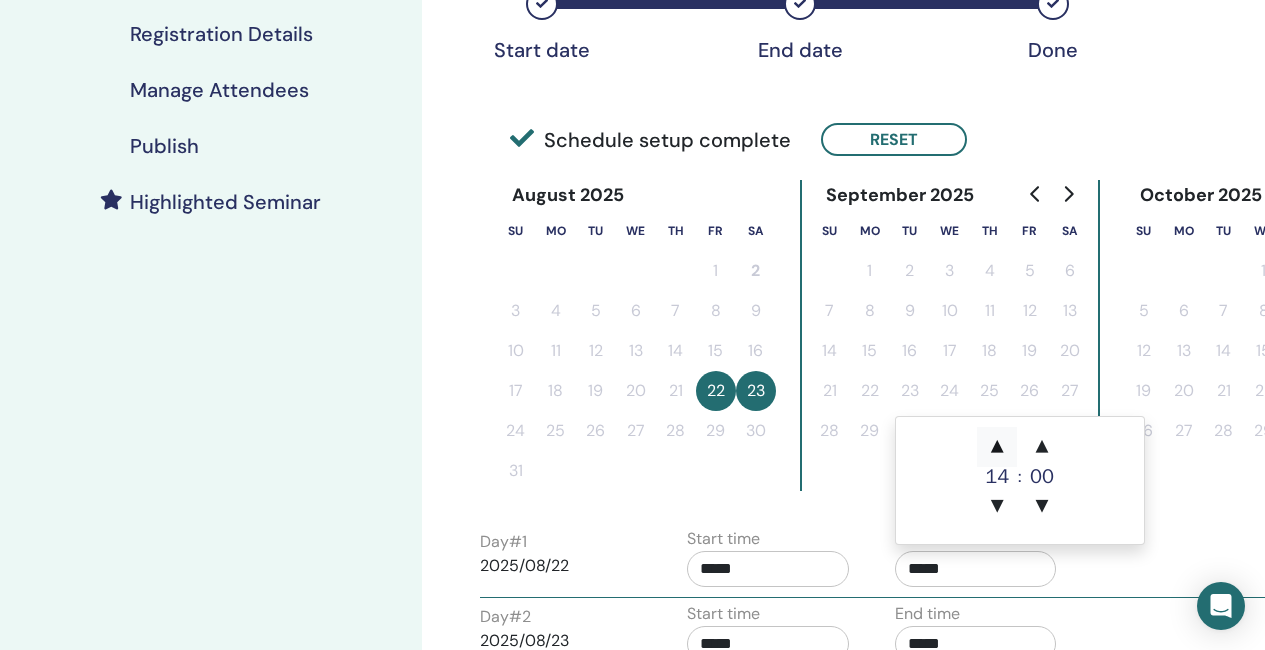 click on "▲" at bounding box center [997, 447] 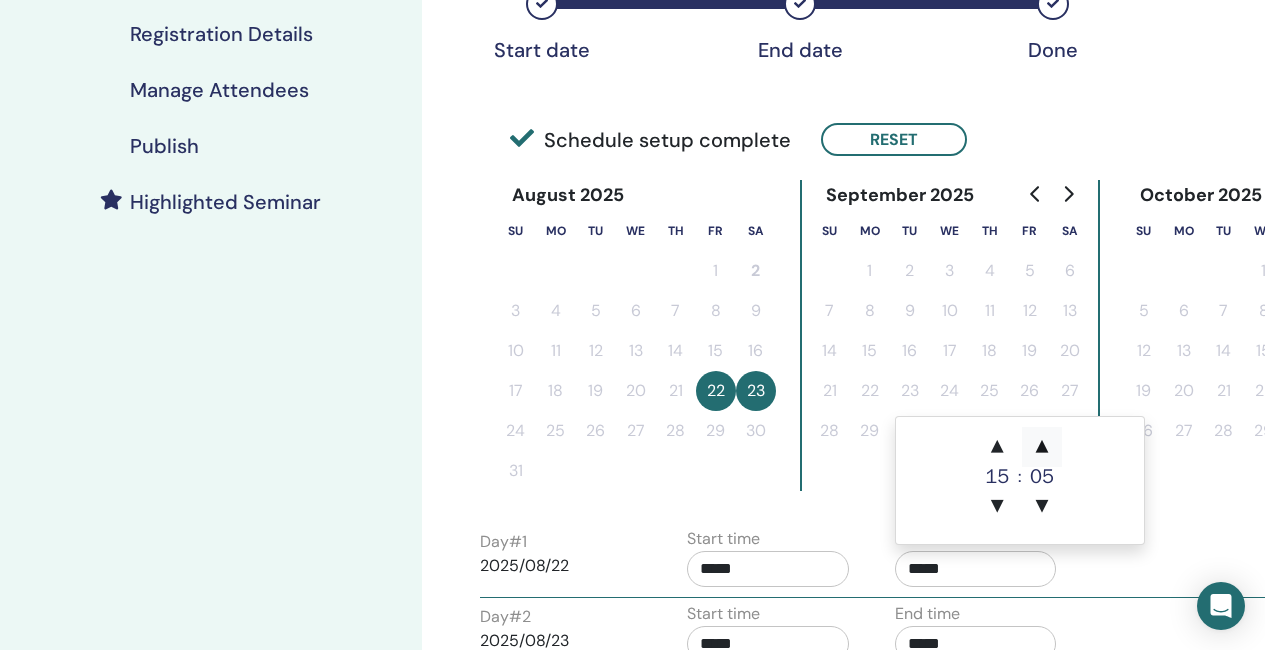click on "▲" at bounding box center [1042, 447] 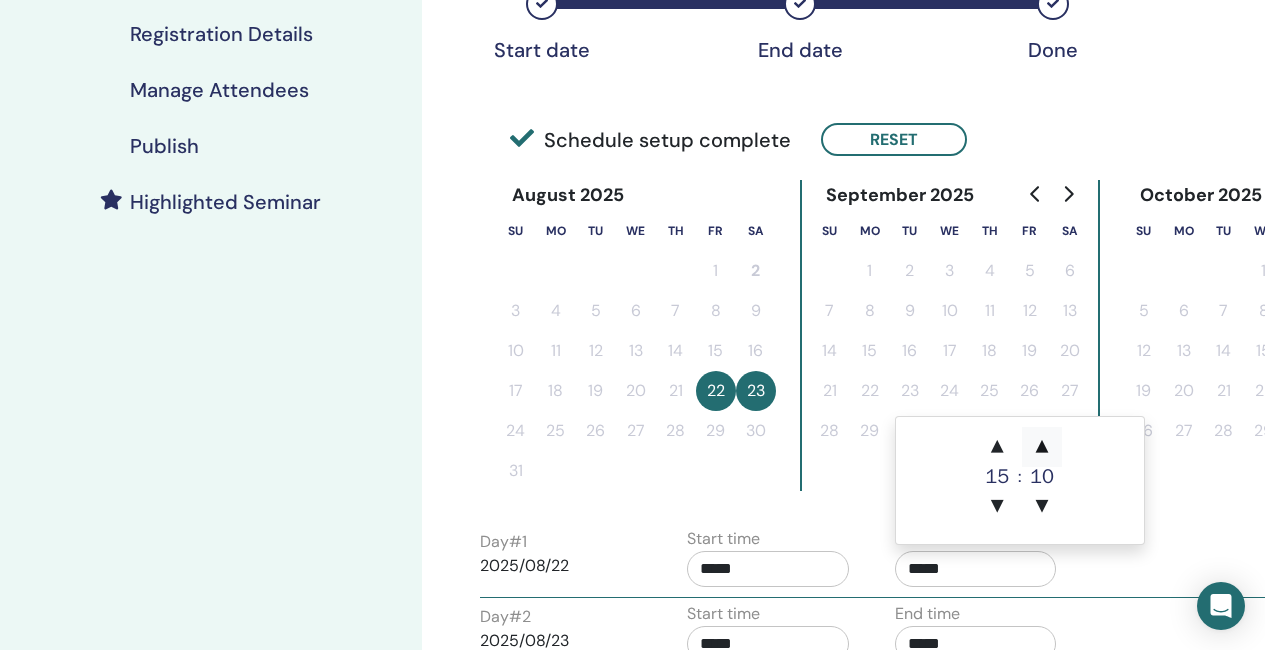 click on "▲" at bounding box center [1042, 447] 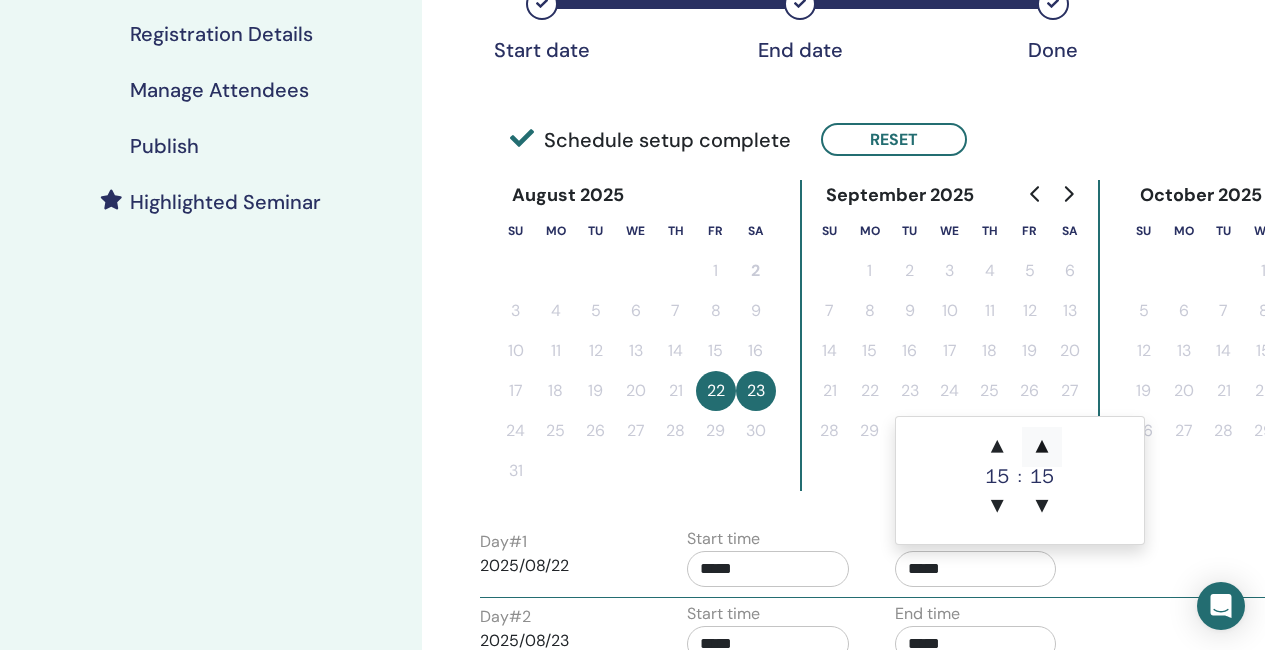 click on "▲" at bounding box center (1042, 447) 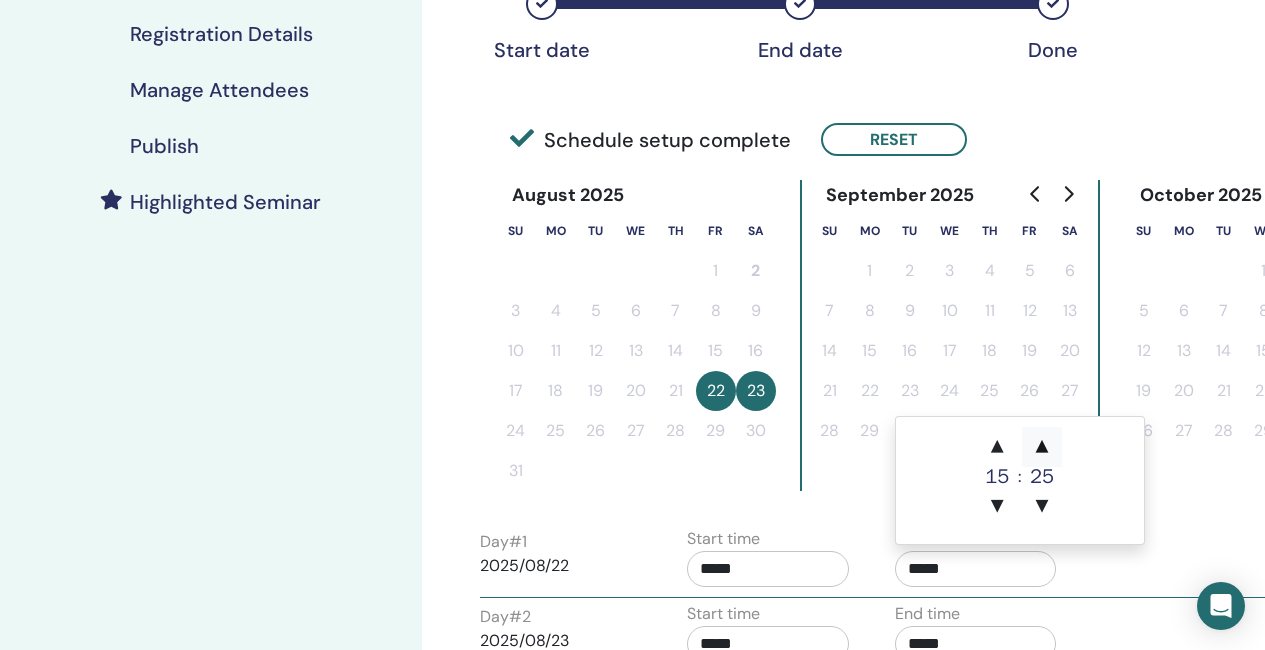 click on "▲" at bounding box center [1042, 447] 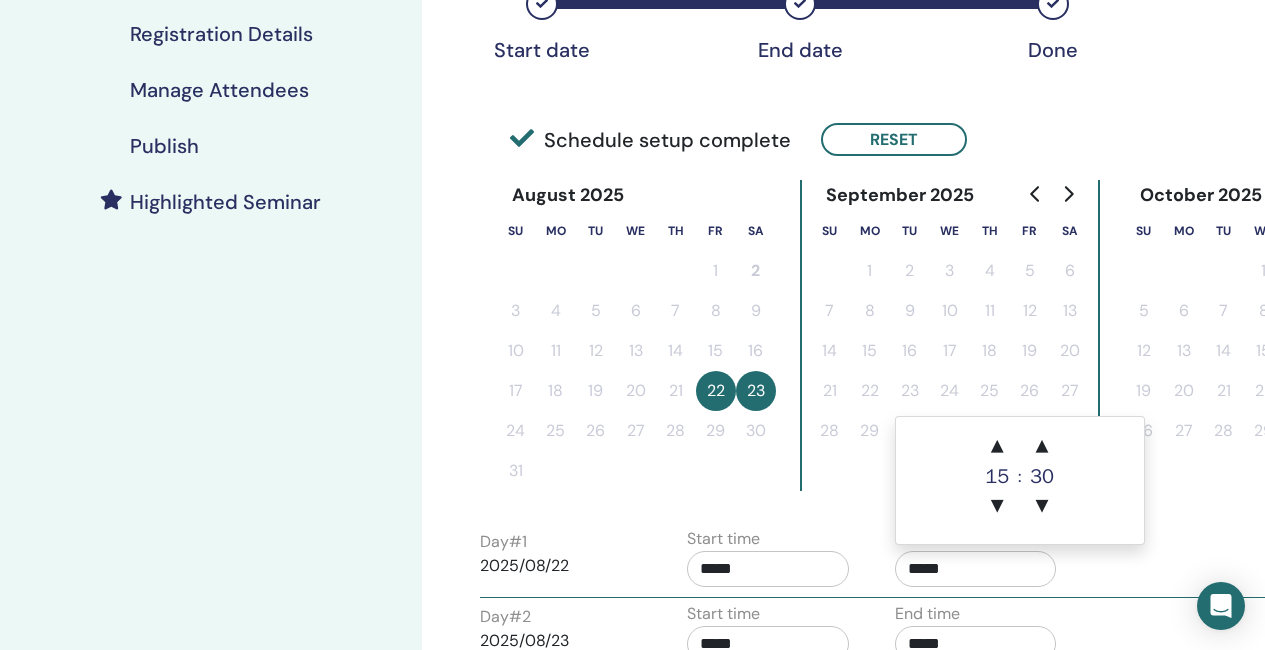click on "Time Zone (GMT+1) Europe/London Seminar Date and Time Start date End date Done Schedule setup complete Reset August 2025 Su Mo Tu We Th Fr Sa 1 2 3 4 5 6 7 8 9 10 11 12 13 14 15 16 17 18 19 20 21 22 23 24 25 26 27 28 29 30 31 September 2025 Su Mo Tu We Th Fr Sa 1 2 3 4 5 6 7 8 9 10 11 12 13 14 15 16 17 18 19 20 21 22 23 24 25 26 27 28 29 30 October 2025 Su Mo Tu We Th Fr Sa 1 2 3 4 5 6 7 8 9 10 11 12 13 14 15 16 17 18 19 20 21 22 23 24 25 26 27 28 29 30 31 Day  # 1 2025/08/22 Start time ***** End time ***** Day  # 2 2025/08/23 Start time ***** End time ***** Cancel Save" at bounding box center (843, 358) 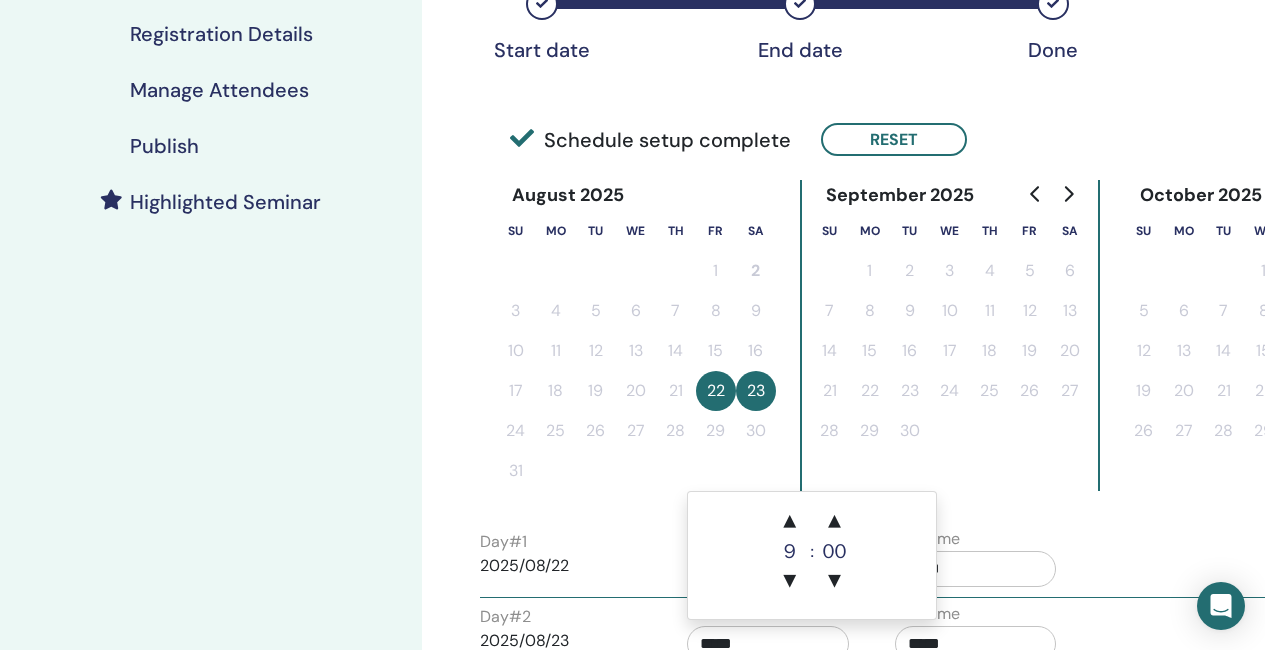 click on "*****" at bounding box center [768, 644] 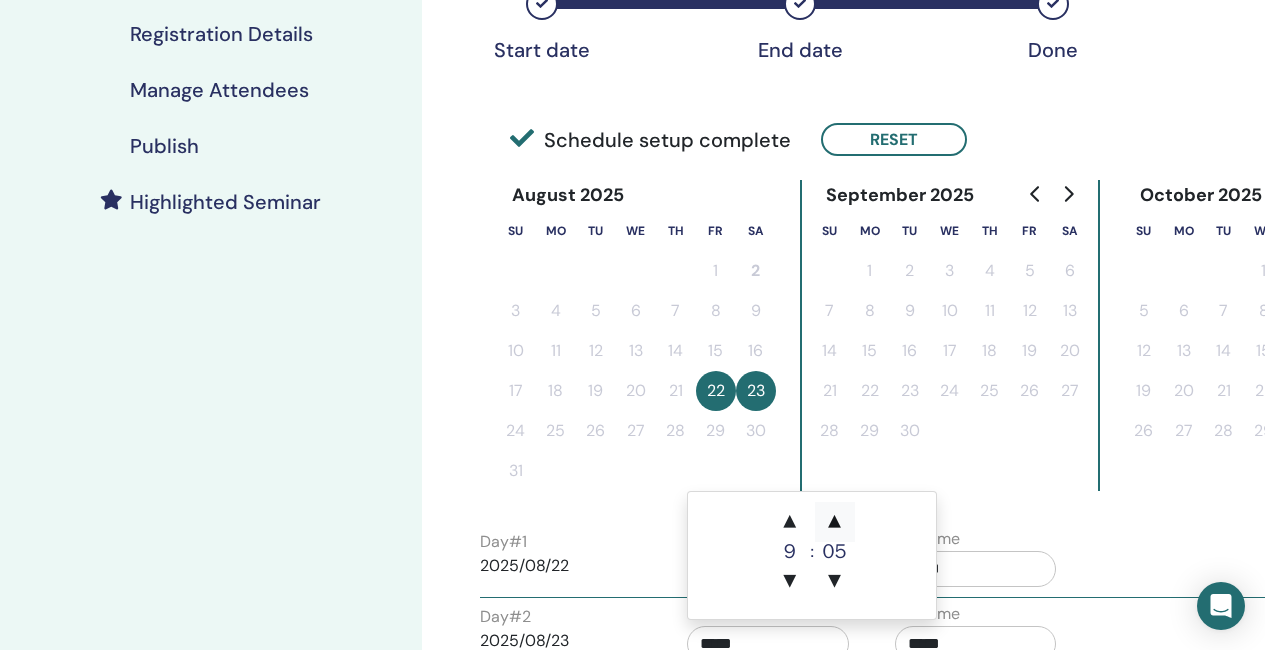 click on "▲" at bounding box center (835, 522) 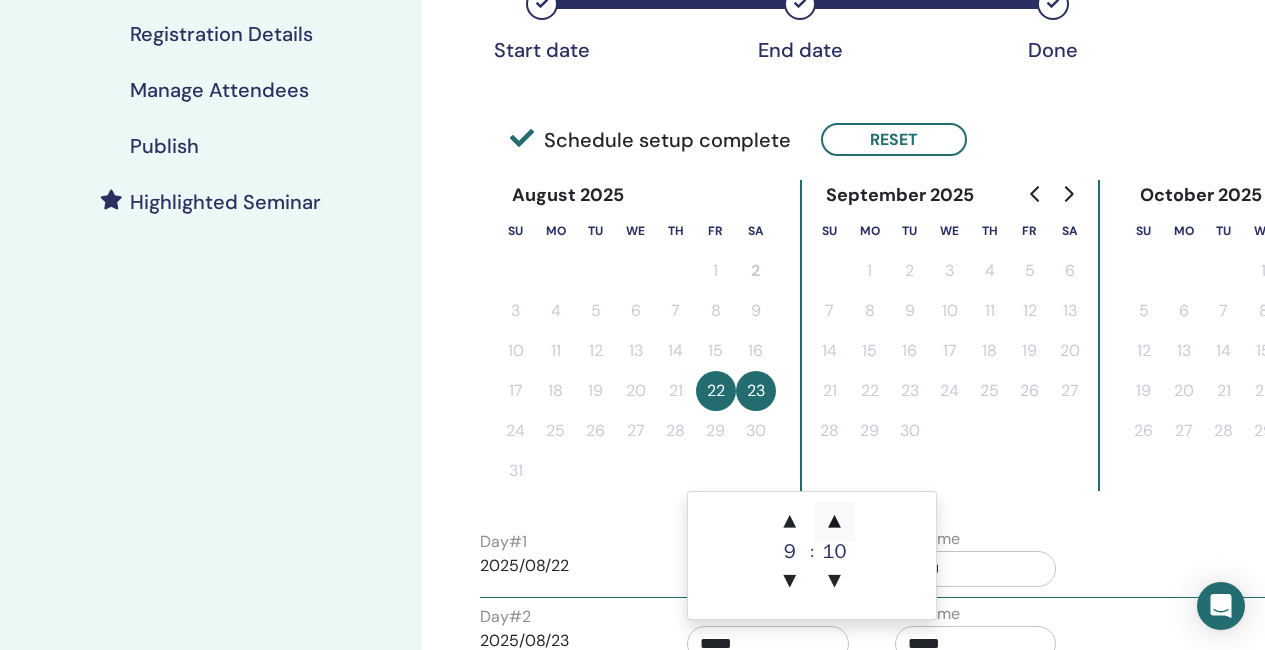 click on "▲" at bounding box center [835, 522] 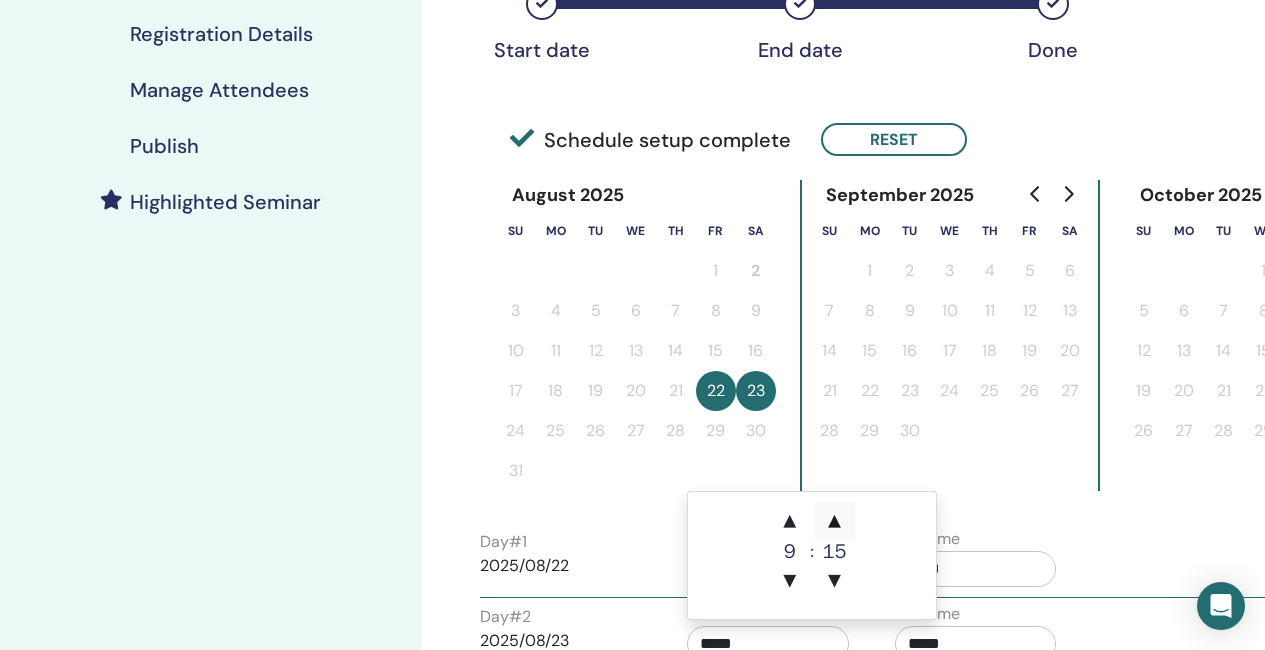 click on "▲" at bounding box center [835, 522] 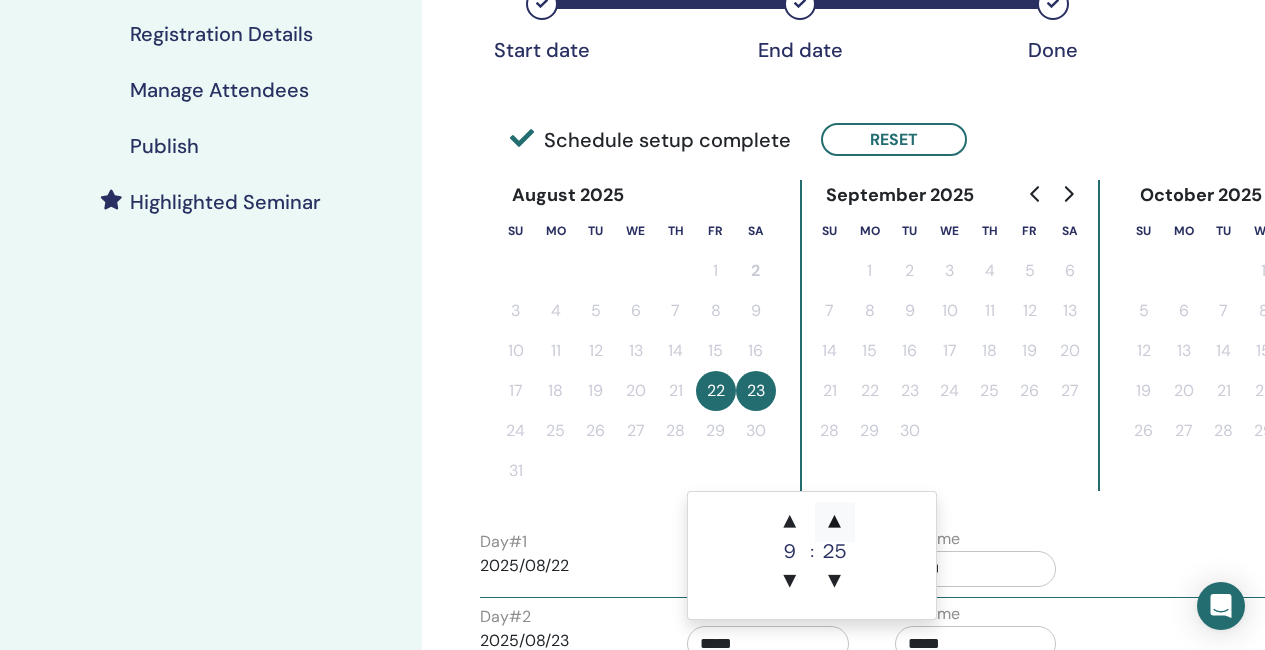 click on "▲" at bounding box center [835, 522] 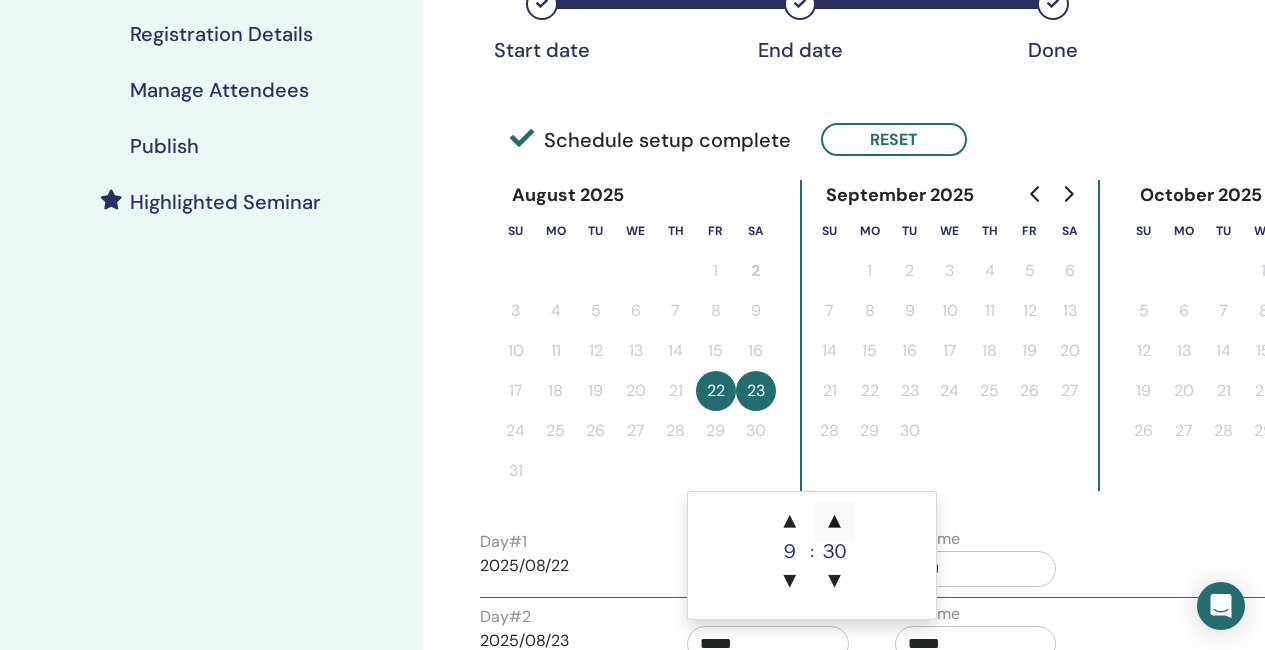 click on "▲" at bounding box center (835, 522) 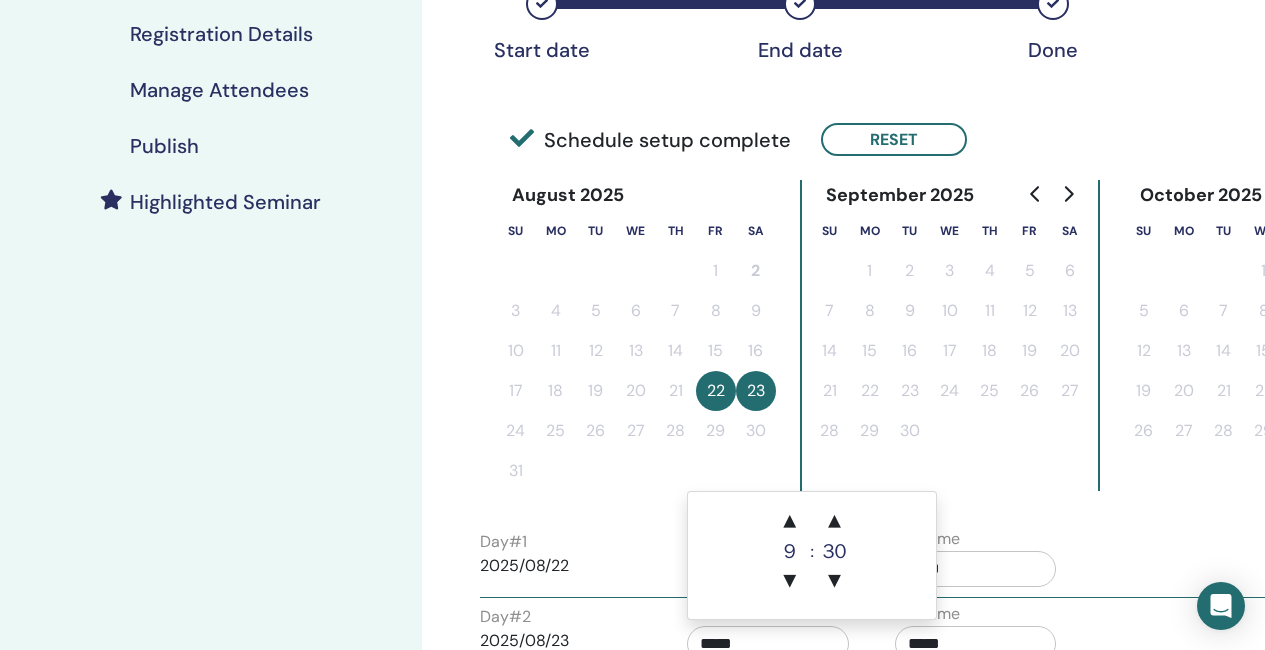 click on "*****" at bounding box center [976, 644] 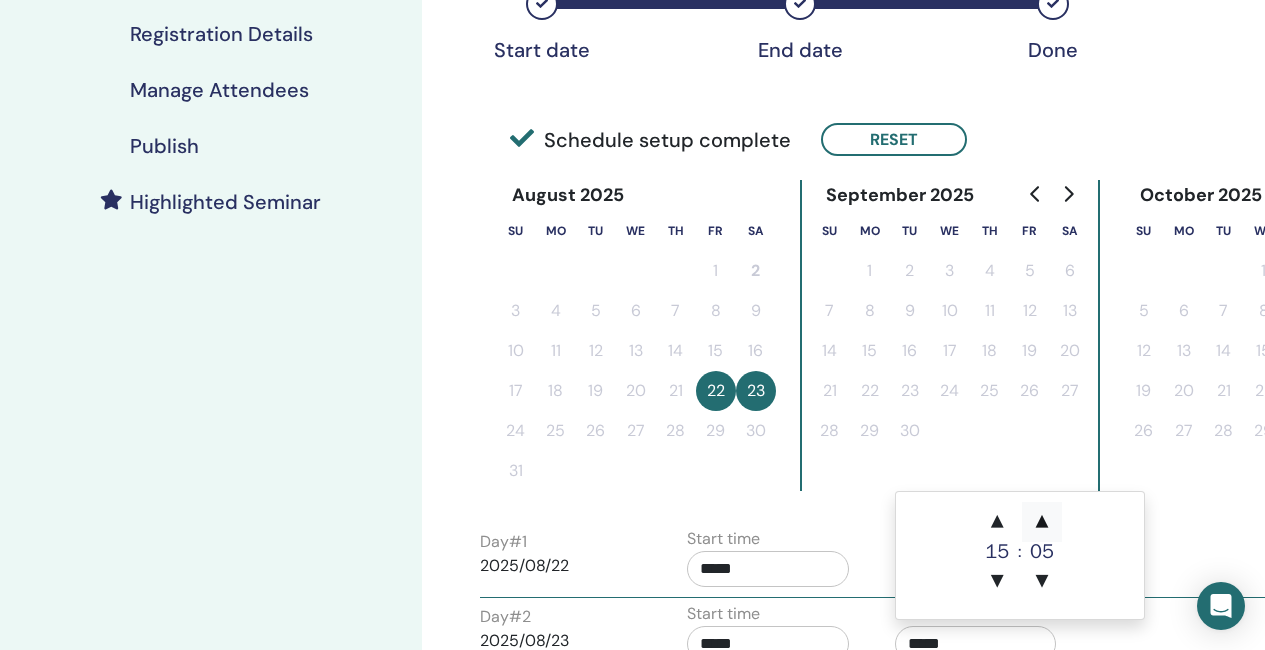 click on "▲" at bounding box center [1042, 522] 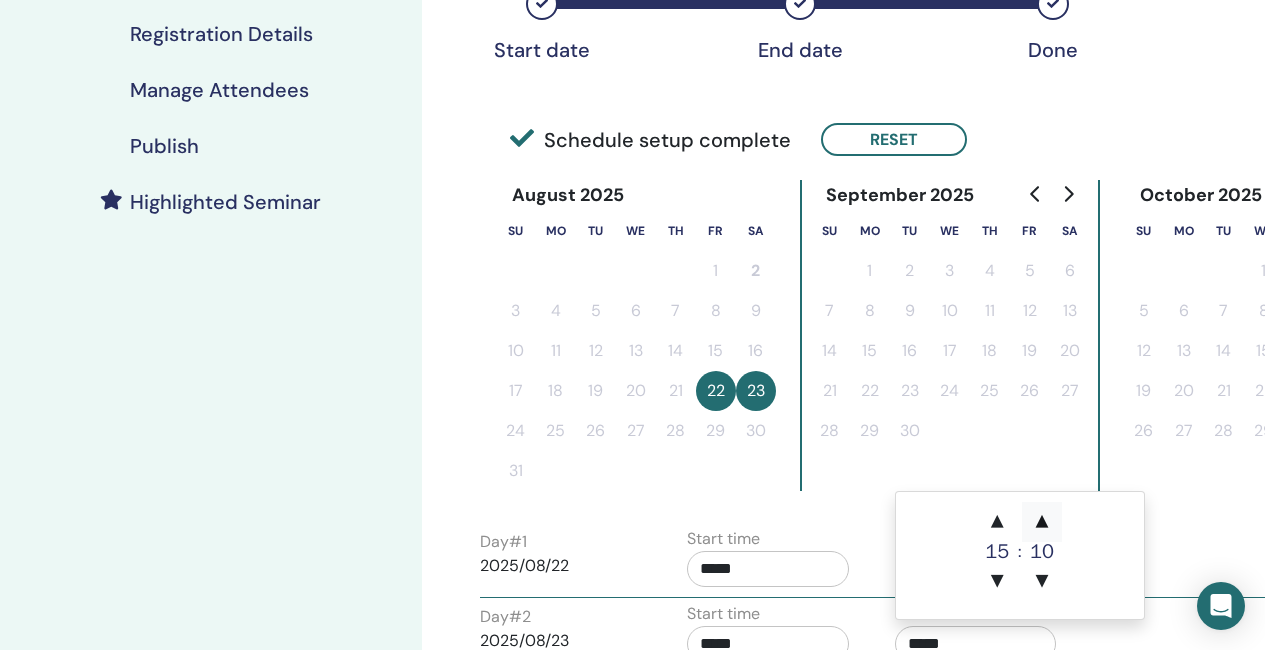 click on "▲" at bounding box center (1042, 522) 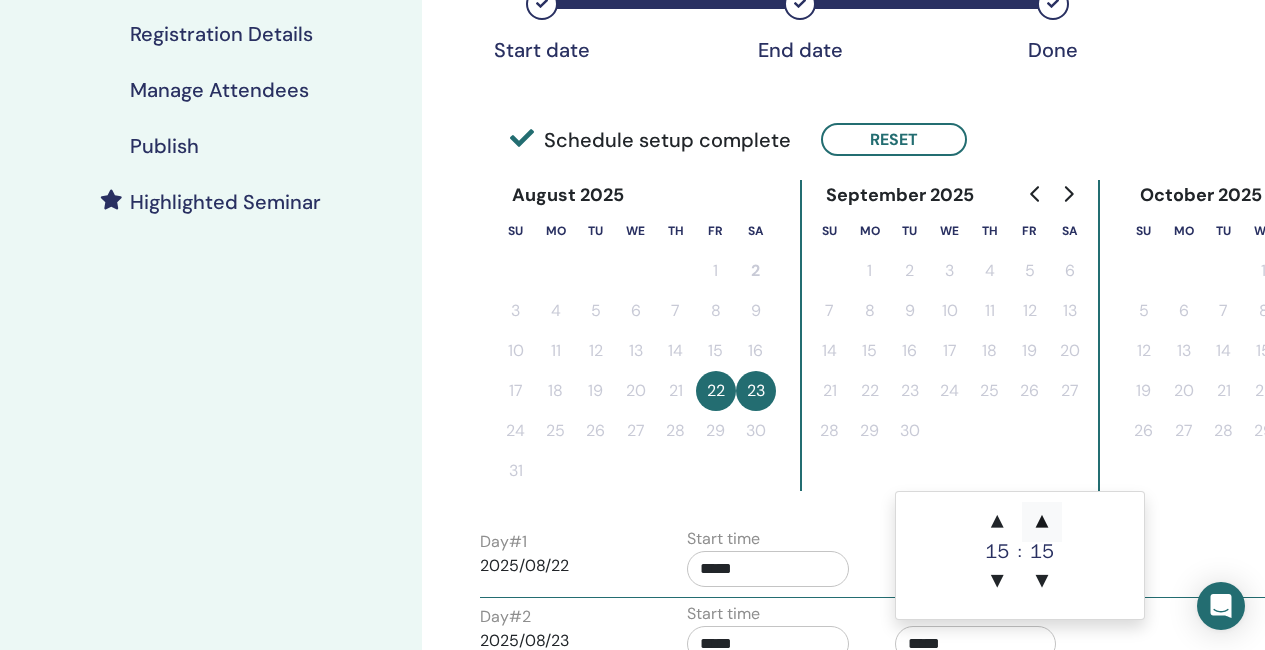 click on "▲" at bounding box center (1042, 522) 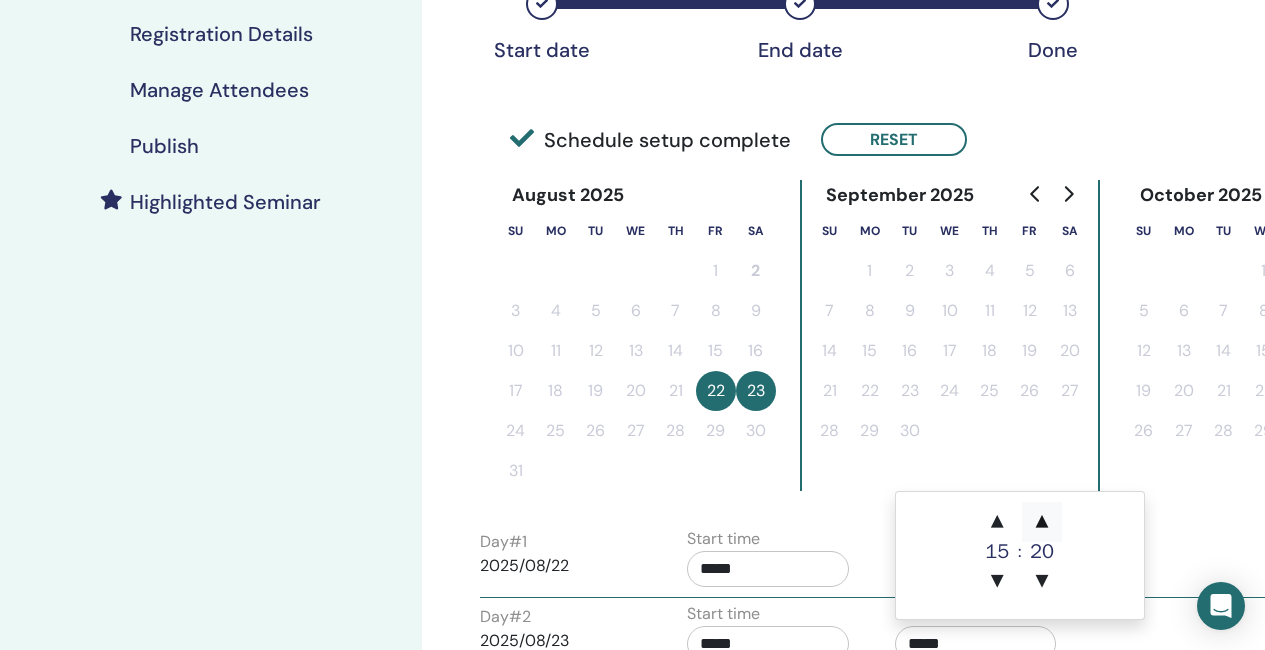 click on "▲" at bounding box center (1042, 522) 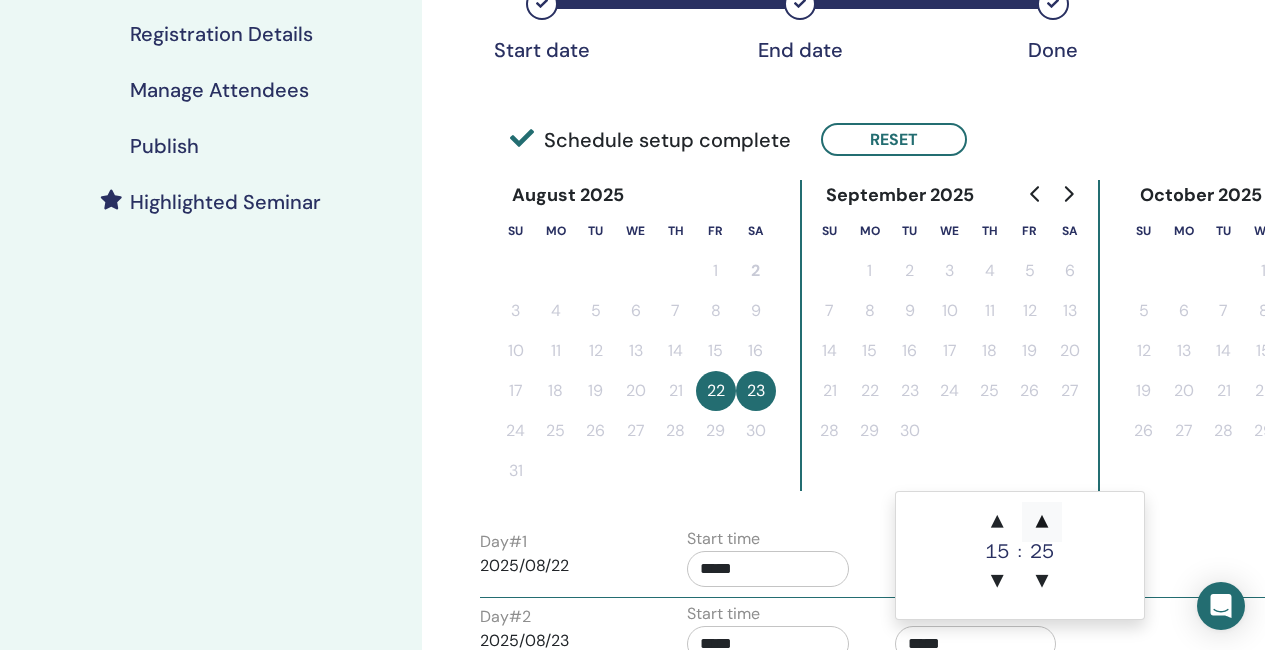 click on "▲" at bounding box center (1042, 522) 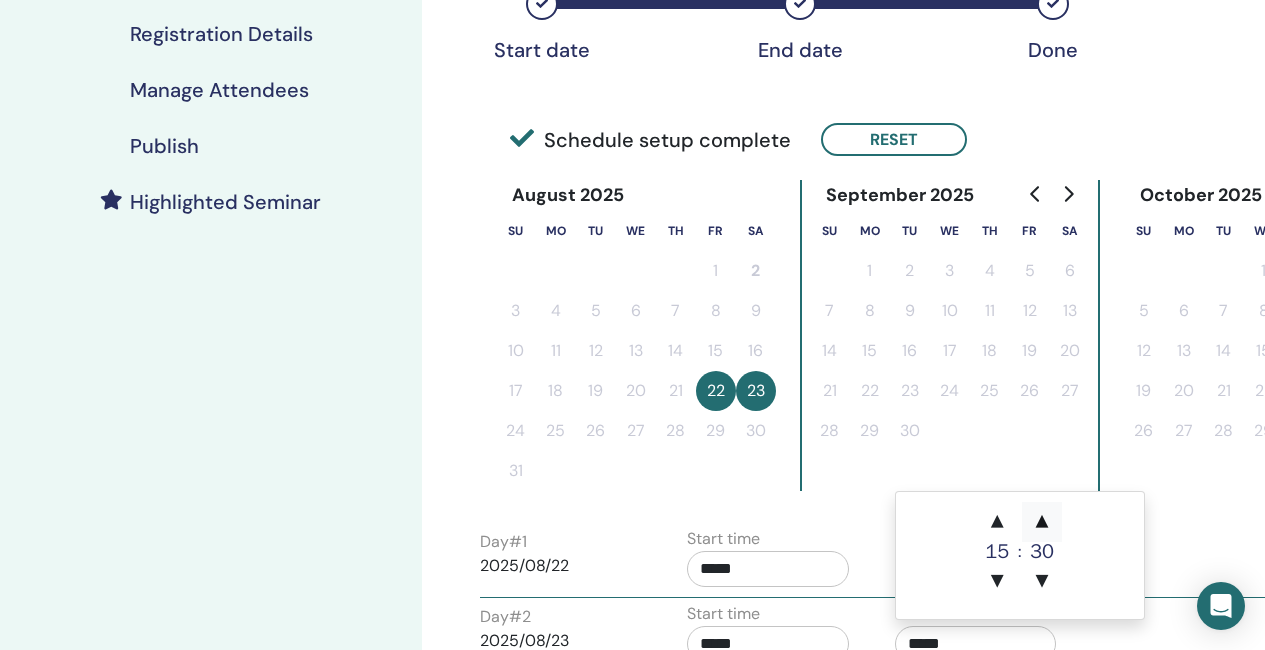 click on "▲" at bounding box center (1042, 522) 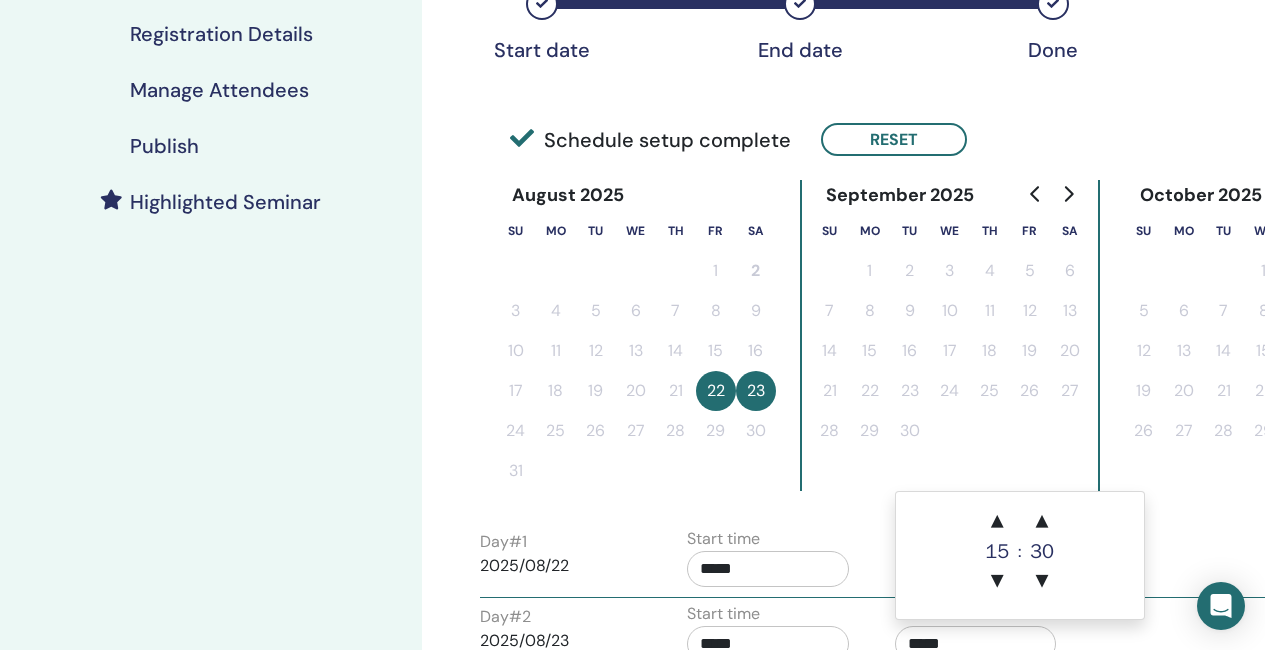 click on "▲ 15 ▼ : ▲ 30 ▼" at bounding box center [1020, 555] 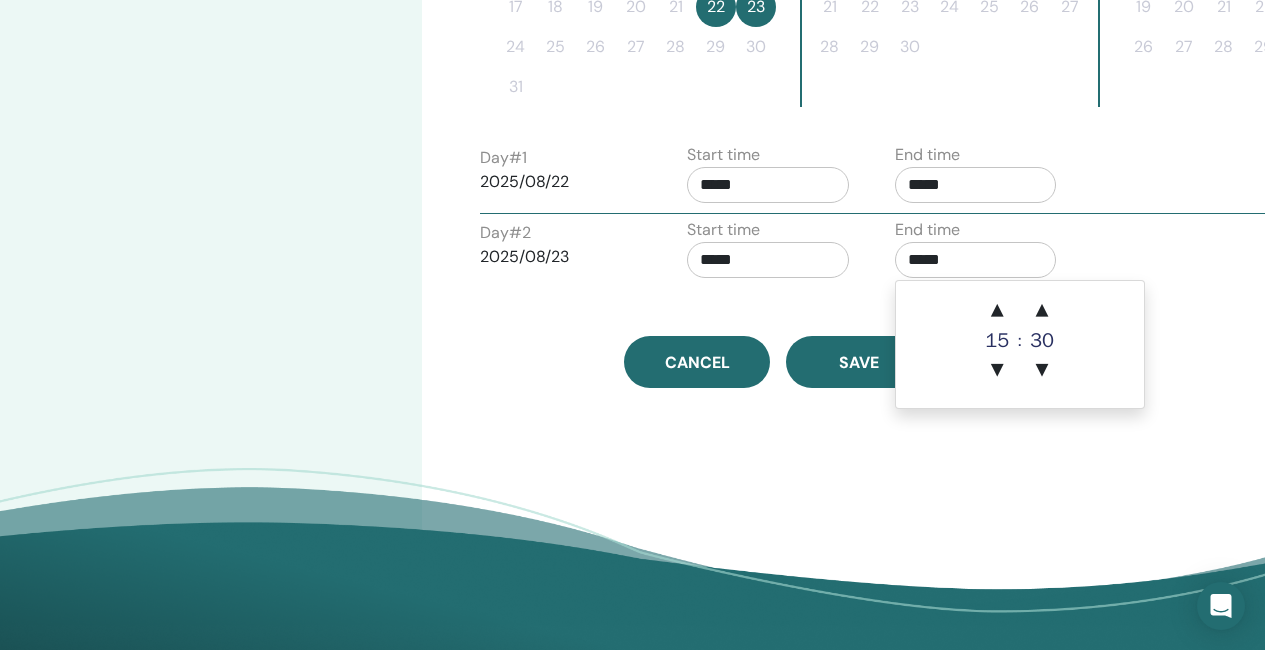scroll, scrollTop: 800, scrollLeft: 0, axis: vertical 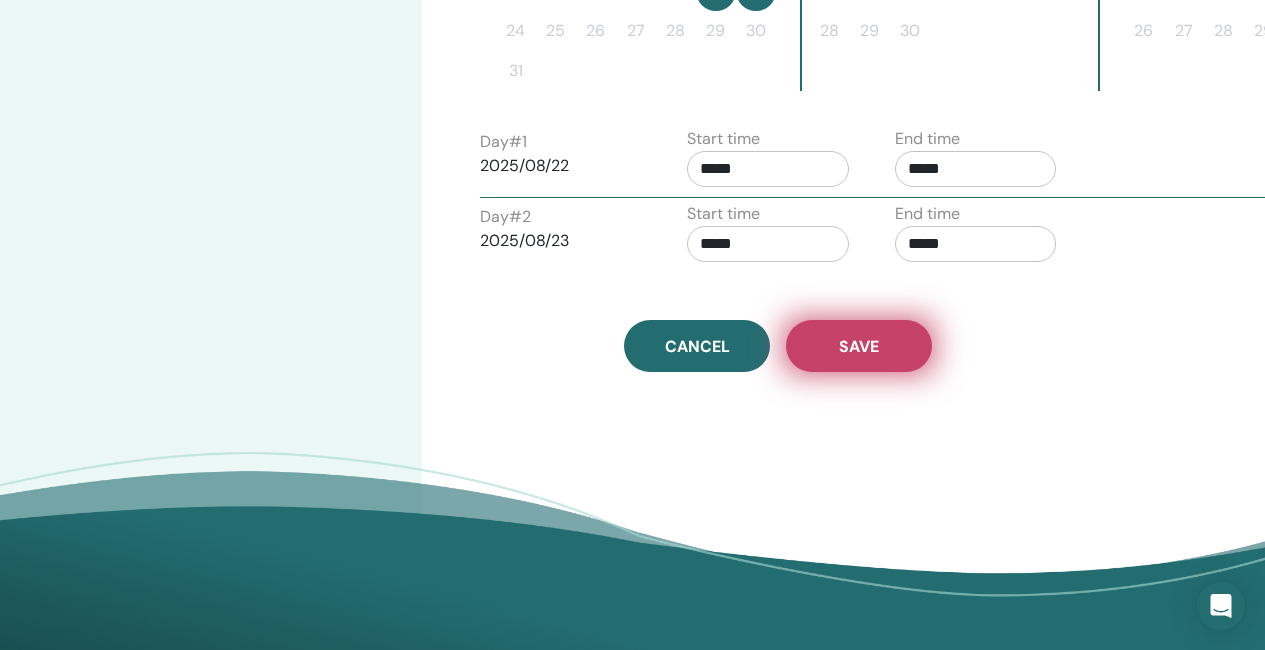 click on "Save" at bounding box center (859, 346) 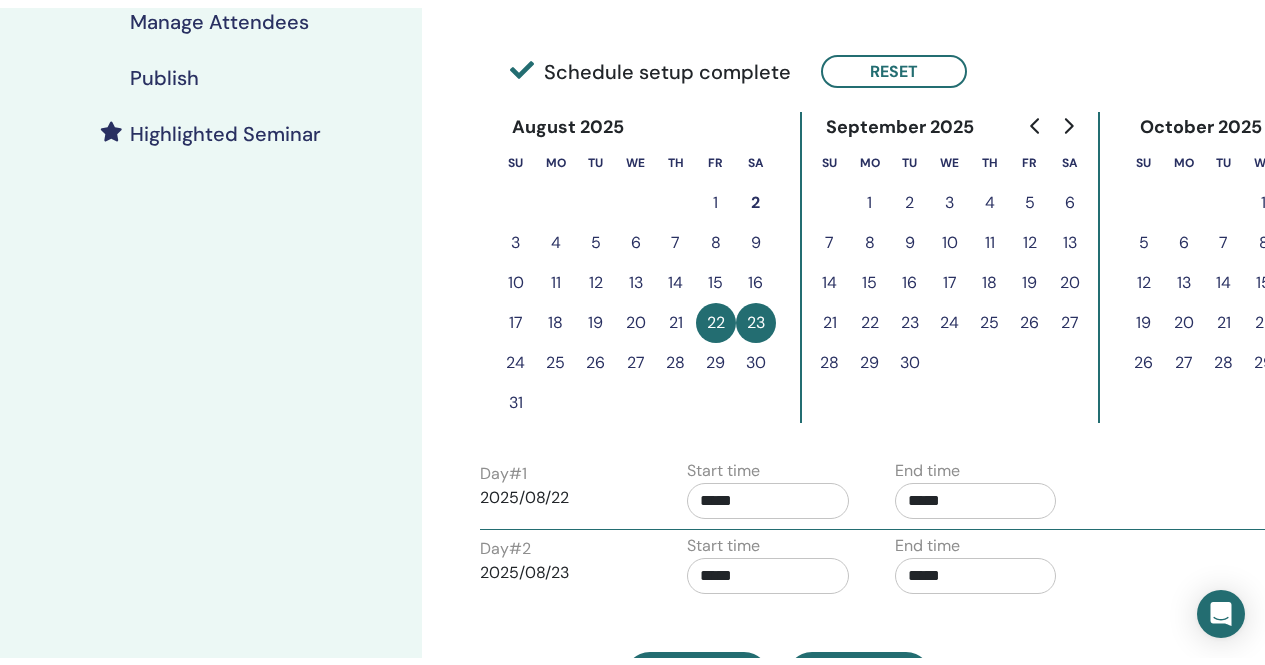 scroll, scrollTop: 376, scrollLeft: 0, axis: vertical 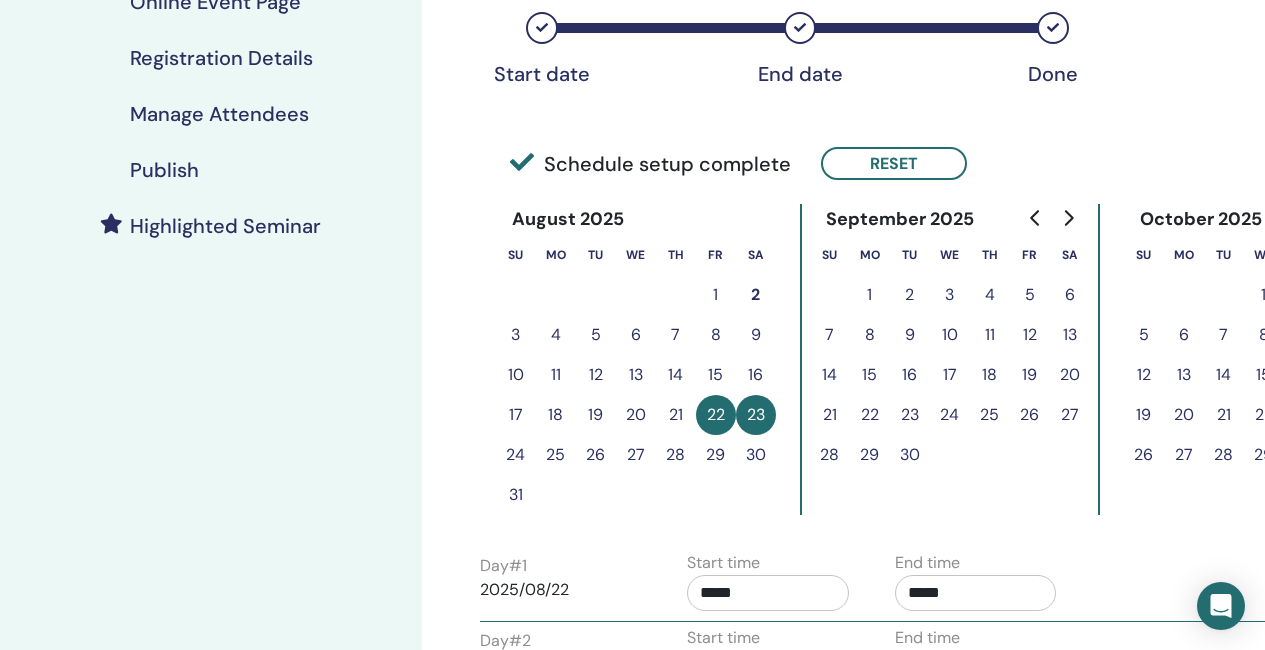 click on "Registration Details" at bounding box center [221, 58] 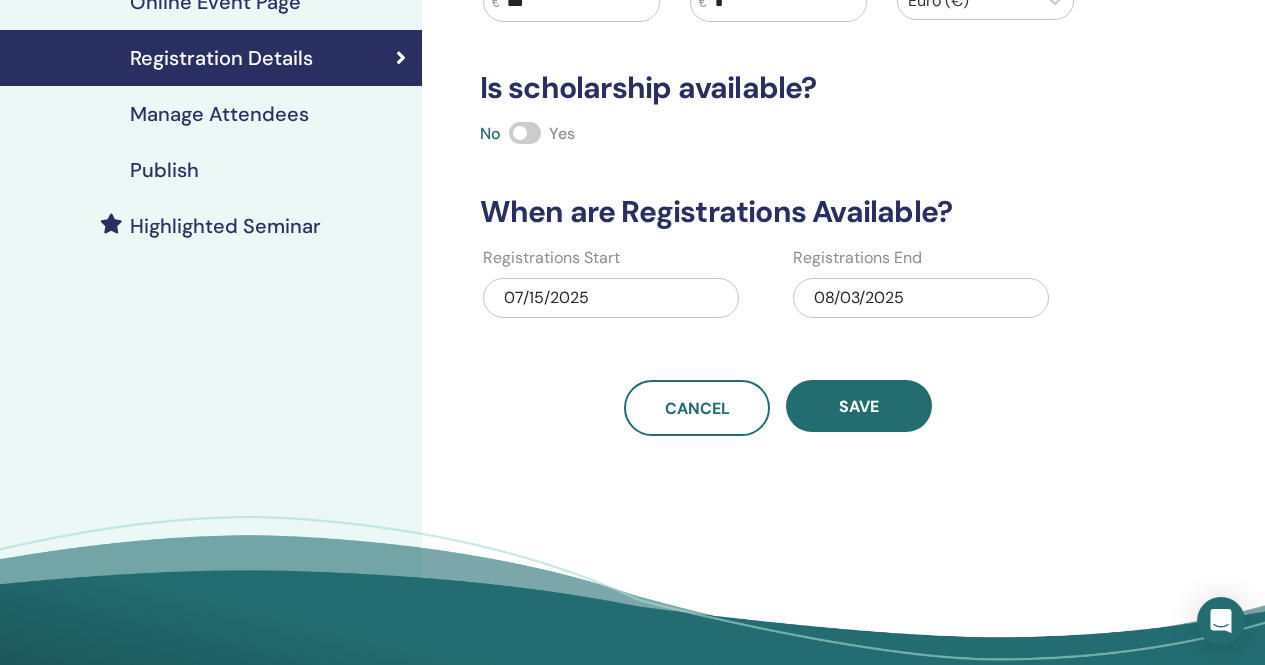 click on "08/03/2025" at bounding box center [921, 298] 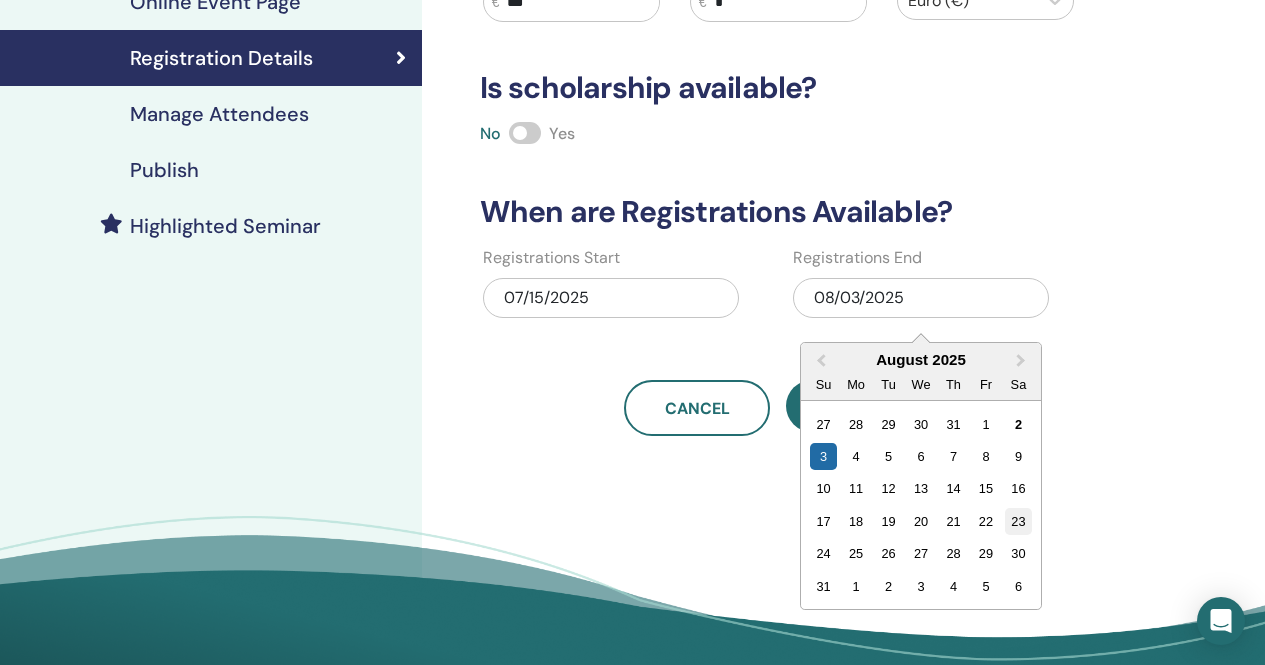 click on "23" at bounding box center [1018, 521] 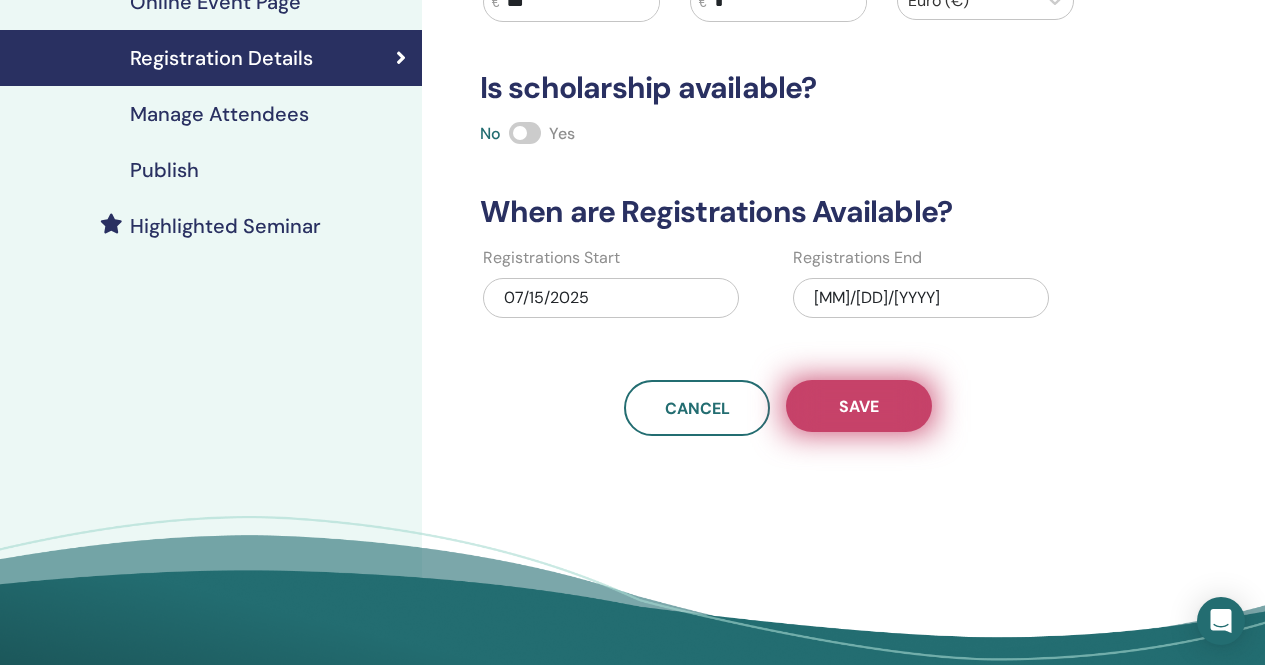 click on "Save" at bounding box center (859, 406) 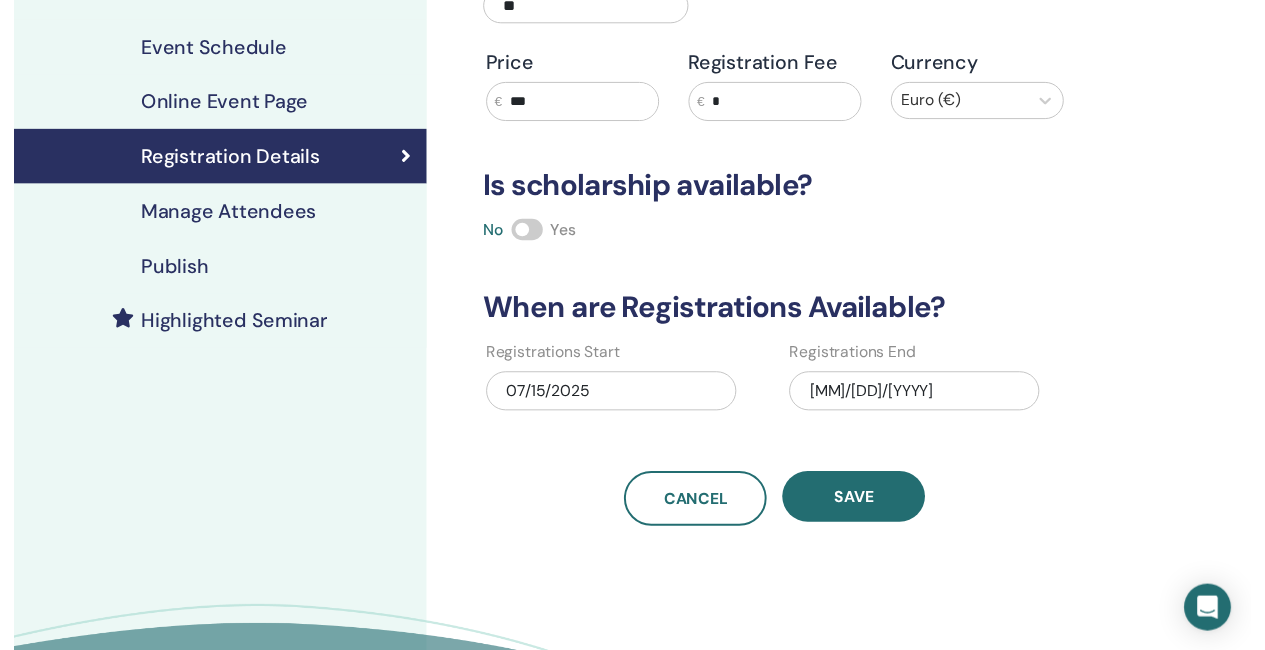 scroll, scrollTop: 176, scrollLeft: 0, axis: vertical 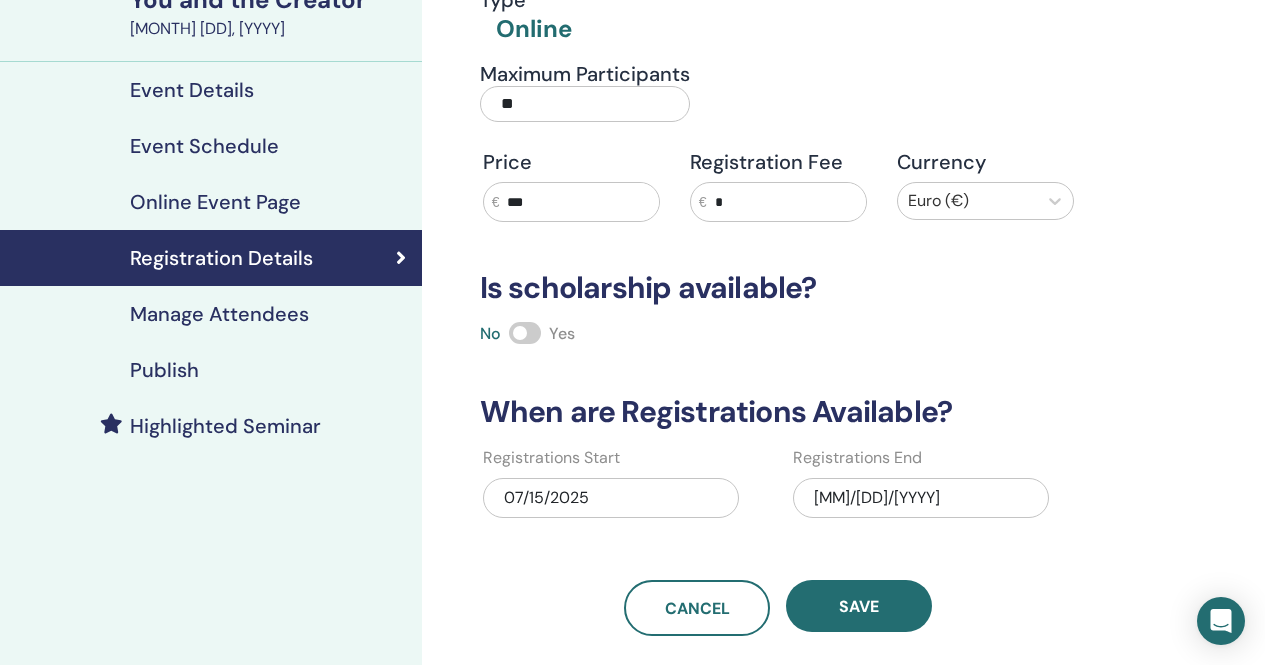 click on "Manage Attendees" at bounding box center (219, 314) 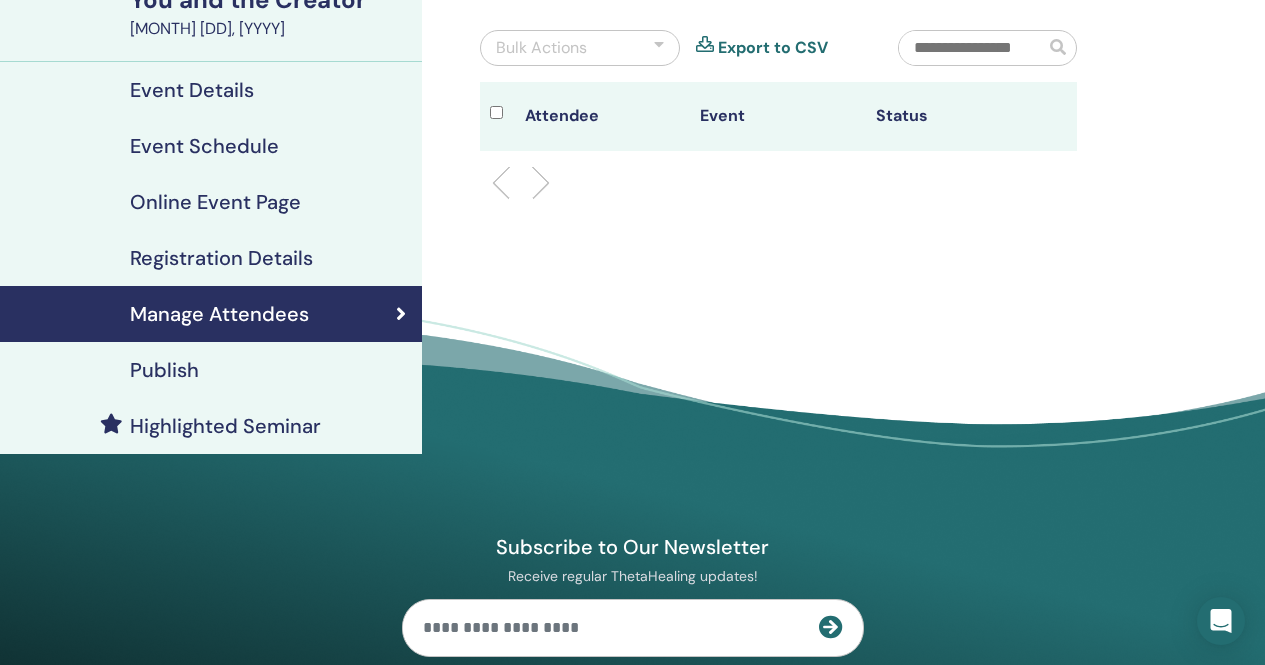 click on "Publish" at bounding box center [211, 370] 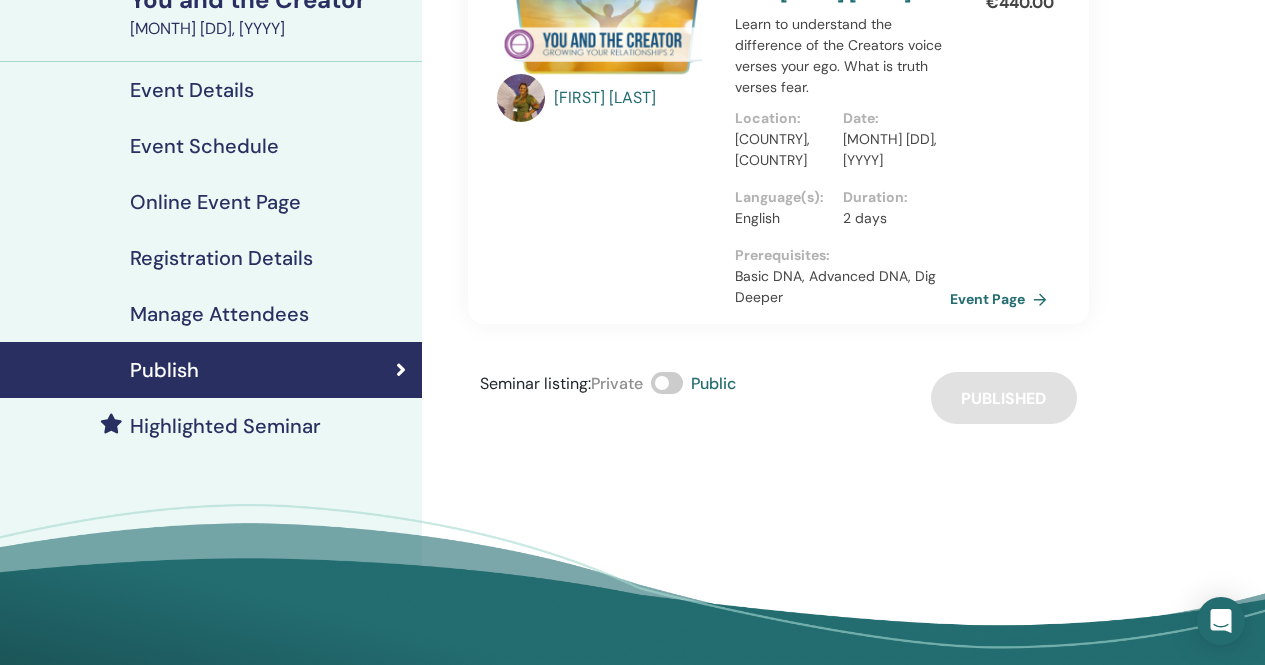click on "Highlighted Seminar" at bounding box center [225, 426] 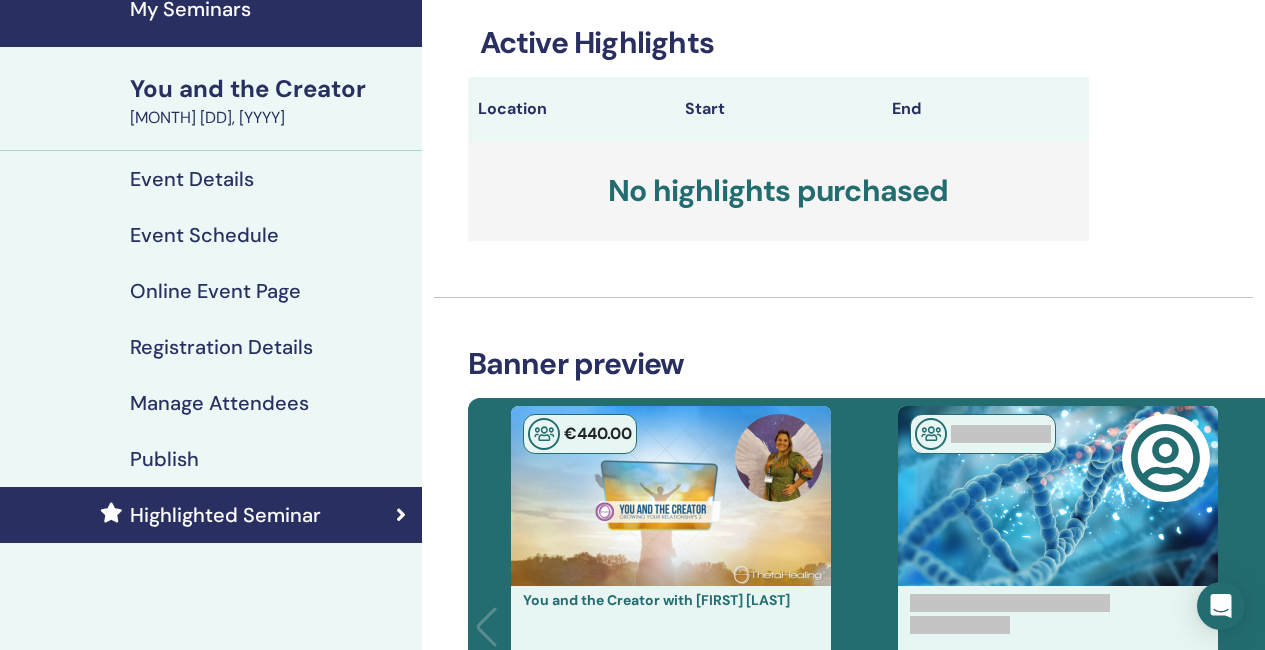 scroll, scrollTop: 0, scrollLeft: 0, axis: both 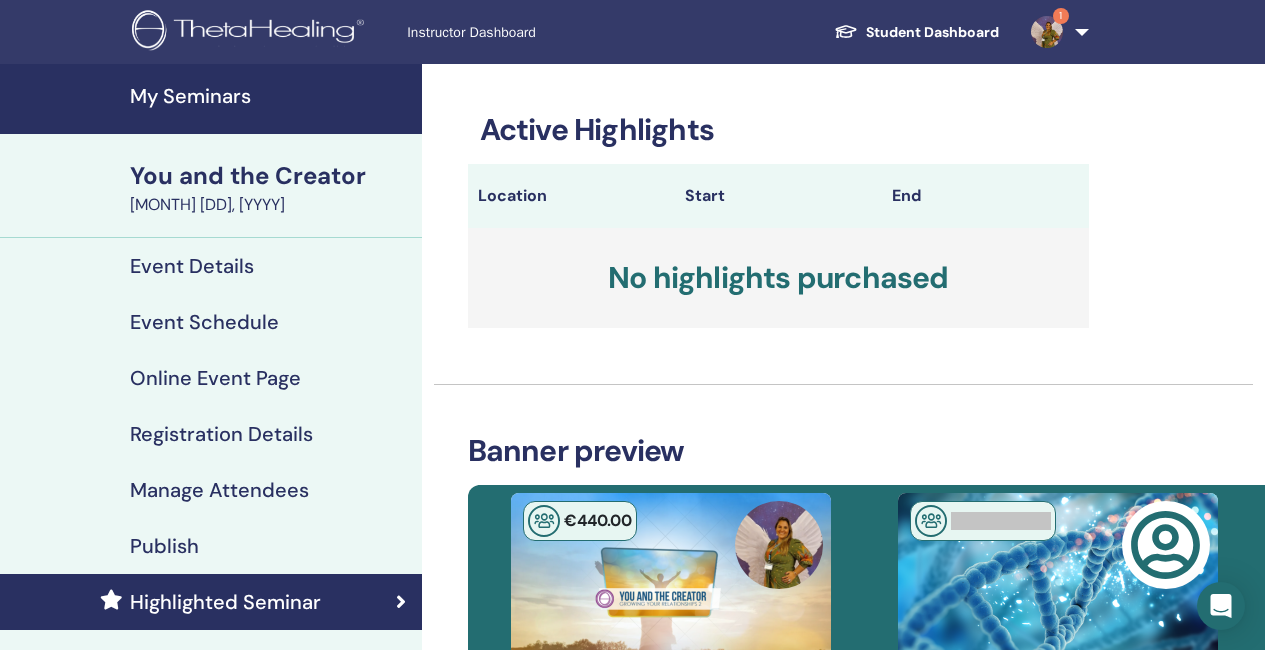 click on "My Seminars" at bounding box center (270, 96) 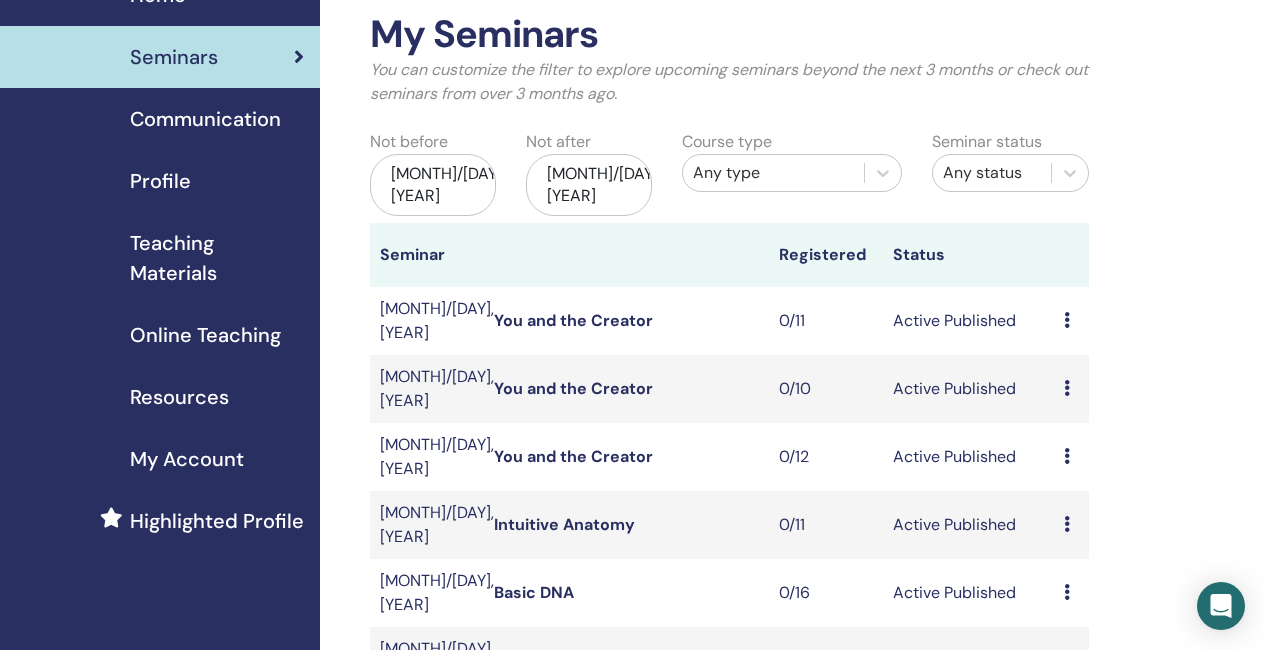 scroll, scrollTop: 200, scrollLeft: 0, axis: vertical 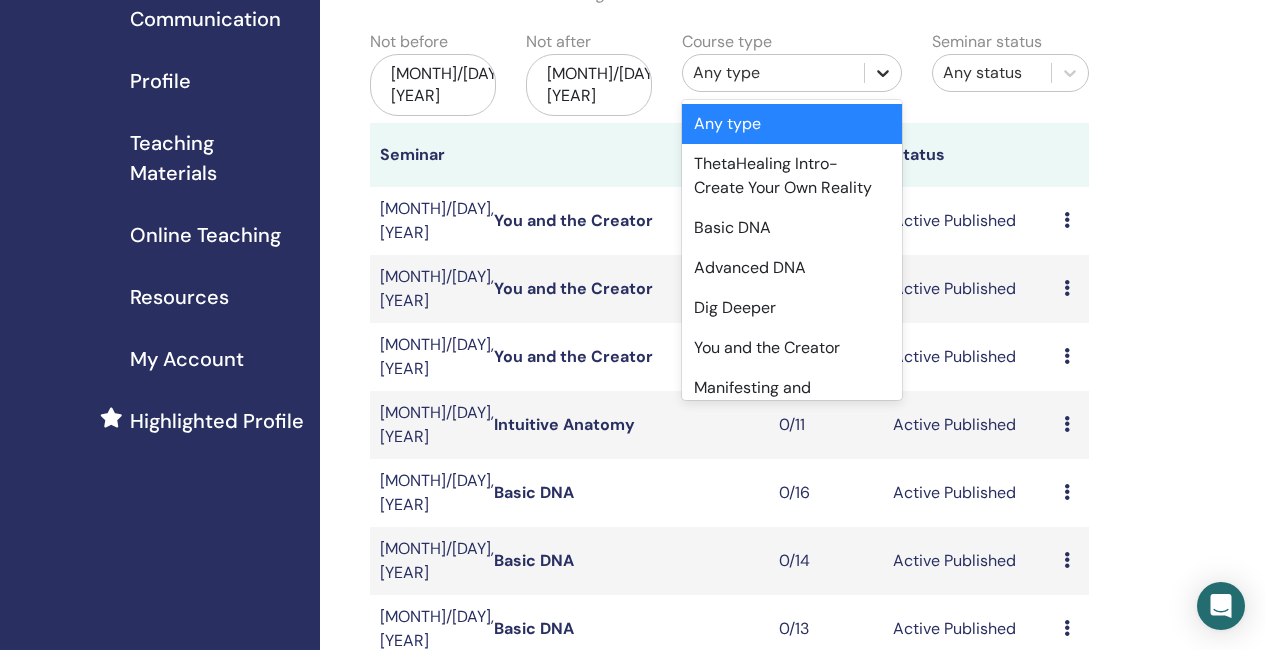 click 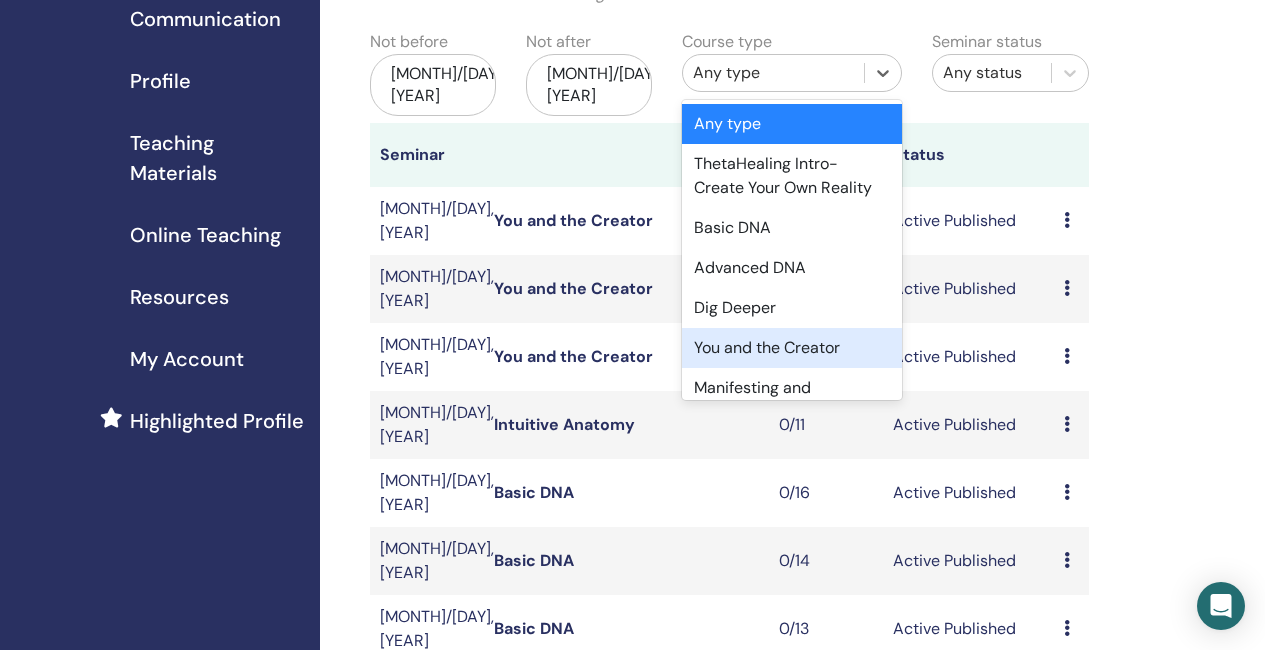 click on "You and the Creator" at bounding box center [792, 348] 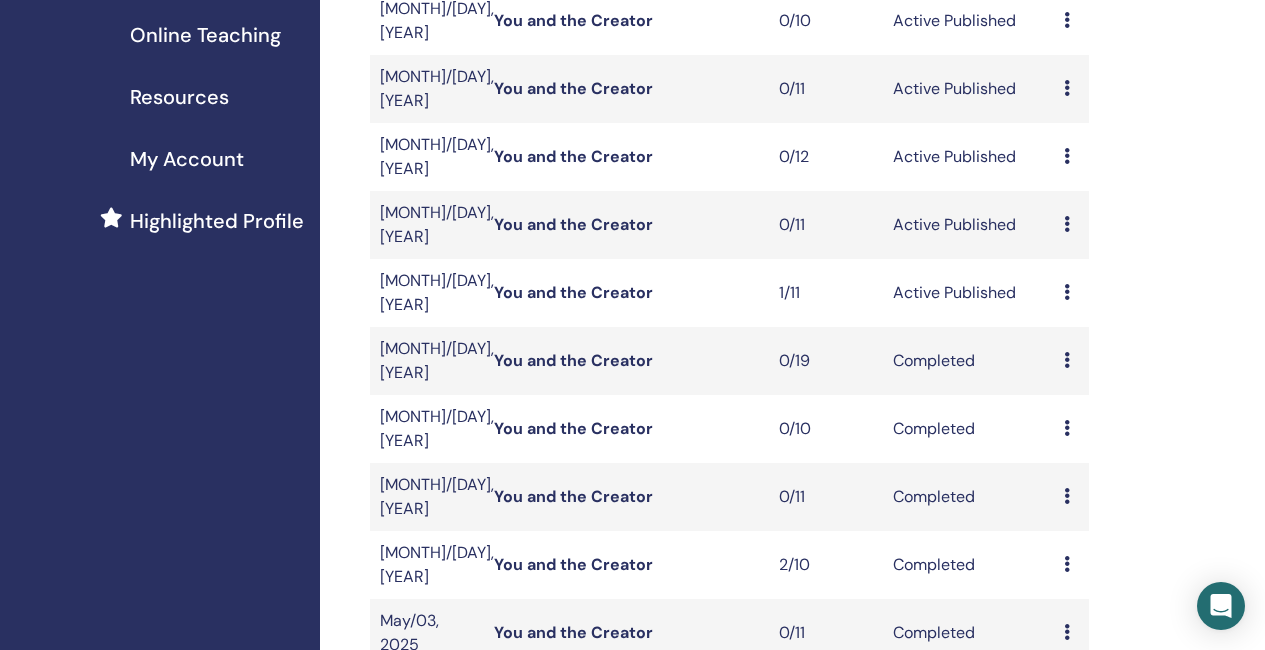 scroll, scrollTop: 300, scrollLeft: 0, axis: vertical 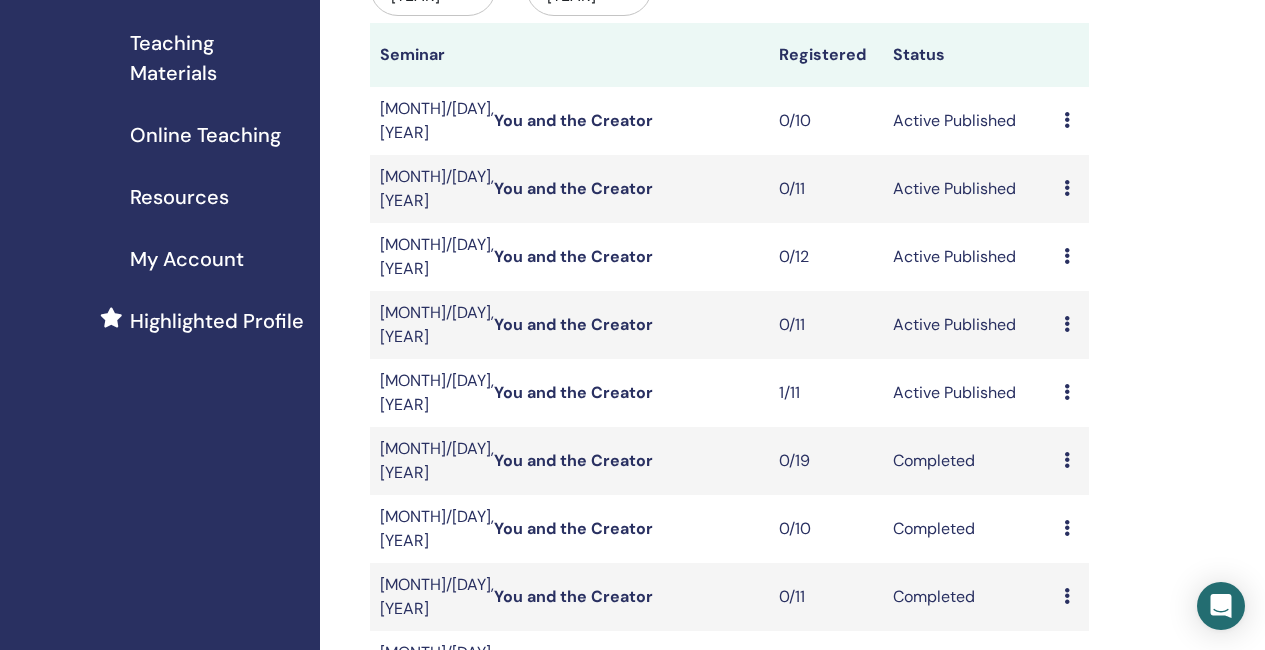 click on "You and the Creator" at bounding box center [573, 324] 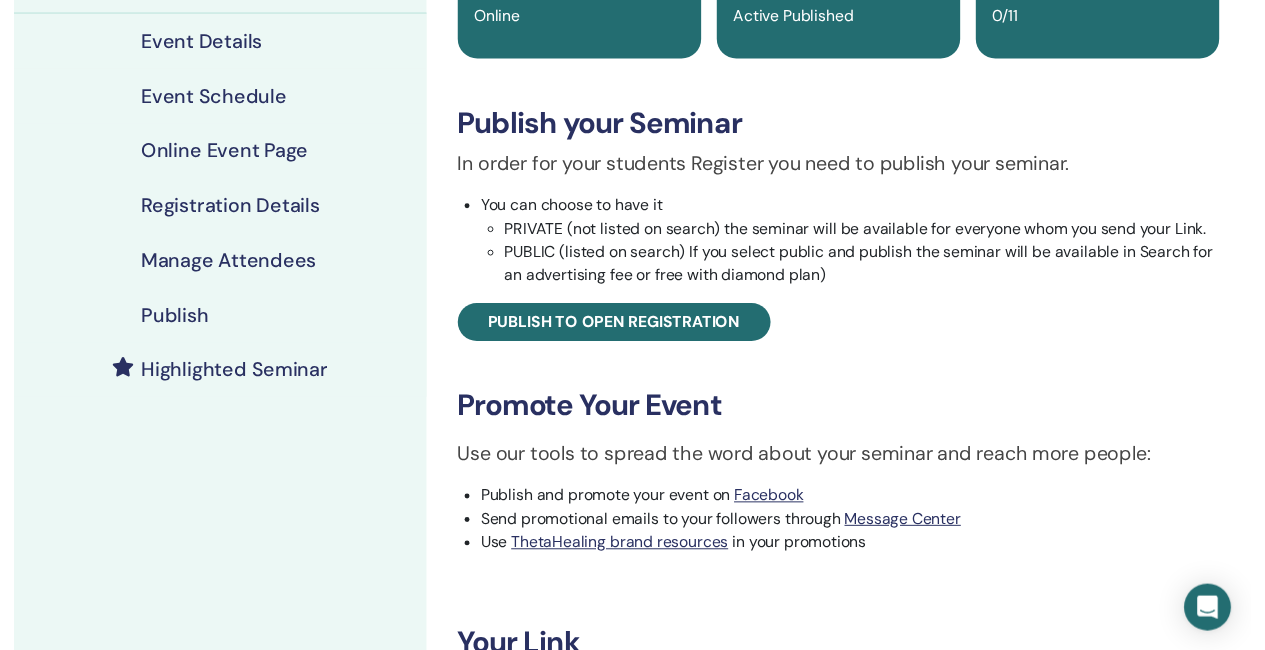 scroll, scrollTop: 200, scrollLeft: 0, axis: vertical 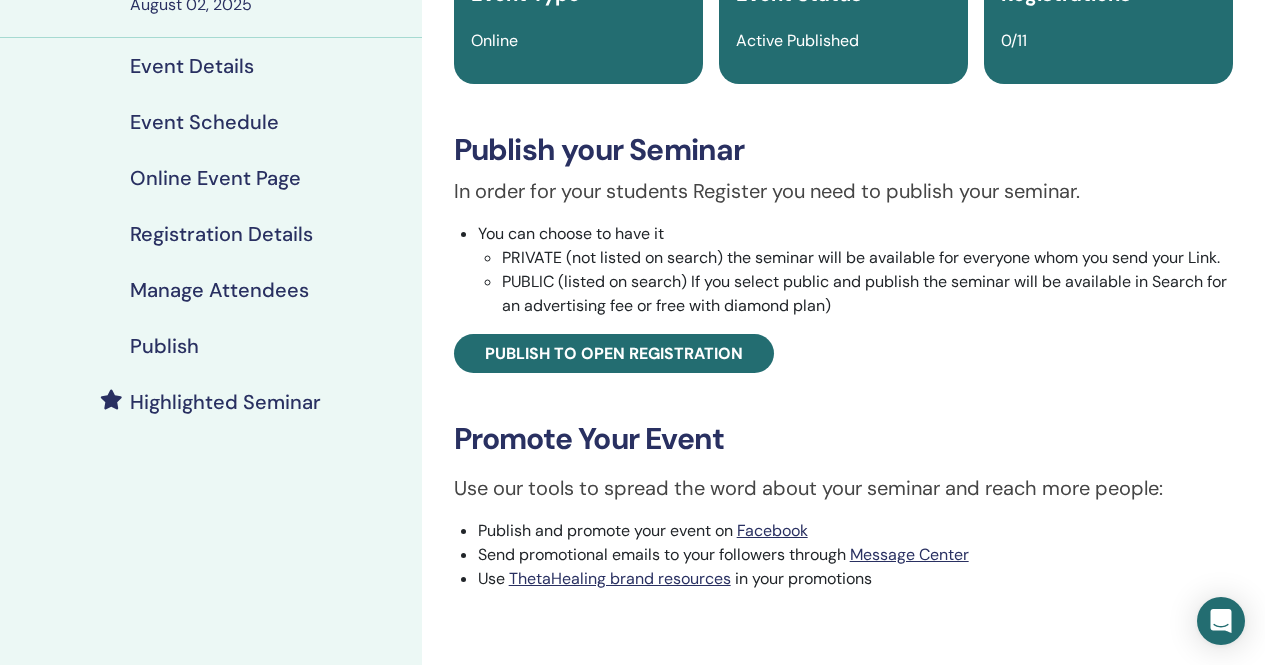 click on "Event Schedule" at bounding box center [204, 122] 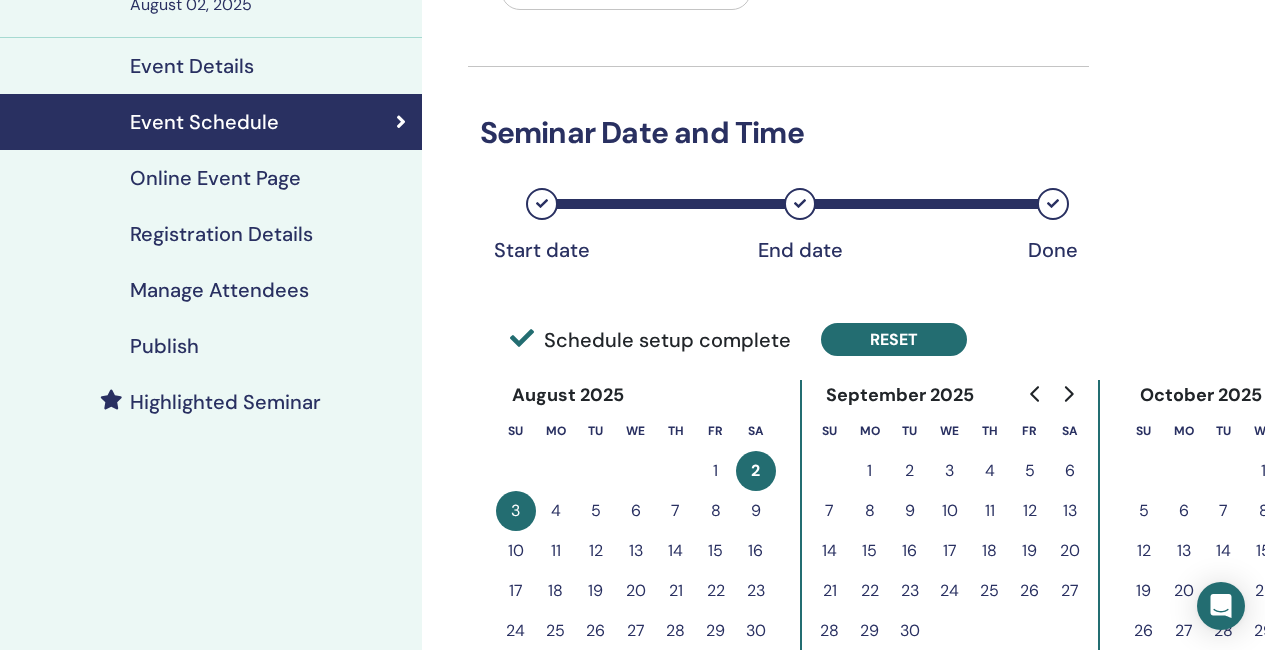click on "Reset" at bounding box center [894, 339] 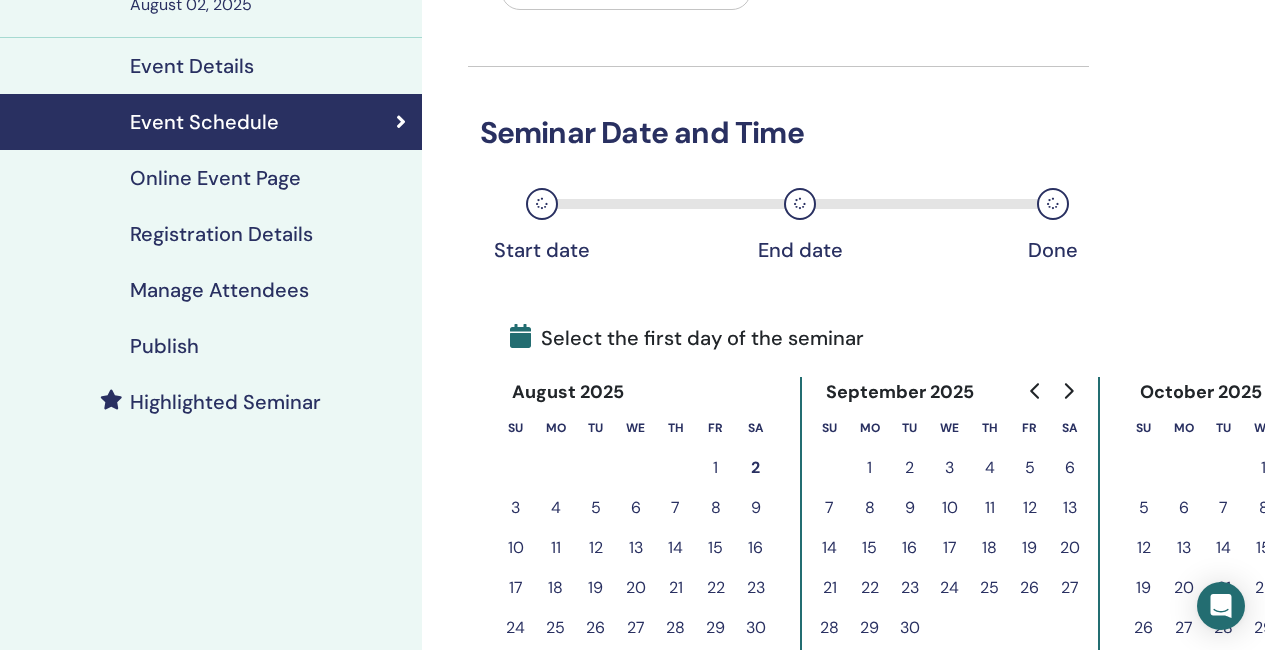 click on "22" at bounding box center (716, 588) 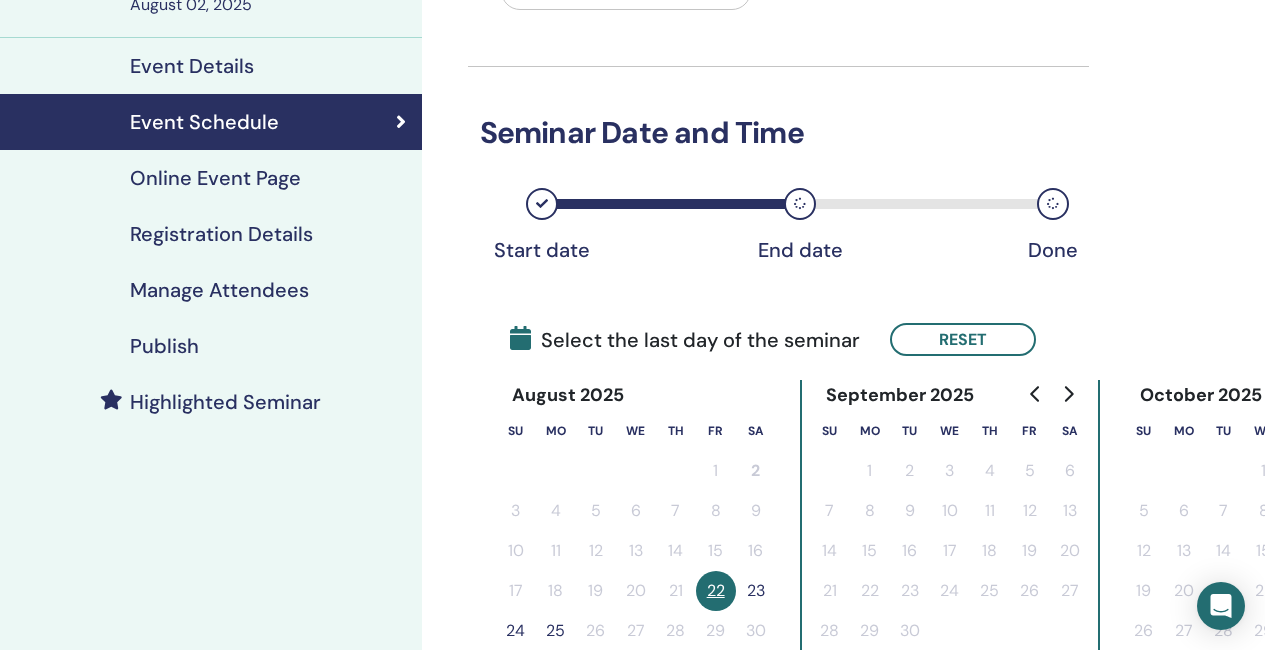 click on "23" at bounding box center [756, 591] 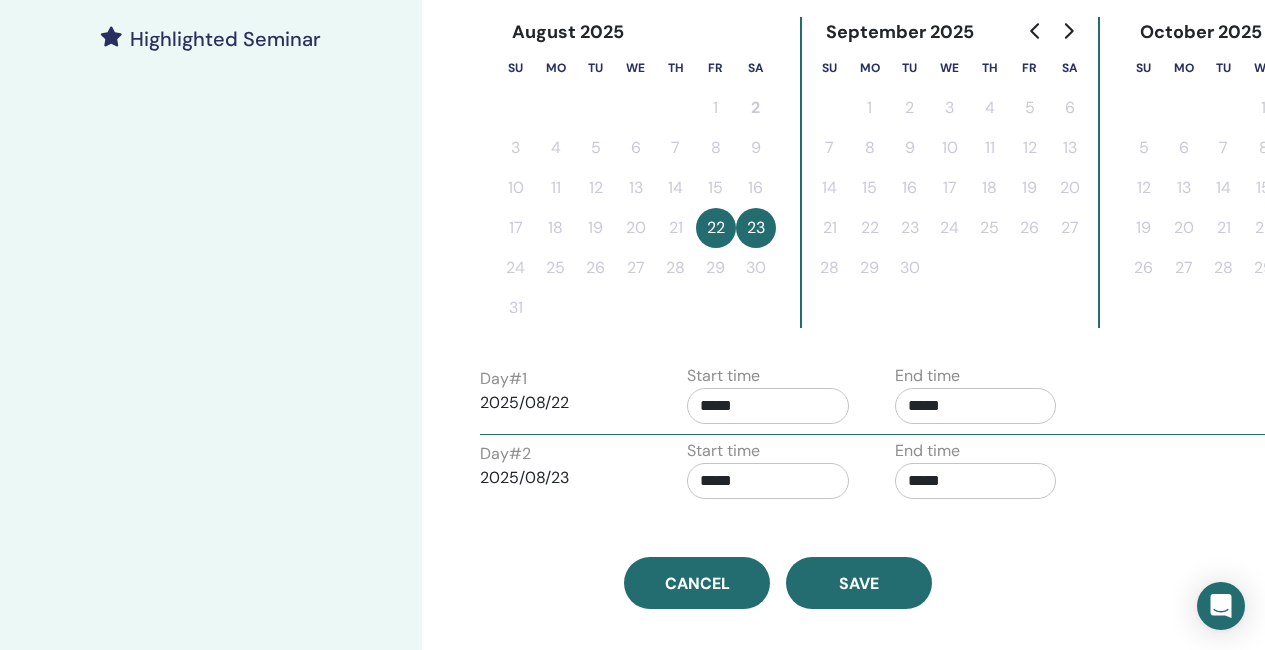 scroll, scrollTop: 600, scrollLeft: 0, axis: vertical 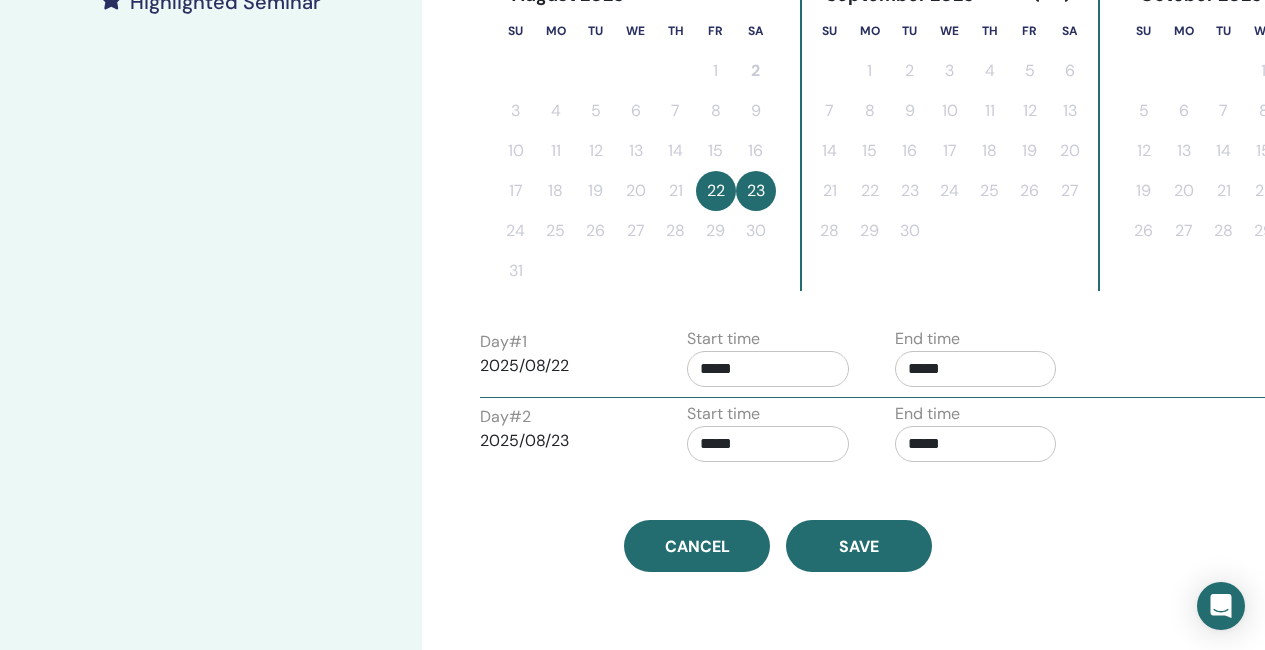 click on "*****" at bounding box center [768, 369] 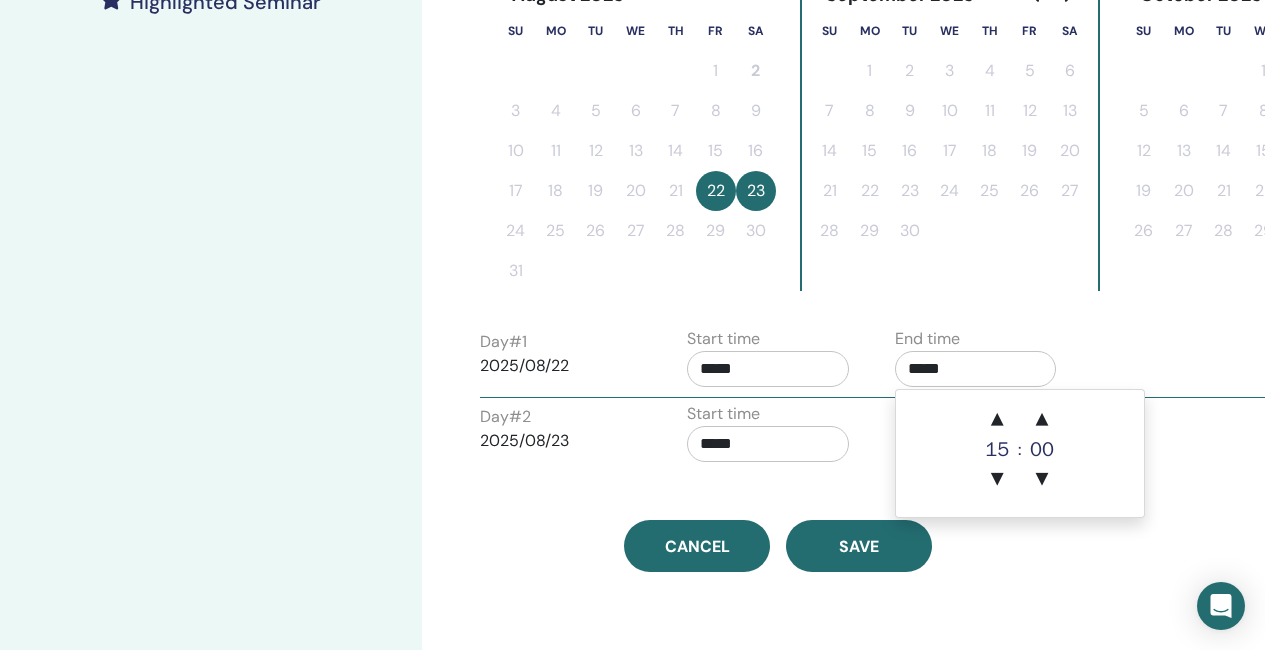 click on "*****" at bounding box center (976, 369) 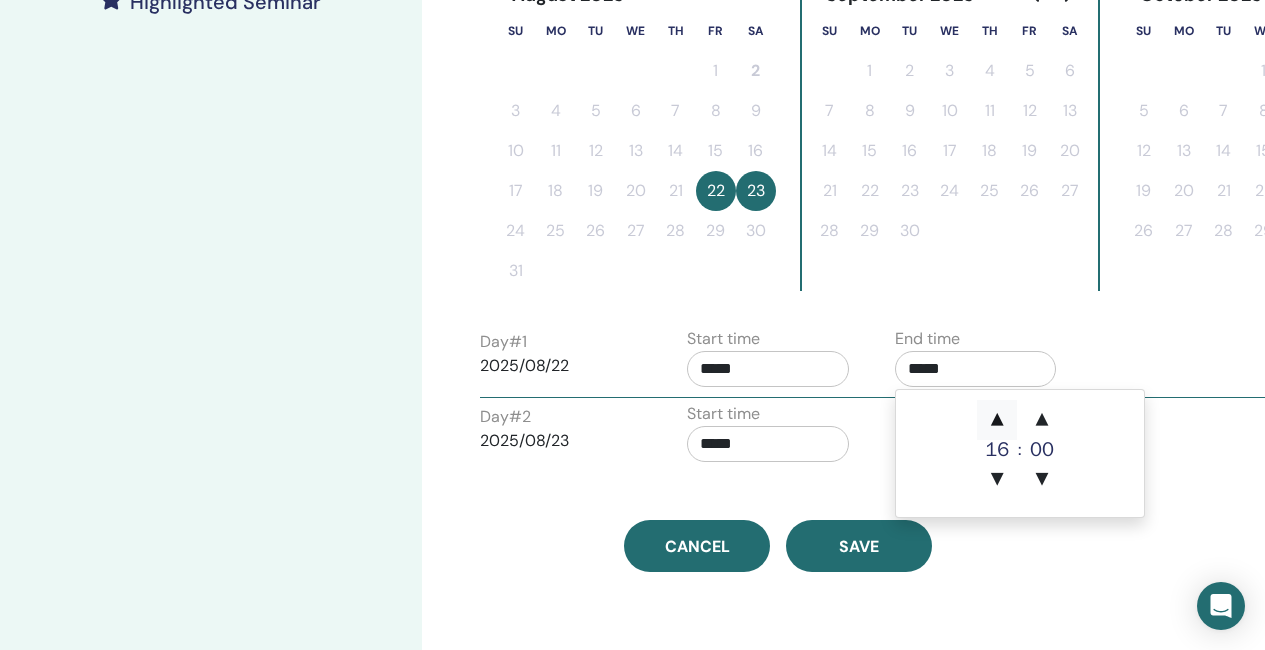 click on "▲" at bounding box center [997, 420] 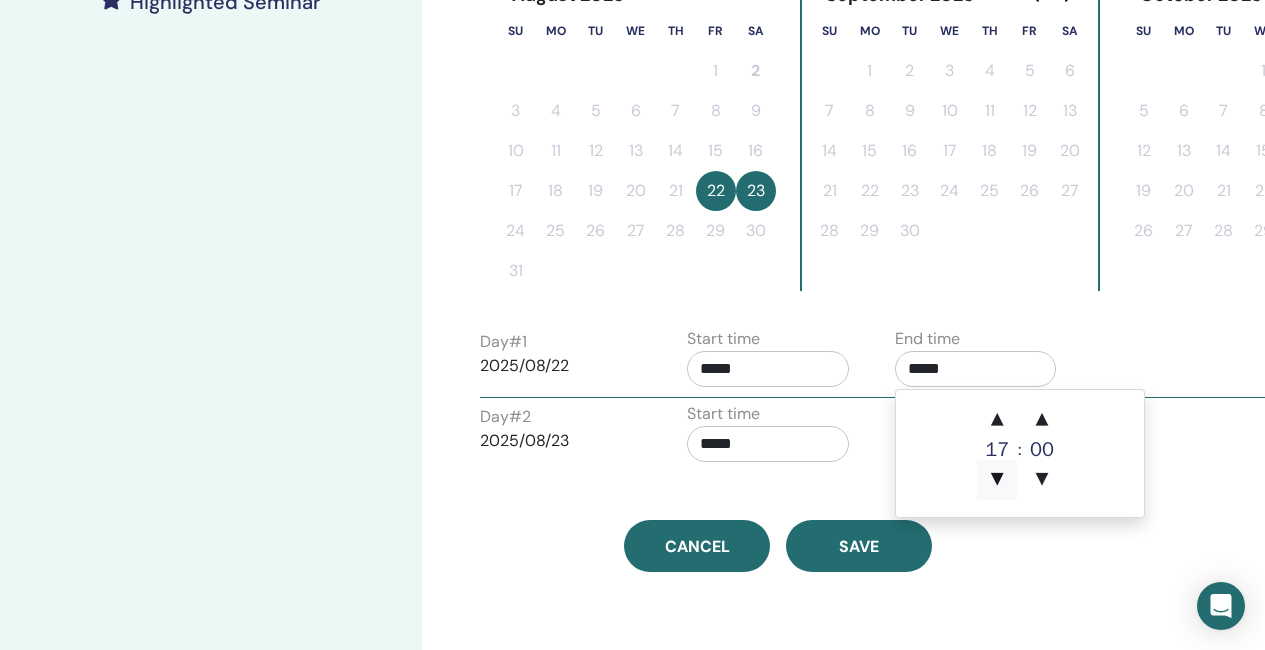 click on "▼" at bounding box center (997, 480) 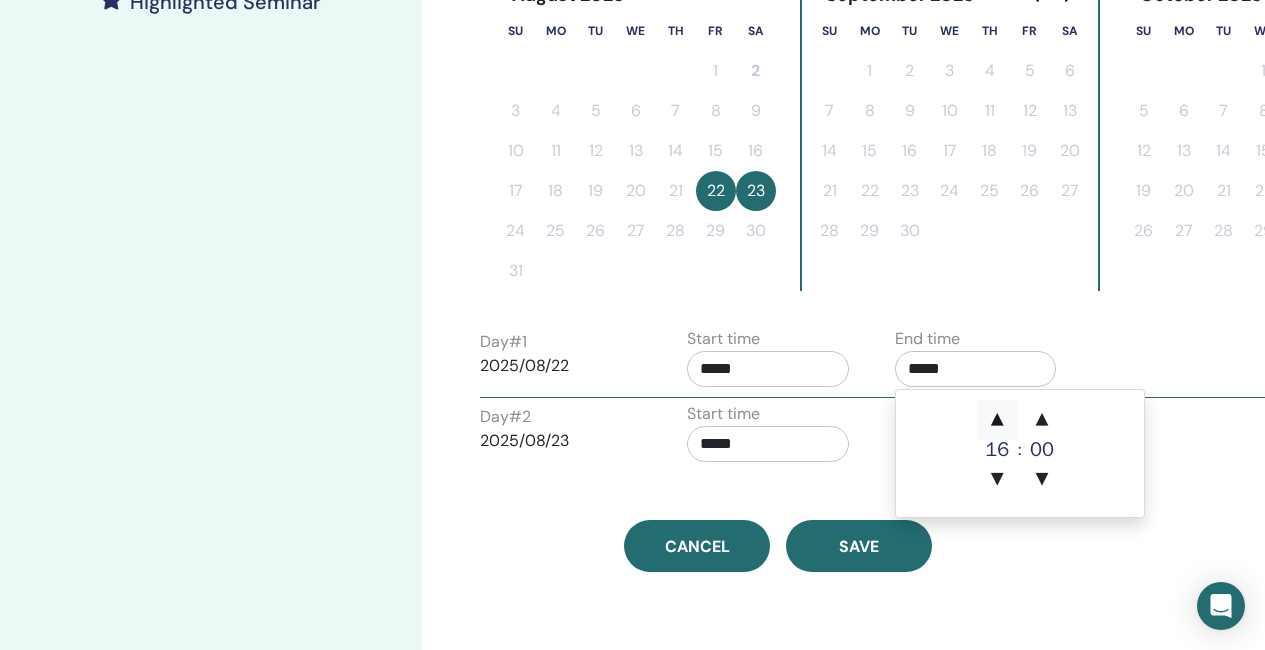 click on "▲" at bounding box center (997, 420) 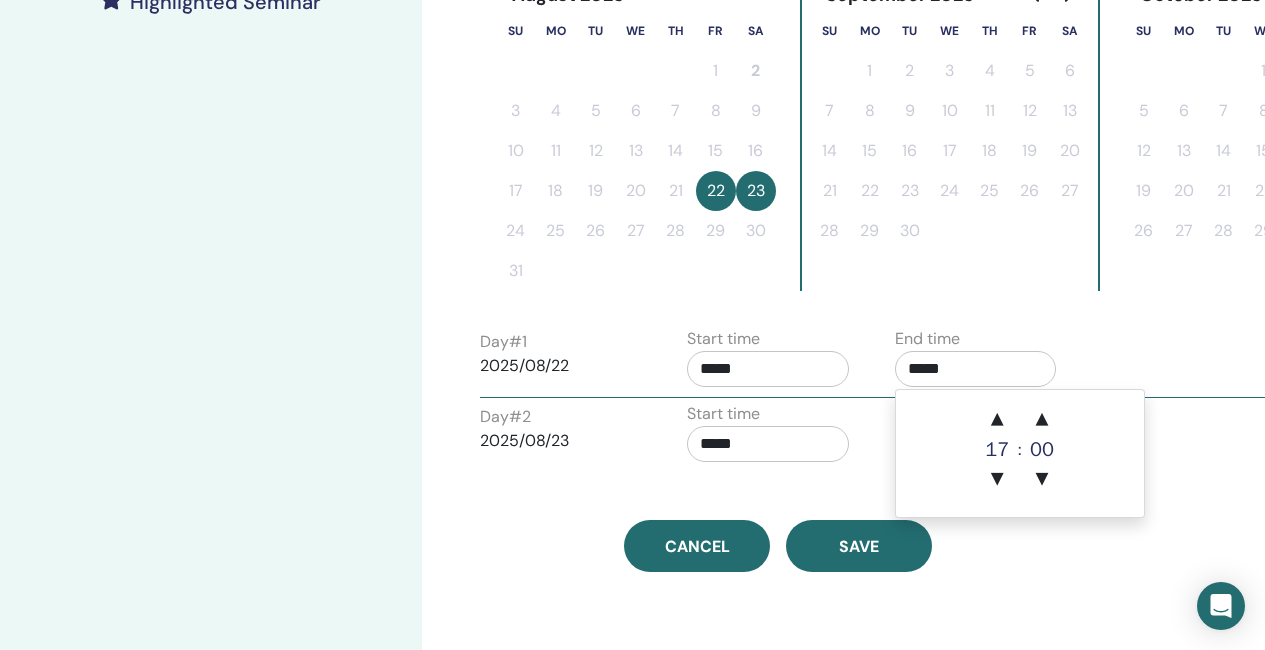 click on "*****" at bounding box center (768, 369) 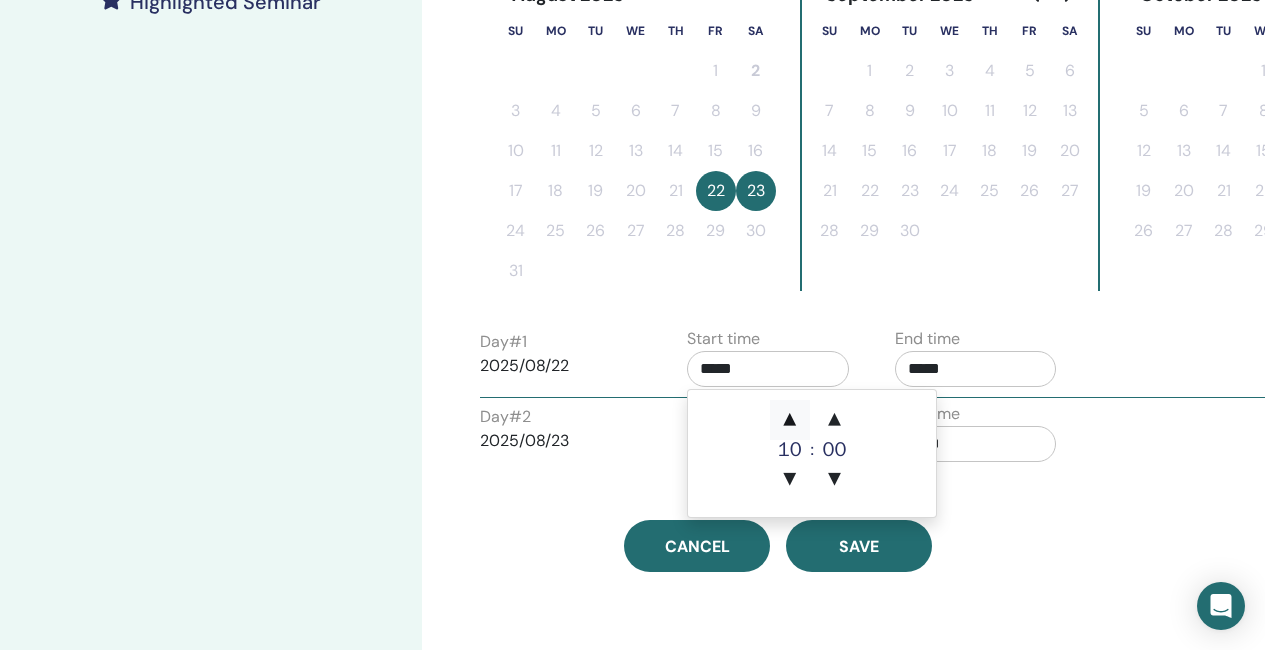 click on "▲" at bounding box center (790, 420) 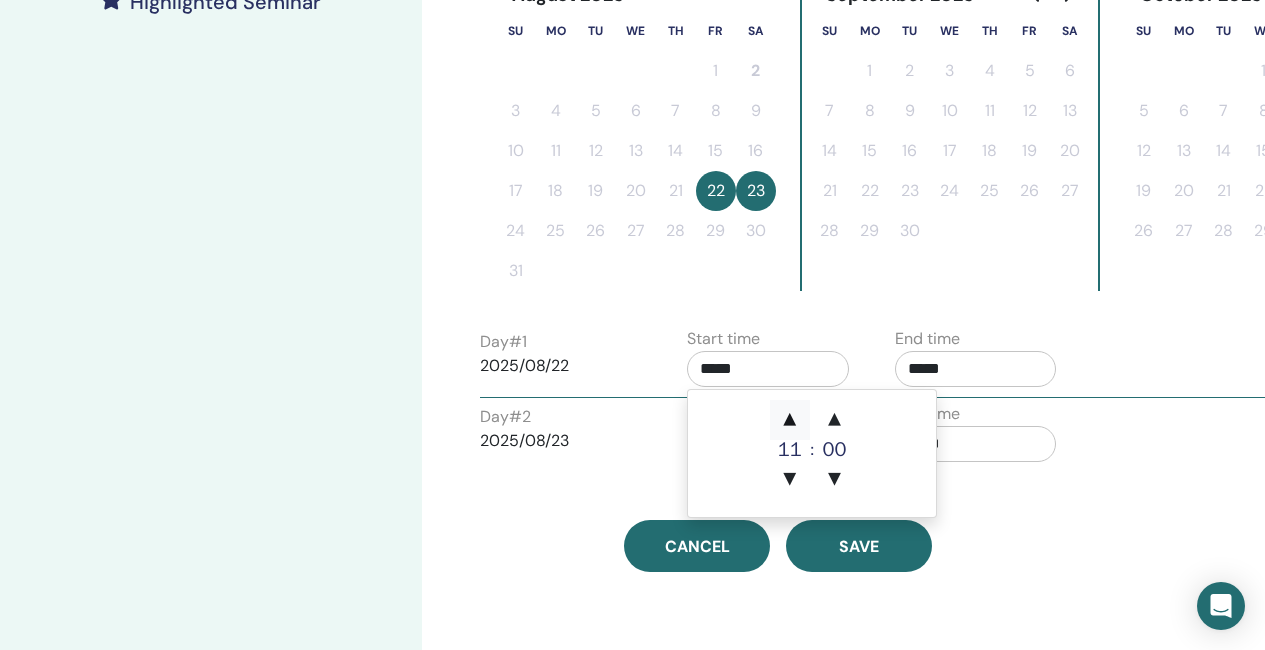 click on "▲" at bounding box center (790, 420) 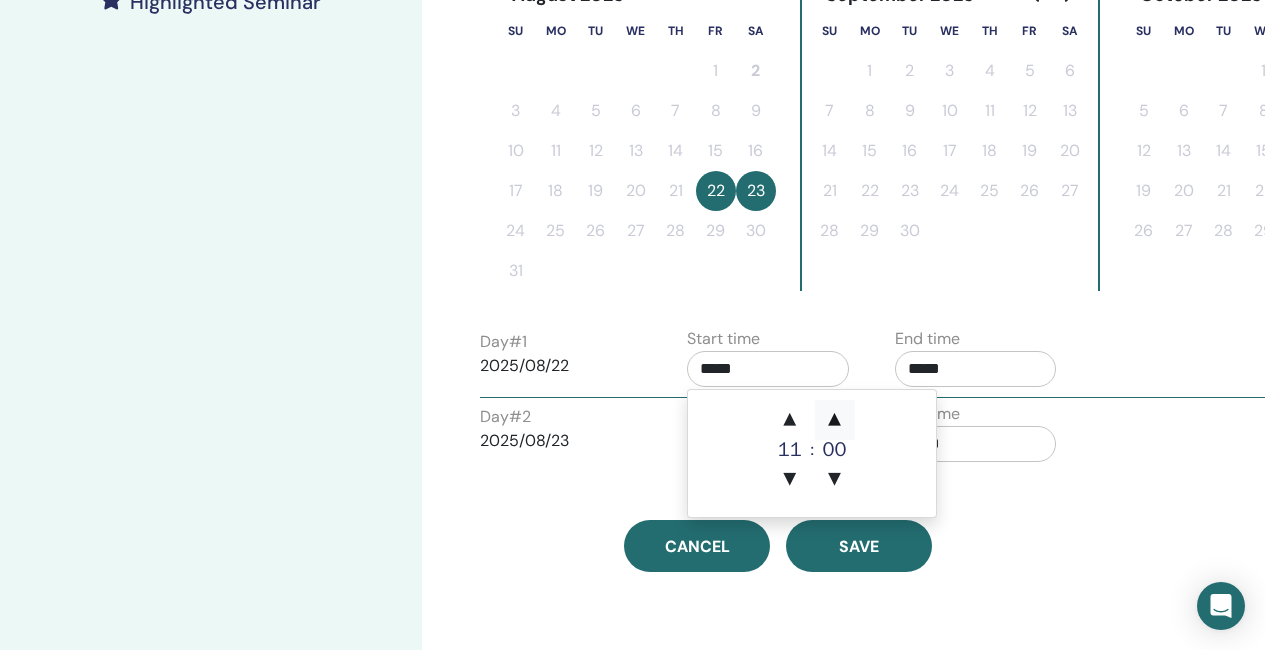 click on "▲" at bounding box center [835, 420] 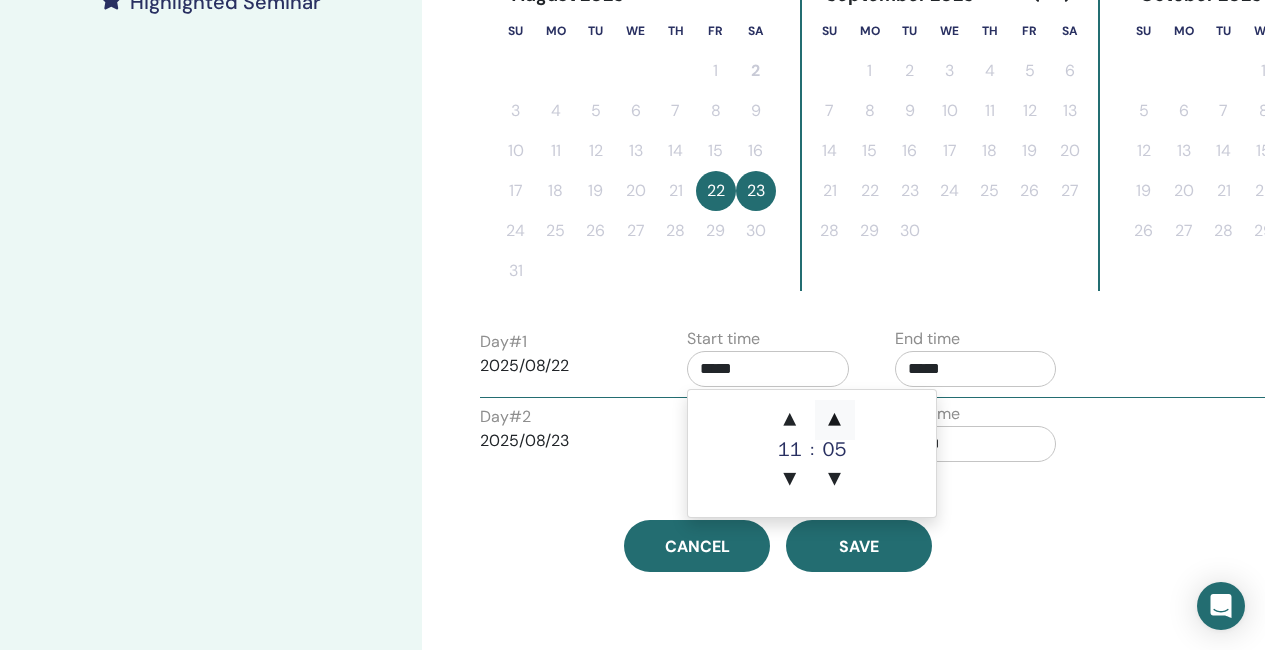 click on "▲" at bounding box center [835, 420] 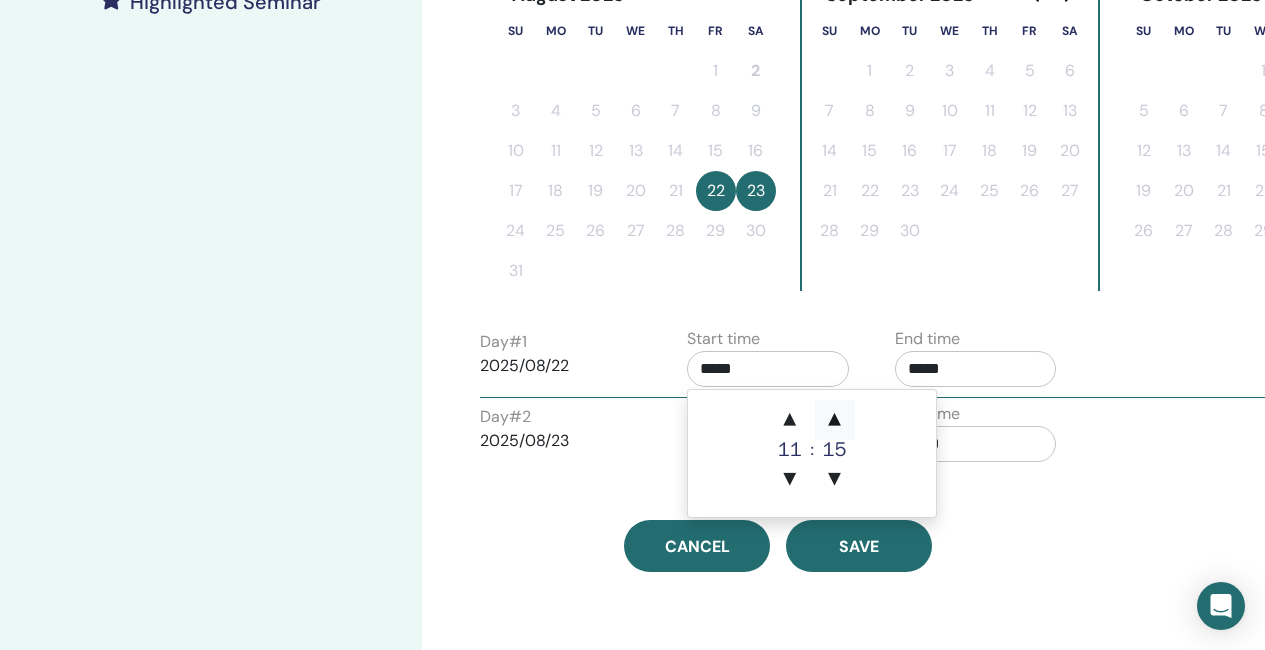 click on "▲" at bounding box center (835, 420) 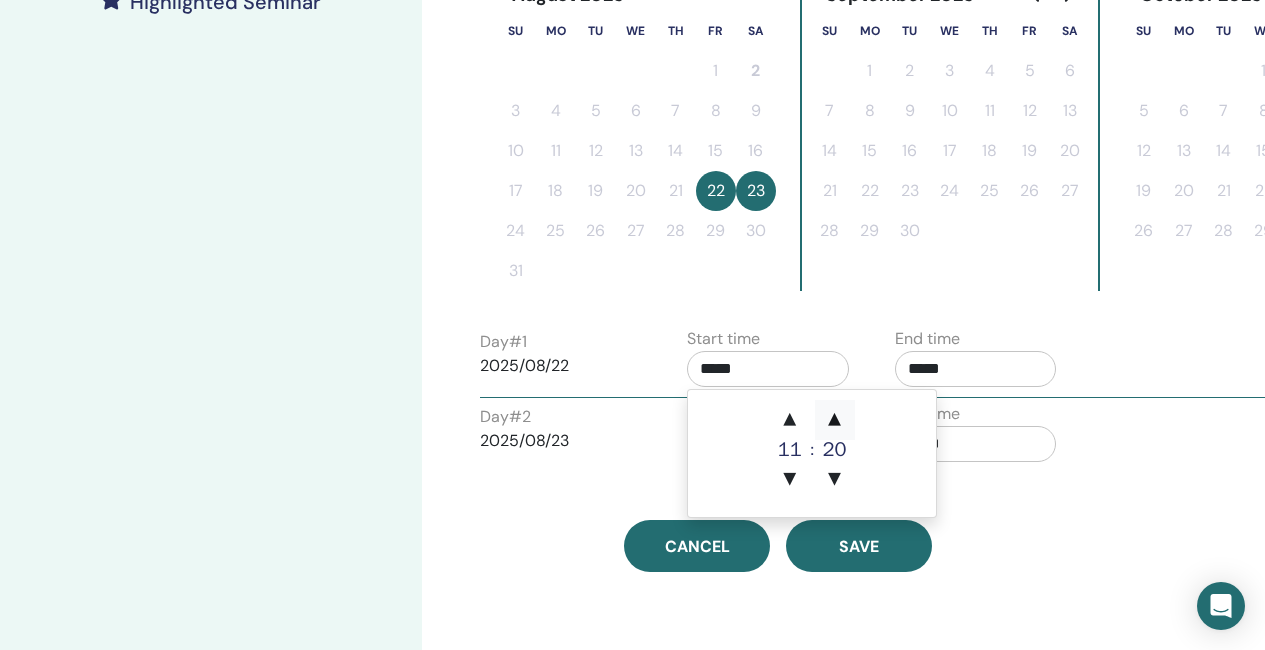 click on "▲" at bounding box center (835, 420) 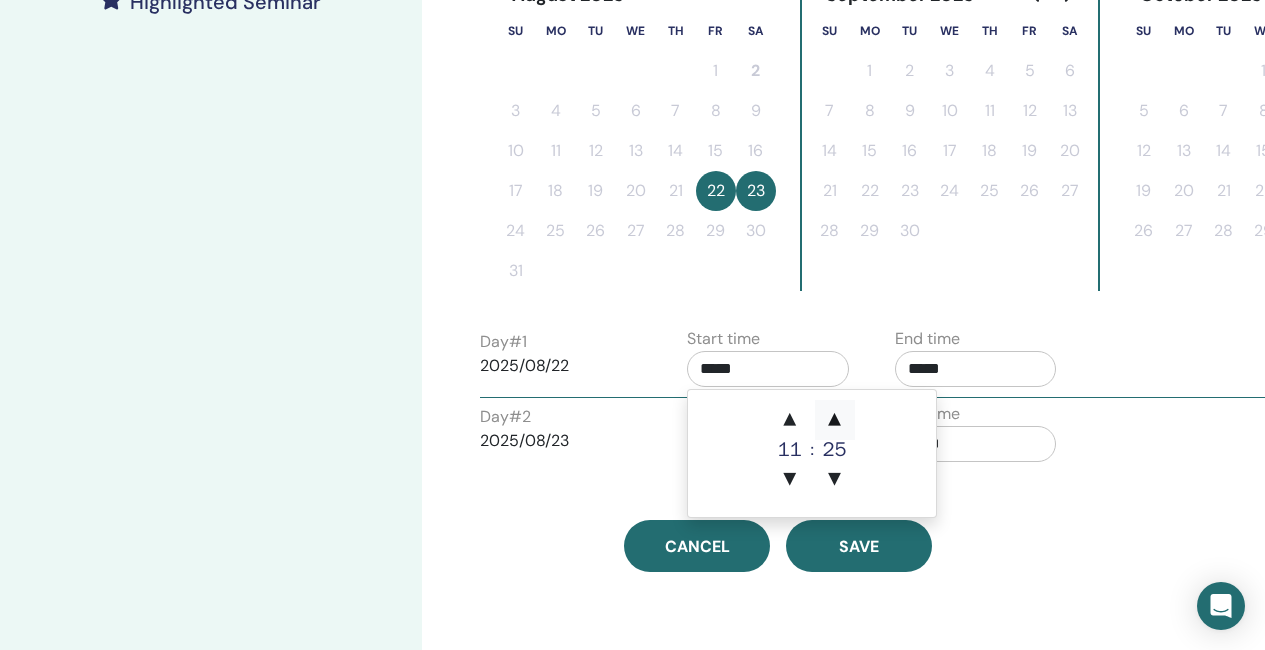 click on "▲" at bounding box center (835, 420) 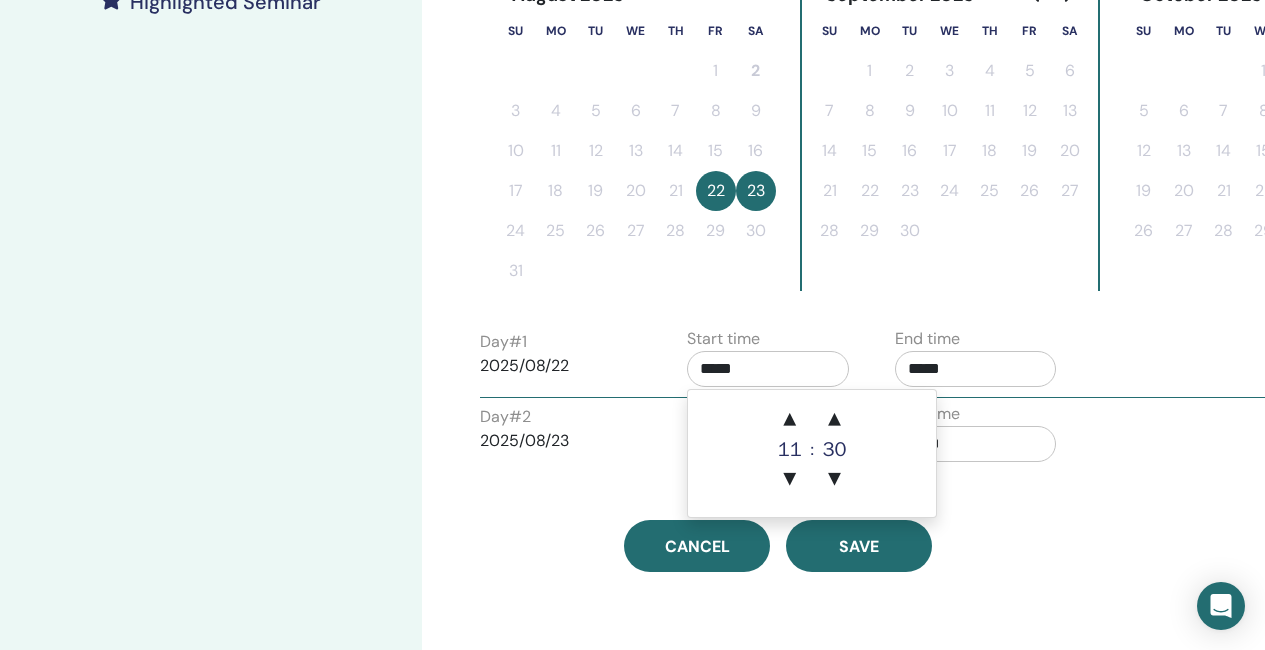 click on "*****" at bounding box center [976, 369] 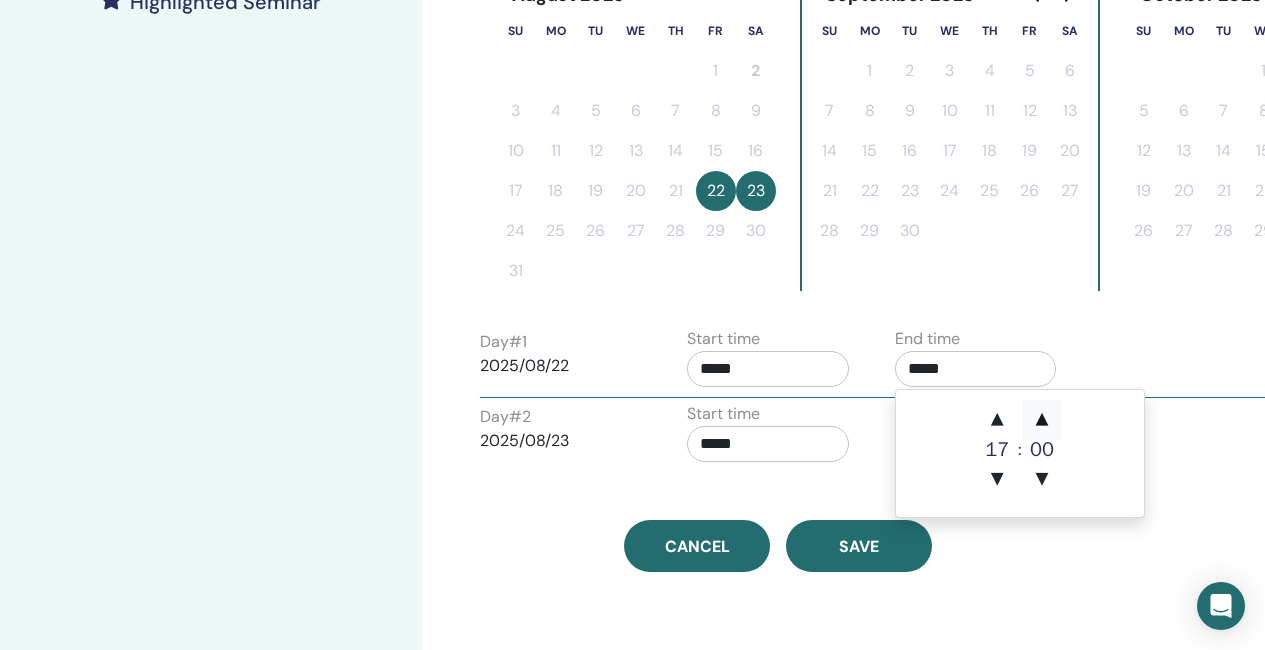 click on "▲" at bounding box center (1042, 420) 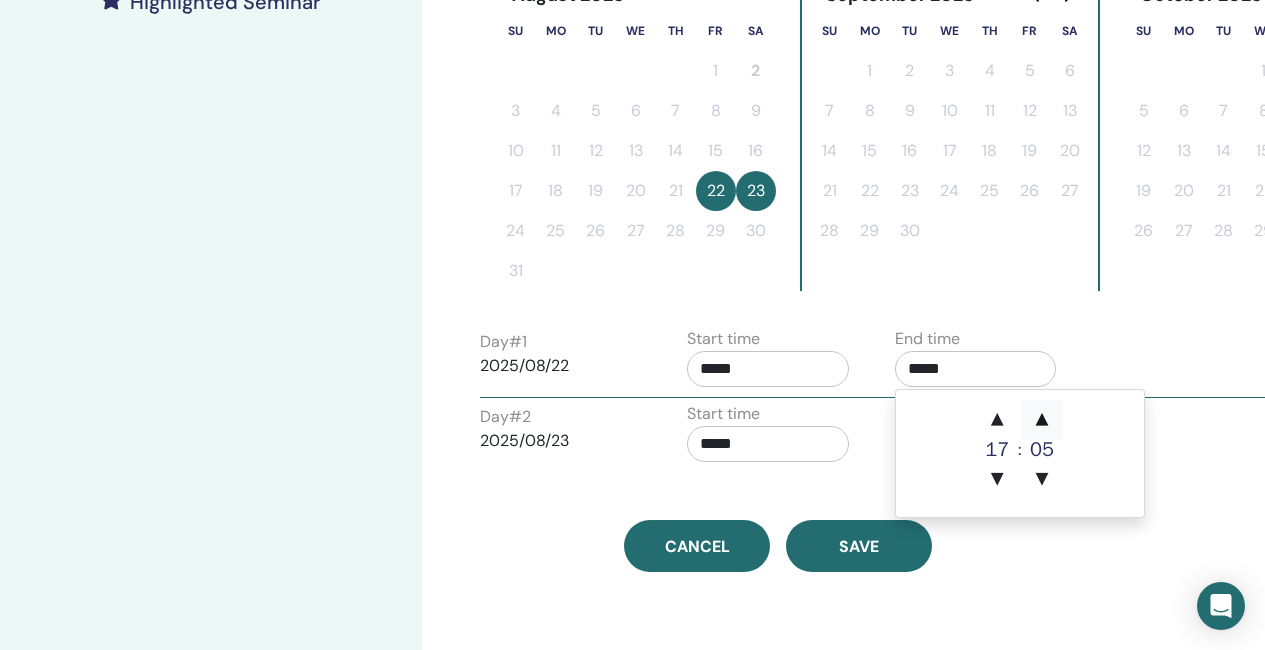 click on "▲" at bounding box center (1042, 420) 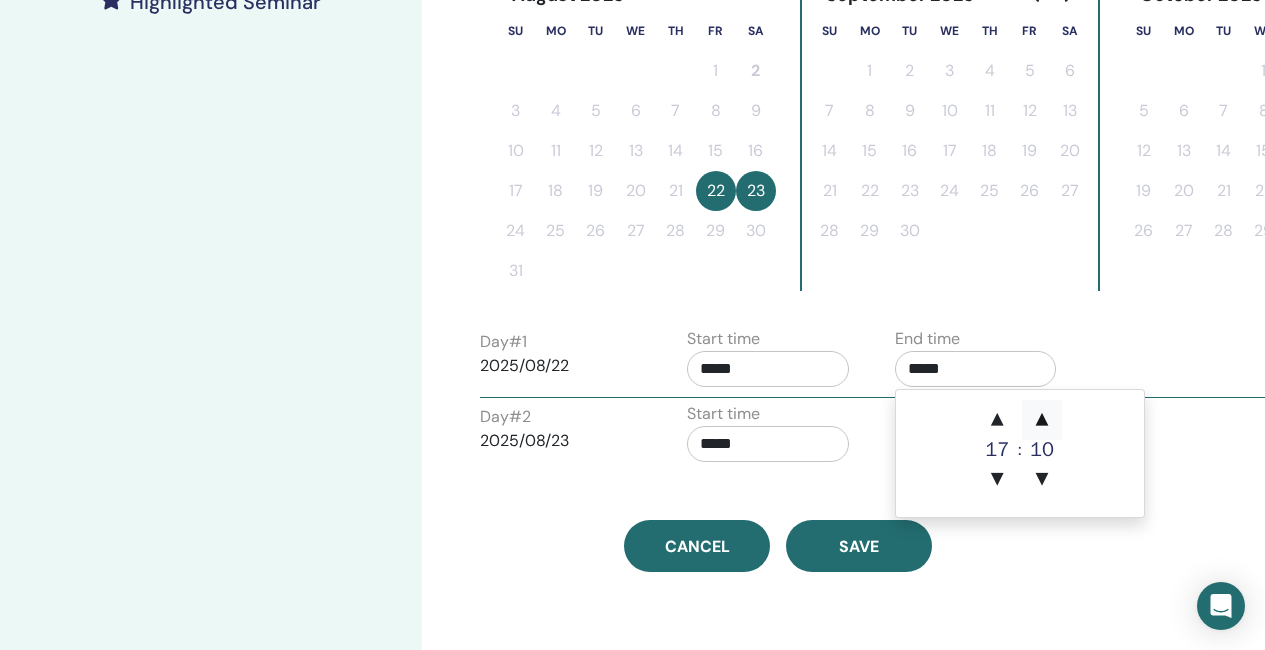 click on "▲" at bounding box center [1042, 420] 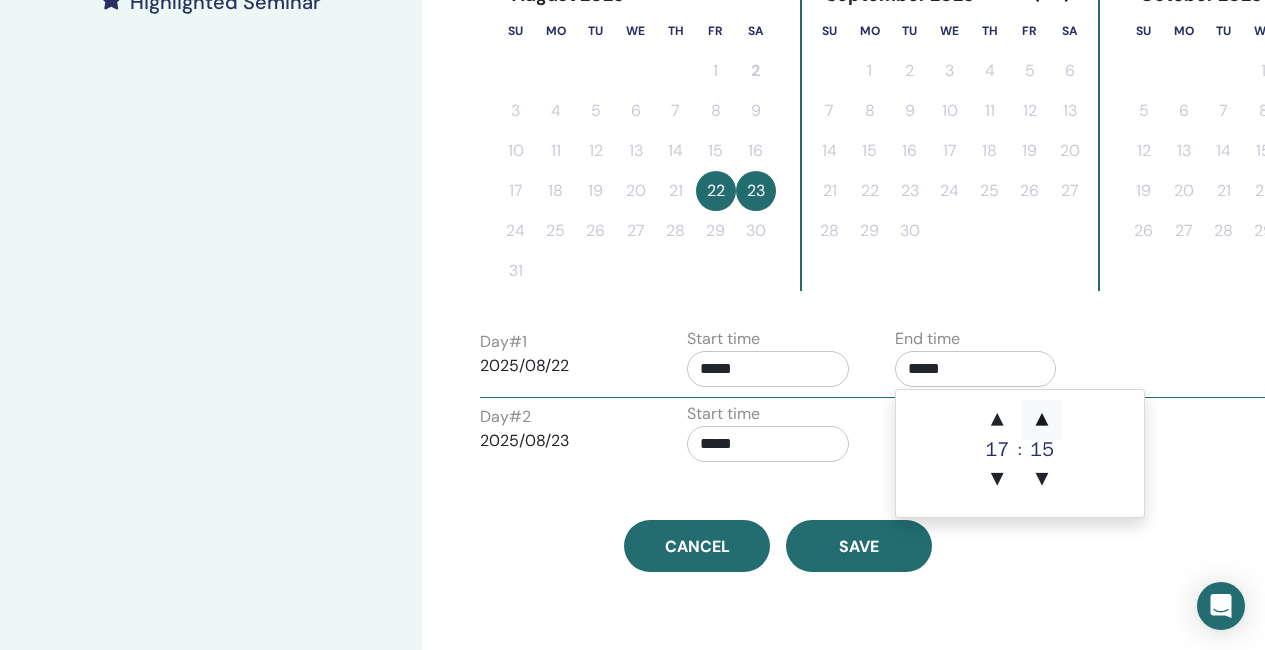 click on "▲" at bounding box center [1042, 420] 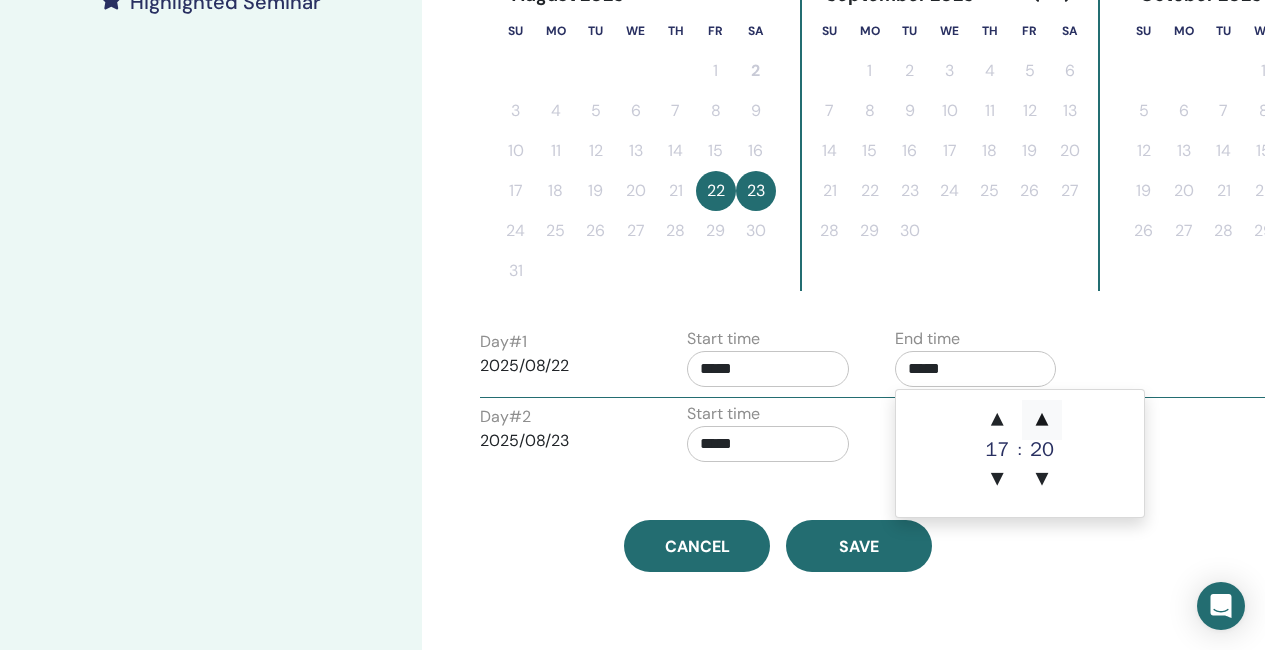 click on "▲" at bounding box center [1042, 420] 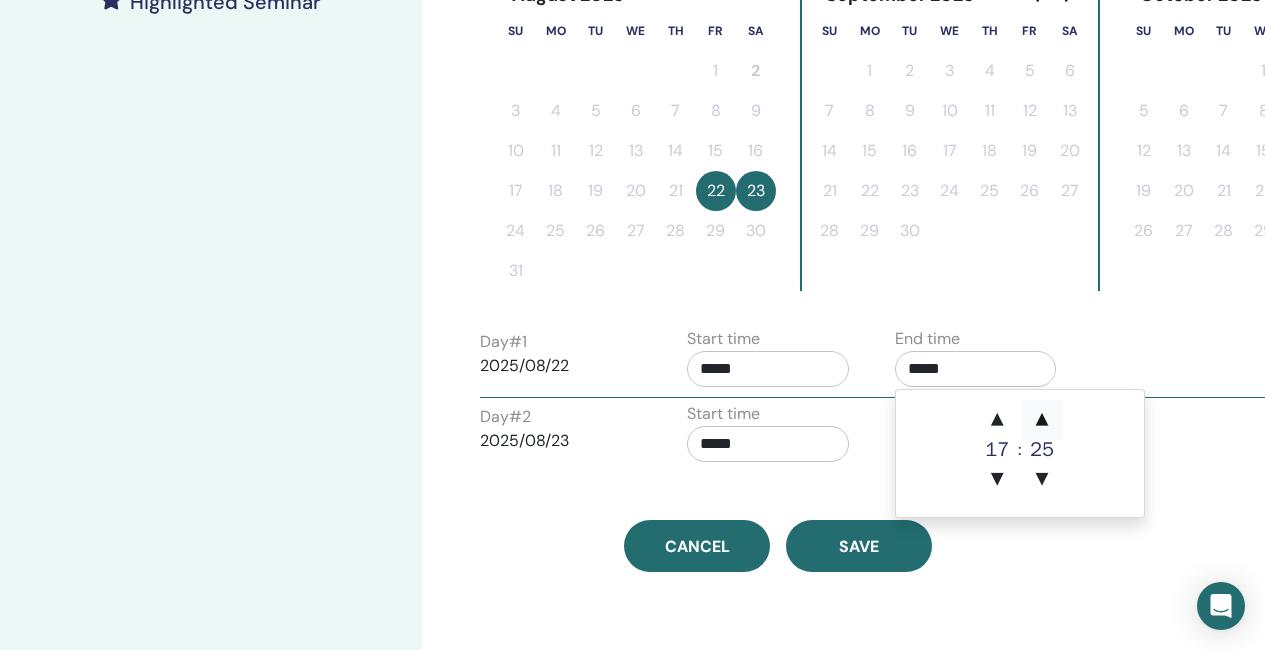click on "▲" at bounding box center (1042, 420) 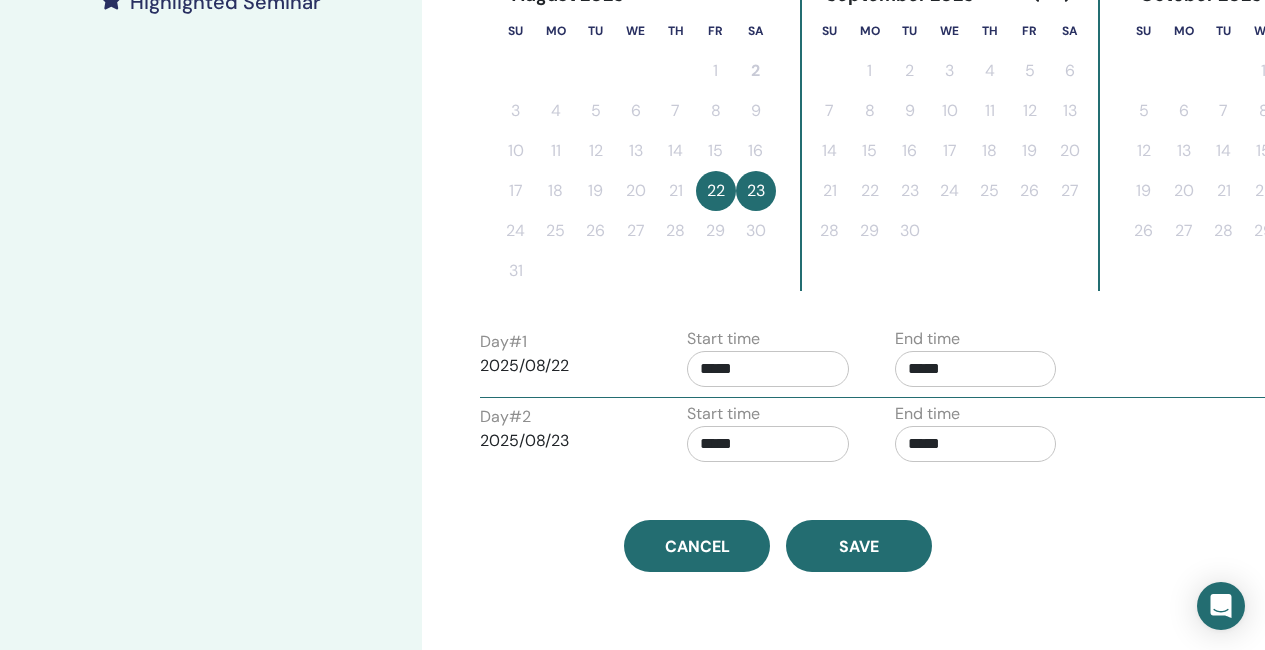click on "Day  # 1 2025/08/22 Start time ***** End time *****" at bounding box center [880, 362] 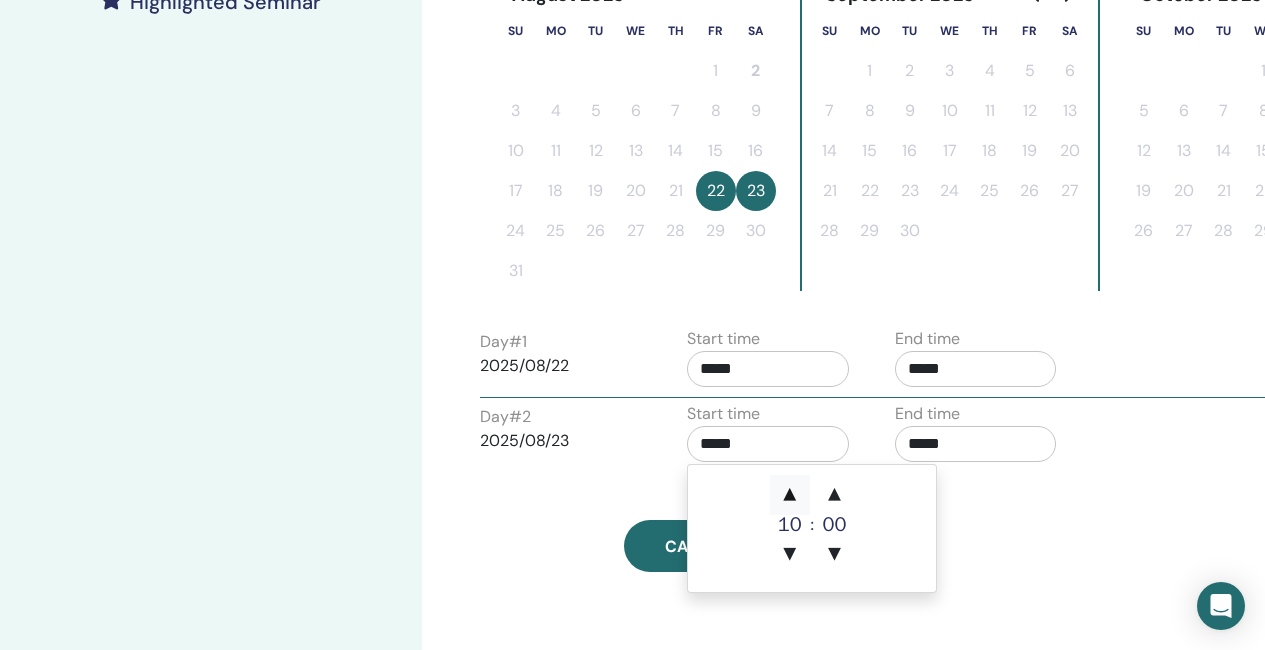click on "▲" at bounding box center (790, 495) 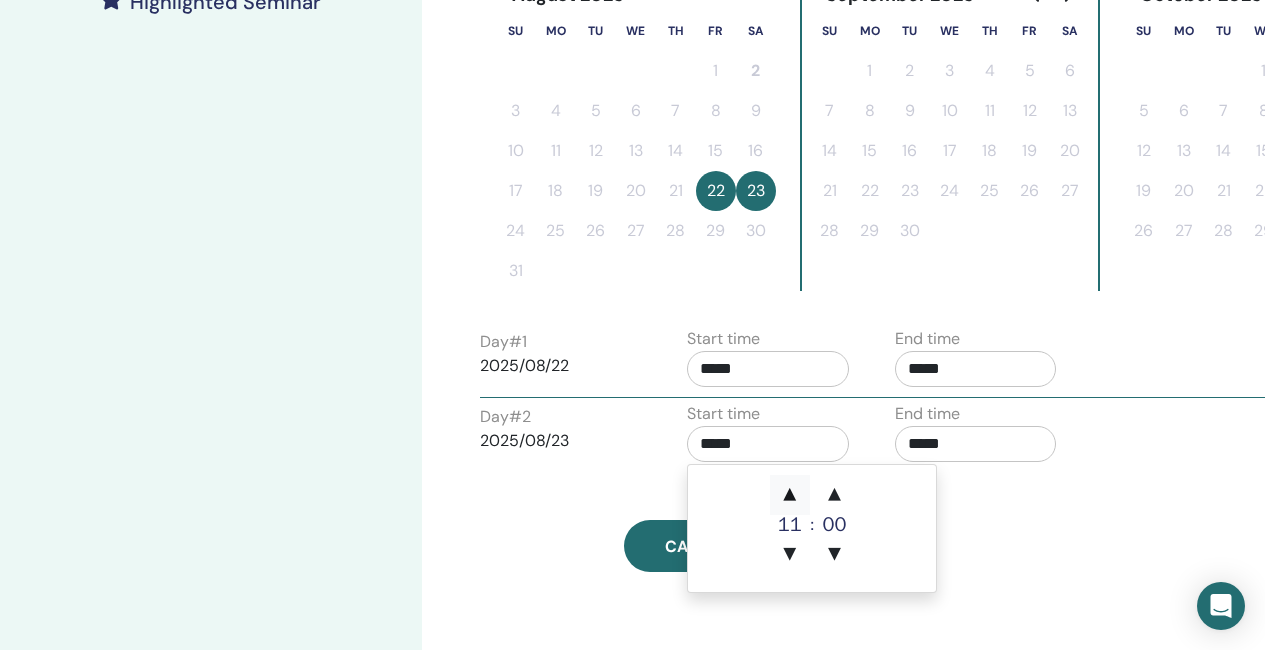 click on "▲" at bounding box center [790, 495] 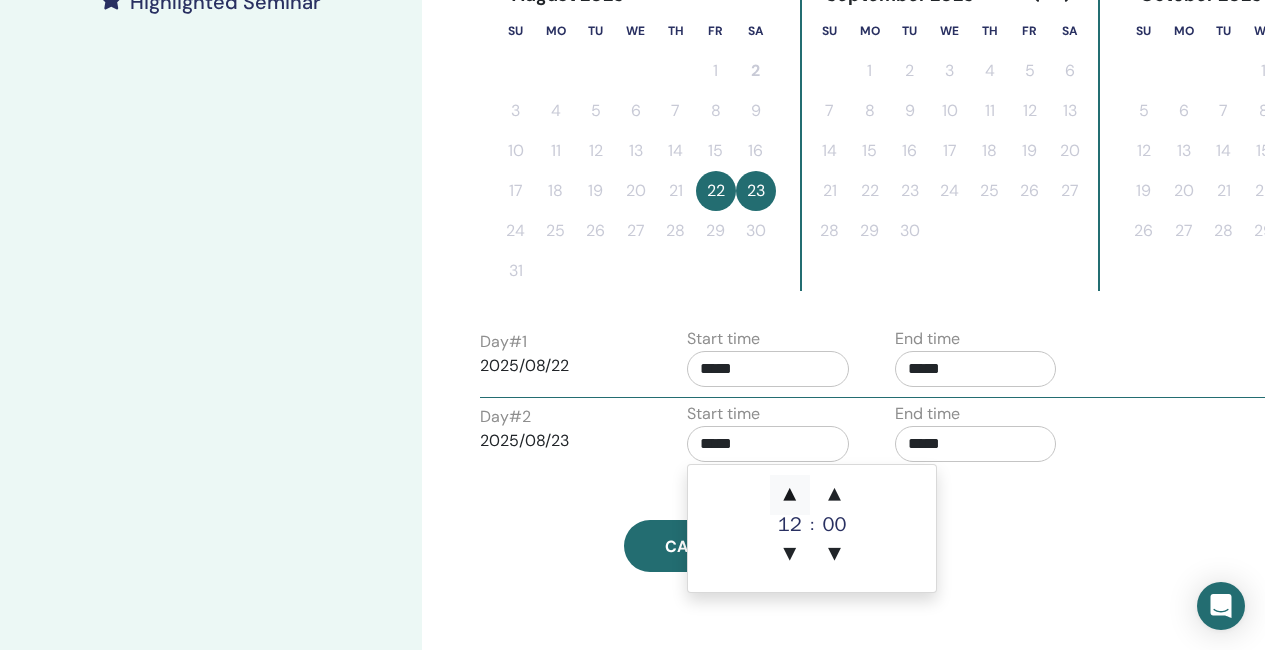 click on "▲" at bounding box center [790, 495] 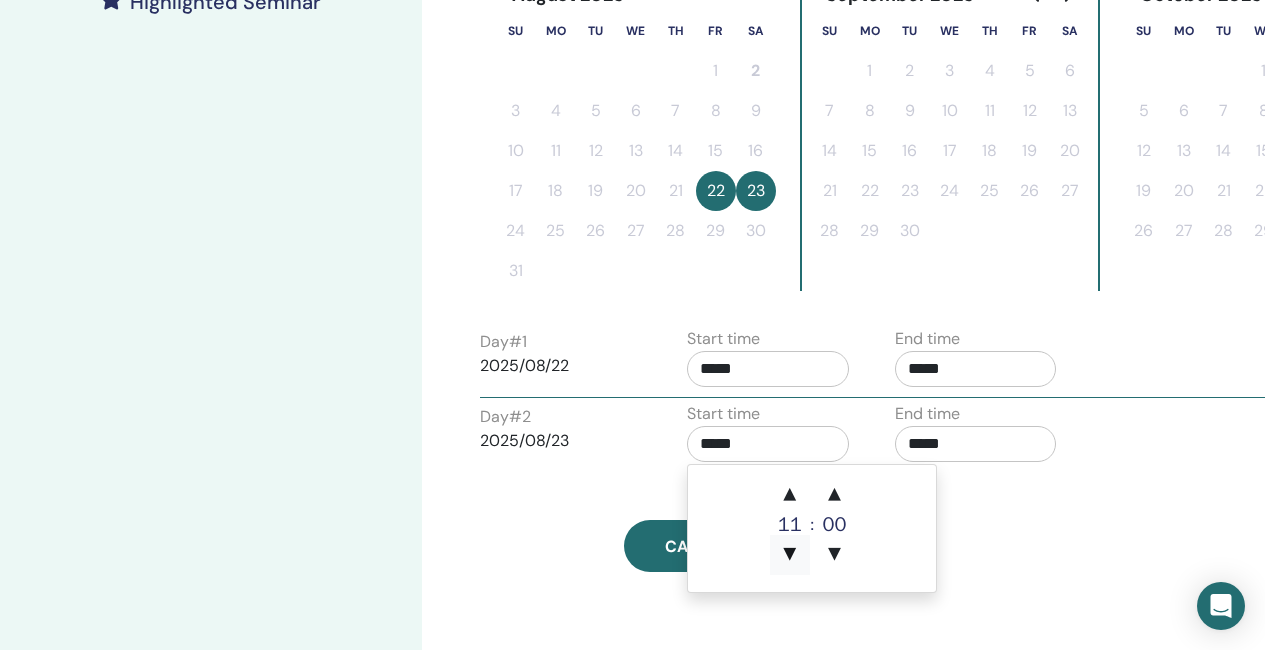 click on "▼" at bounding box center [790, 555] 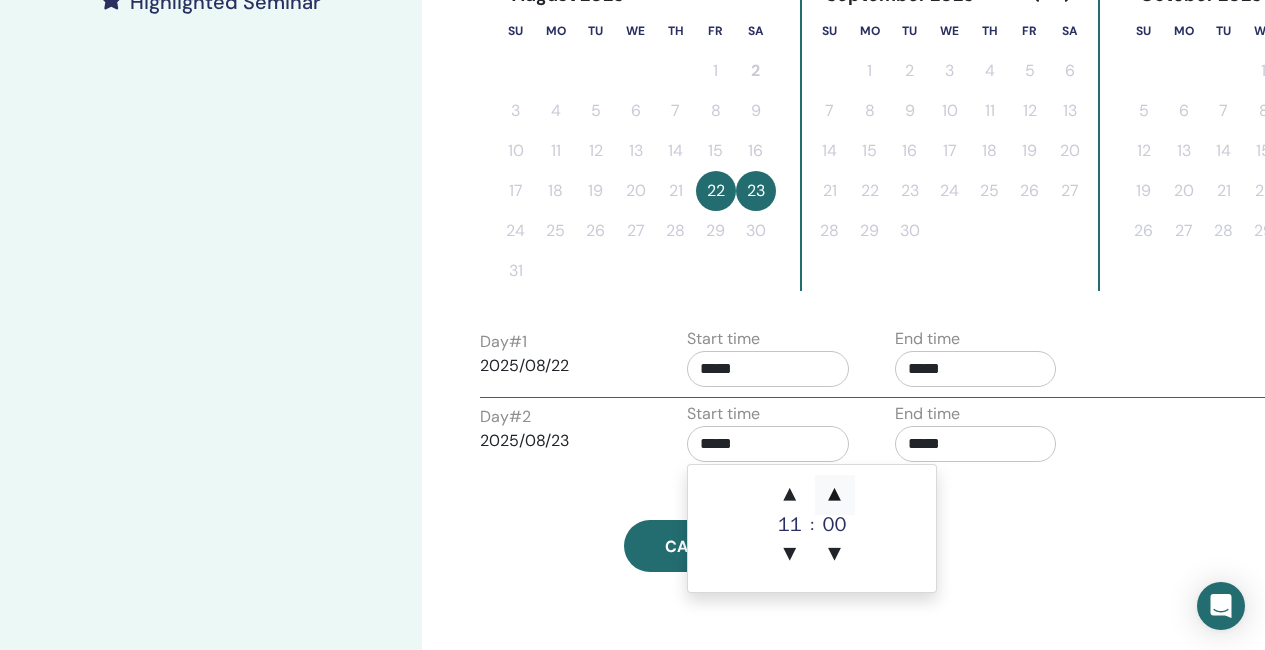 click on "▲" at bounding box center [835, 495] 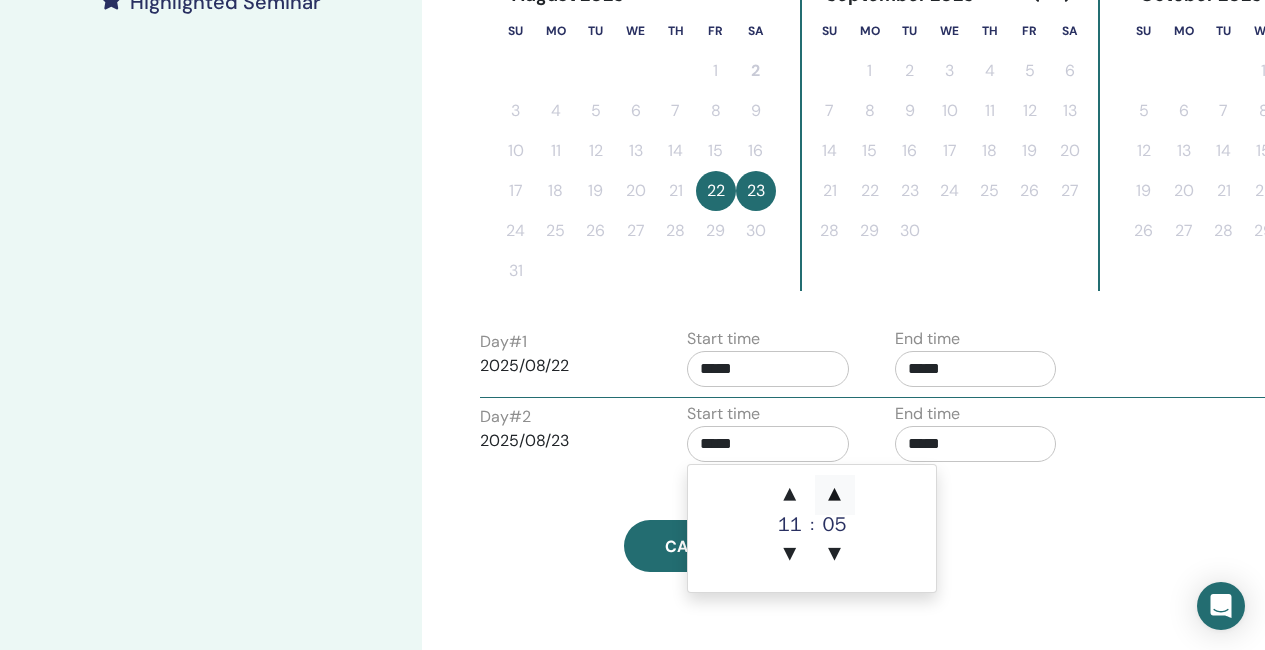 click on "▲" at bounding box center [835, 495] 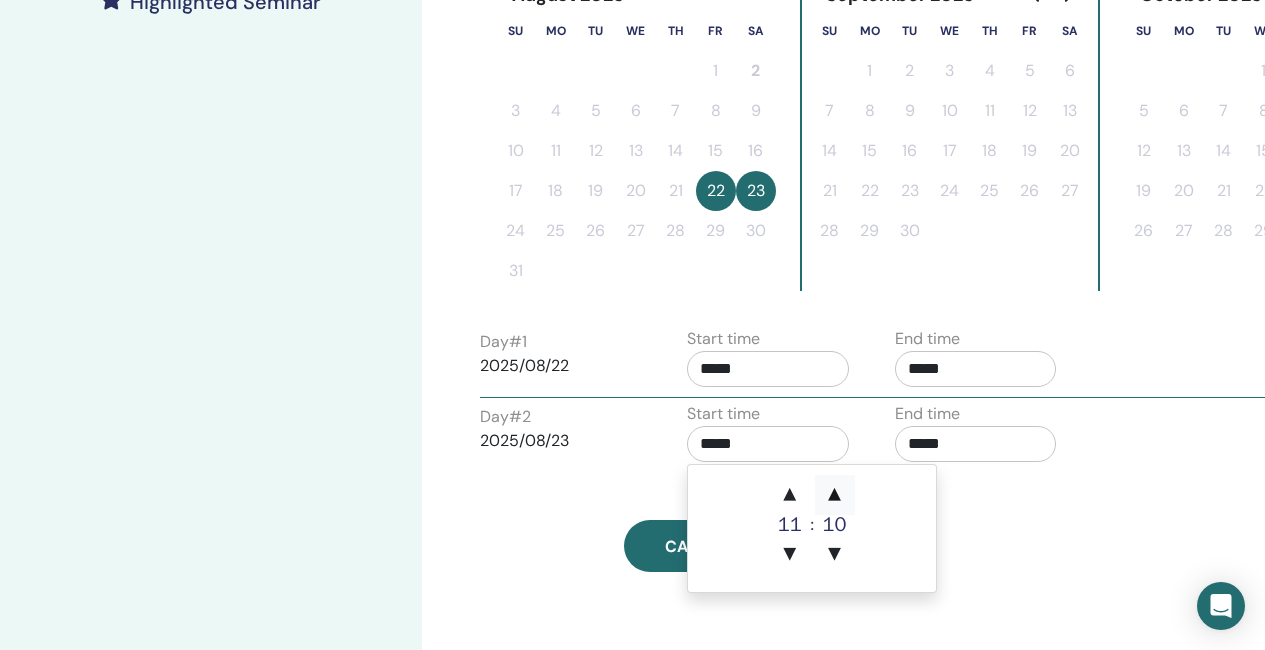 click on "▲" at bounding box center [835, 495] 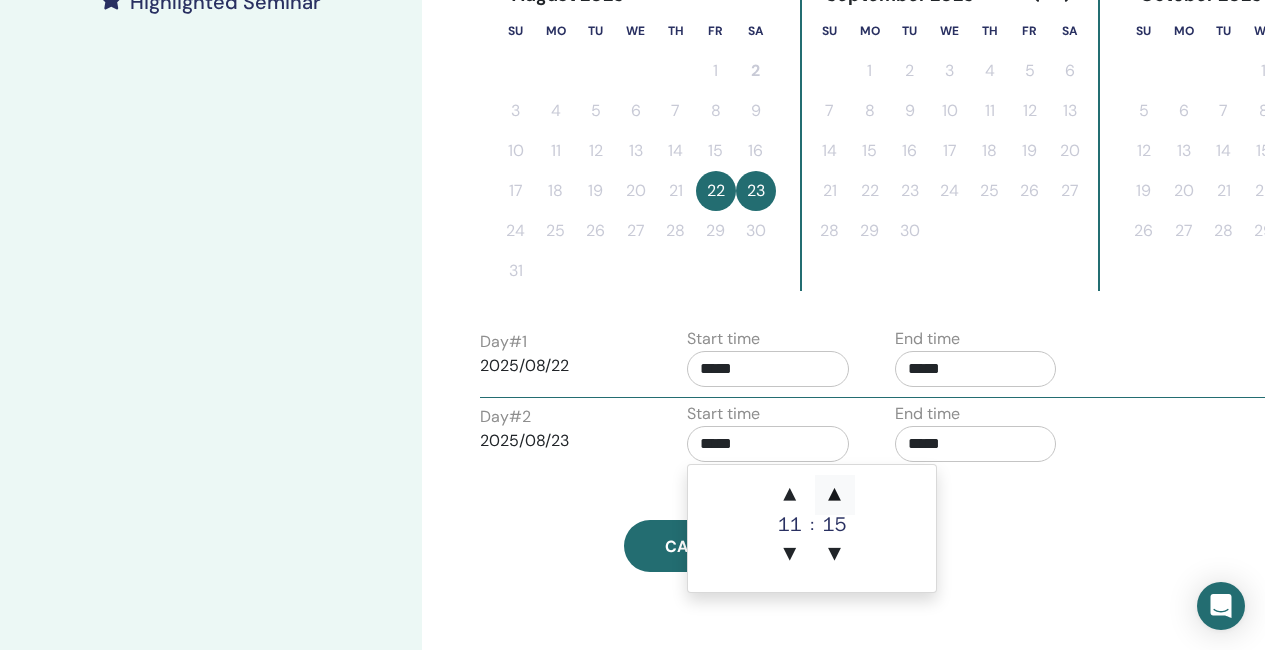 click on "▲" at bounding box center [835, 495] 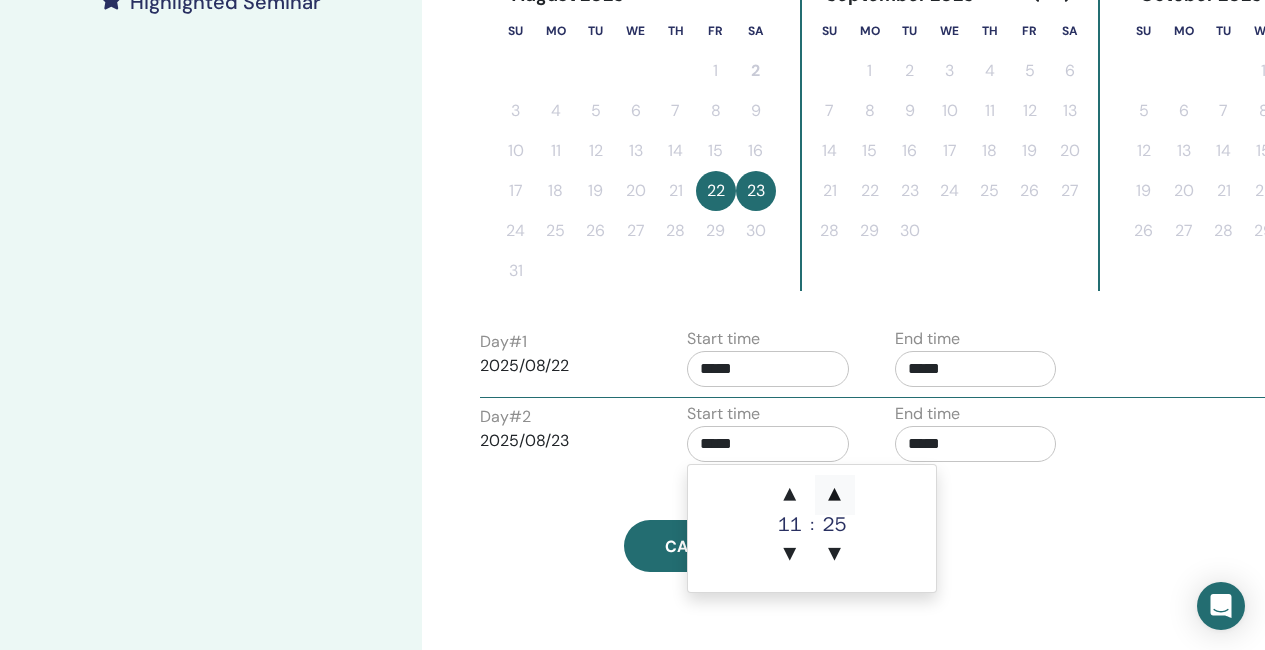 click on "▲" at bounding box center [835, 495] 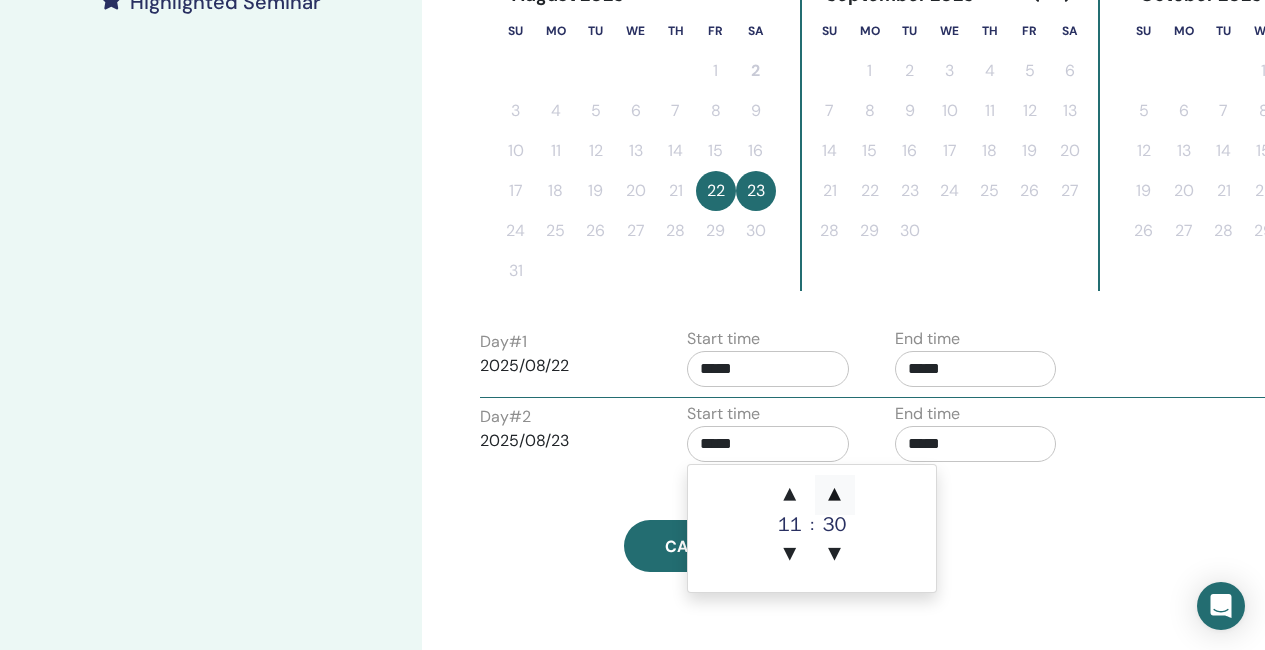 click on "▲" at bounding box center (835, 495) 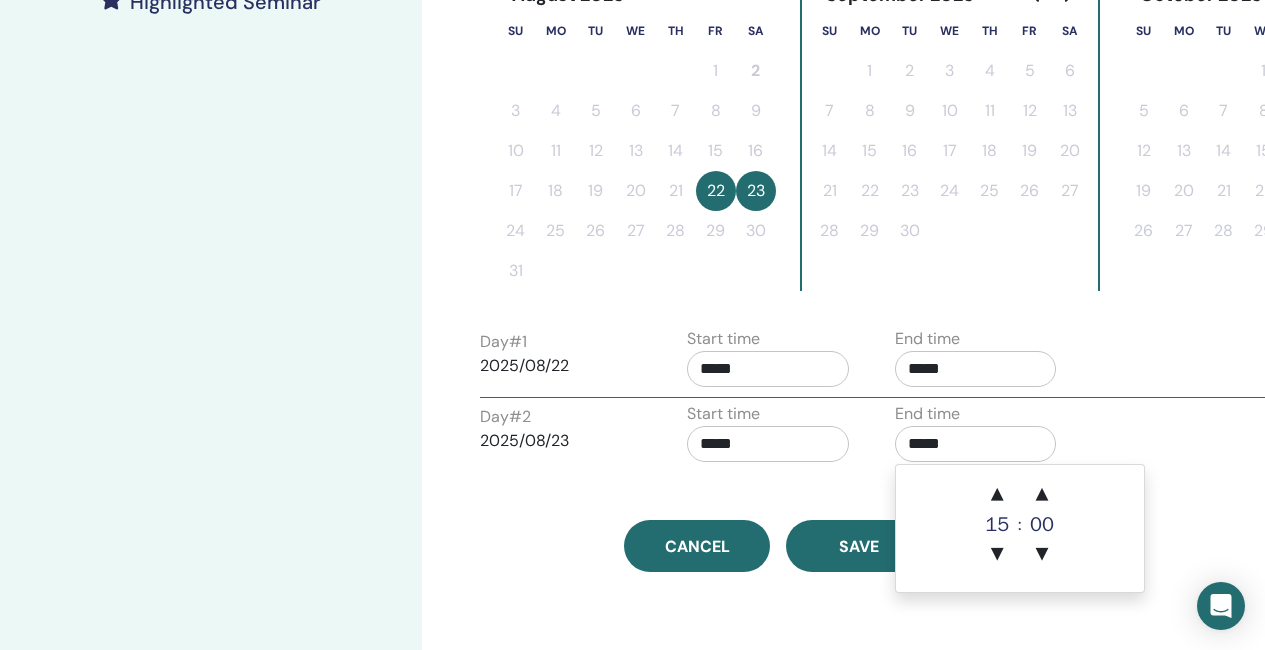 click on "*****" at bounding box center (976, 444) 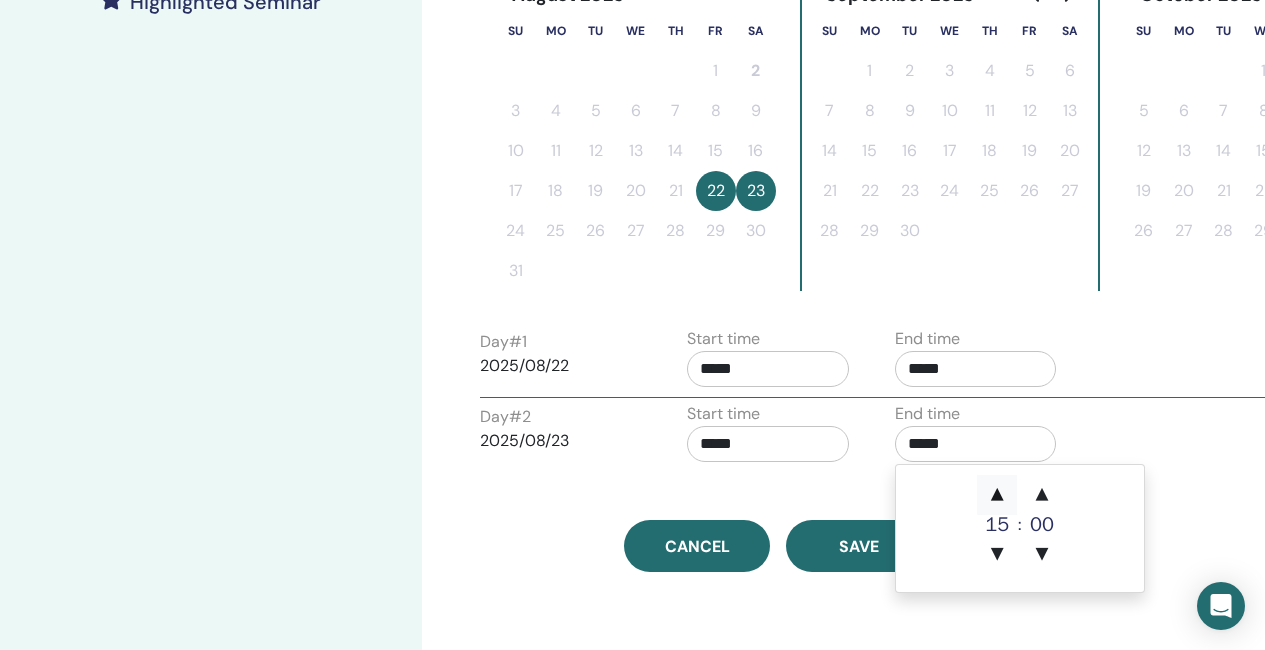 click on "▲" at bounding box center [997, 495] 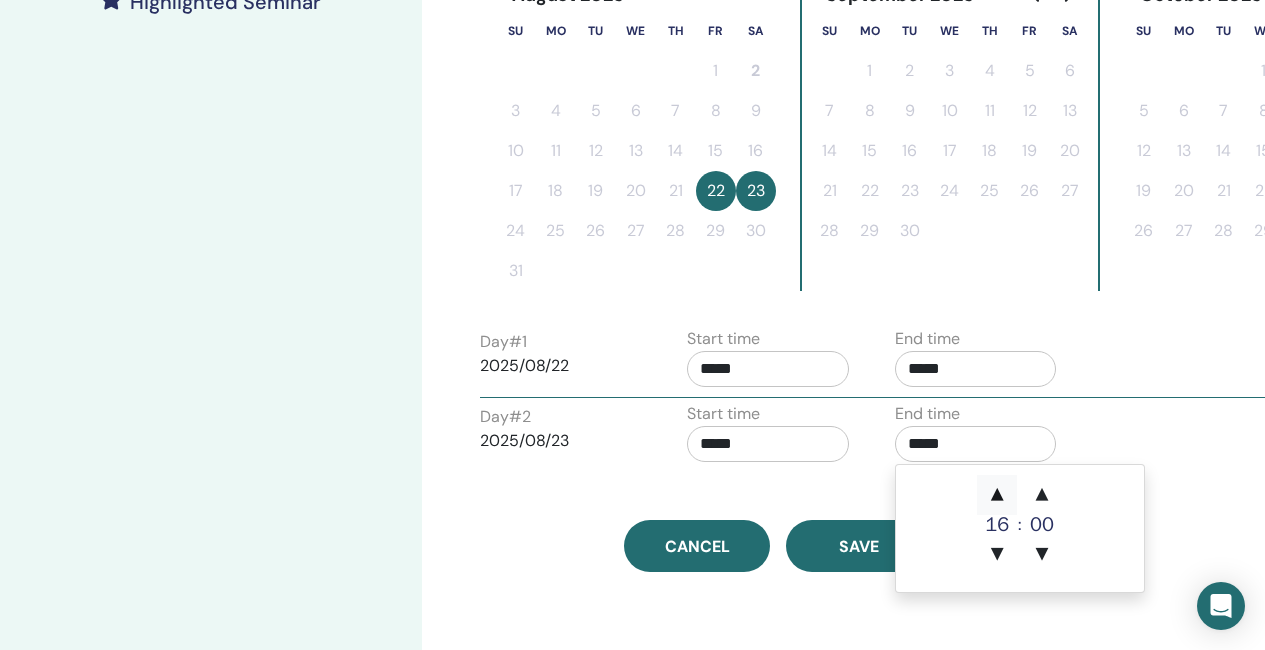 click on "▲" at bounding box center [997, 495] 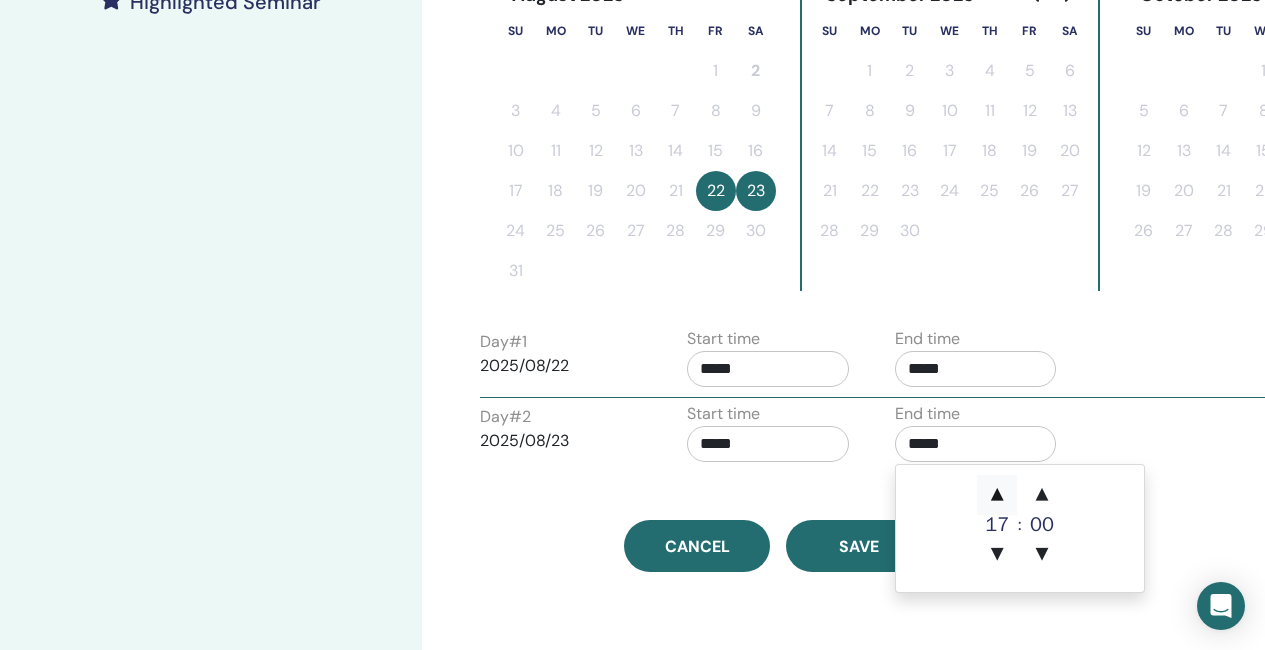 click on "▲" at bounding box center (997, 495) 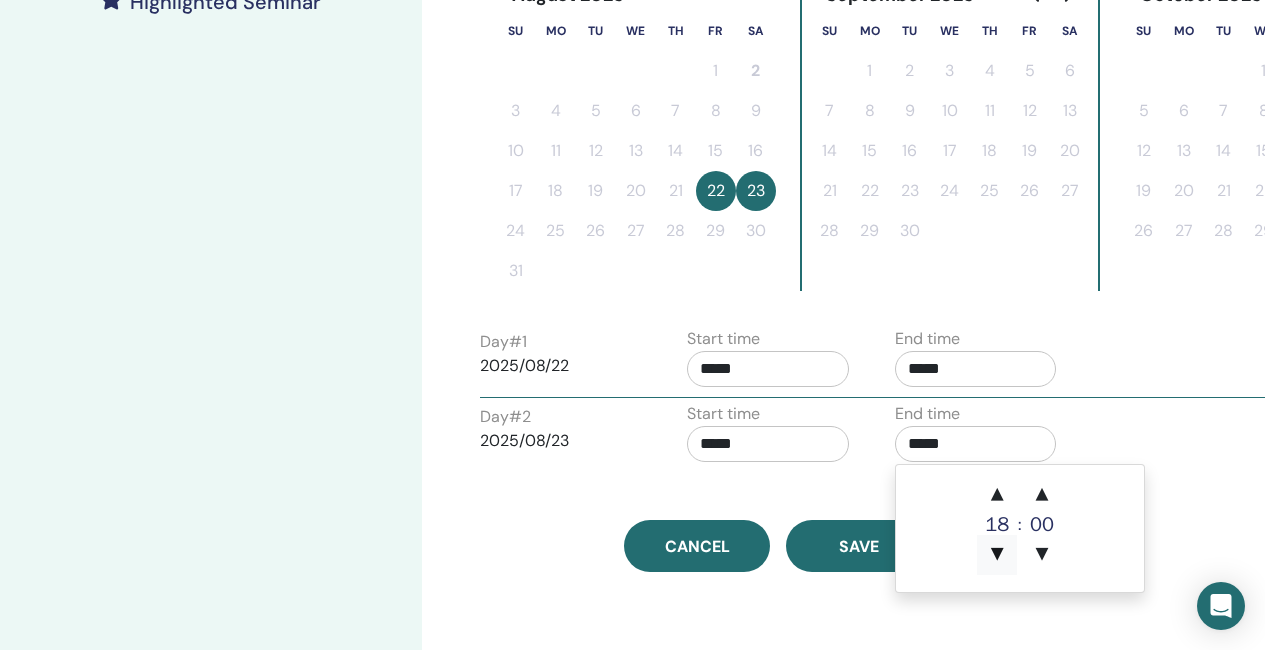 click on "▼" at bounding box center (997, 555) 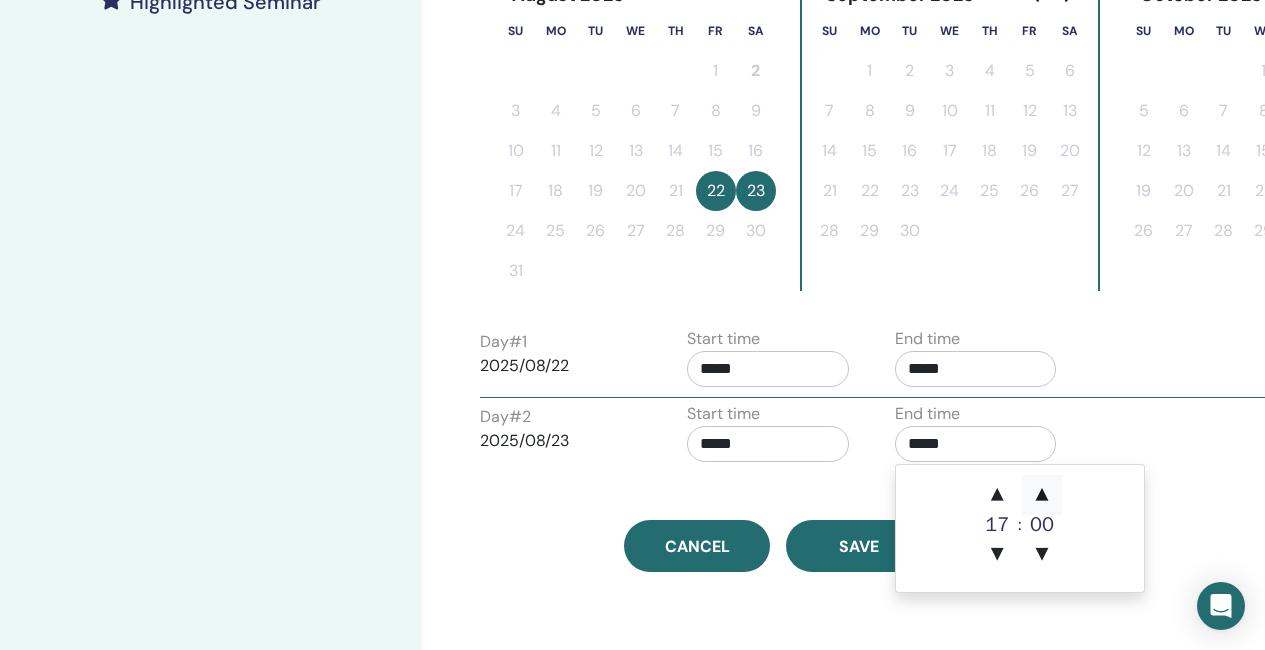 click on "▲" at bounding box center [1042, 495] 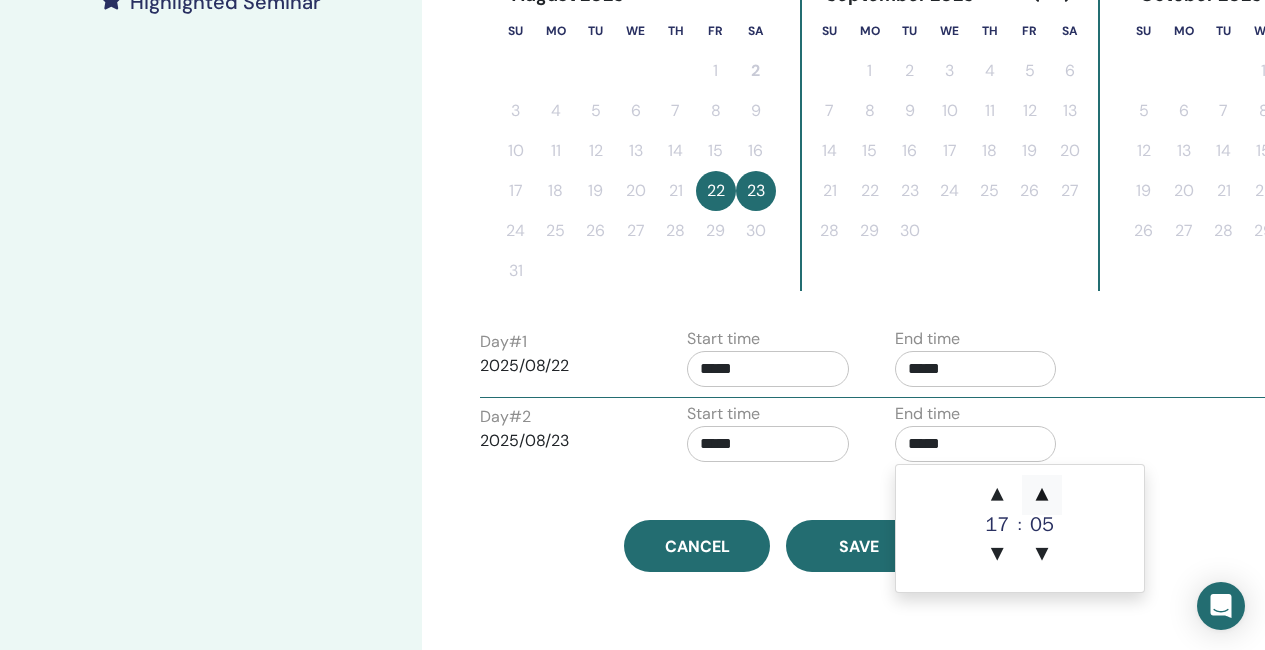 click on "▲" at bounding box center [1042, 495] 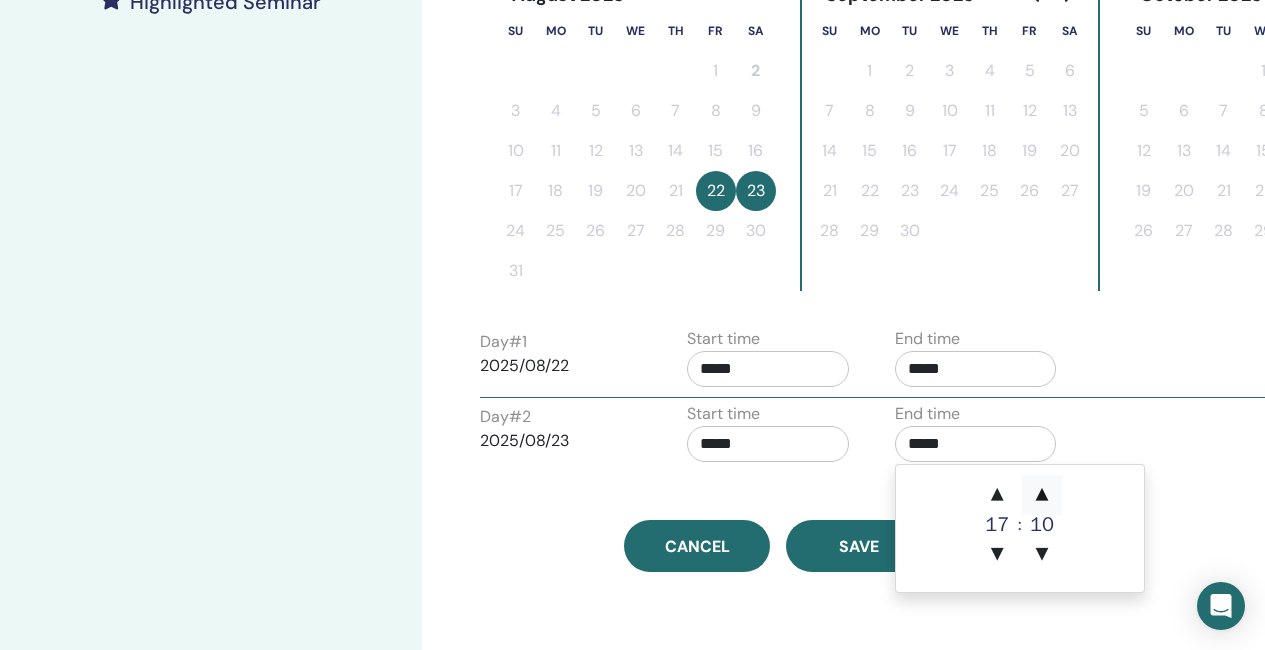 click on "▲" at bounding box center [1042, 495] 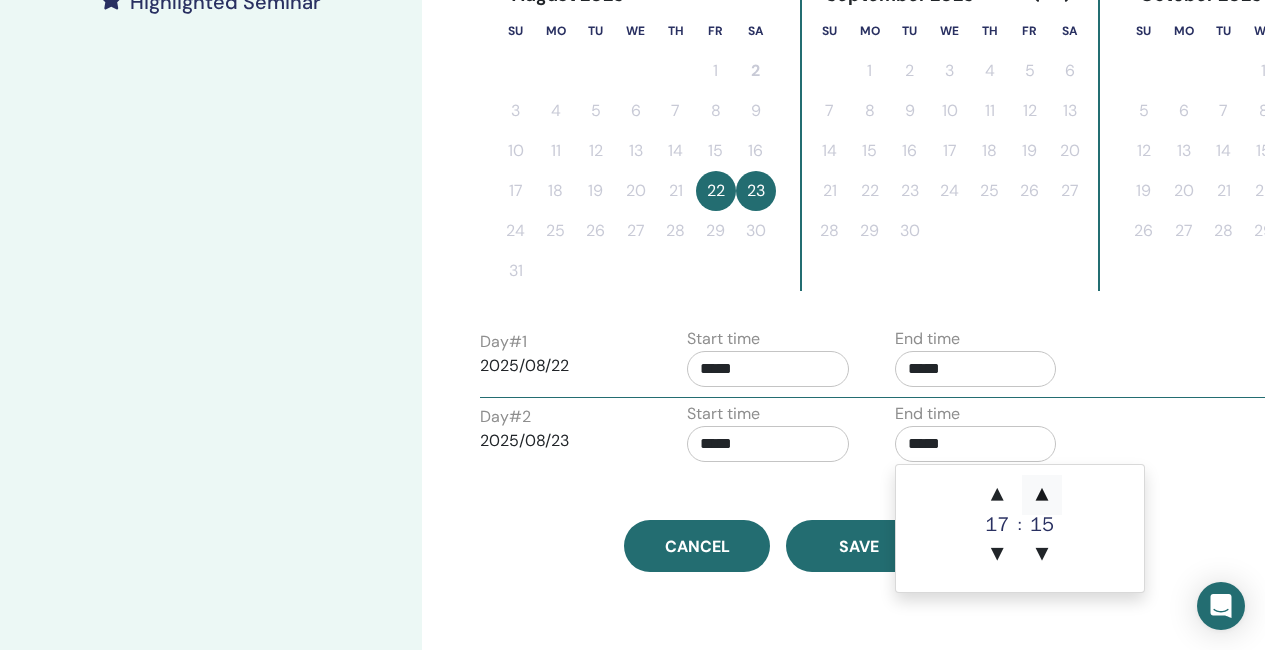 click on "▲" at bounding box center (1042, 495) 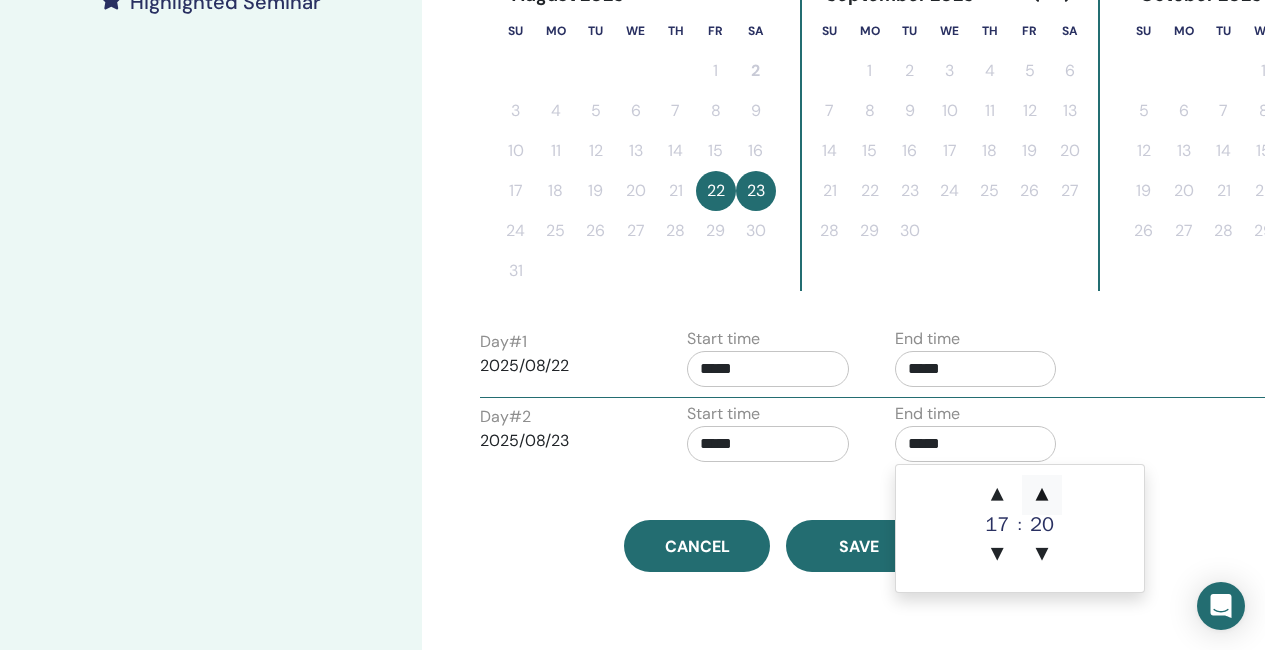 click on "▲" at bounding box center [1042, 495] 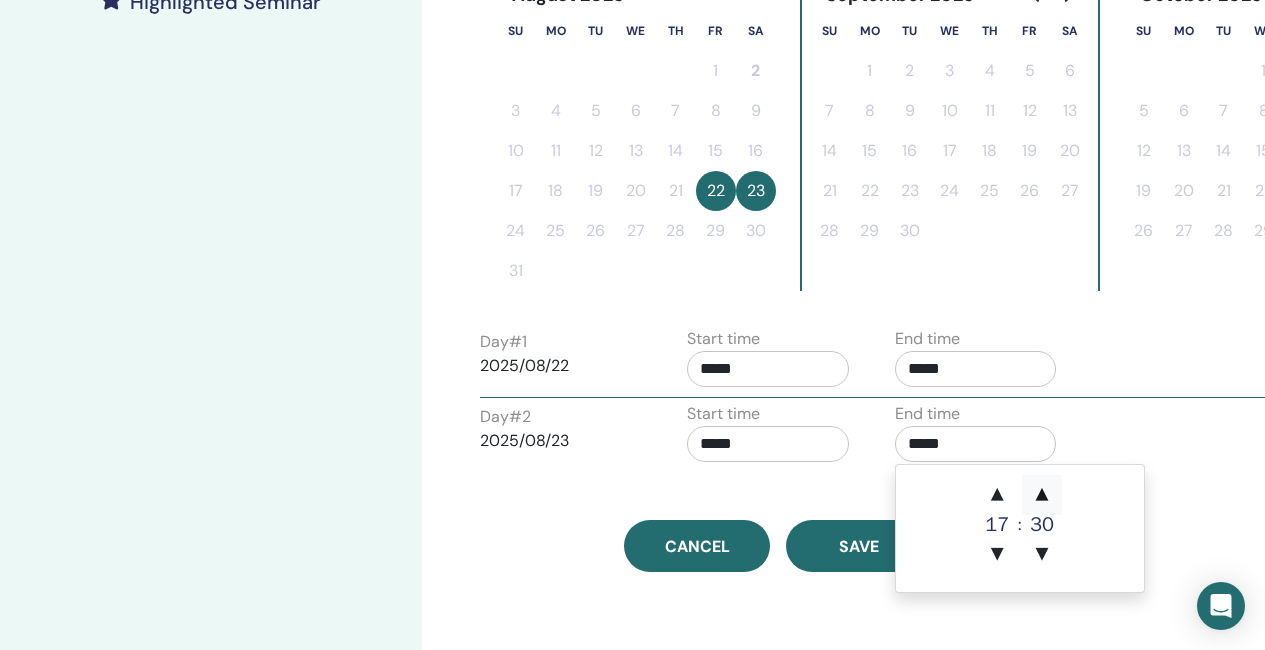 click on "▲" at bounding box center [1042, 495] 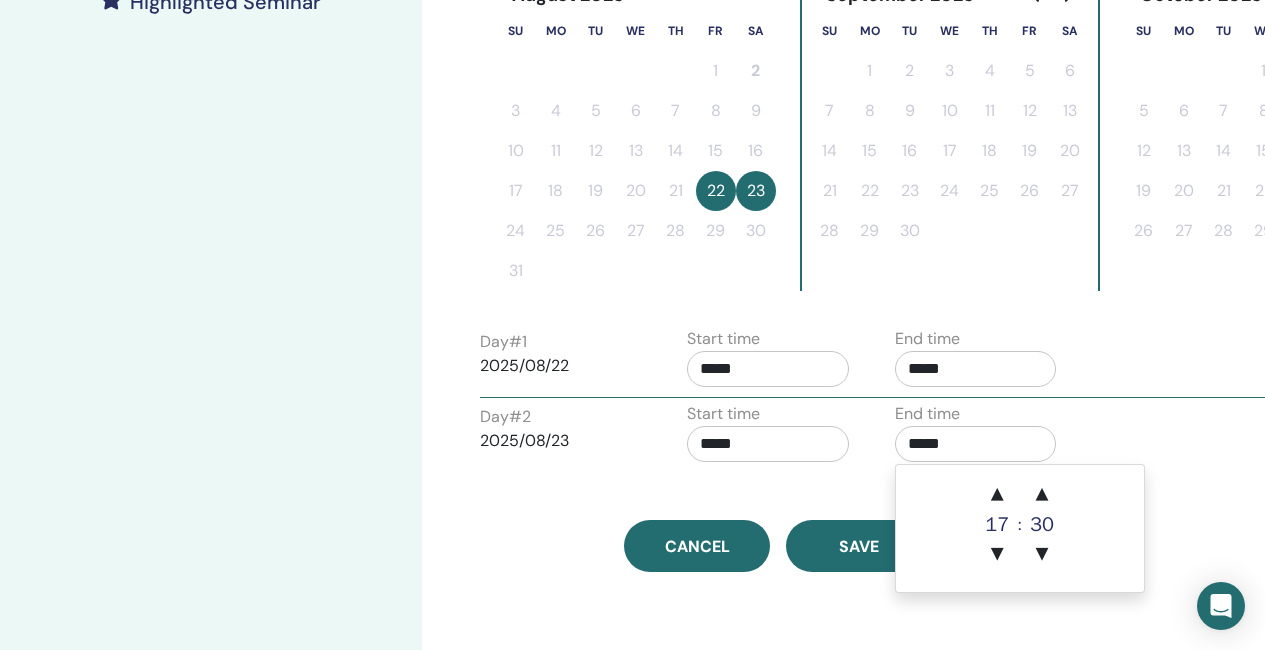 click on "Day  # 2 2025/08/23 Start time ***** End time *****" at bounding box center [880, 437] 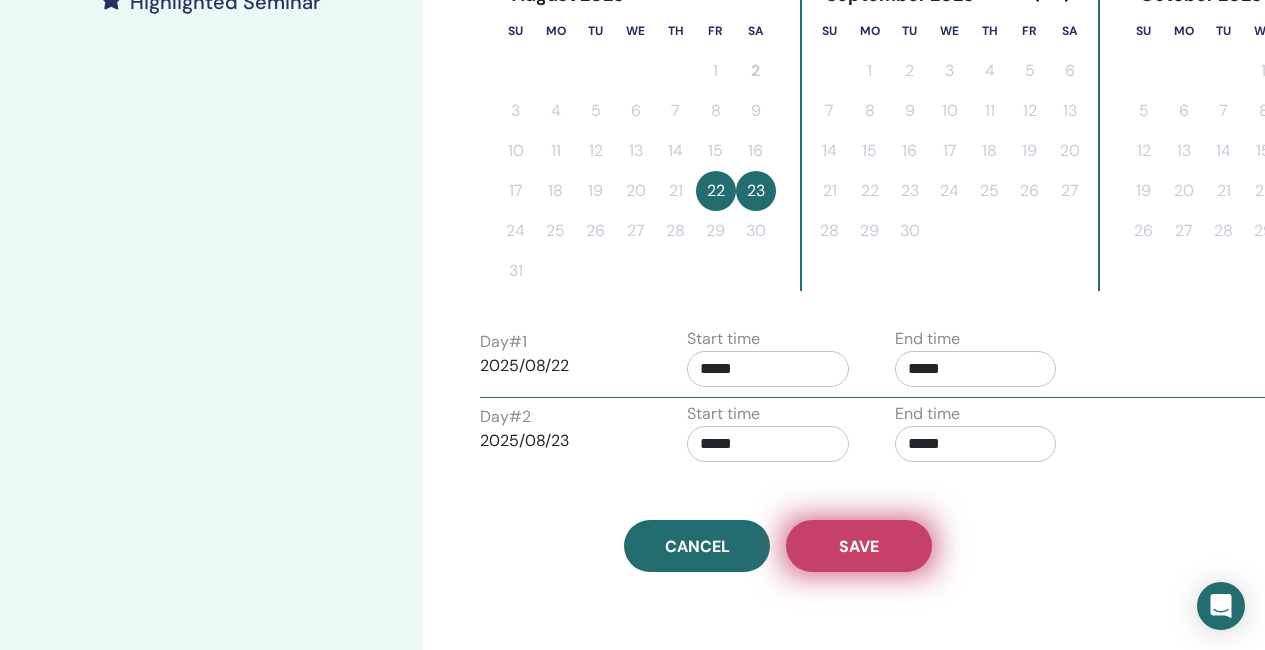 click on "Save" at bounding box center (859, 546) 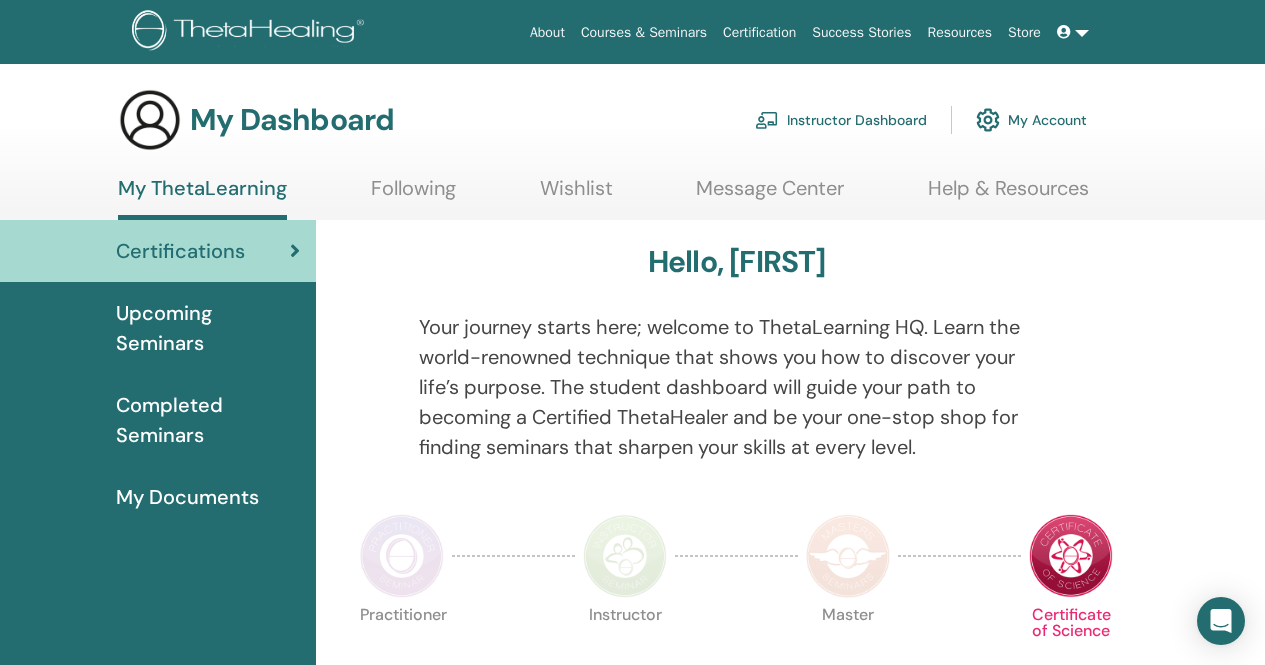 scroll, scrollTop: 0, scrollLeft: 0, axis: both 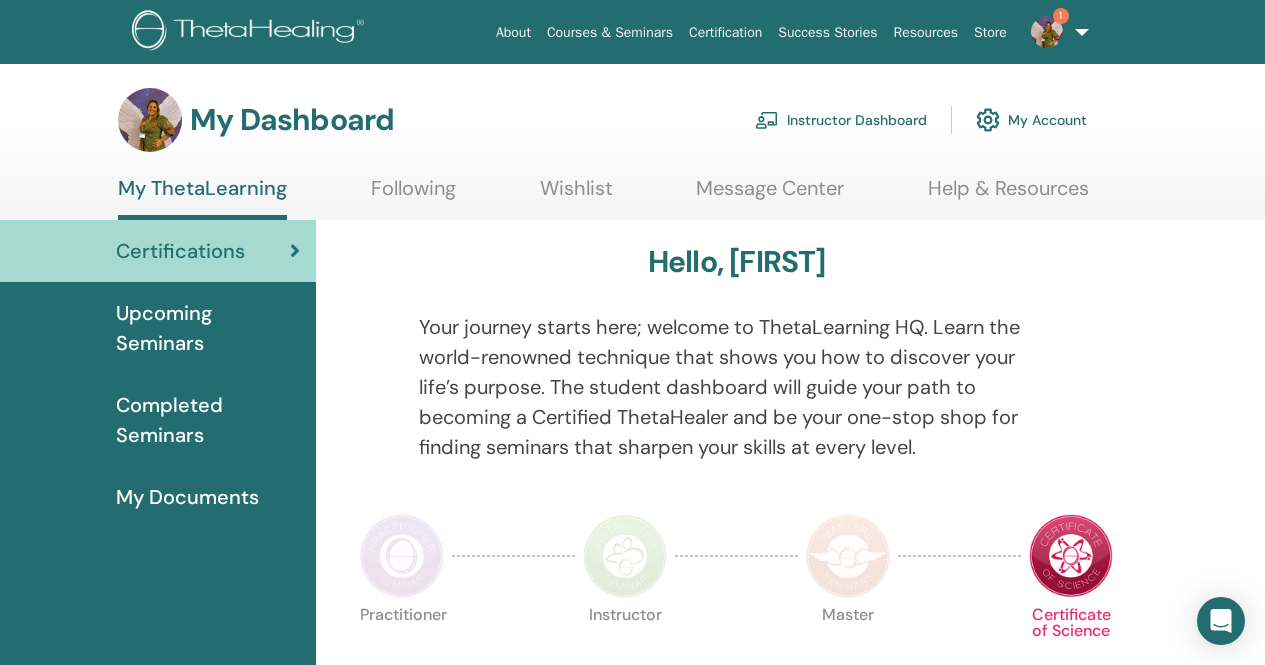 click on "Instructor Dashboard" at bounding box center [841, 120] 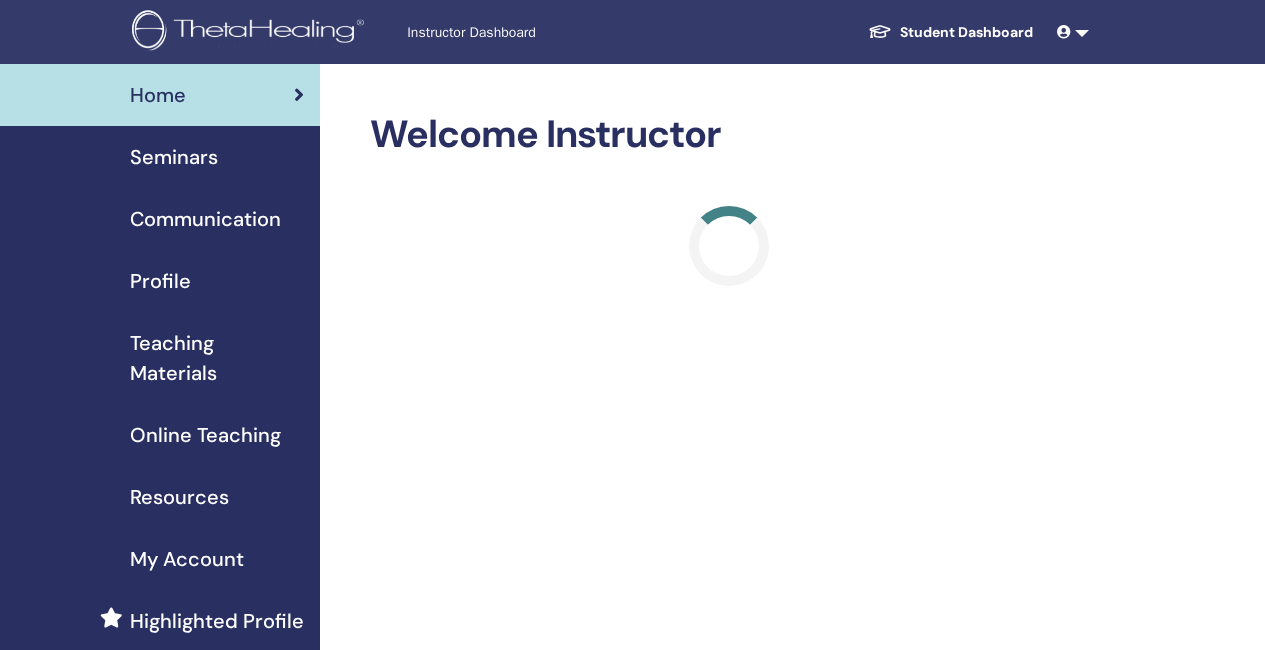 scroll, scrollTop: 0, scrollLeft: 0, axis: both 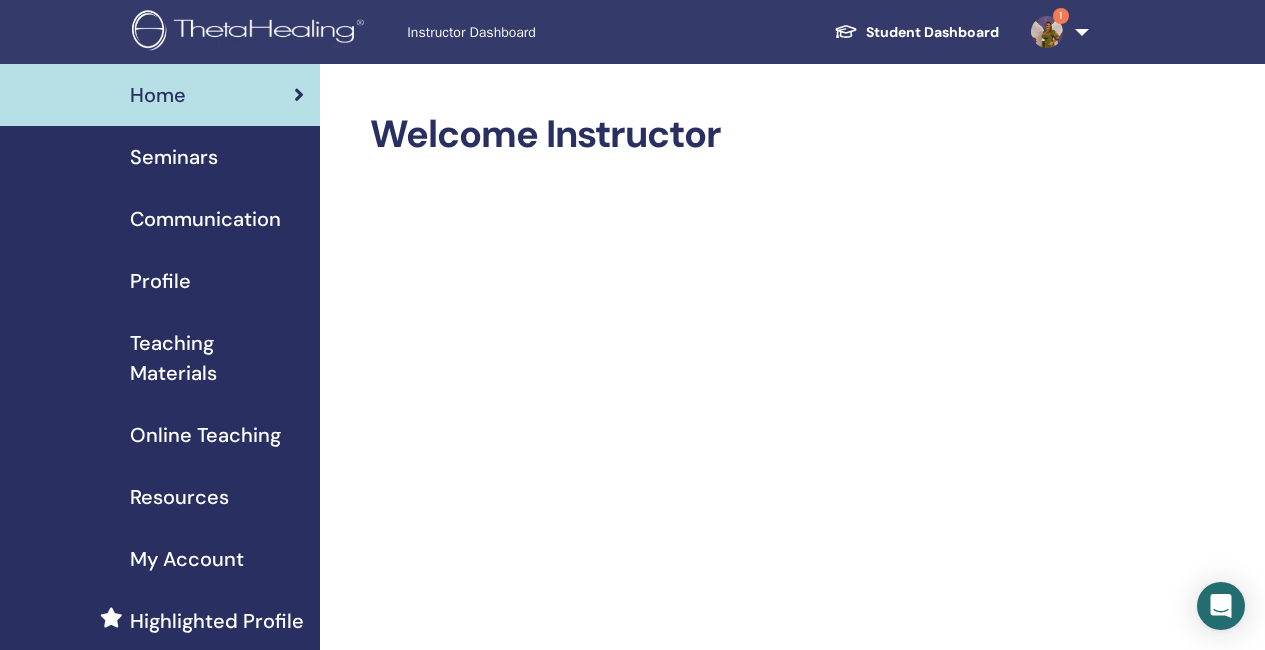 click on "Seminars" at bounding box center [174, 157] 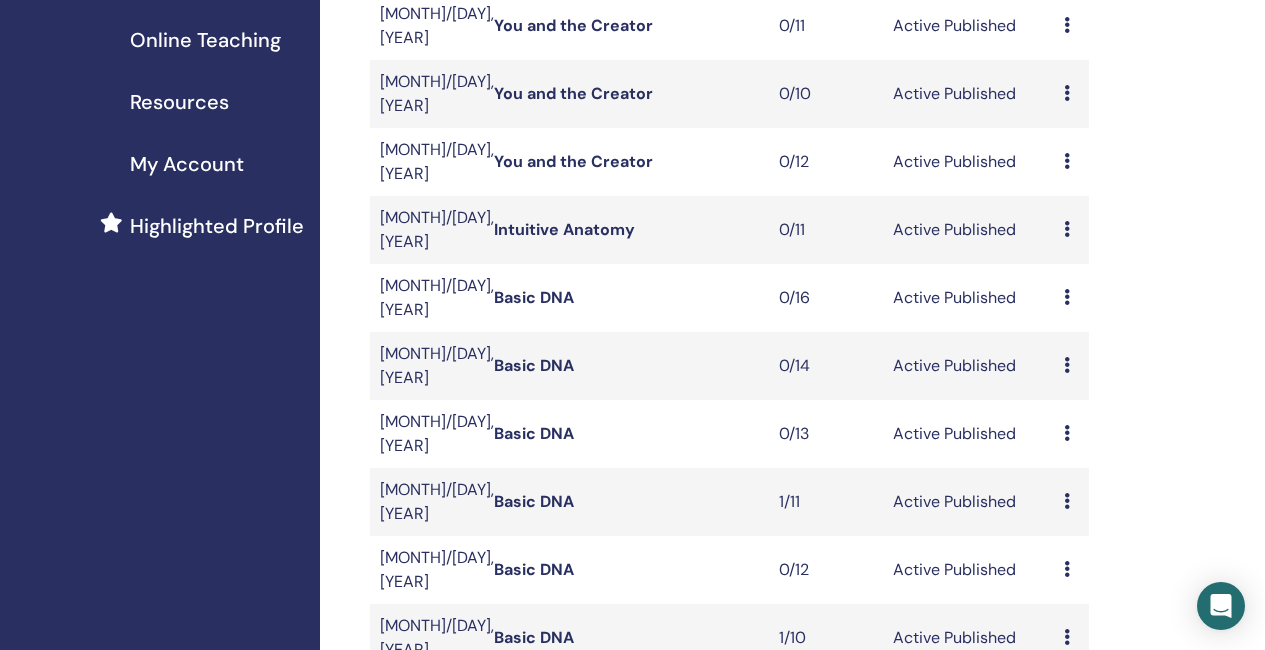 scroll, scrollTop: 400, scrollLeft: 0, axis: vertical 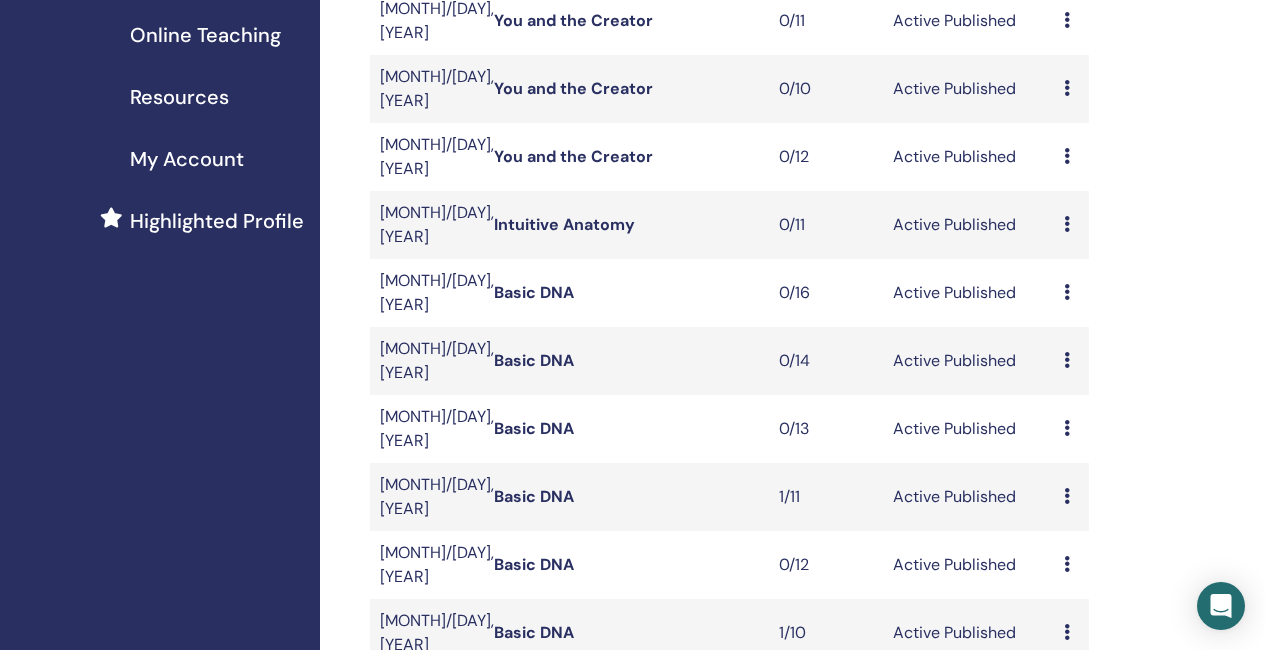 click on "Basic DNA" at bounding box center [534, 428] 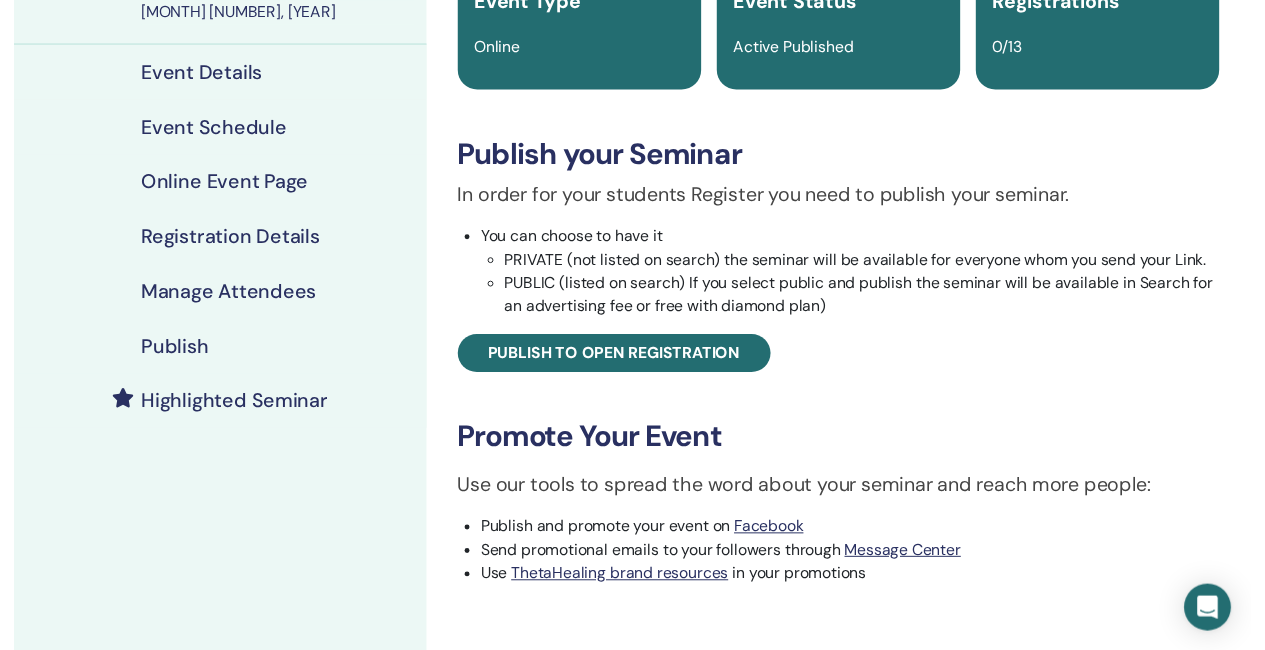 scroll, scrollTop: 0, scrollLeft: 0, axis: both 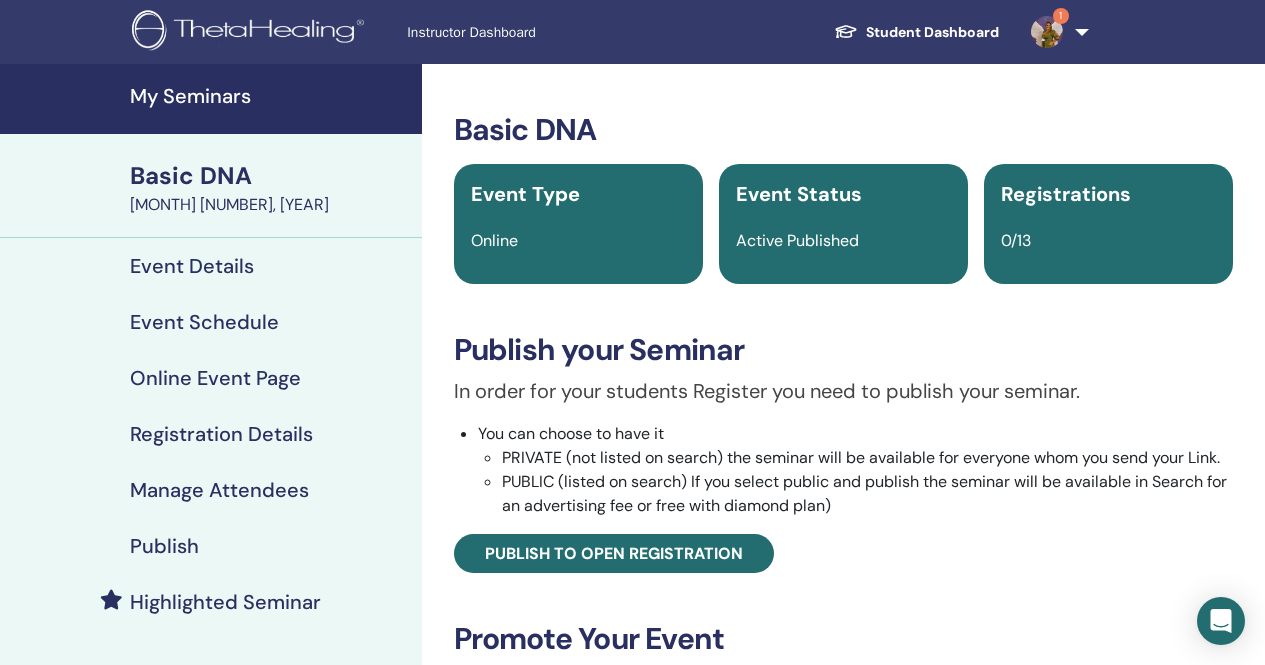 click on "Event Schedule" at bounding box center [204, 322] 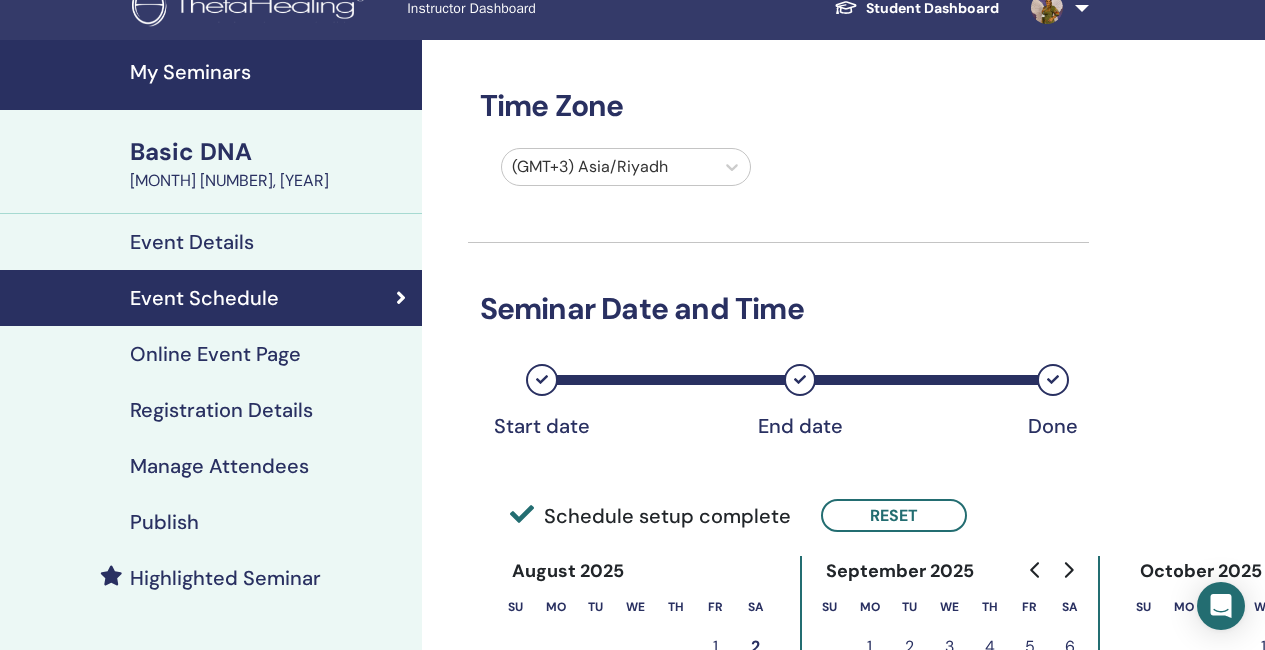 scroll, scrollTop: 0, scrollLeft: 0, axis: both 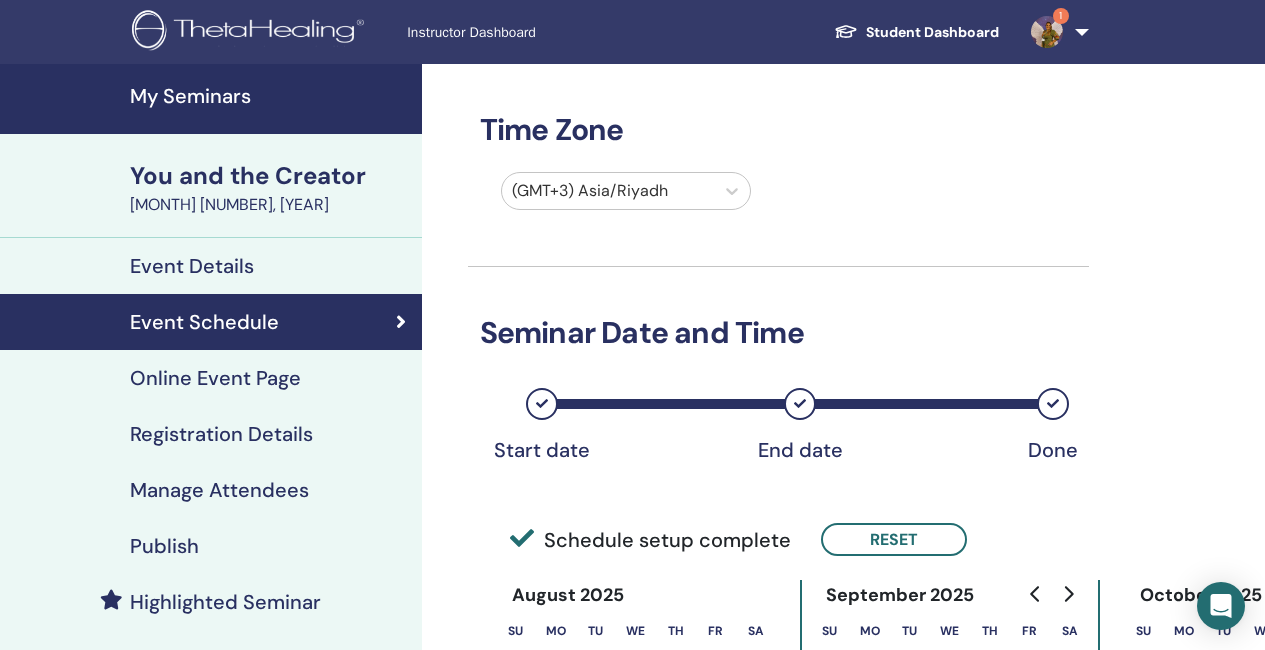 click on "Online Event Page" at bounding box center [215, 378] 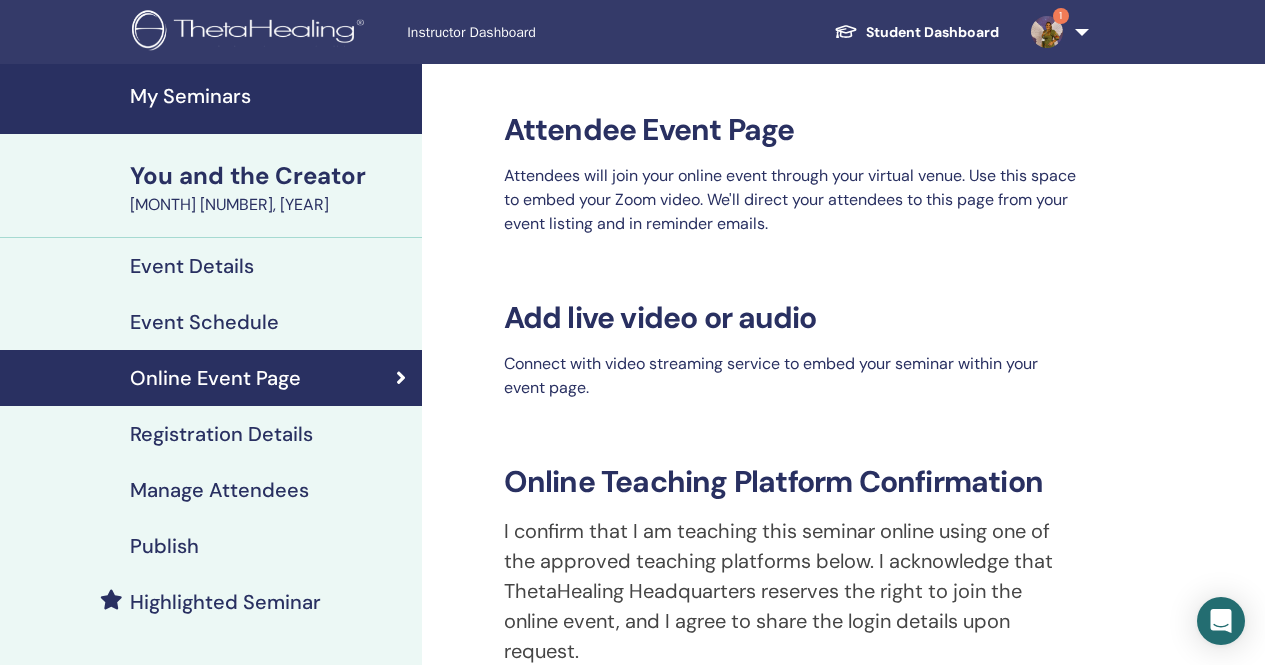 click on "Registration Details" at bounding box center [221, 434] 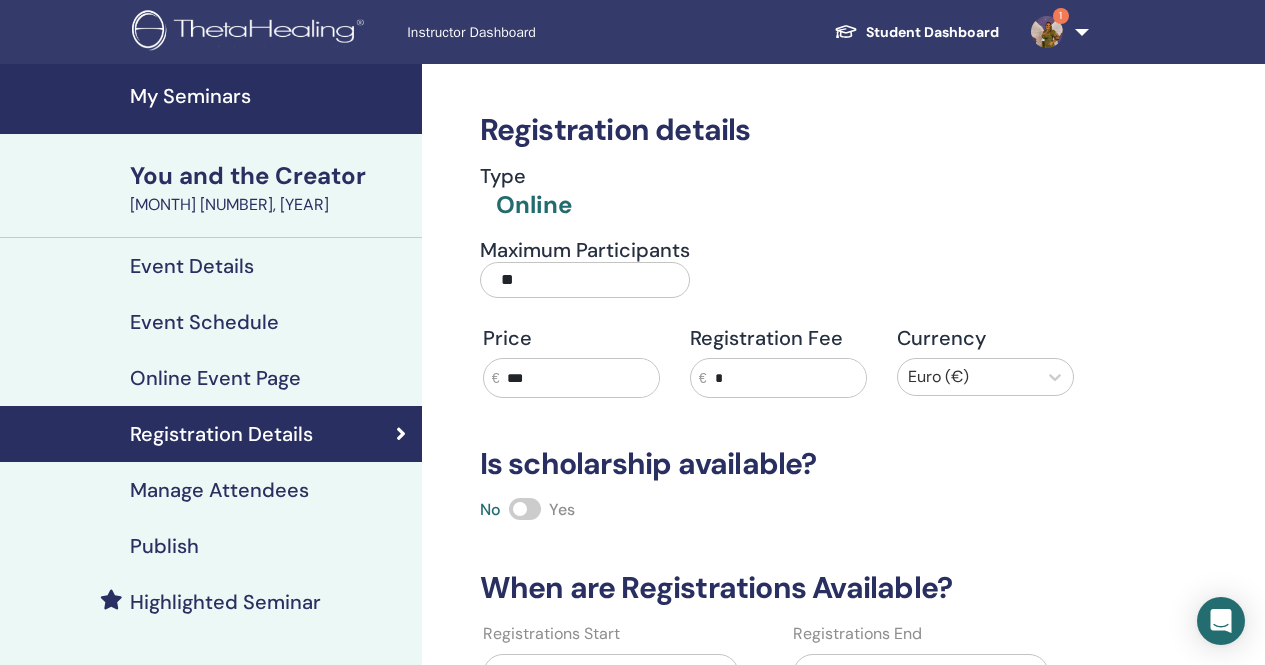 click on "**" at bounding box center [585, 280] 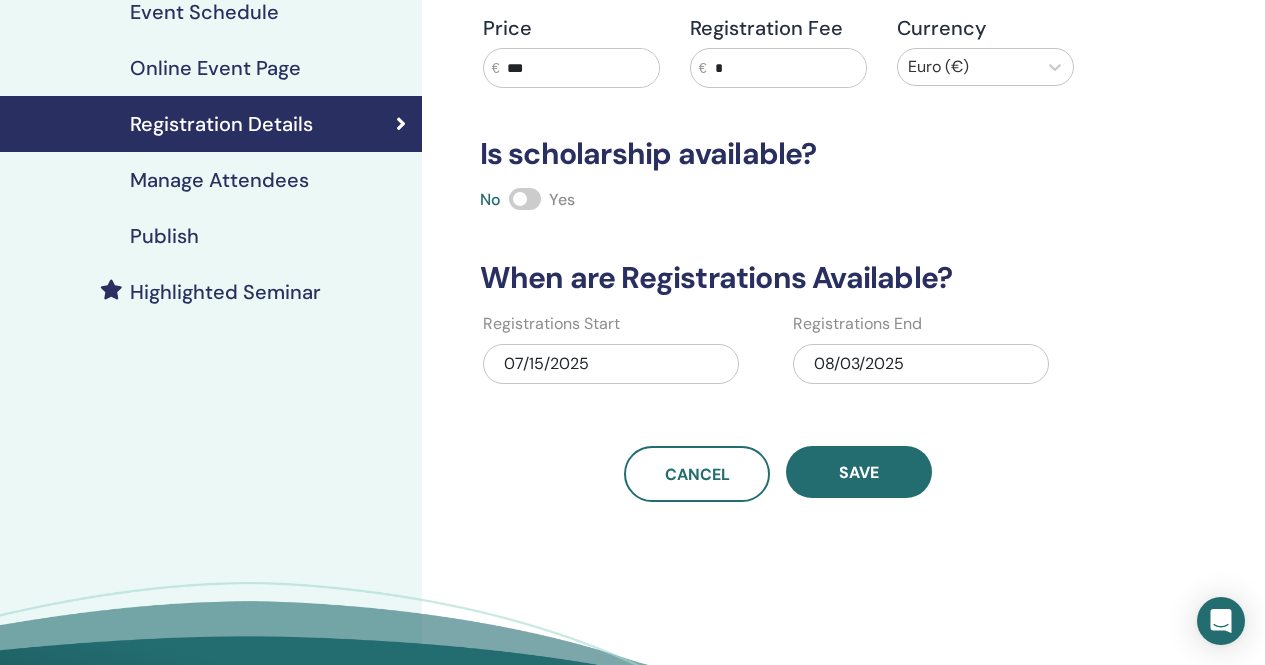 scroll, scrollTop: 400, scrollLeft: 0, axis: vertical 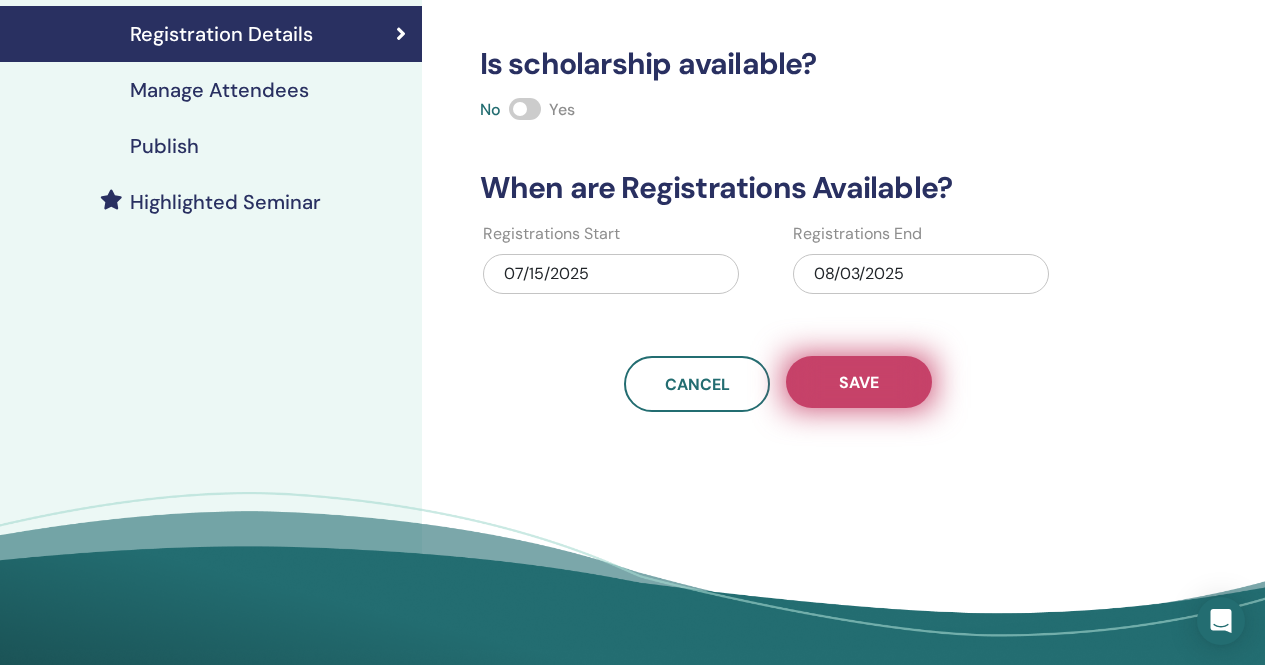 type on "**" 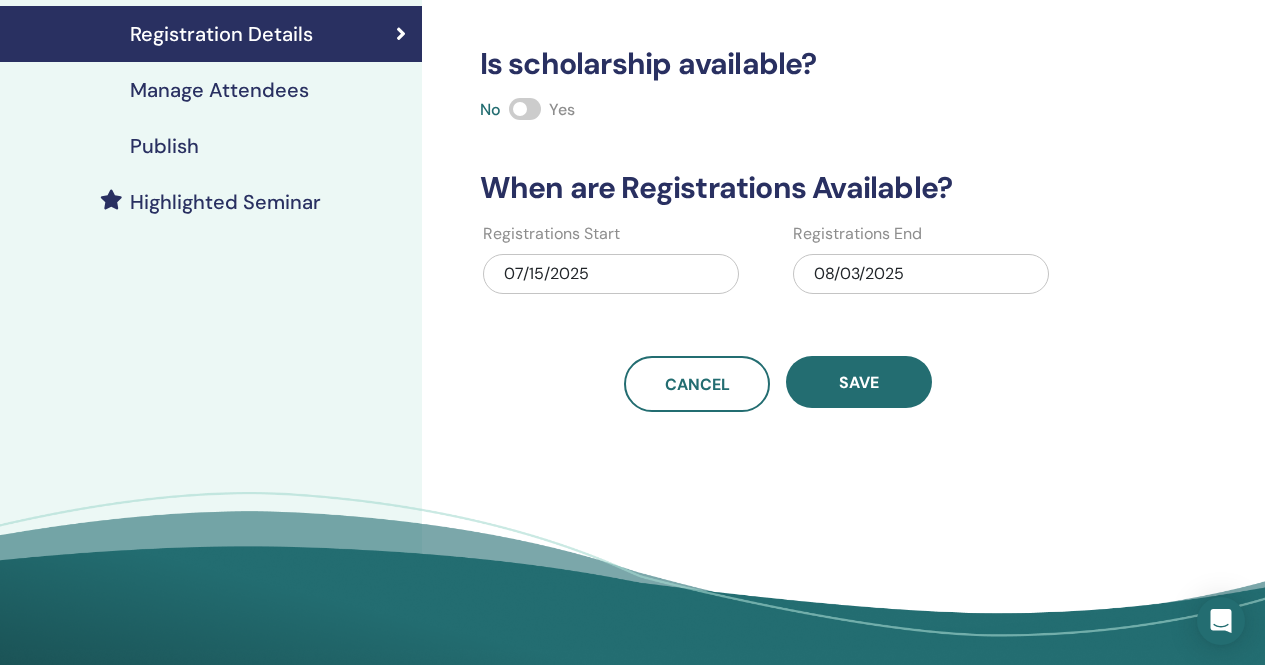 click on "Save" at bounding box center [859, 382] 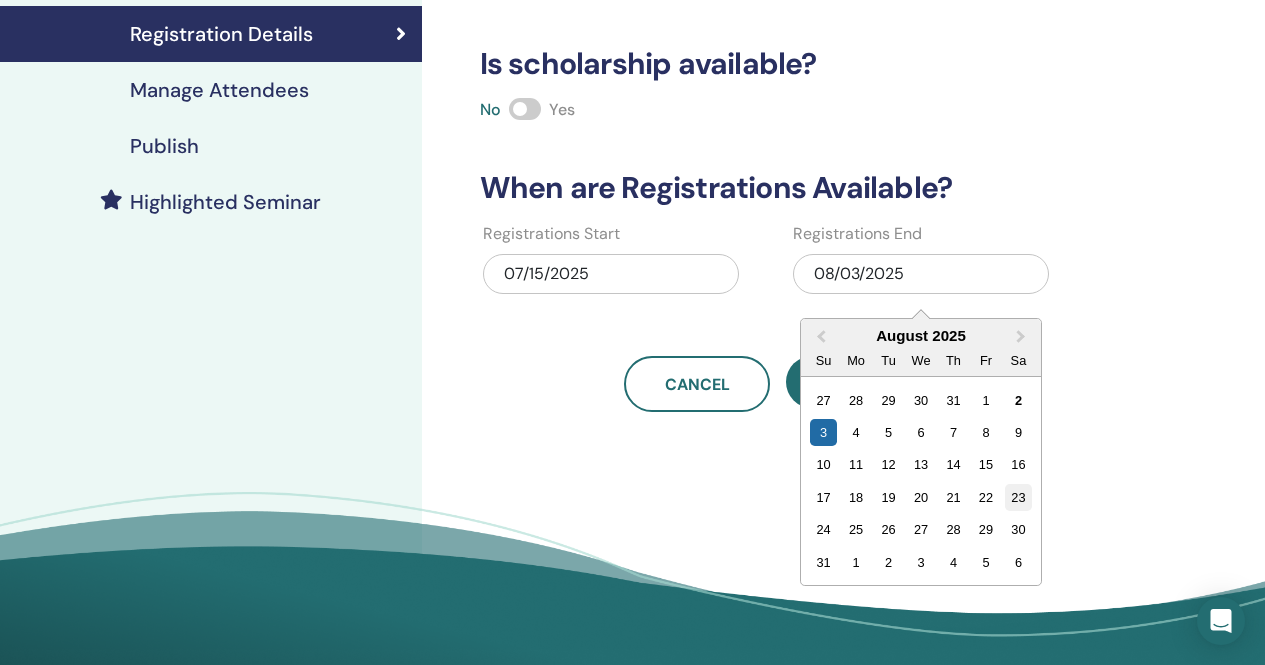 click on "23" at bounding box center [1018, 497] 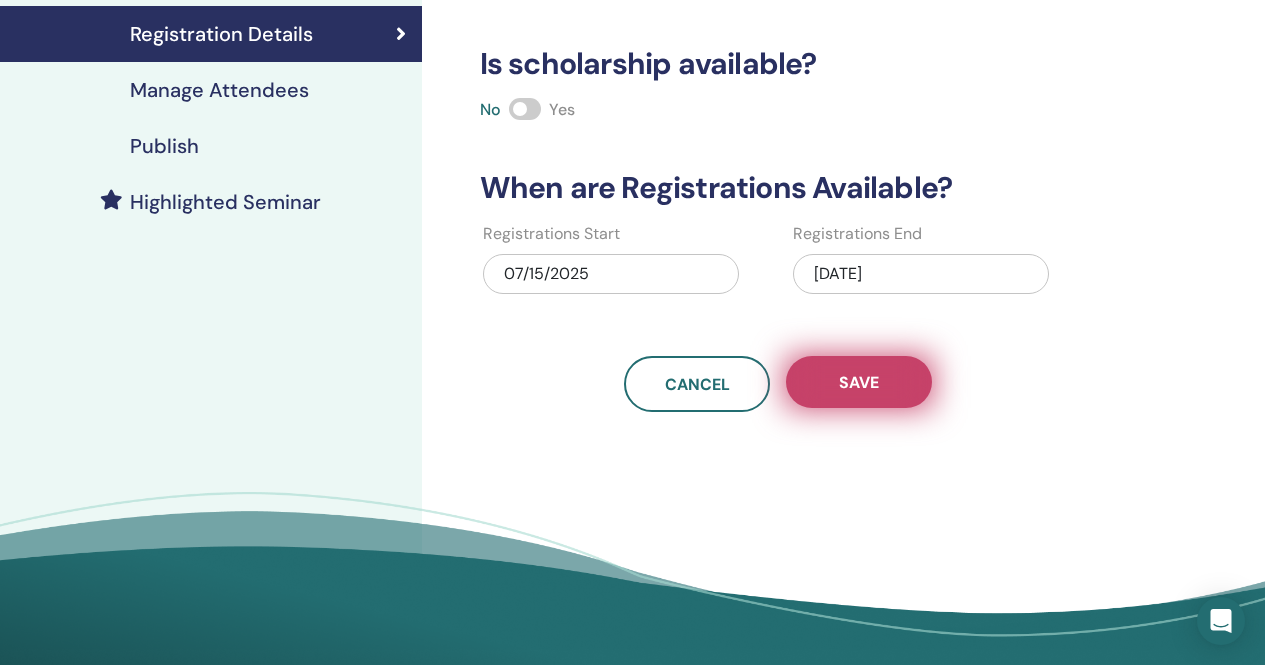 click on "Save" at bounding box center (859, 382) 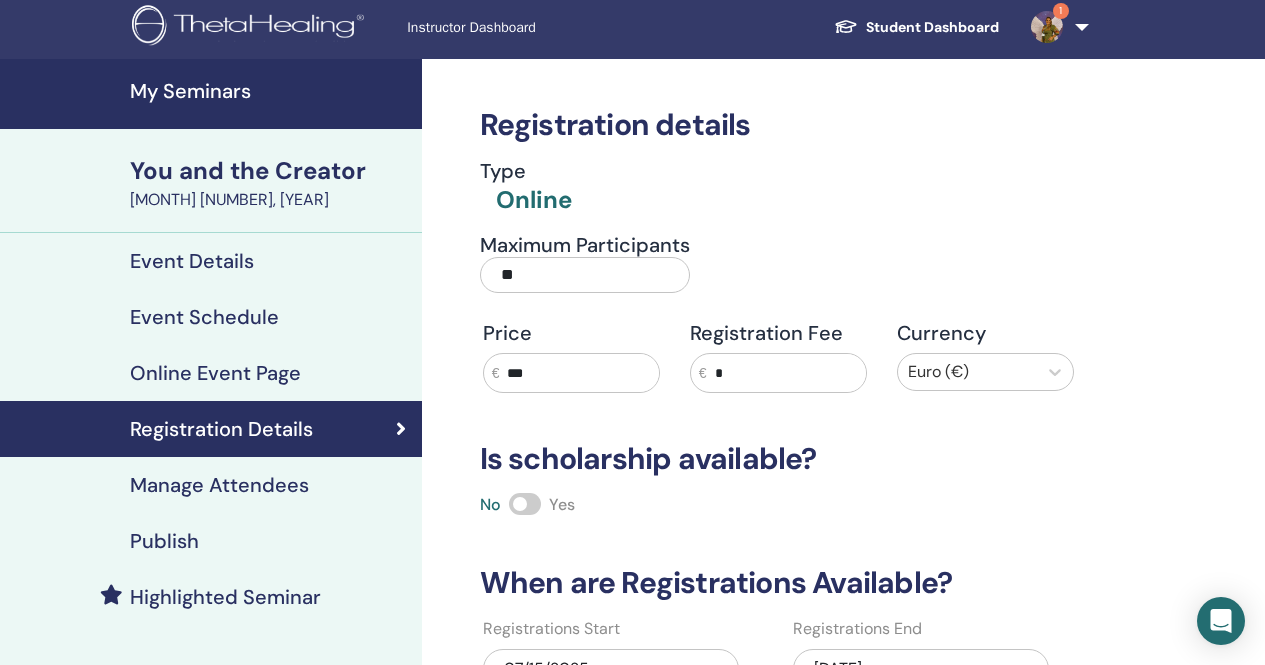 scroll, scrollTop: 0, scrollLeft: 0, axis: both 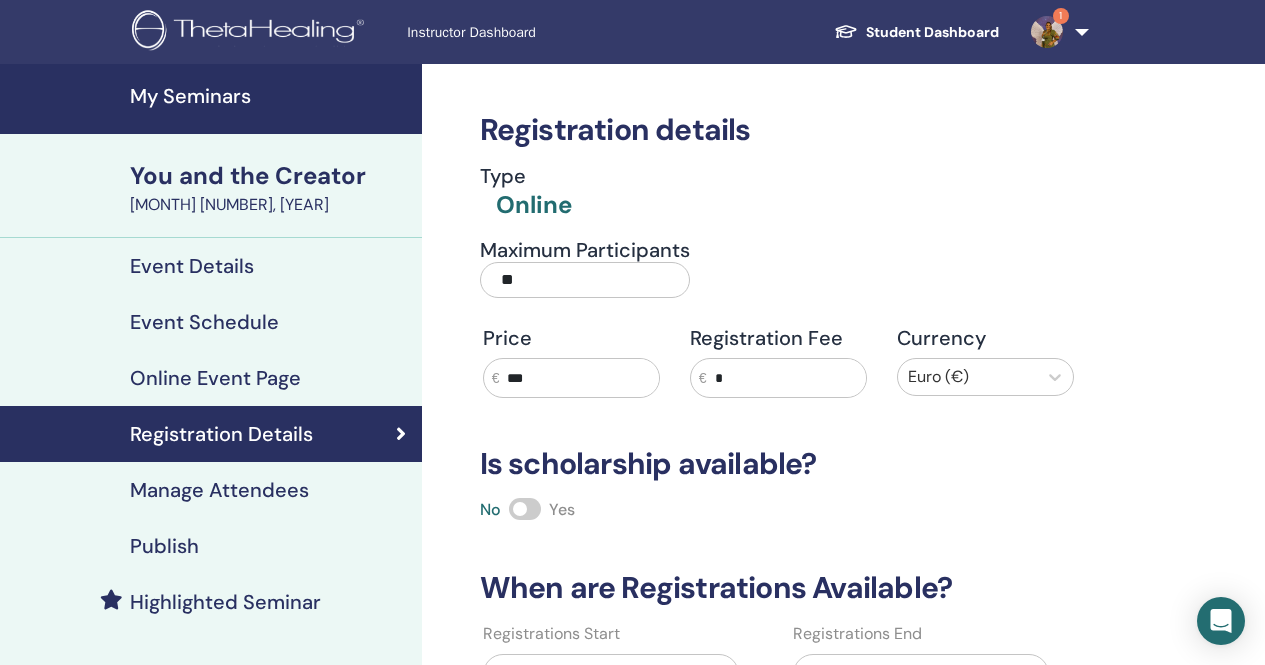 click on "My Seminars" at bounding box center (270, 96) 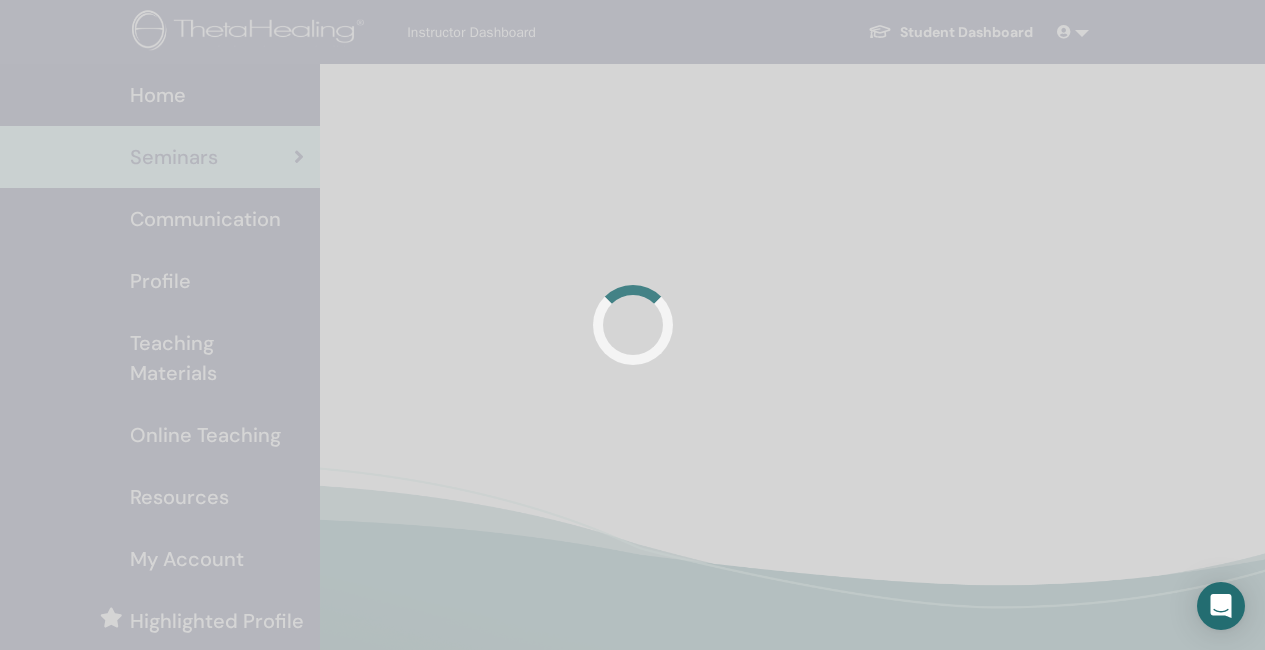 scroll, scrollTop: 0, scrollLeft: 0, axis: both 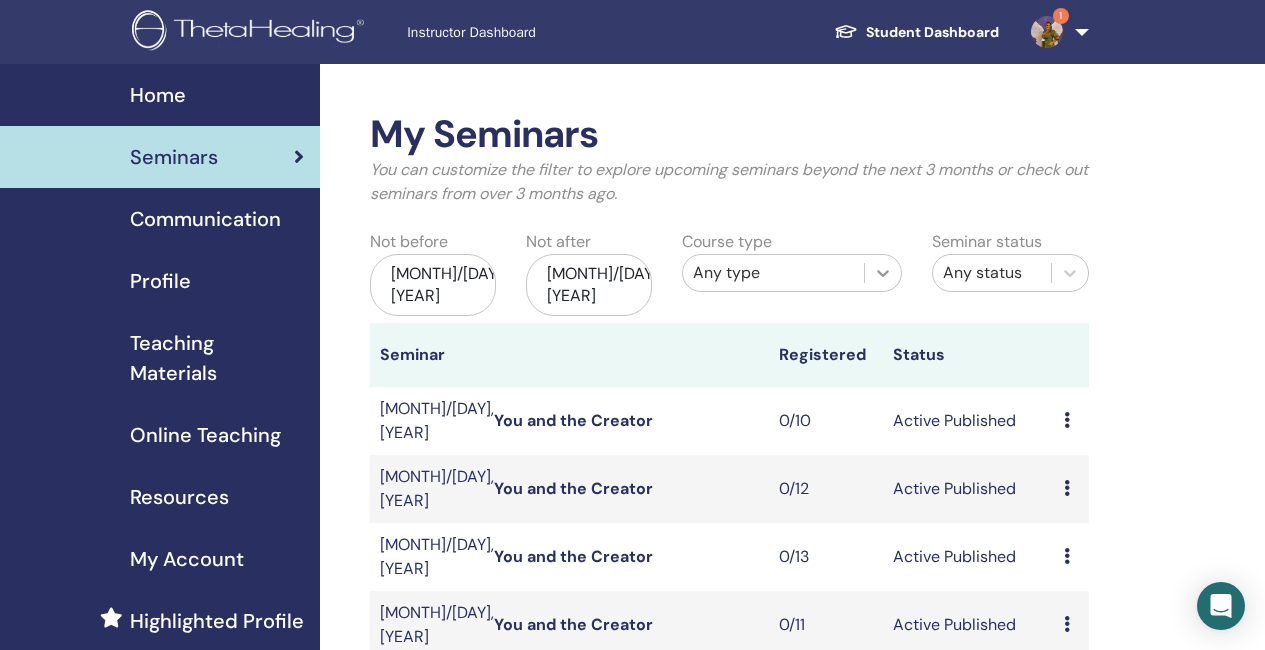 click at bounding box center (883, 273) 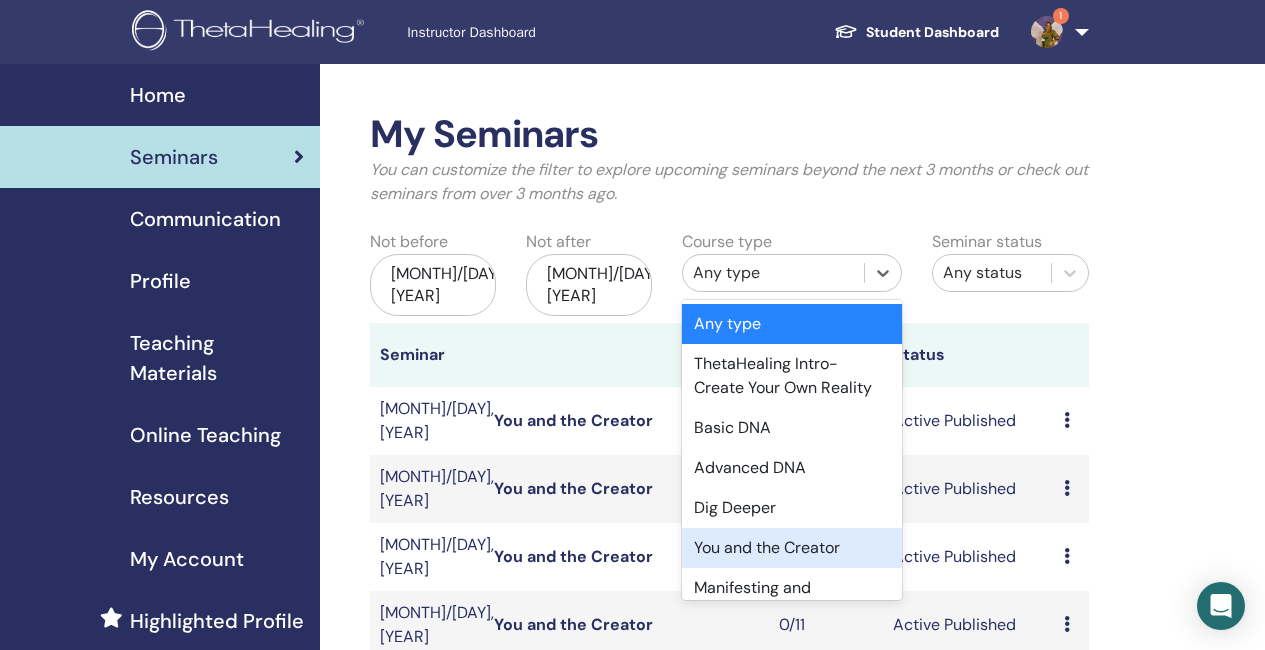 click on "You and the Creator" at bounding box center [792, 548] 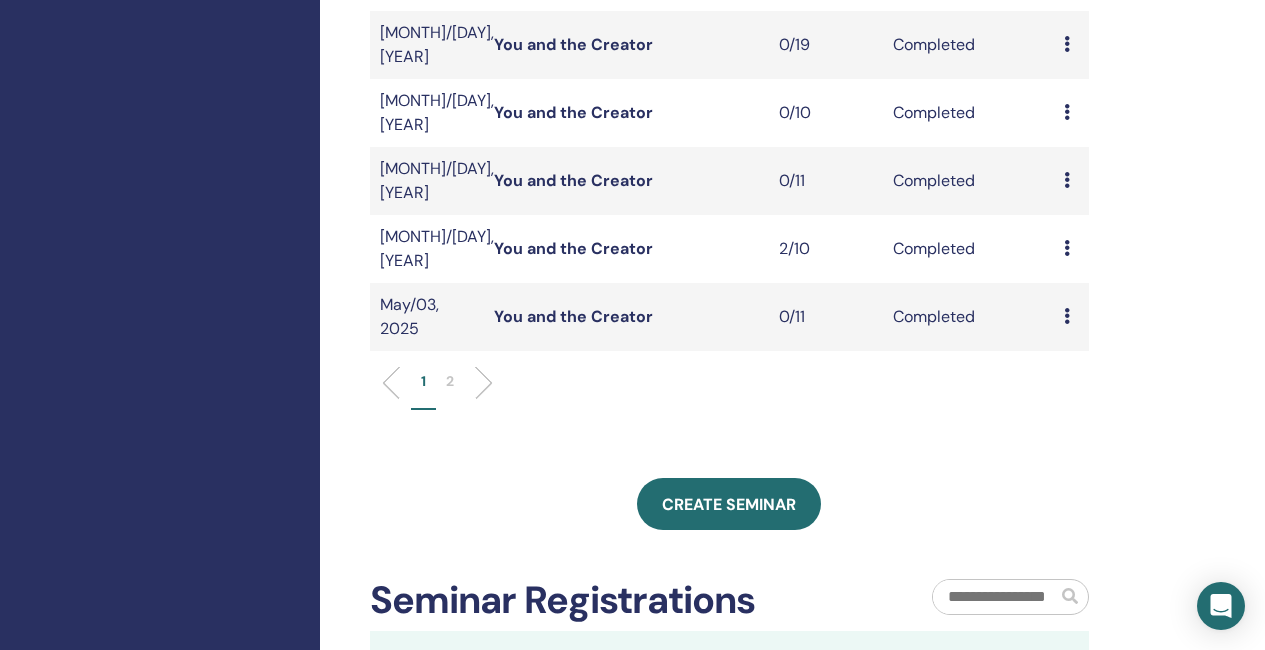 scroll, scrollTop: 800, scrollLeft: 0, axis: vertical 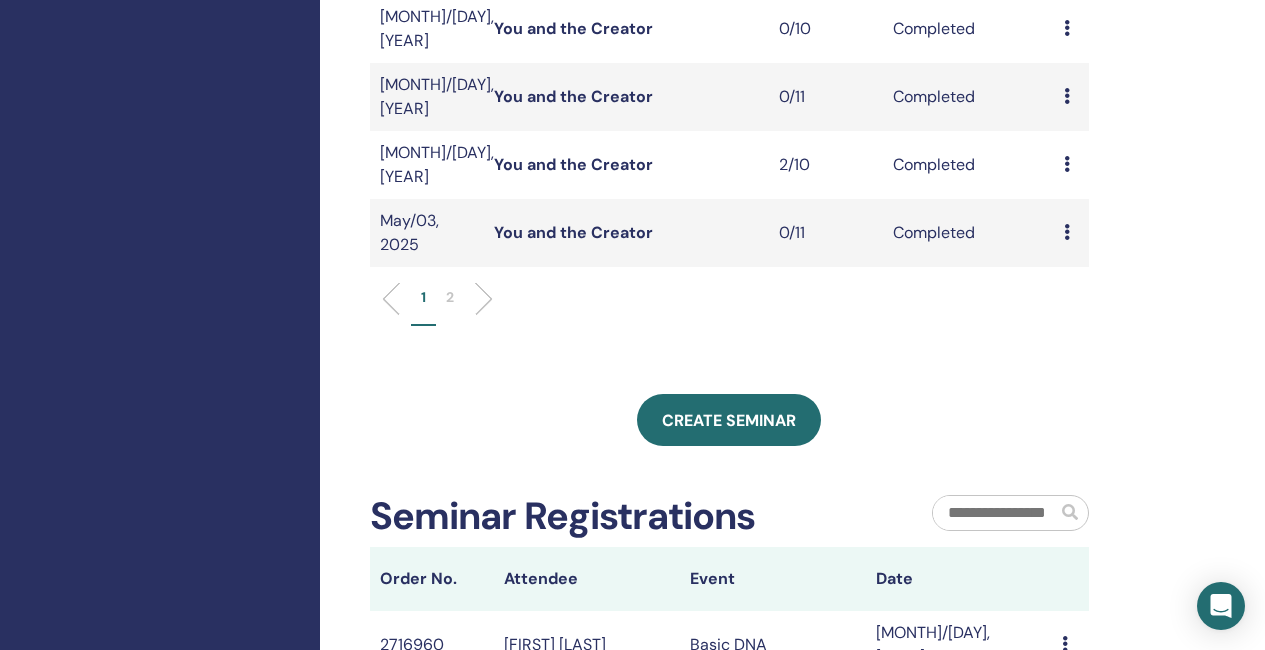 click at bounding box center [476, 299] 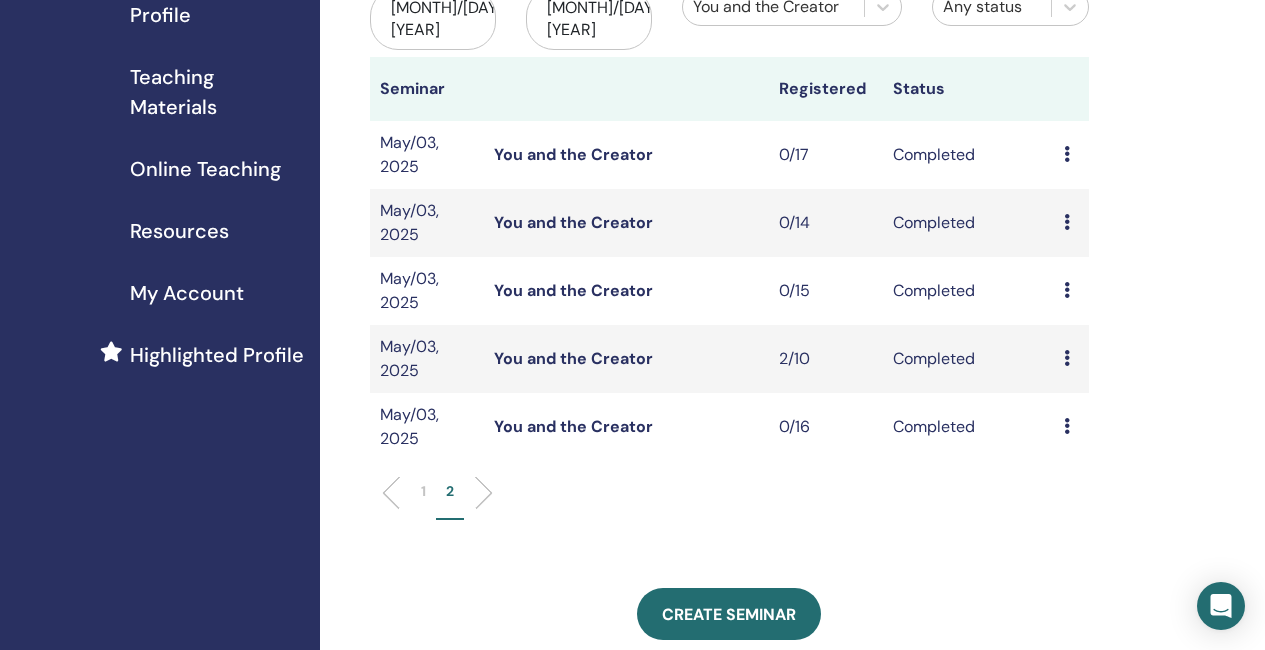 scroll, scrollTop: 200, scrollLeft: 0, axis: vertical 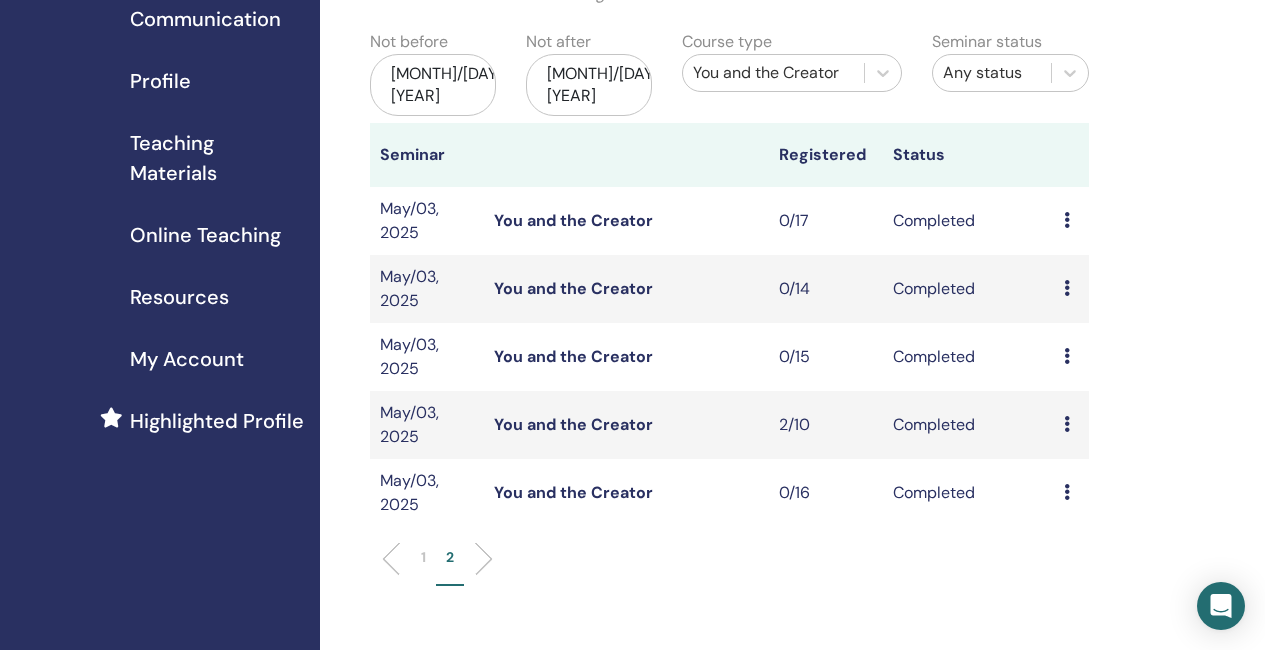 click on "You and the Creator" at bounding box center (573, 288) 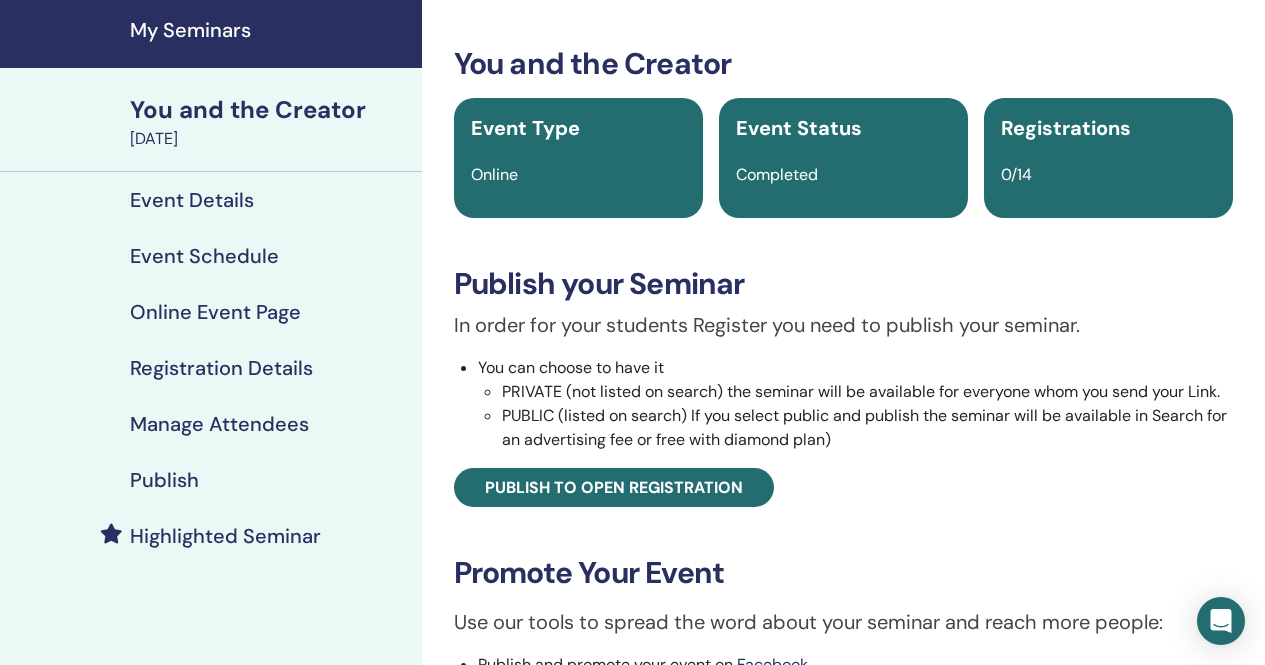 scroll, scrollTop: 100, scrollLeft: 0, axis: vertical 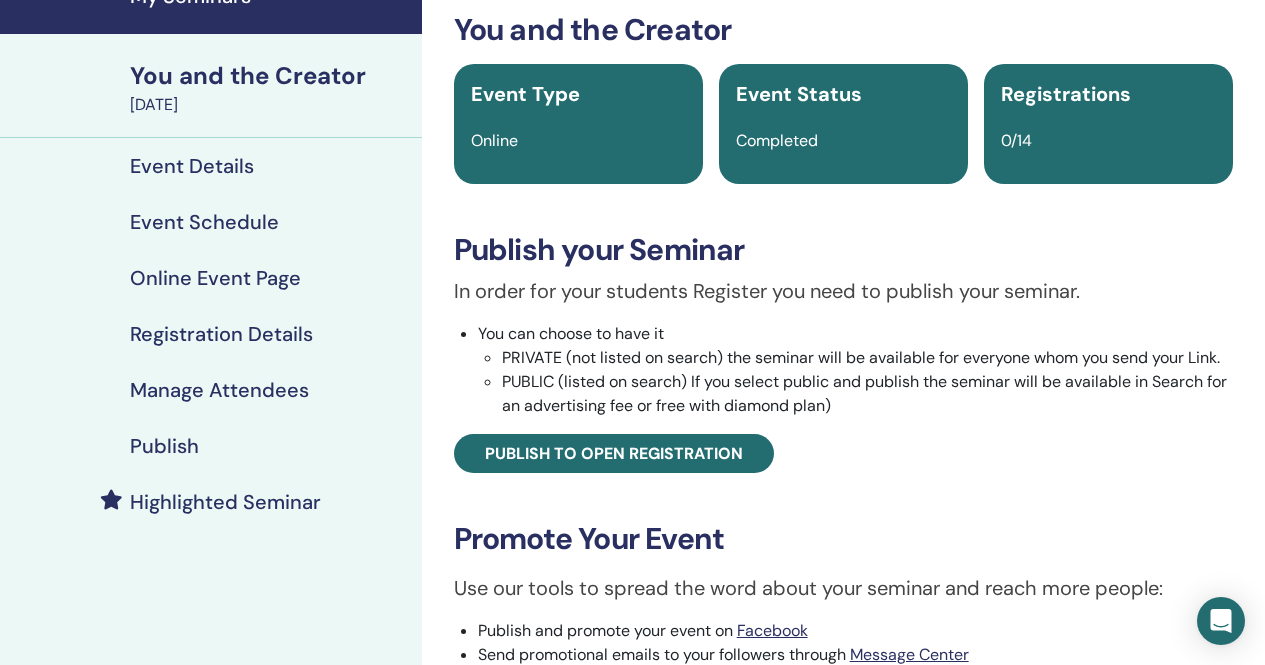 click on "Event Details" at bounding box center (192, 166) 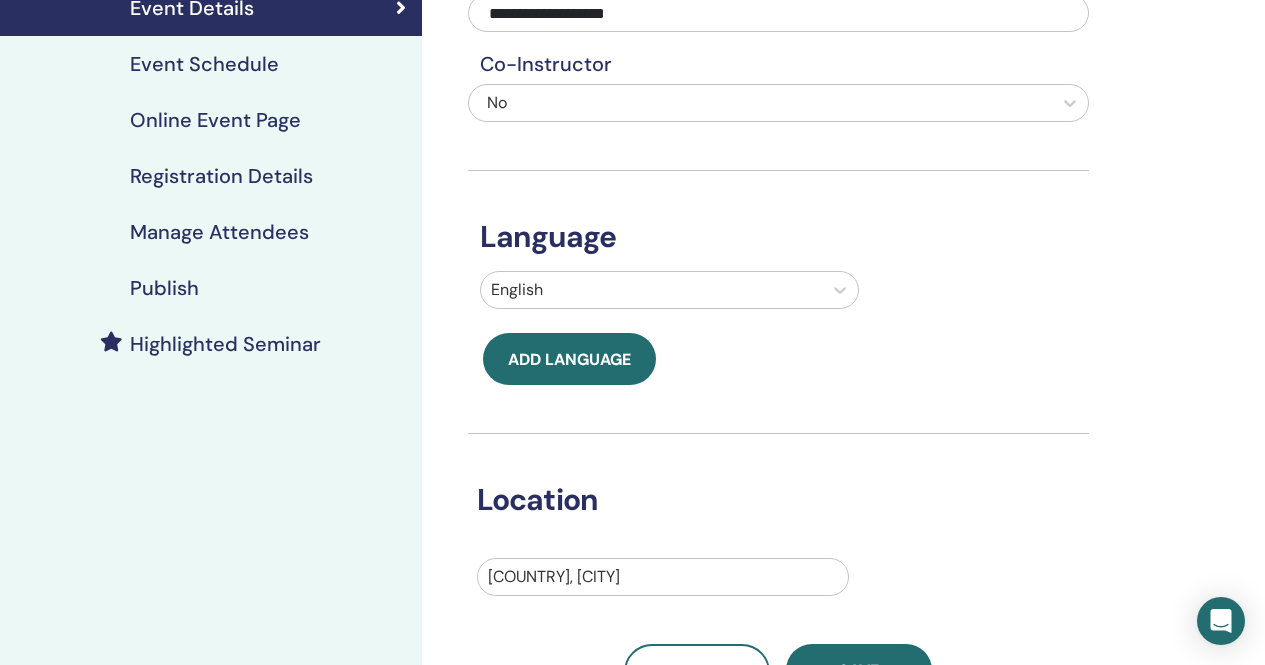 scroll, scrollTop: 300, scrollLeft: 0, axis: vertical 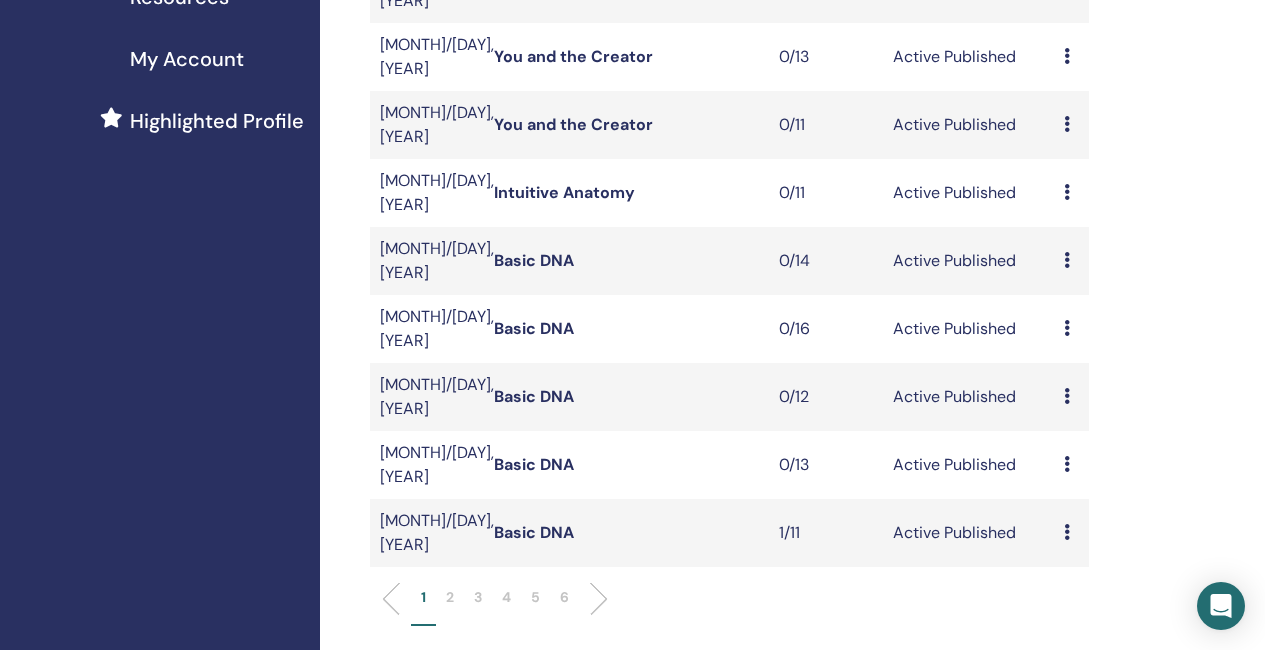 click on "Basic DNA" at bounding box center (534, 328) 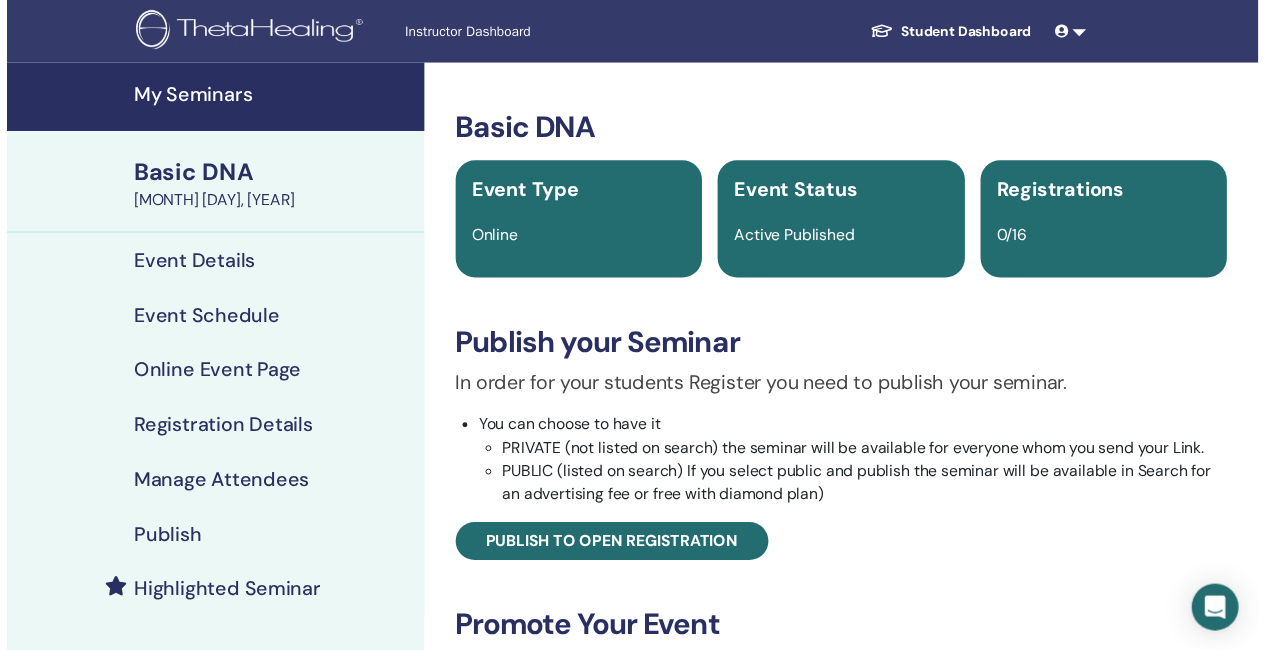 scroll, scrollTop: 0, scrollLeft: 0, axis: both 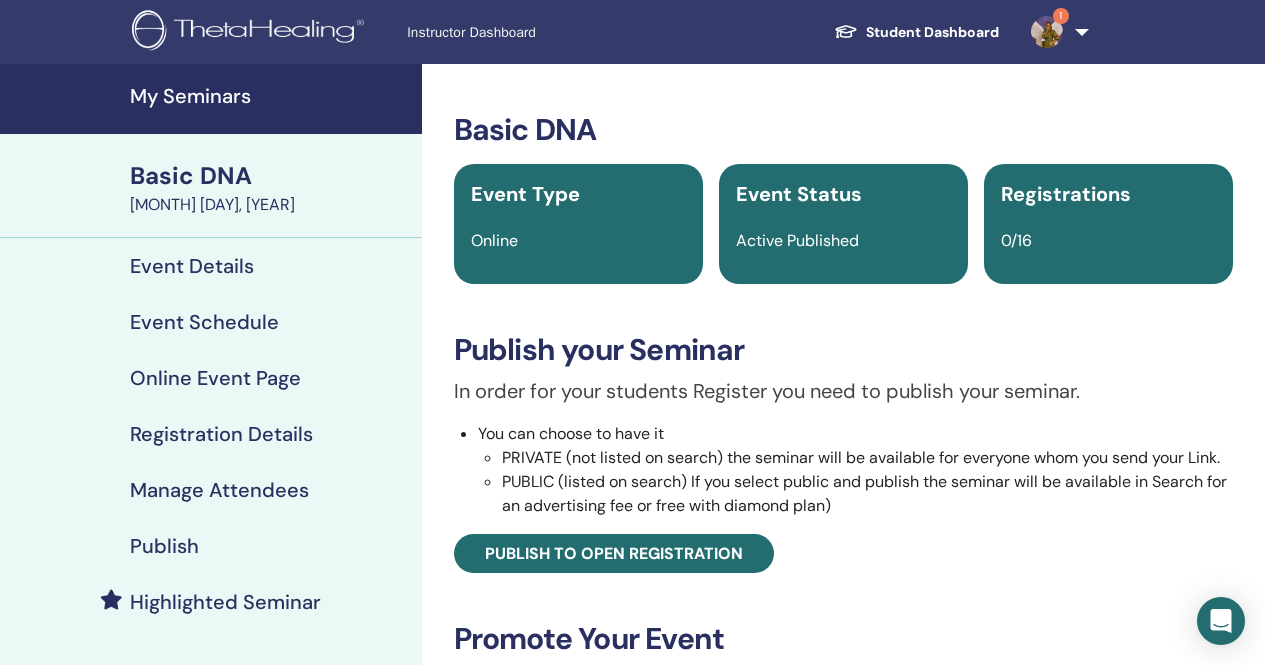 click on "Event Schedule" at bounding box center (204, 322) 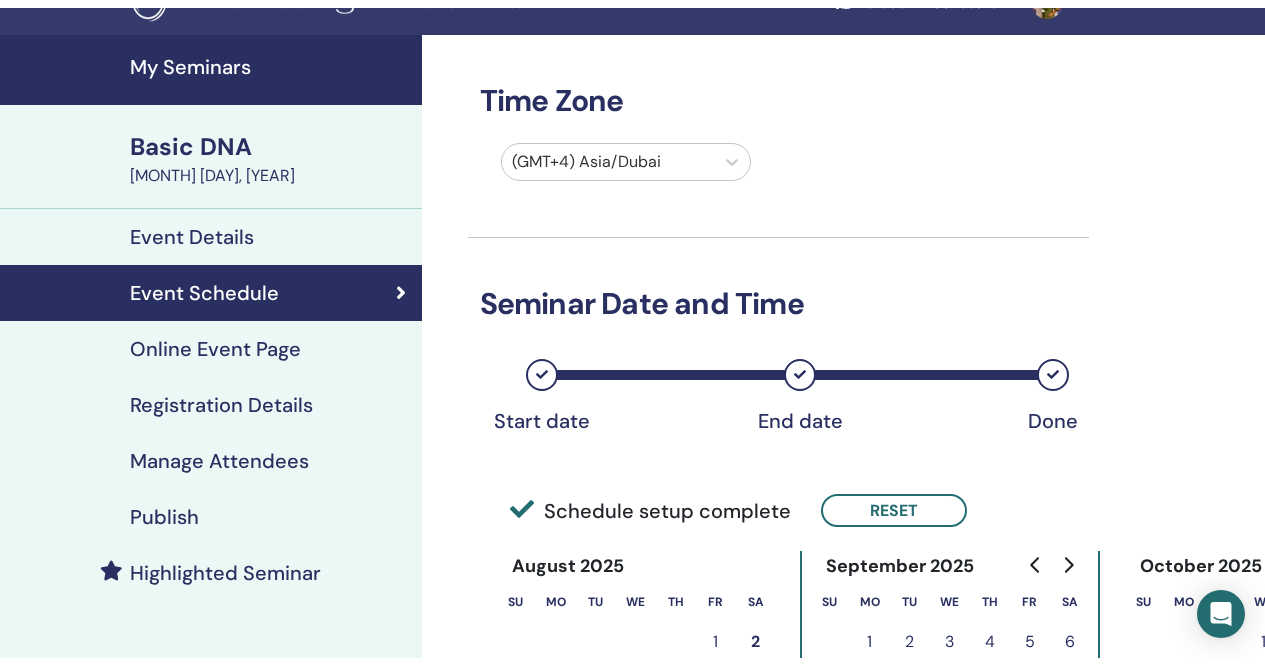 scroll, scrollTop: 0, scrollLeft: 0, axis: both 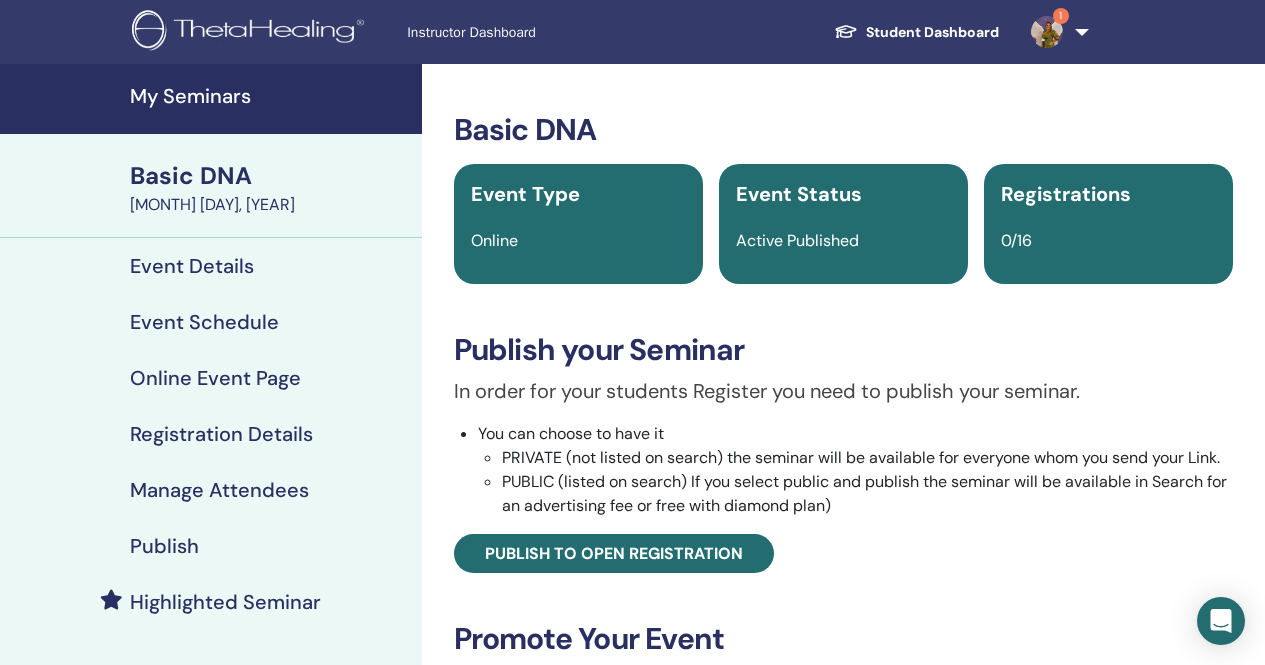 click on "My Seminars" at bounding box center (270, 96) 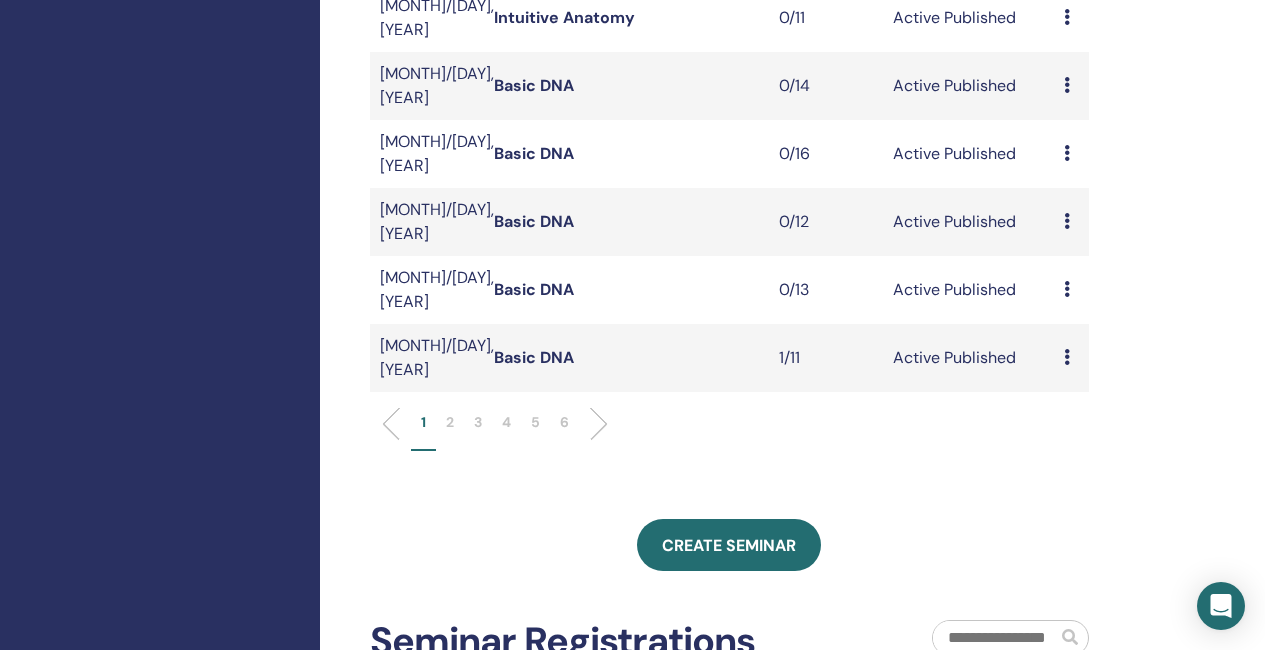 scroll, scrollTop: 700, scrollLeft: 0, axis: vertical 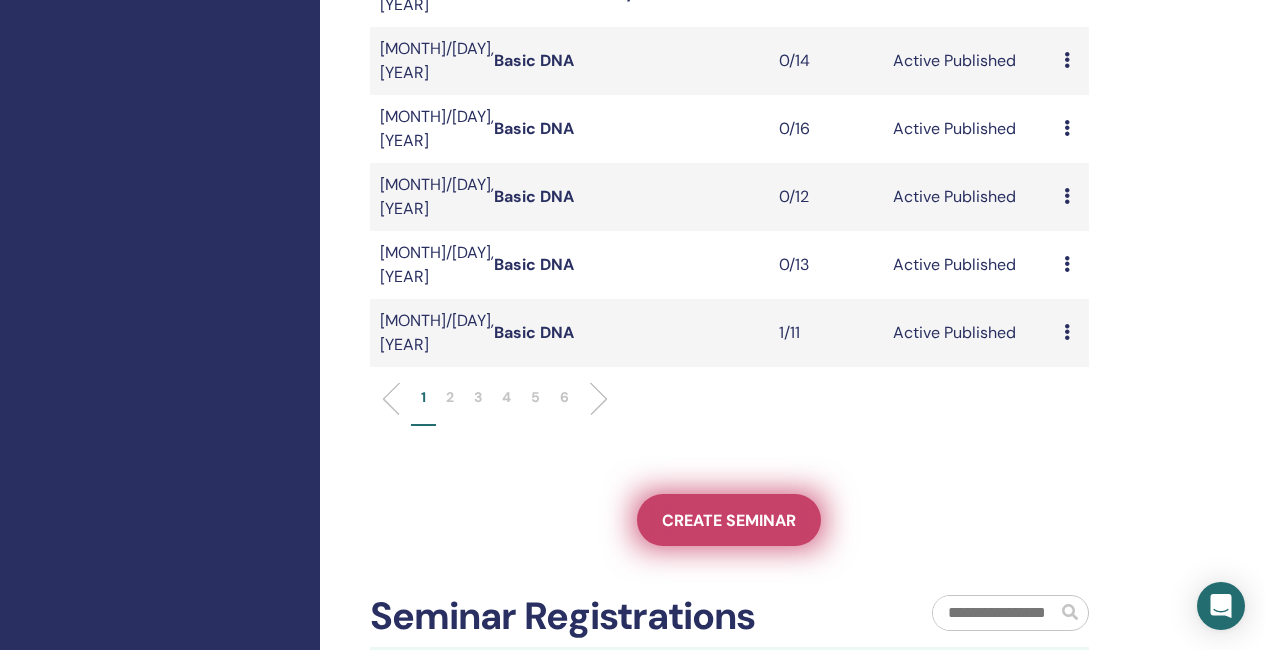 click on "Create seminar" at bounding box center [729, 520] 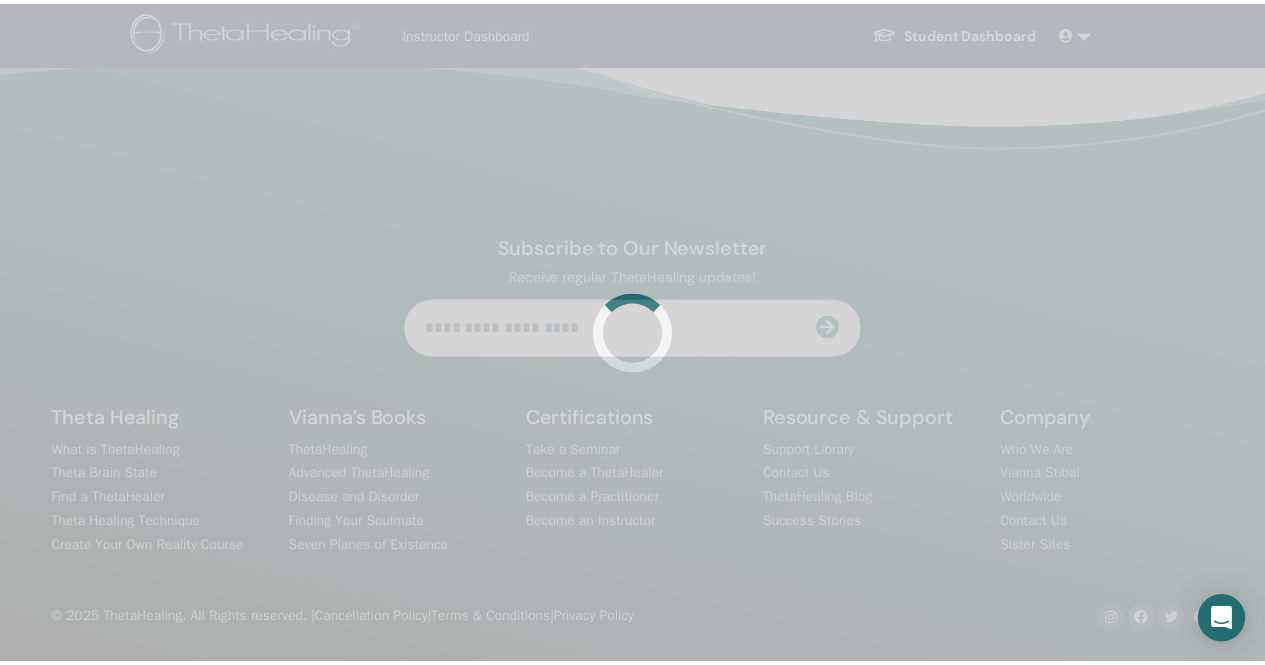 scroll, scrollTop: 0, scrollLeft: 0, axis: both 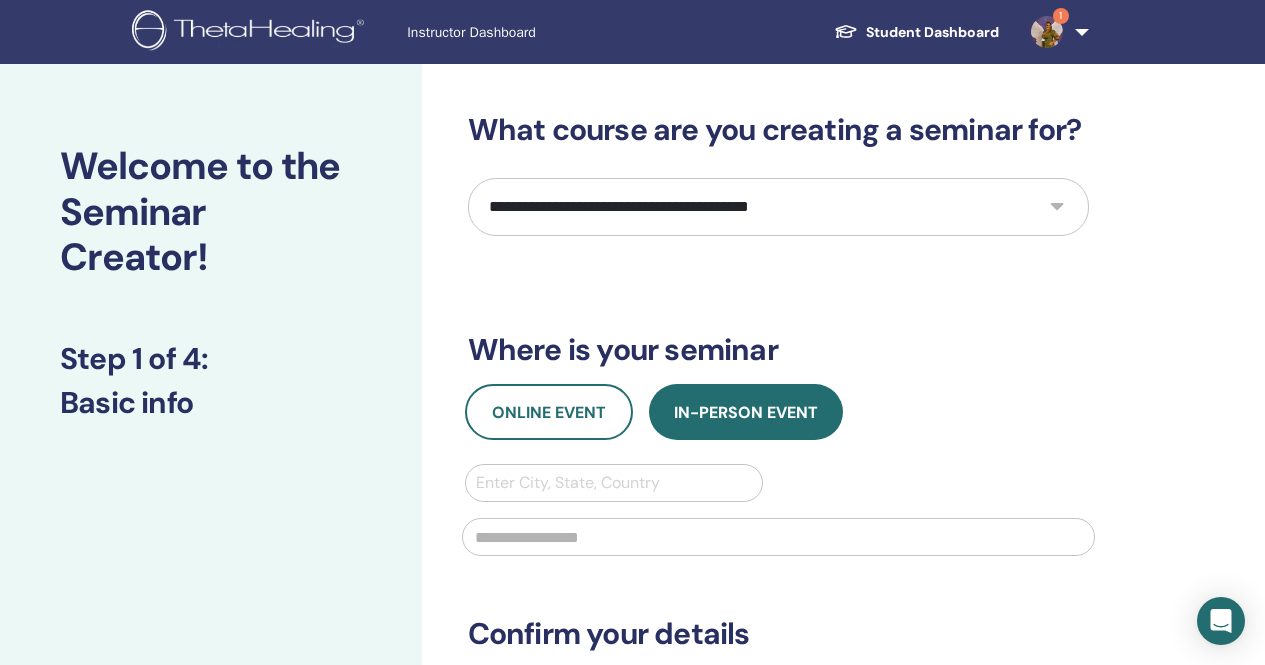 click on "**********" at bounding box center (778, 207) 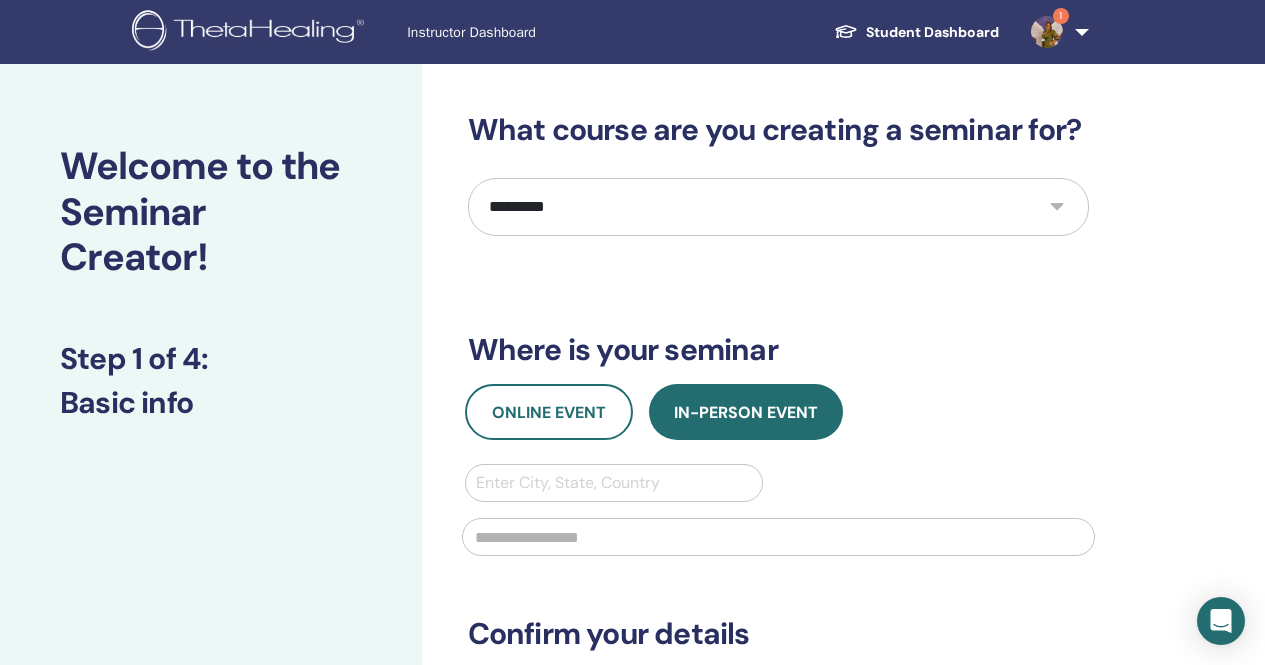 click on "**********" at bounding box center (778, 207) 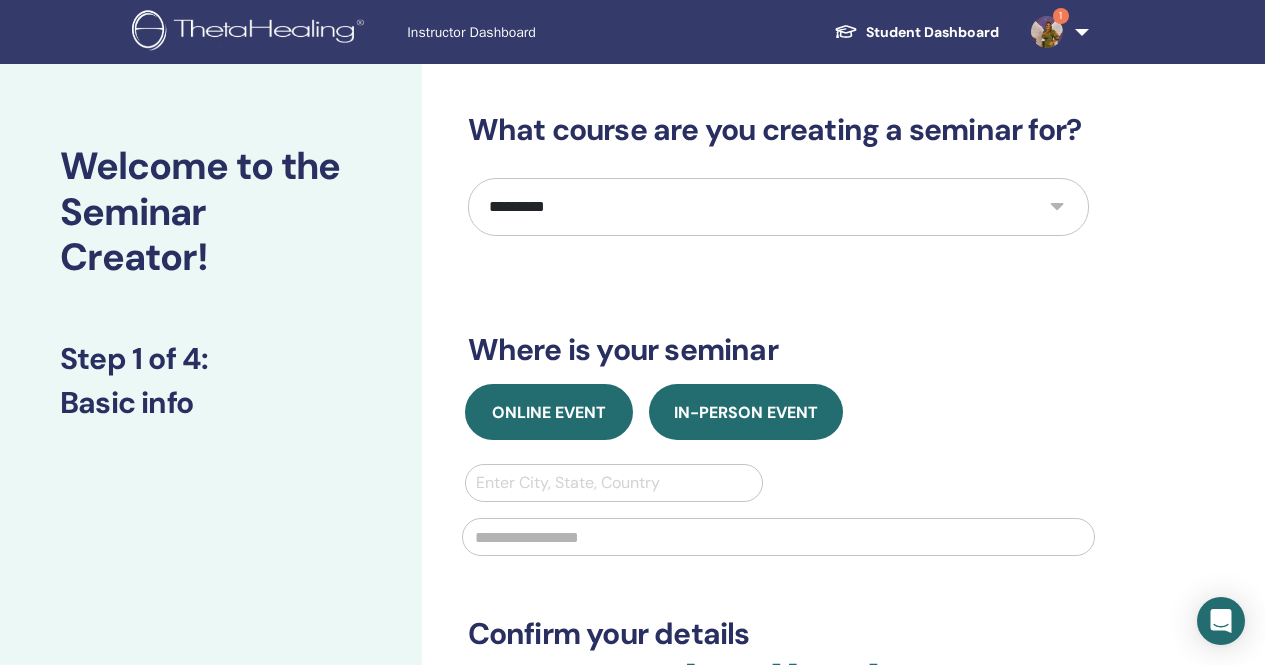 click on "Online Event" at bounding box center (549, 412) 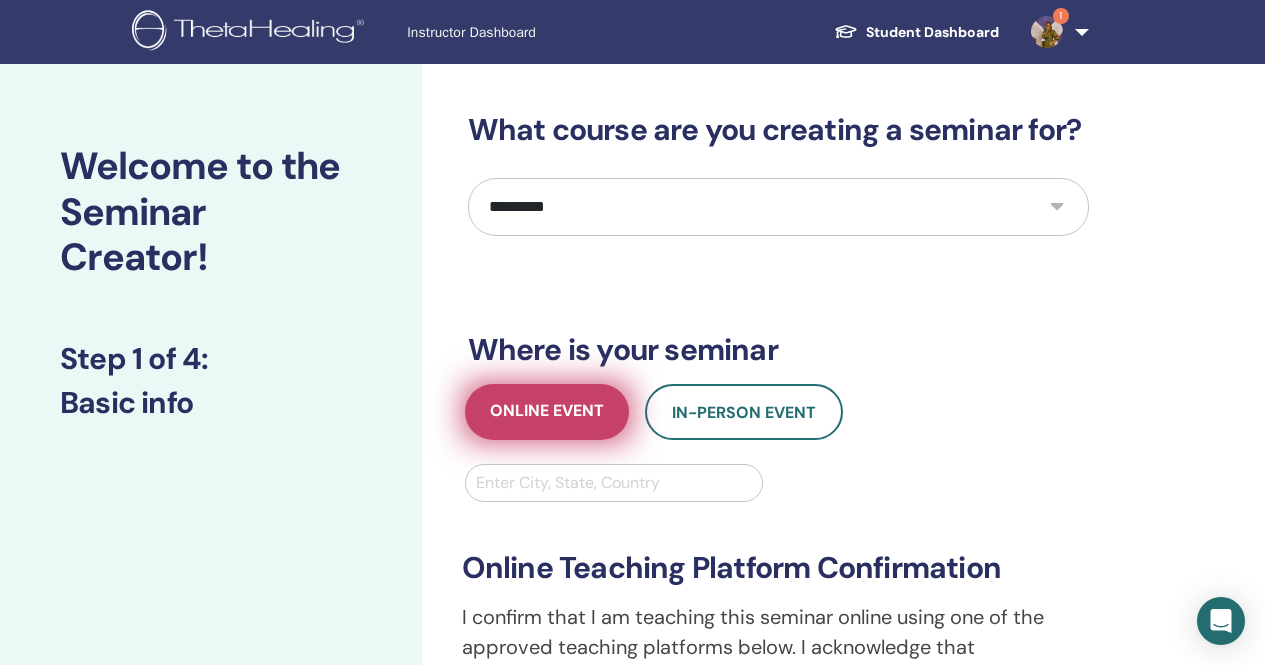 type 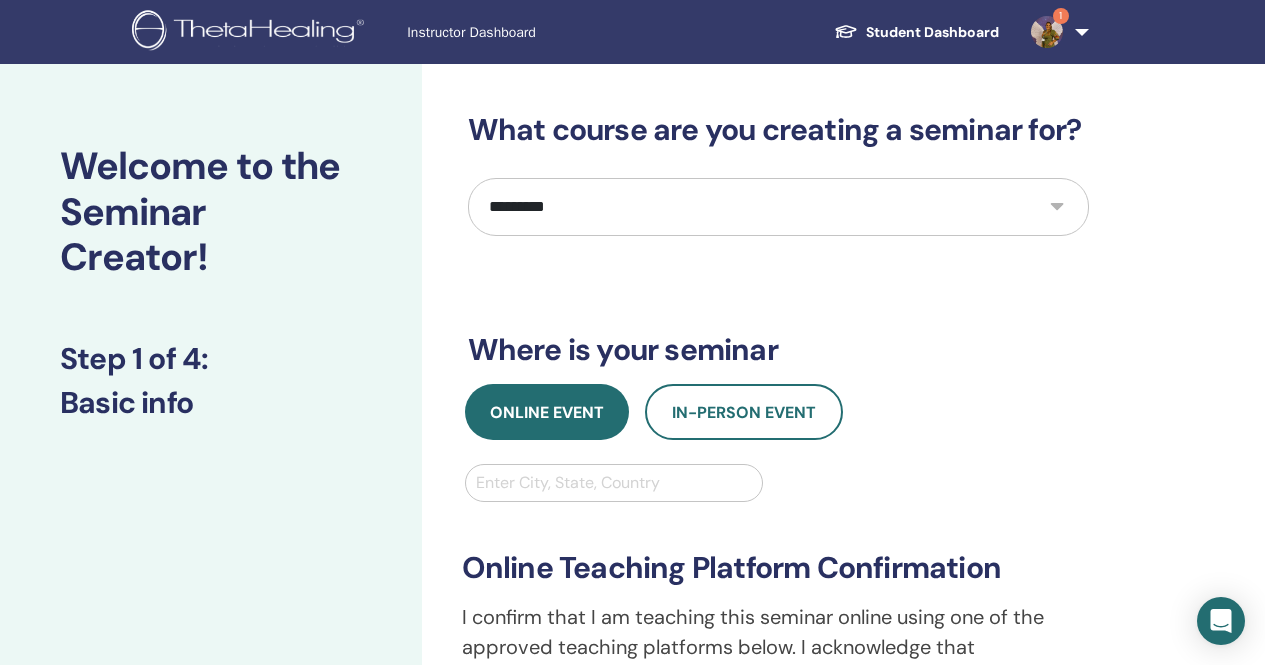 click at bounding box center [614, 483] 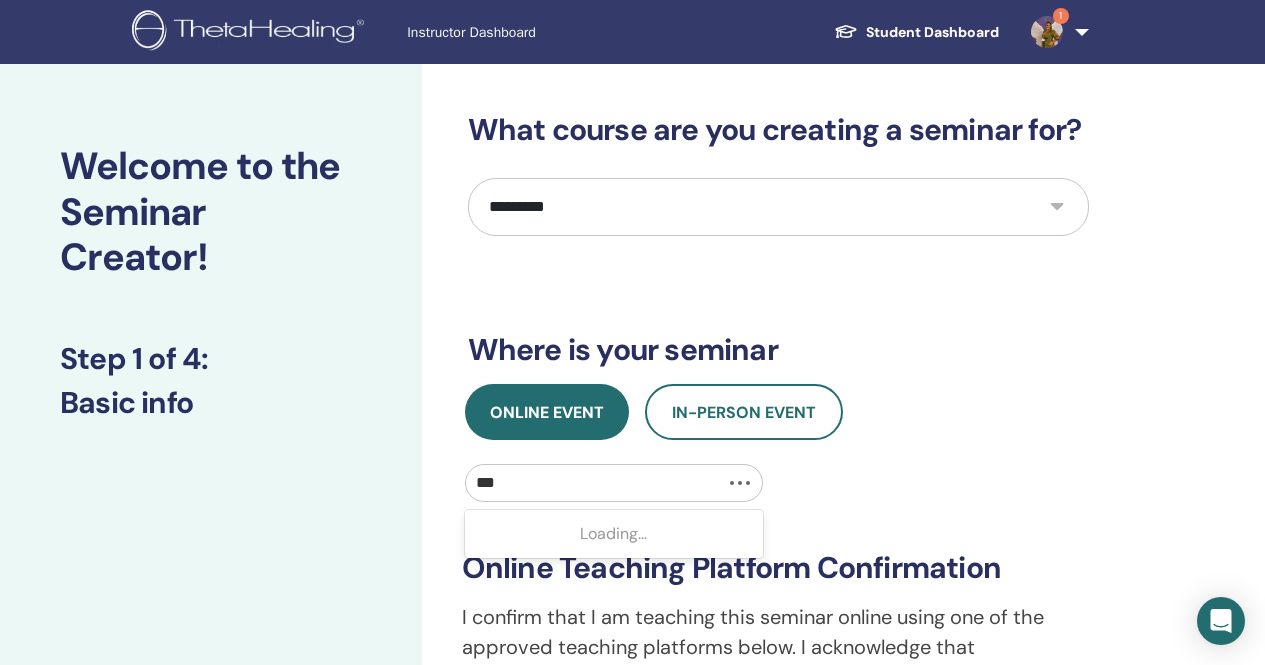 type on "****" 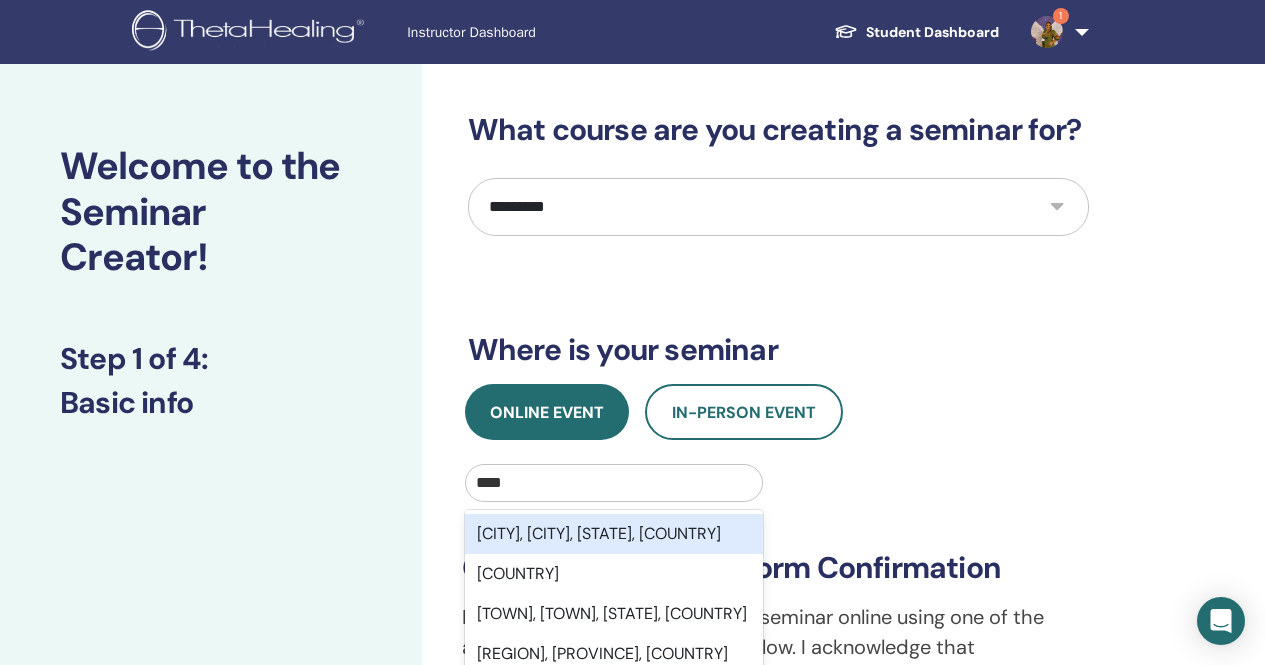 click on "Cape Town, City of Cape Town, Western Cape, ZAF" at bounding box center [614, 534] 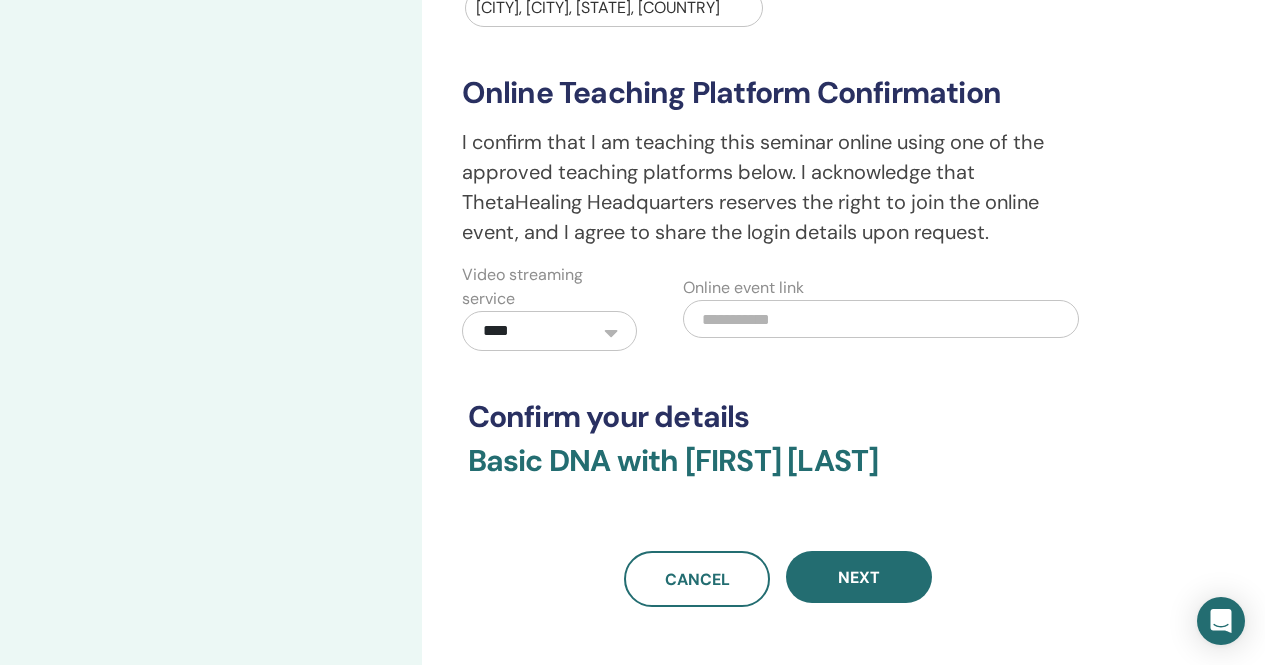 scroll, scrollTop: 500, scrollLeft: 0, axis: vertical 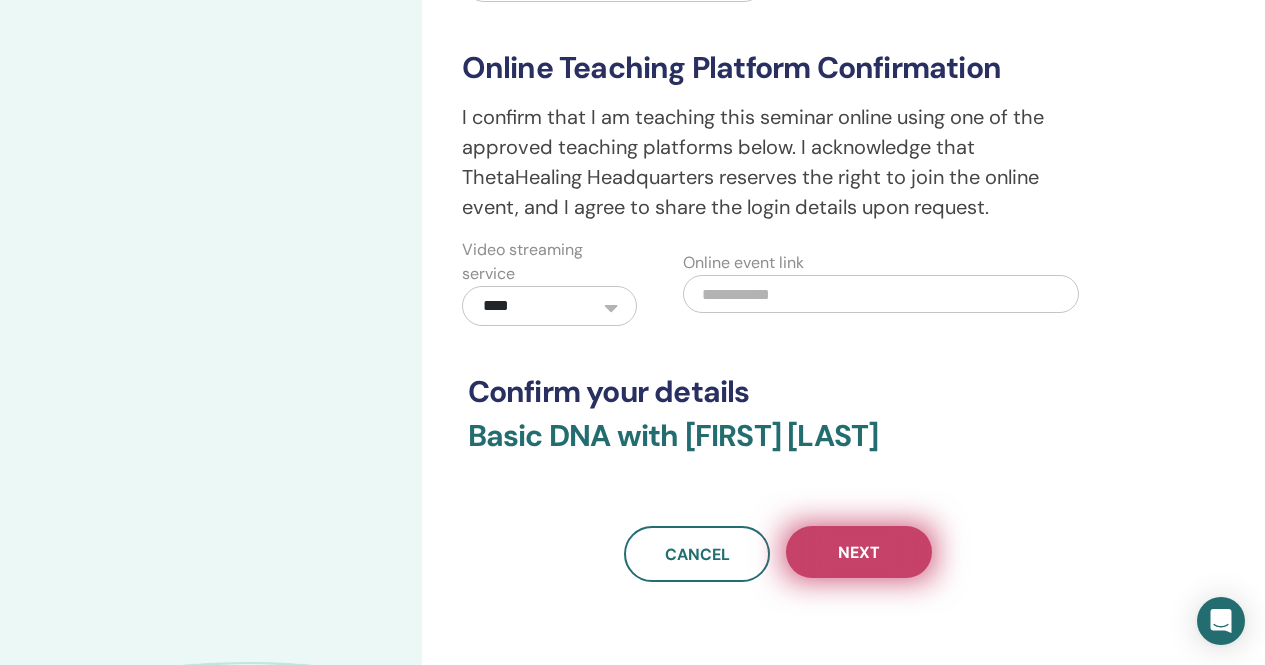 click on "Next" at bounding box center [859, 552] 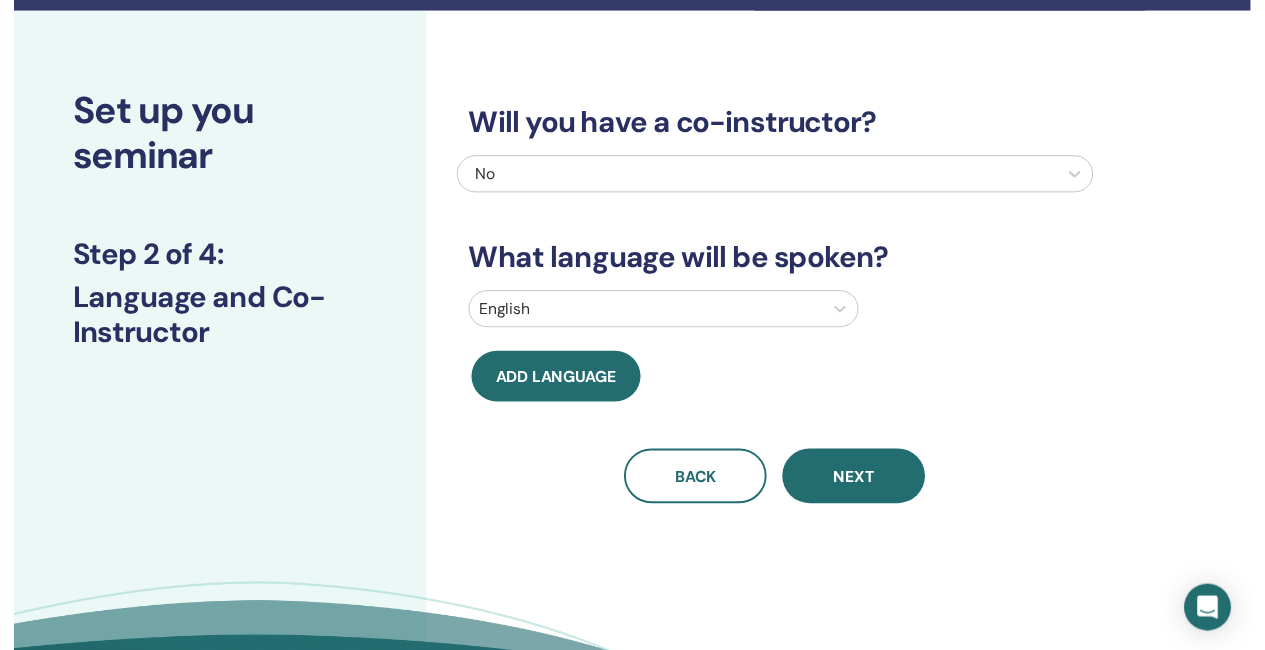 scroll, scrollTop: 0, scrollLeft: 0, axis: both 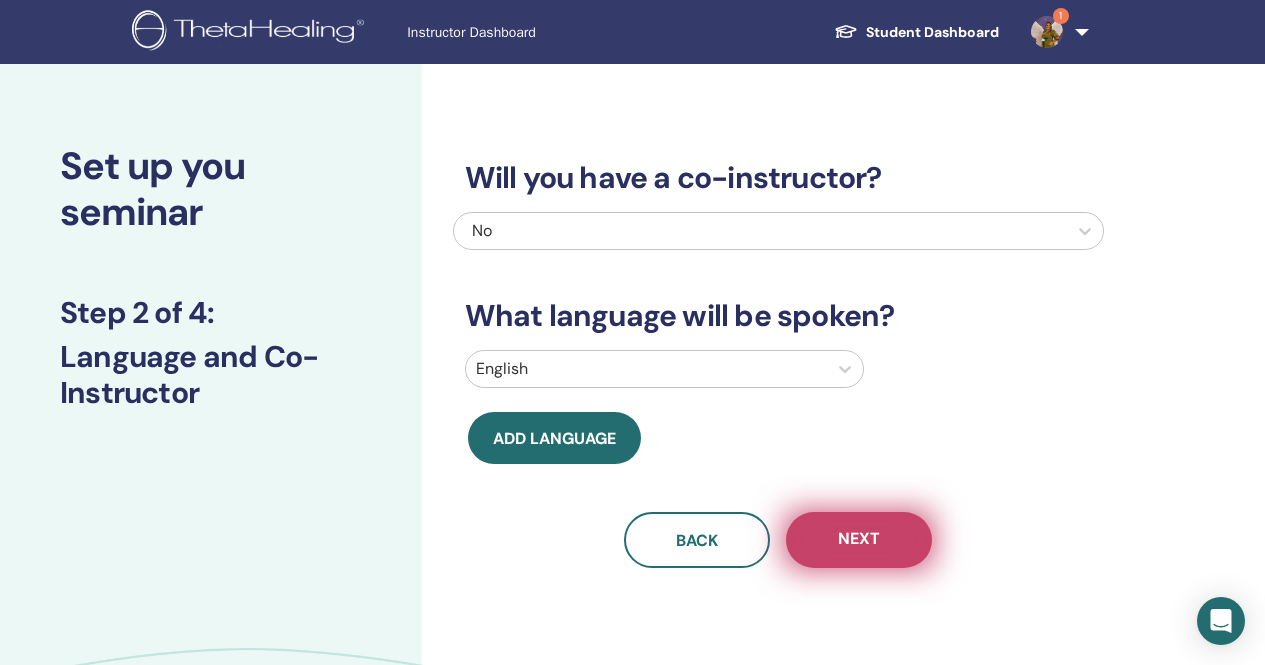 click on "Next" at bounding box center (859, 540) 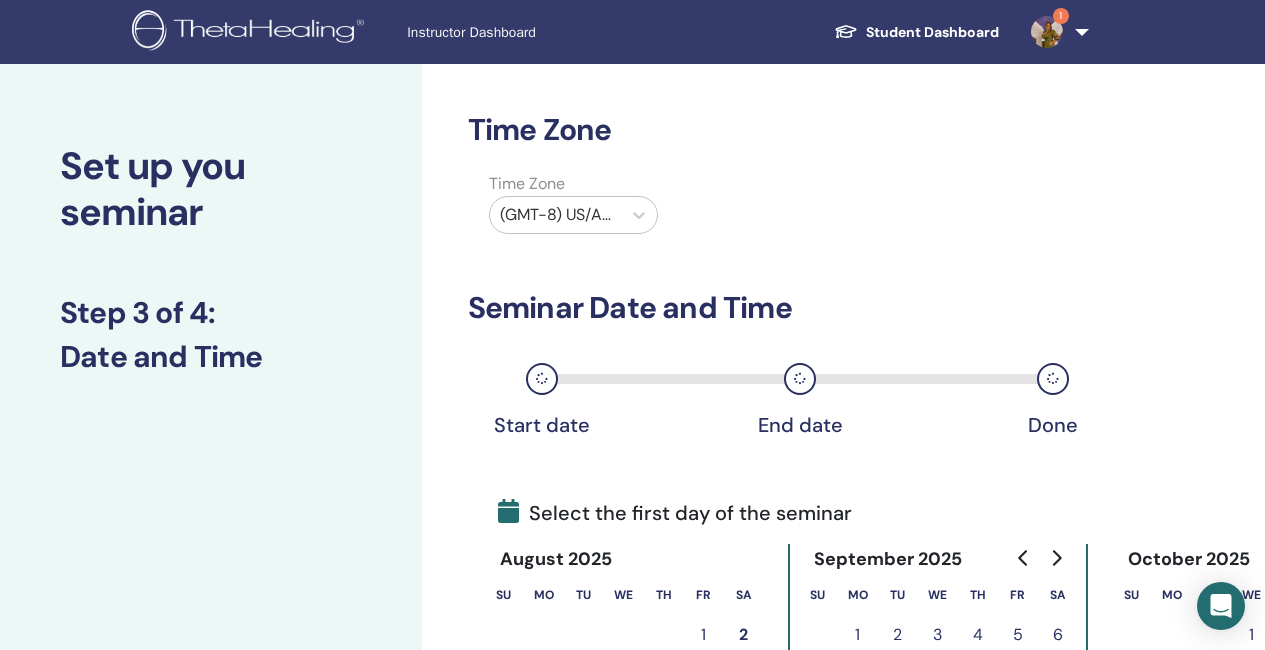 click at bounding box center [555, 215] 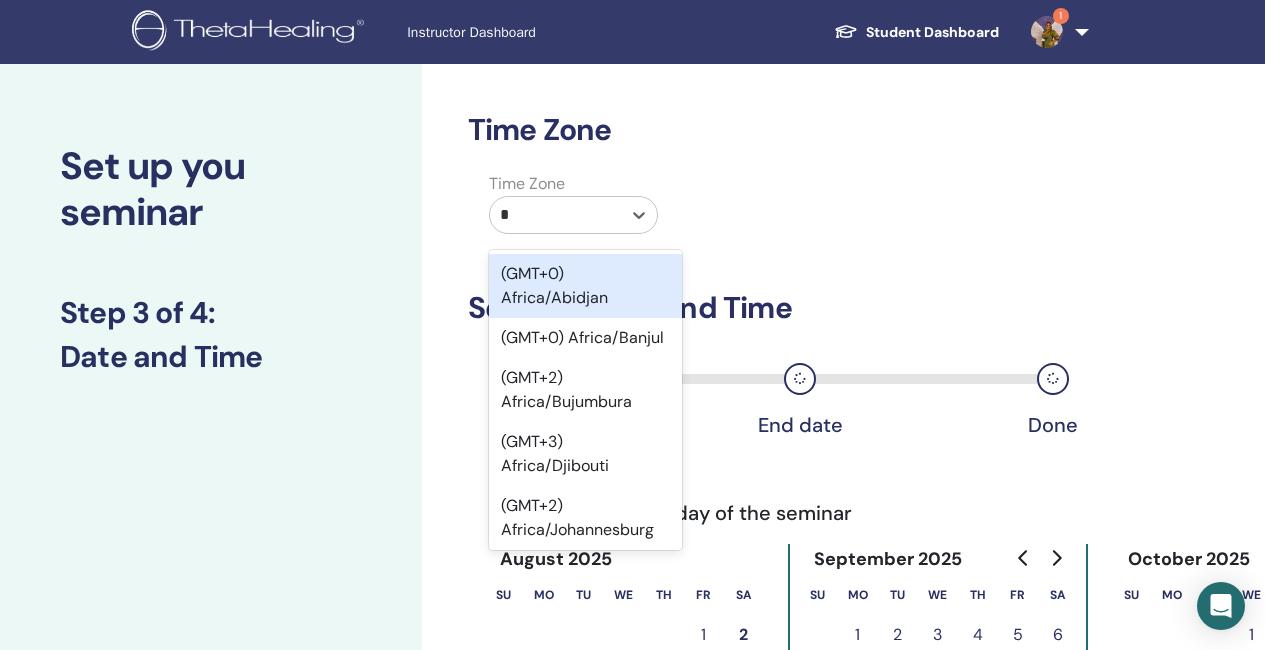 type on "**" 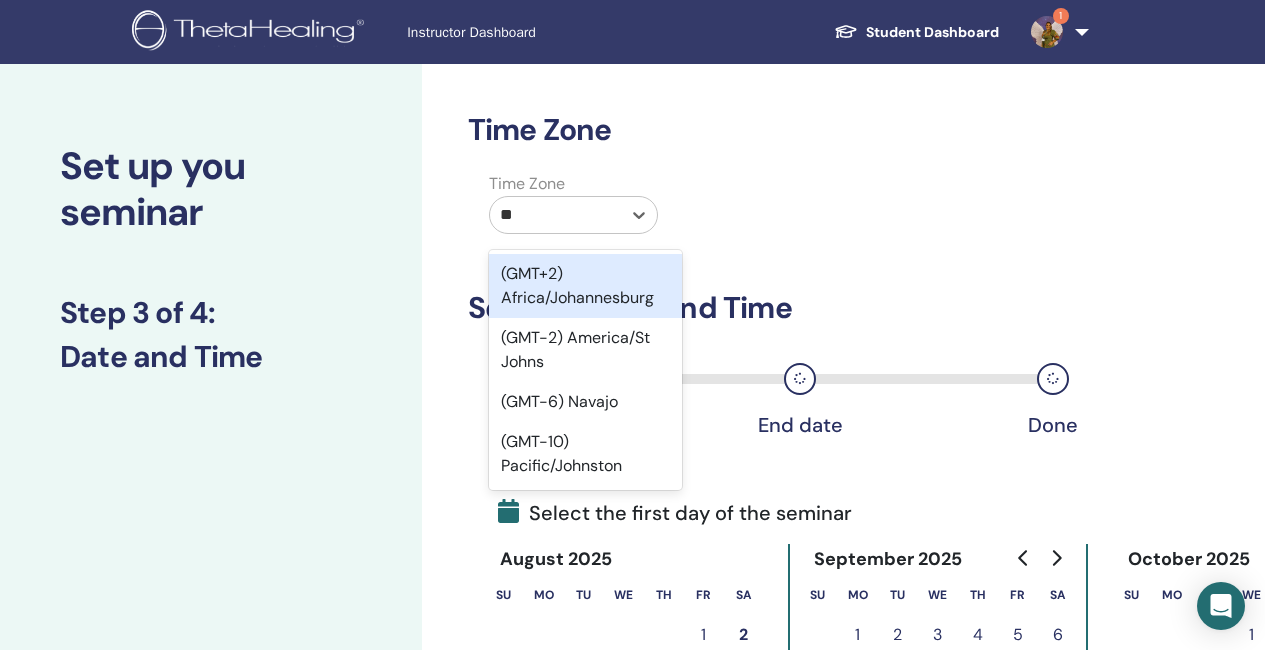 click on "(GMT+2) Africa/Johannesburg" at bounding box center [585, 286] 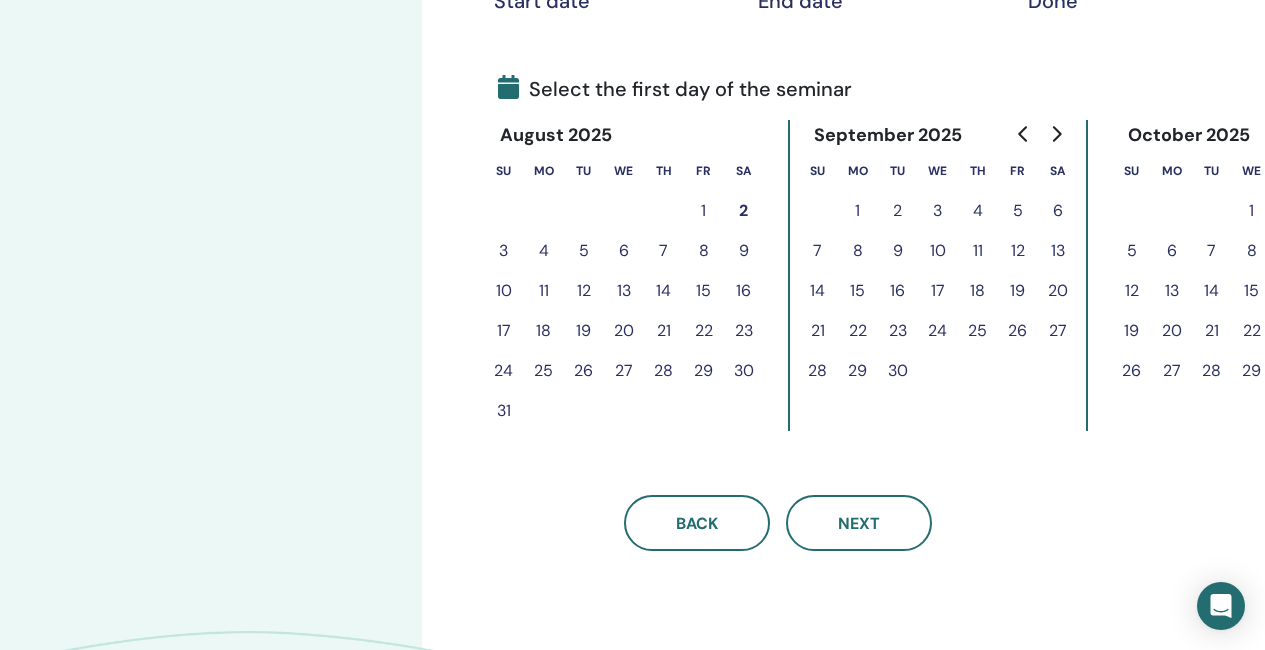 scroll, scrollTop: 400, scrollLeft: 0, axis: vertical 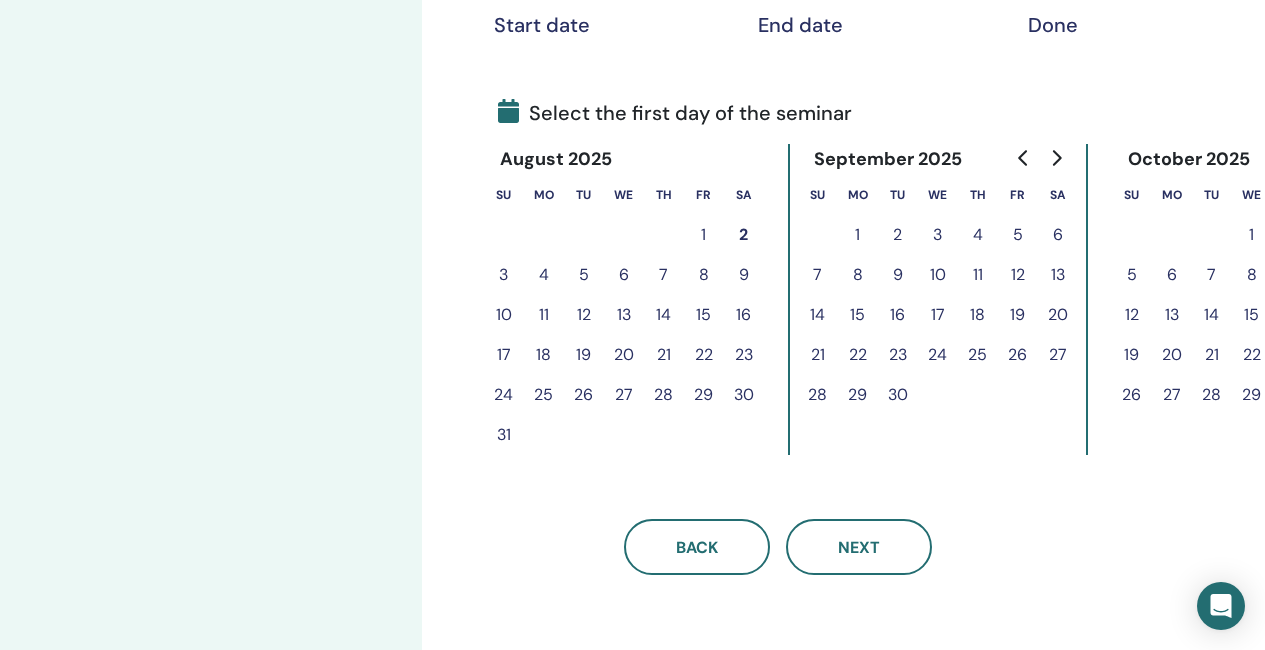 click on "22" at bounding box center [704, 355] 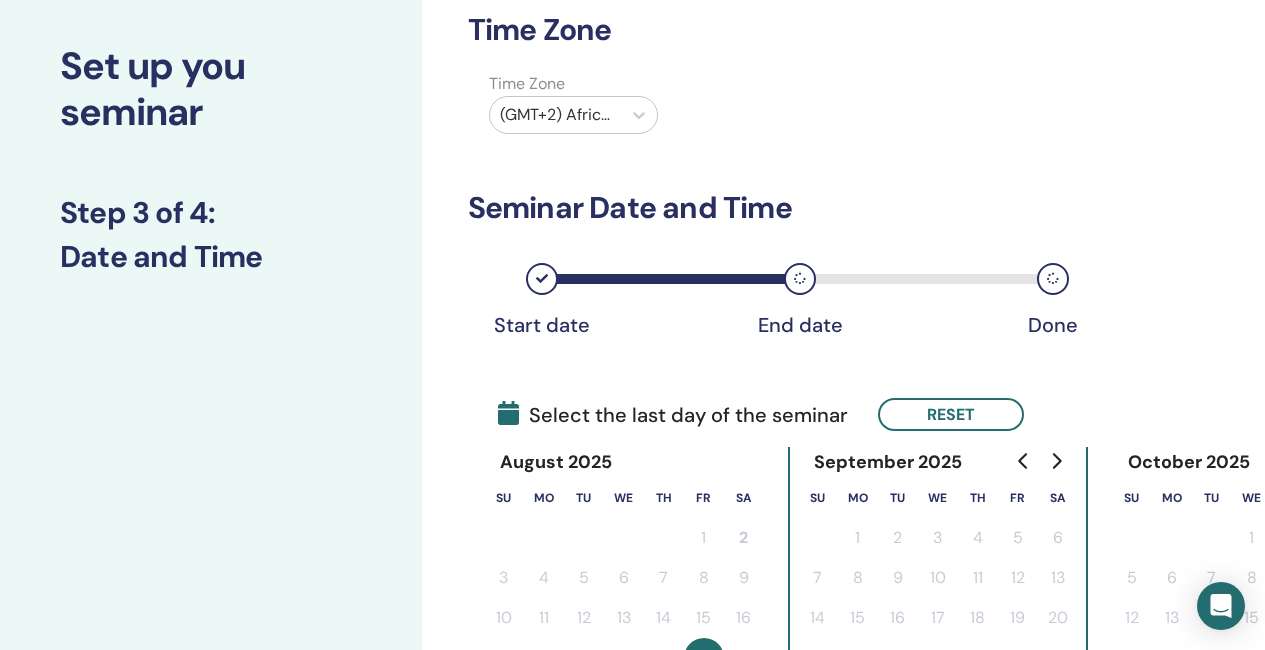 scroll, scrollTop: 0, scrollLeft: 0, axis: both 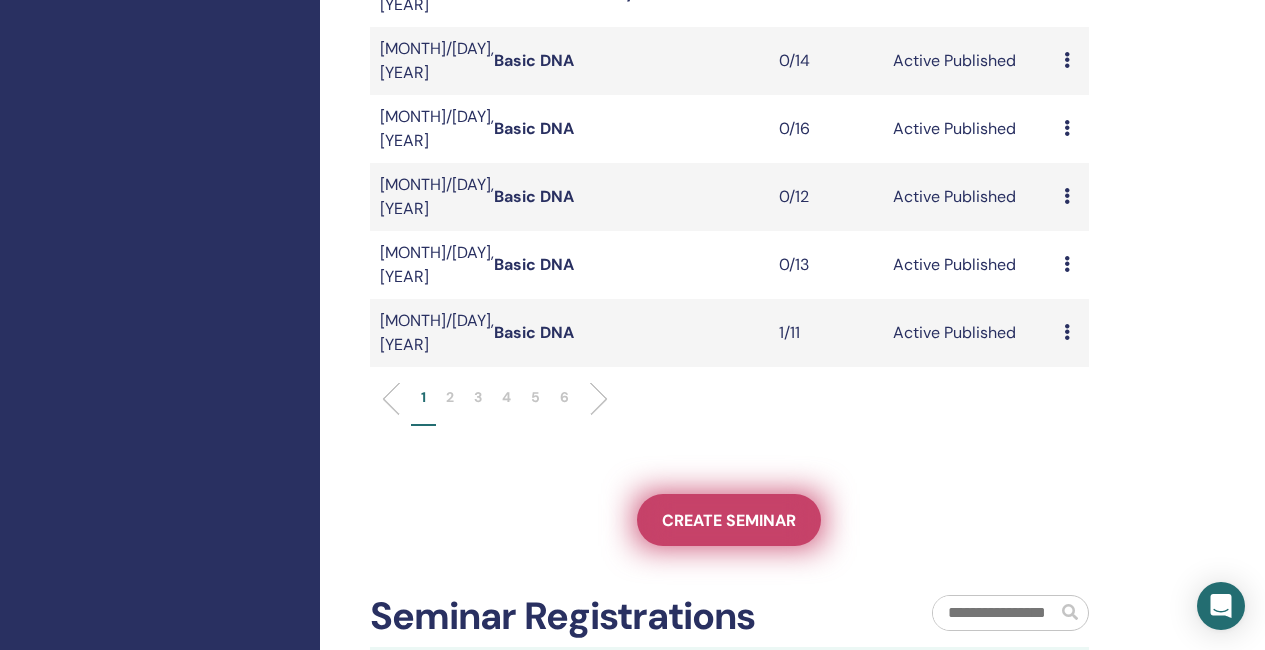 click on "Create seminar" at bounding box center [729, 520] 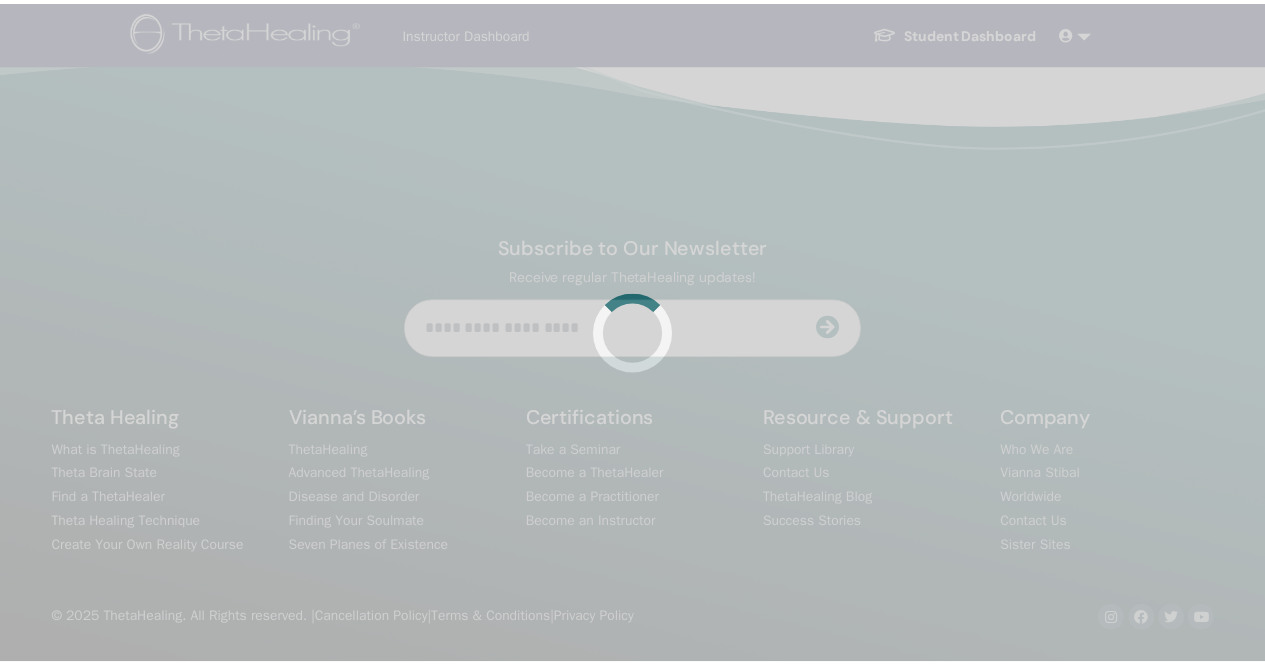 scroll, scrollTop: 0, scrollLeft: 0, axis: both 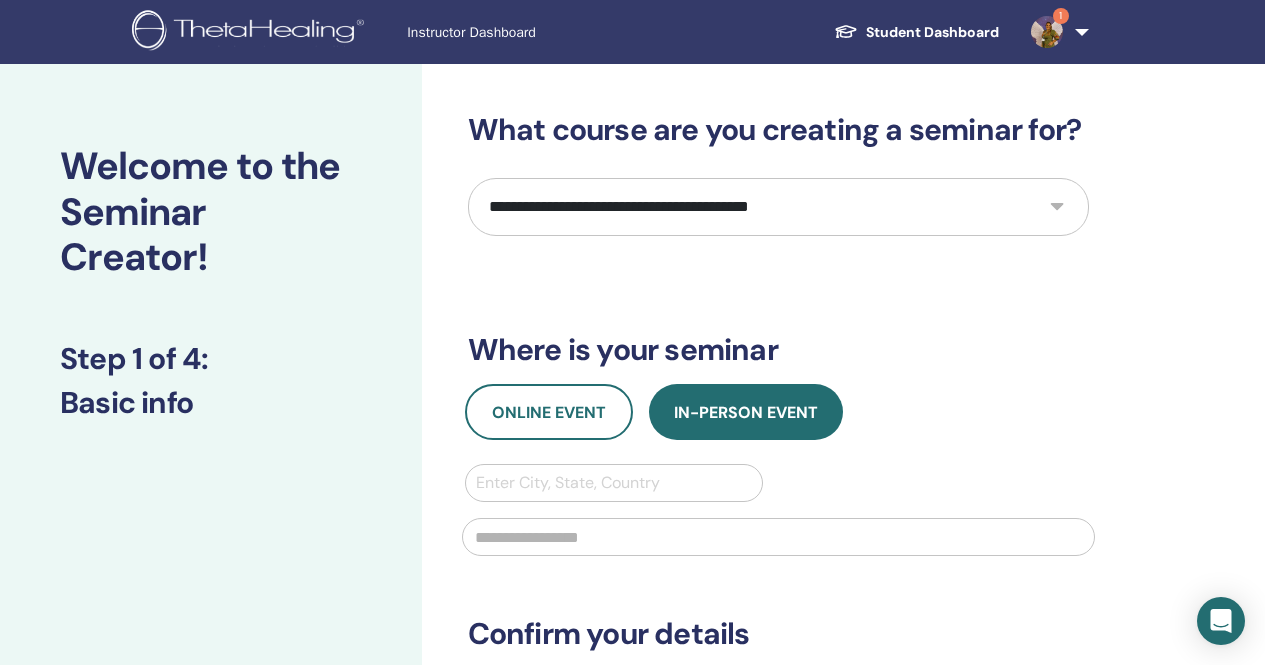 click on "**********" at bounding box center [778, 207] 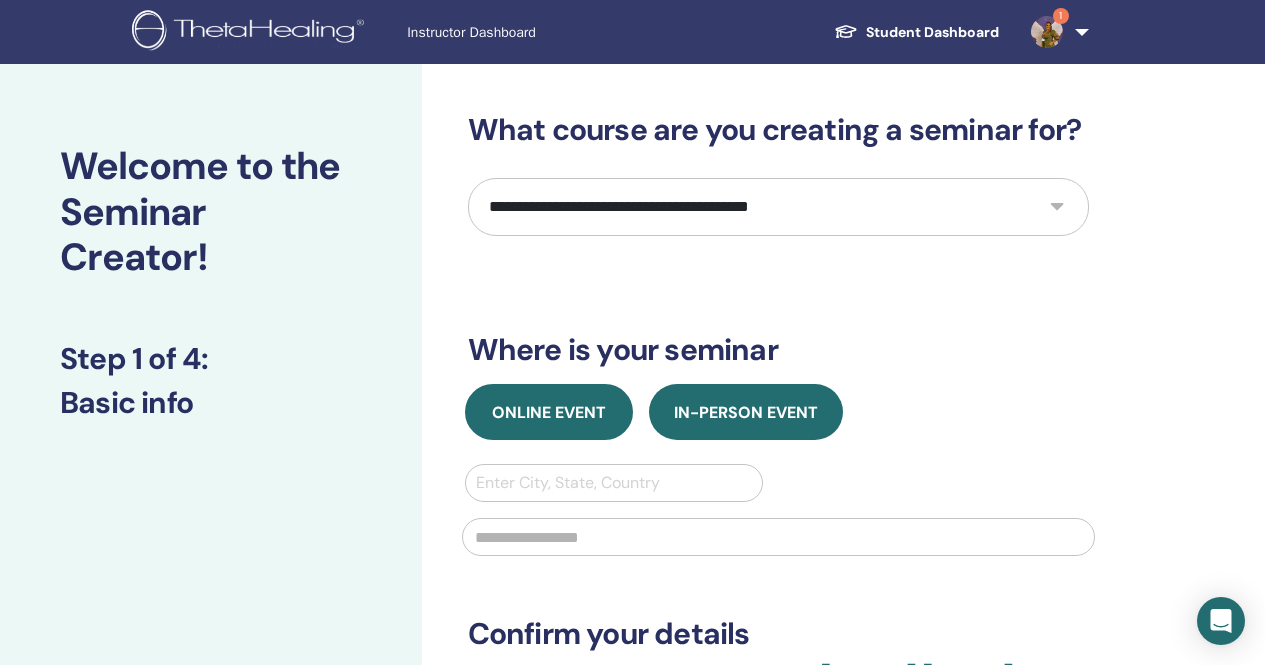 click on "Online Event" at bounding box center [549, 412] 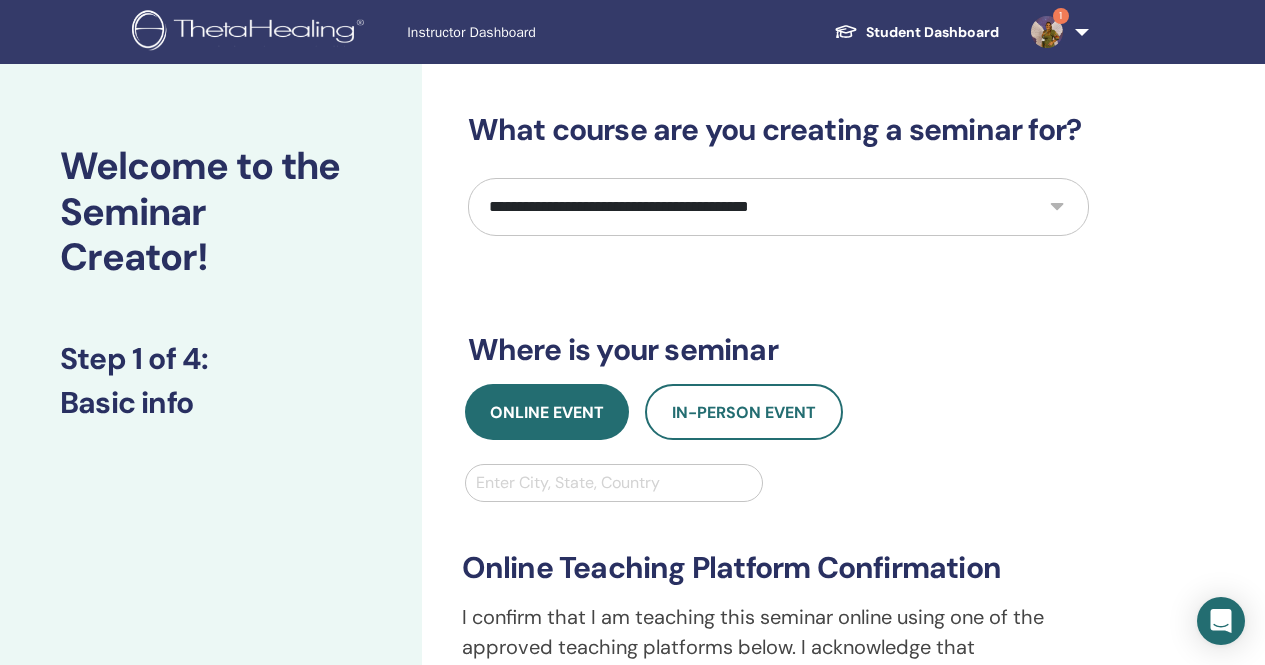 click at bounding box center (614, 483) 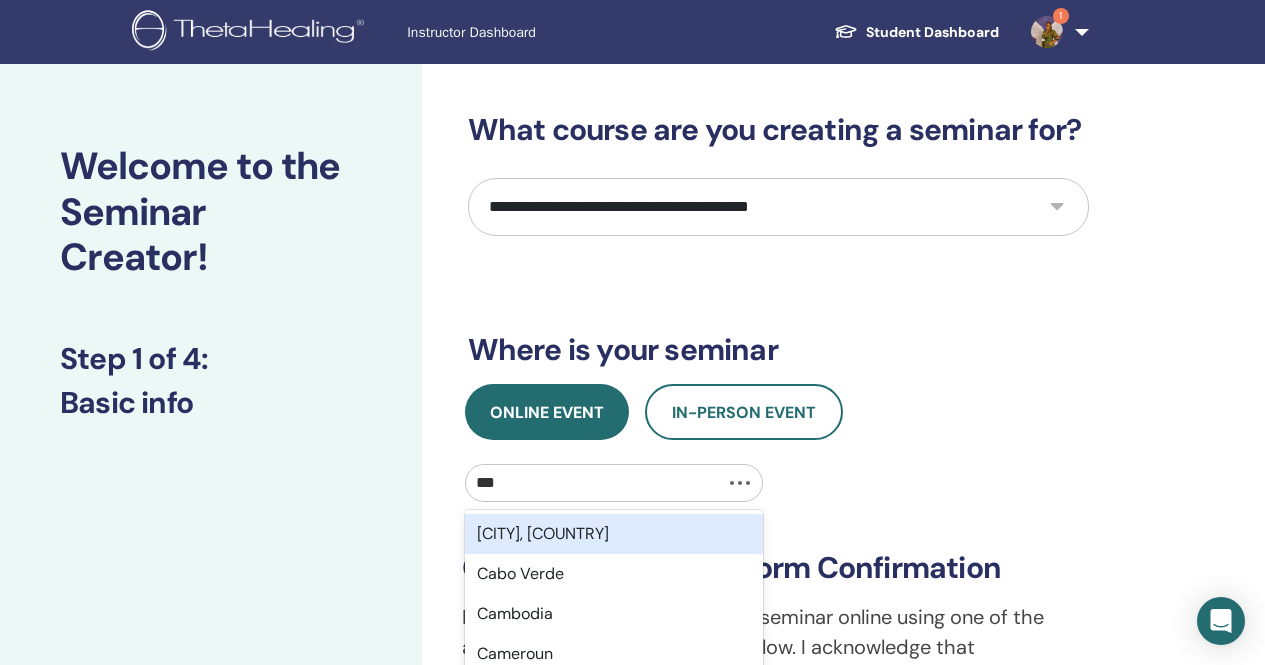 type on "****" 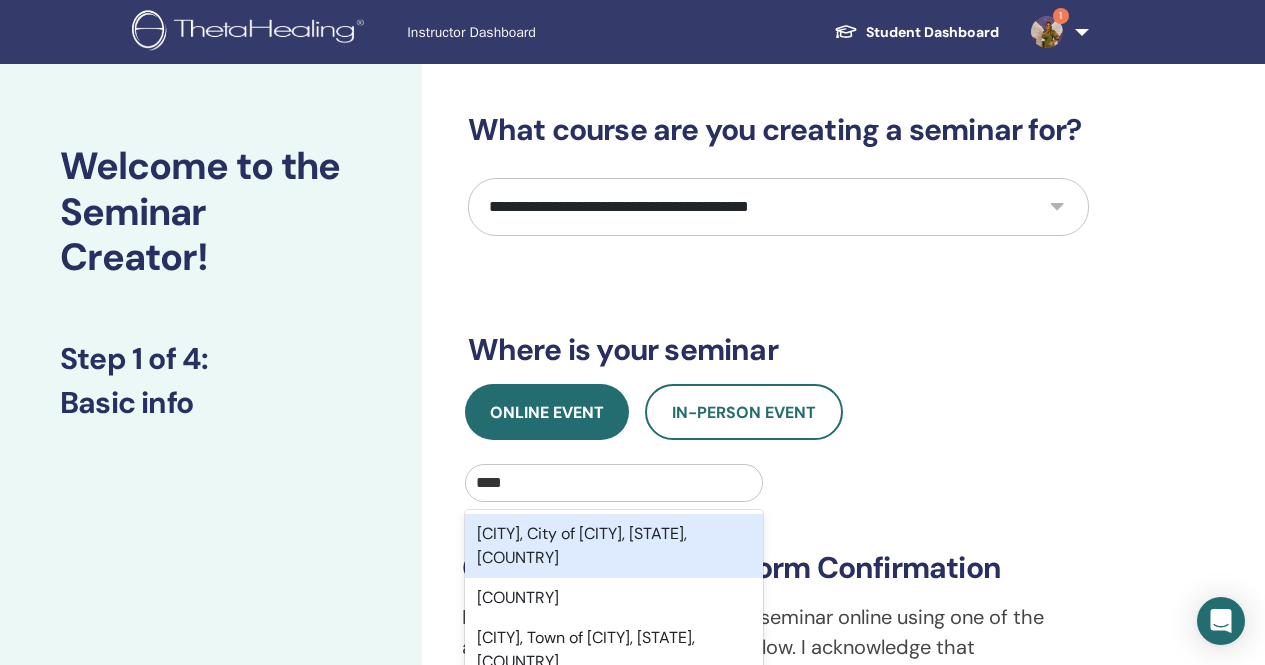 click on "[CITY], City of [CITY], [STATE], [COUNTRY]" at bounding box center (614, 546) 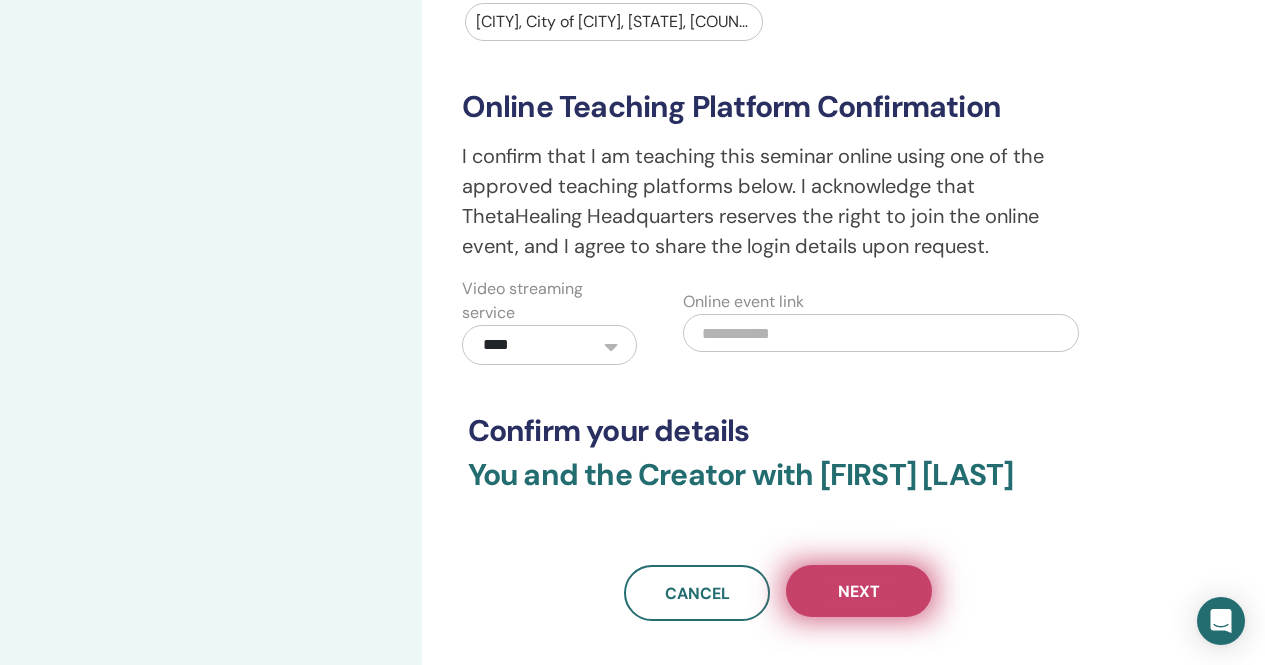 scroll, scrollTop: 500, scrollLeft: 0, axis: vertical 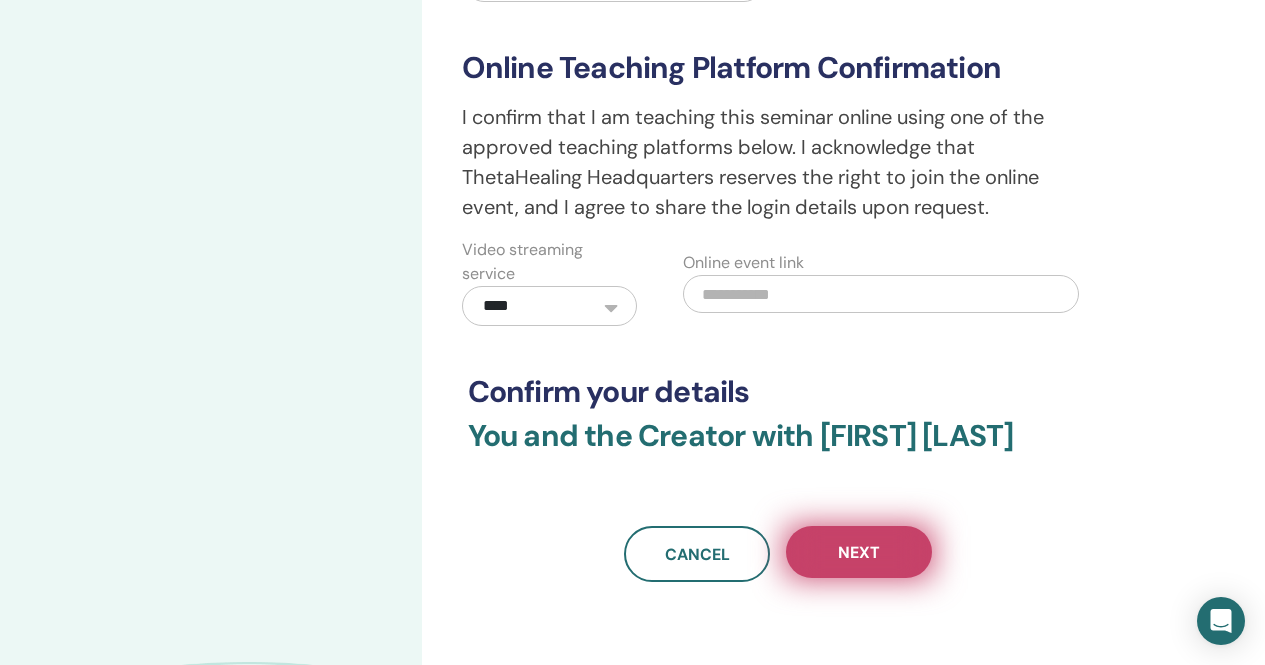 click on "Next" at bounding box center [859, 552] 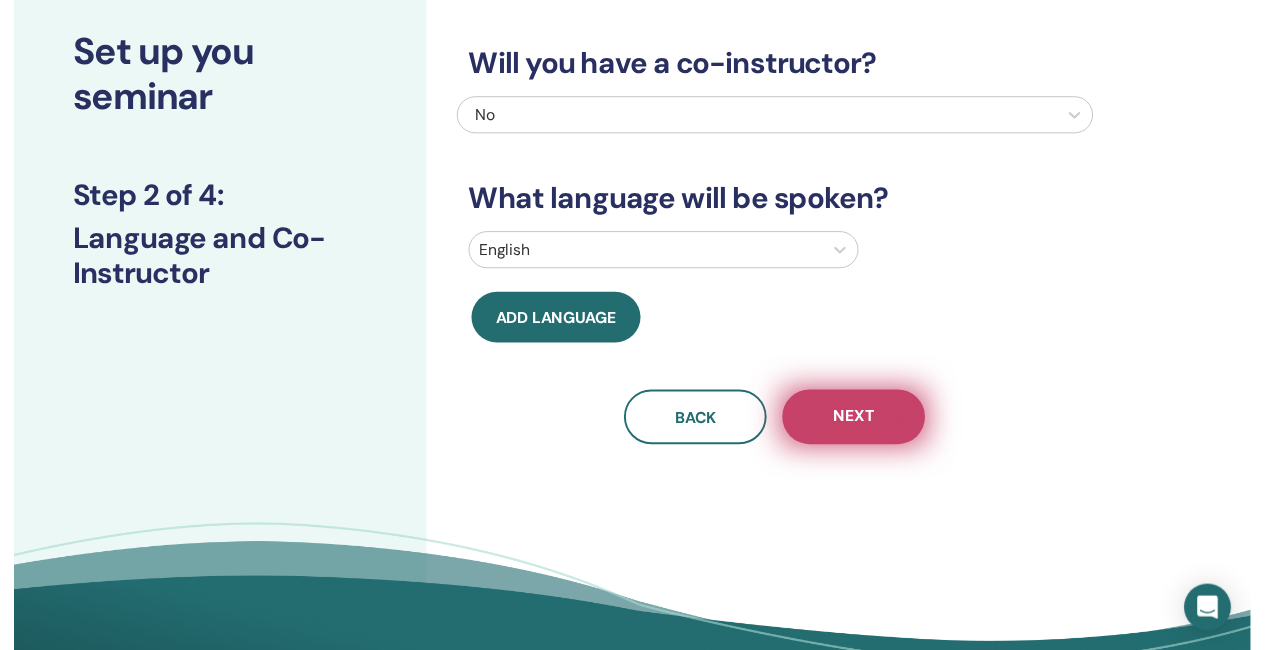scroll, scrollTop: 0, scrollLeft: 0, axis: both 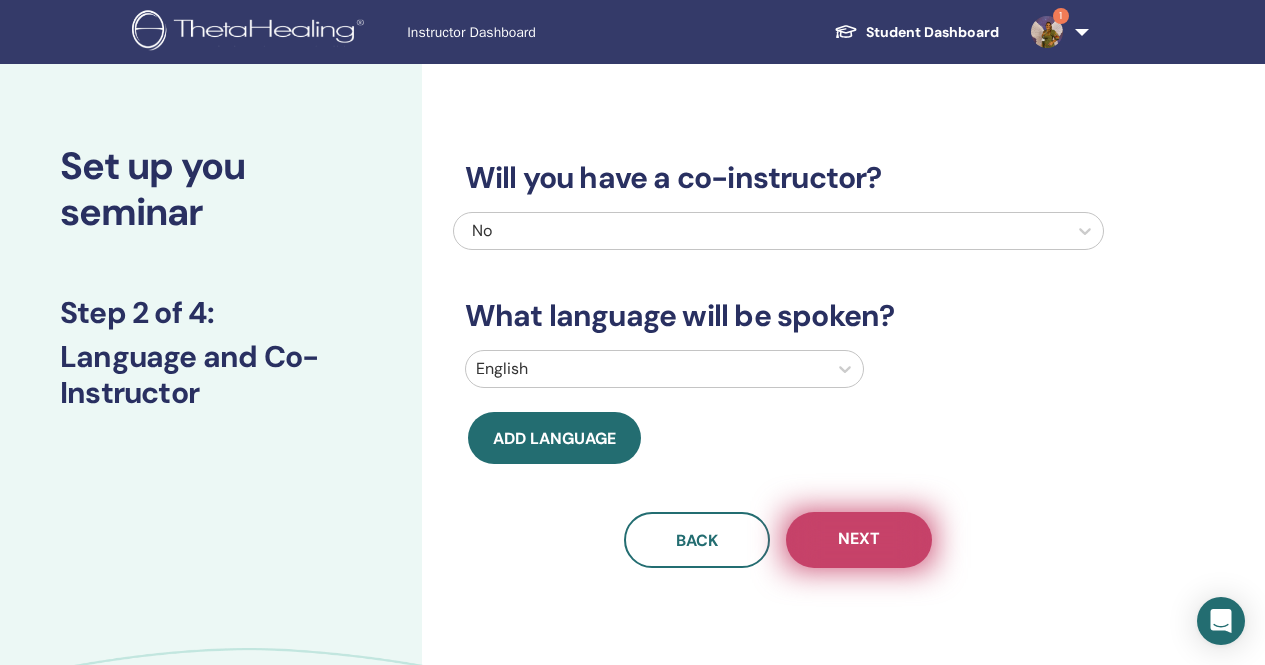 click on "Next" at bounding box center (859, 540) 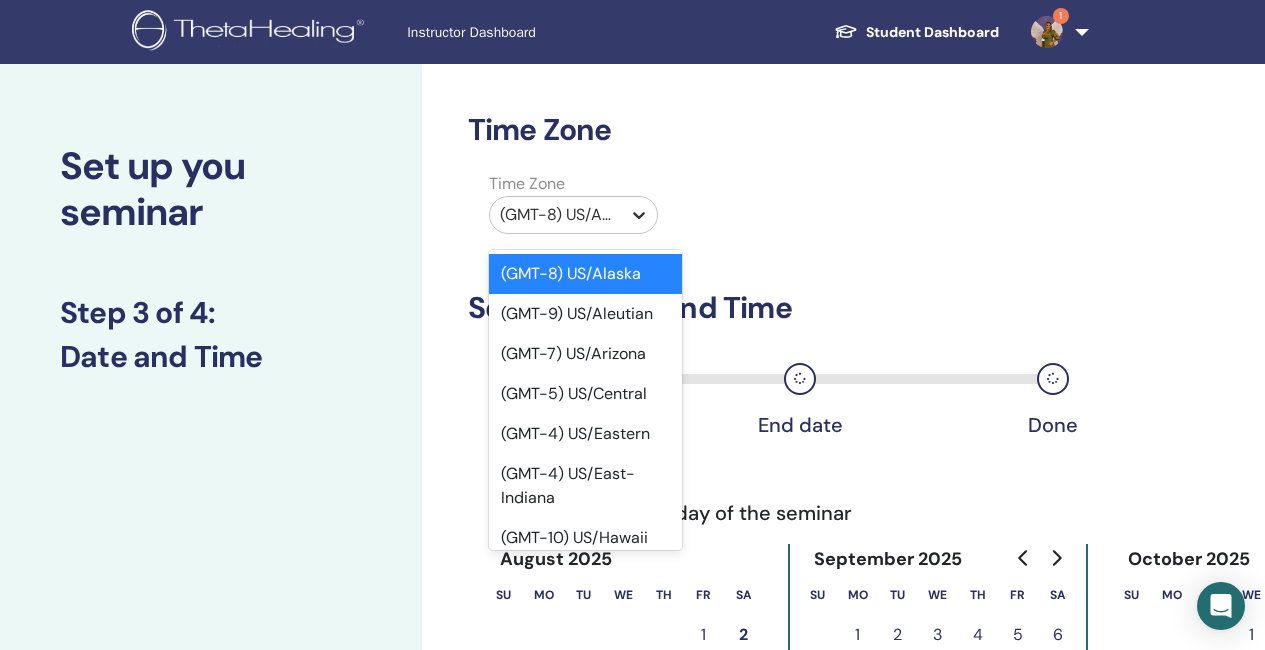click 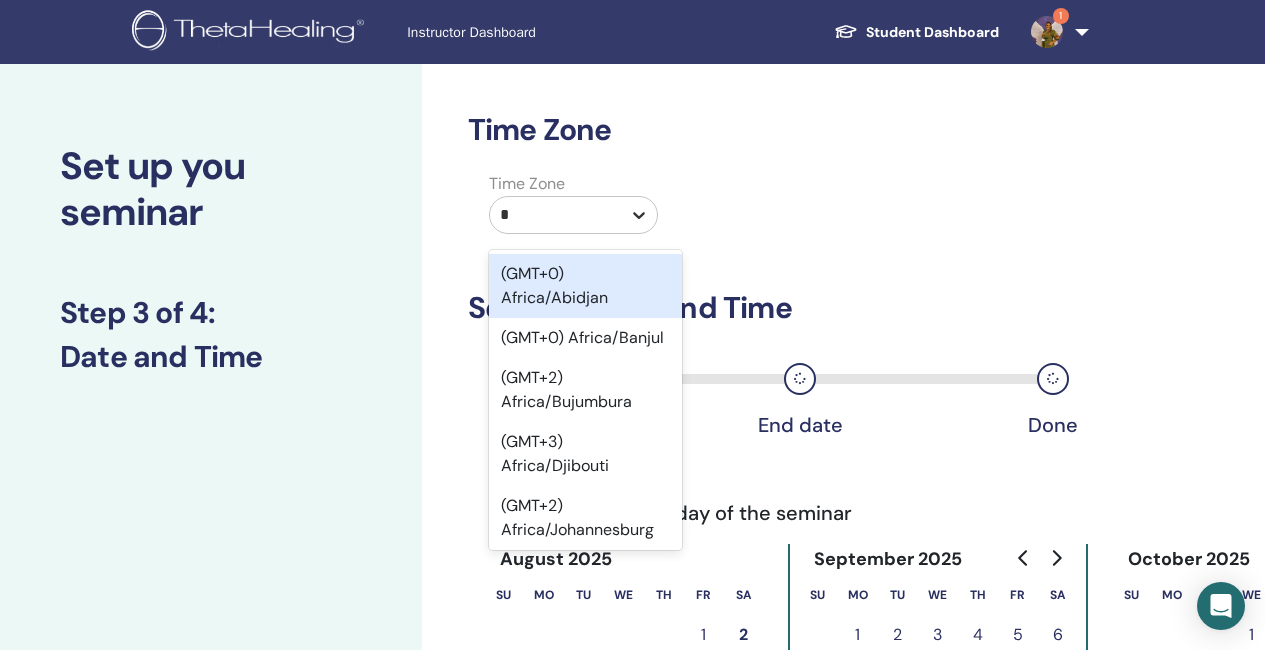 type on "**" 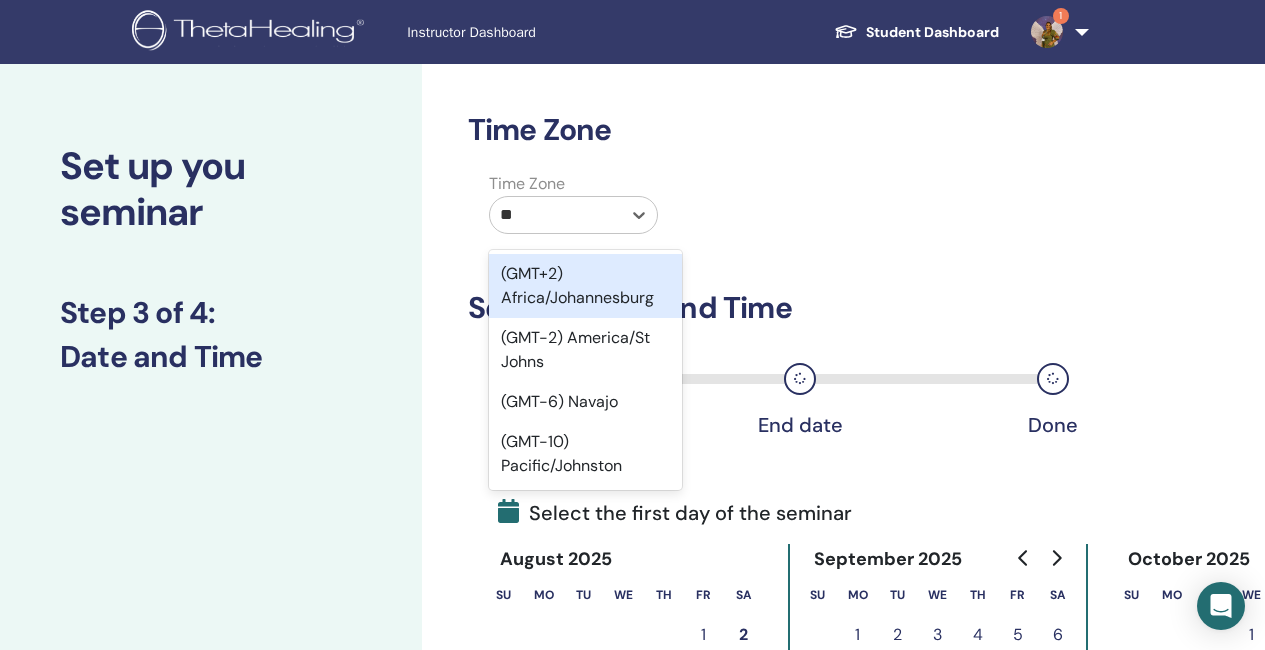 click on "(GMT+2) Africa/Johannesburg" at bounding box center (585, 286) 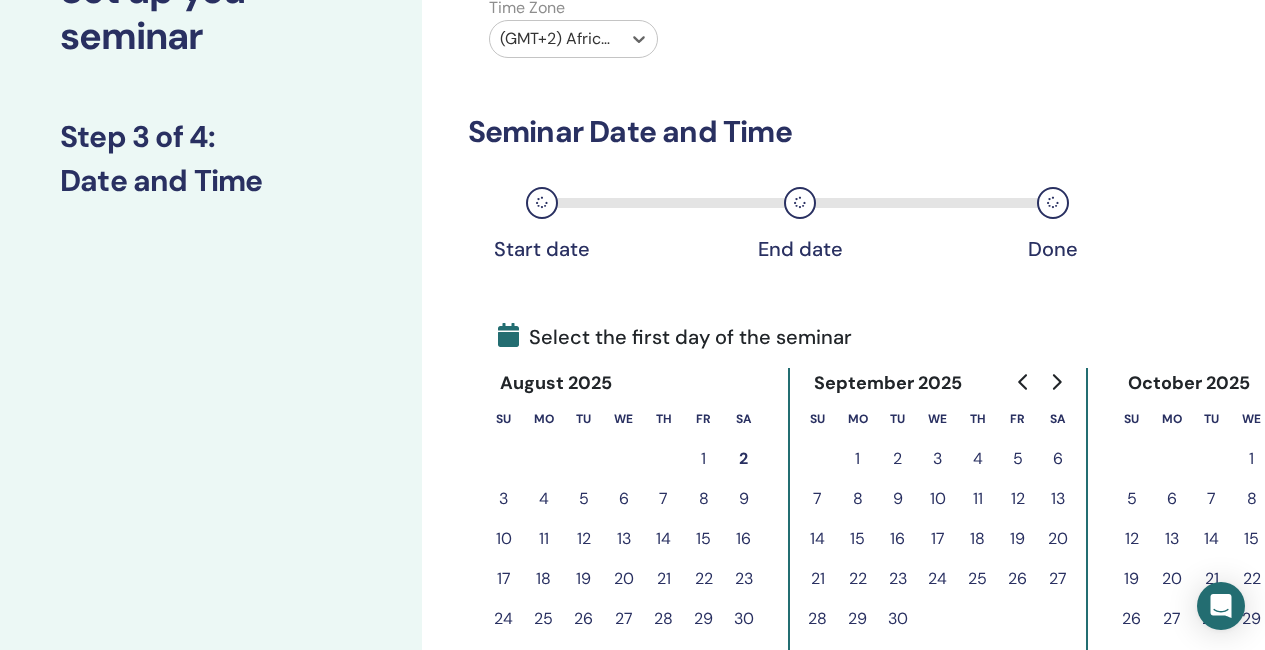scroll, scrollTop: 200, scrollLeft: 0, axis: vertical 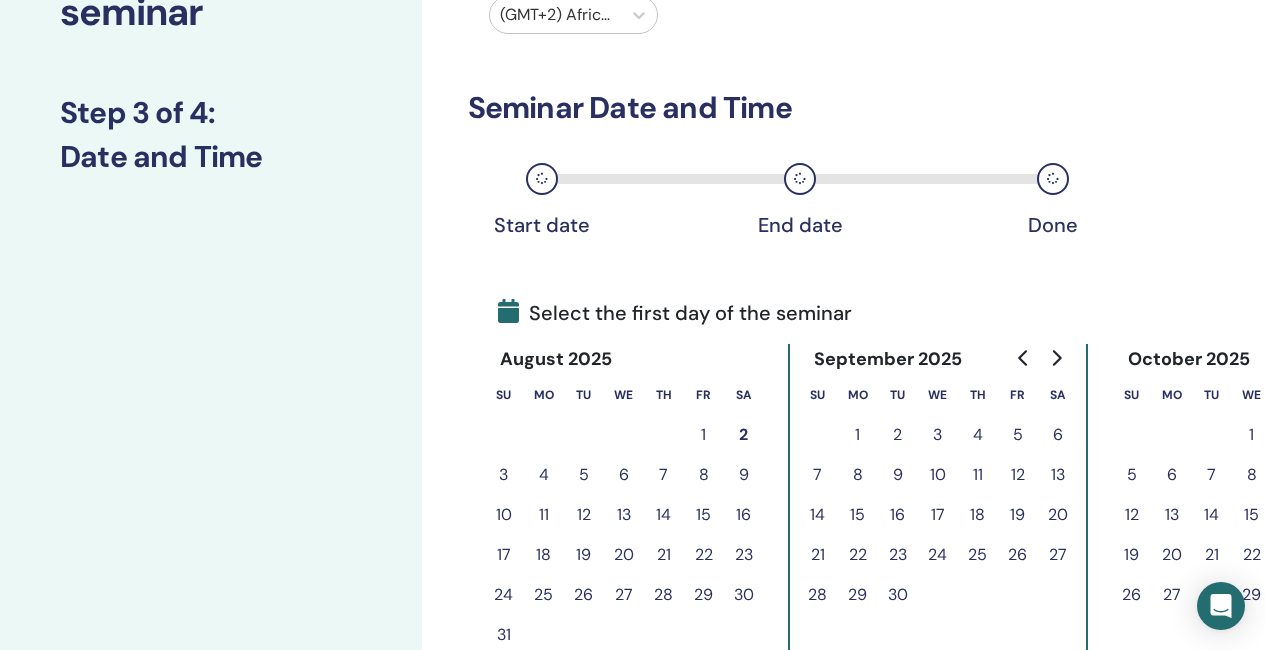 click on "22" at bounding box center [704, 555] 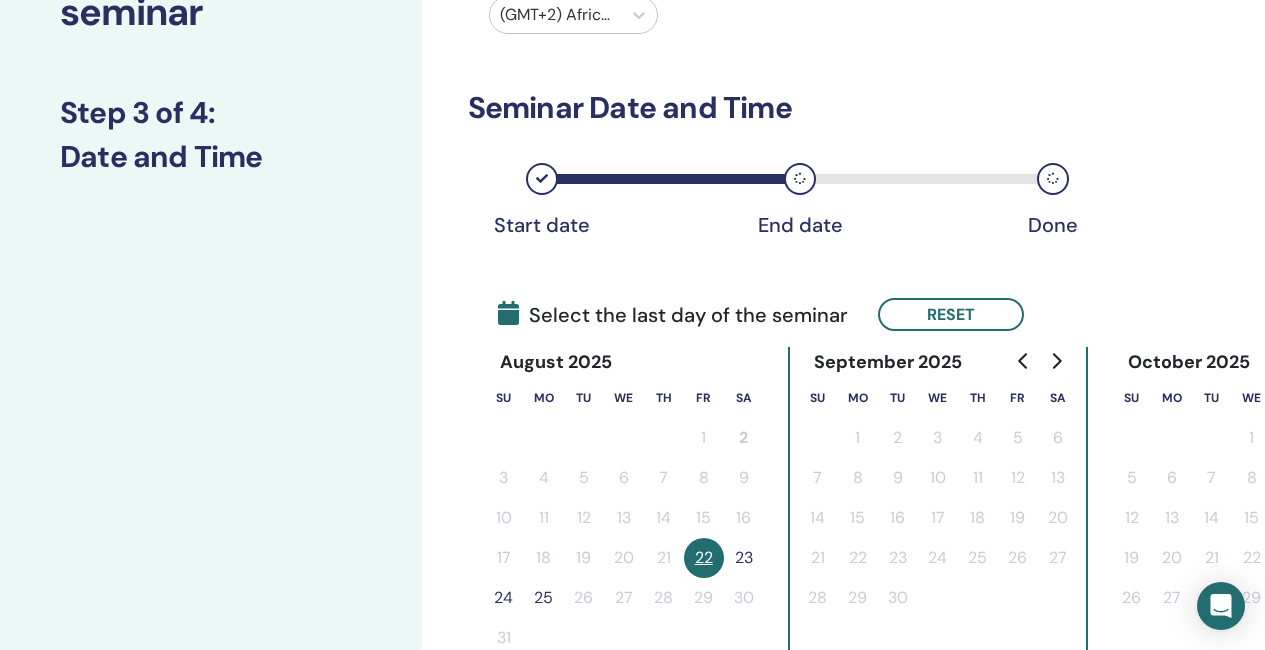 click on "23" at bounding box center [744, 558] 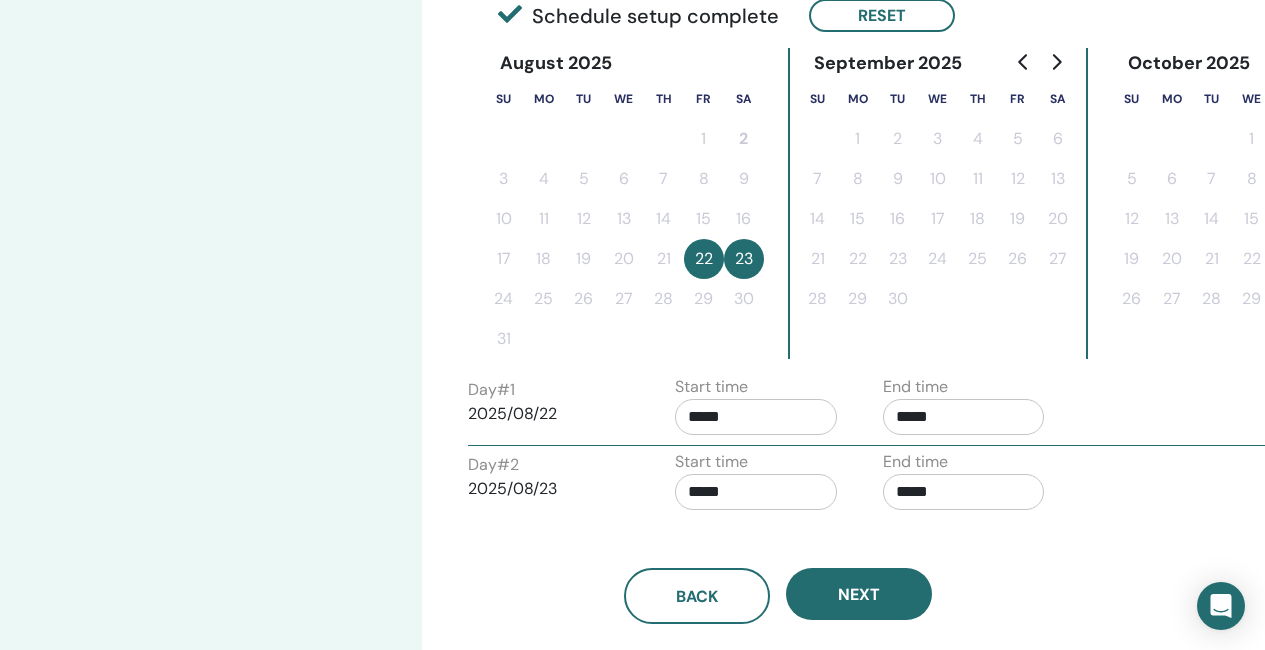 scroll, scrollTop: 500, scrollLeft: 0, axis: vertical 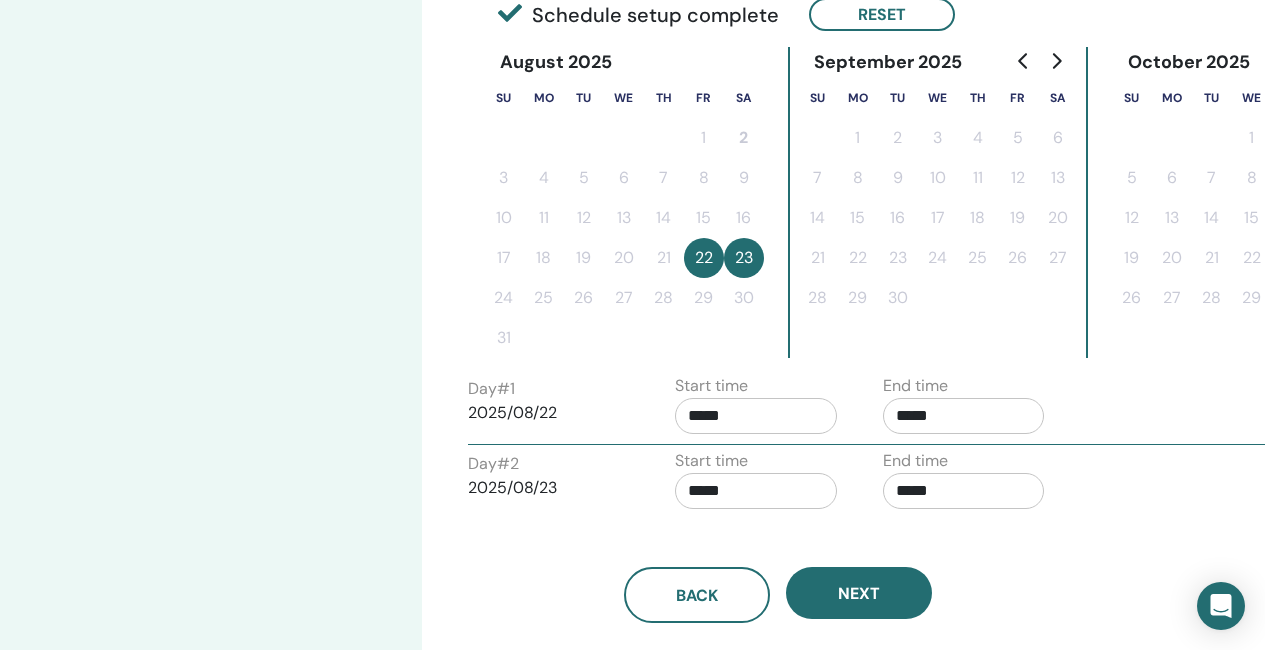 click on "*****" at bounding box center (756, 416) 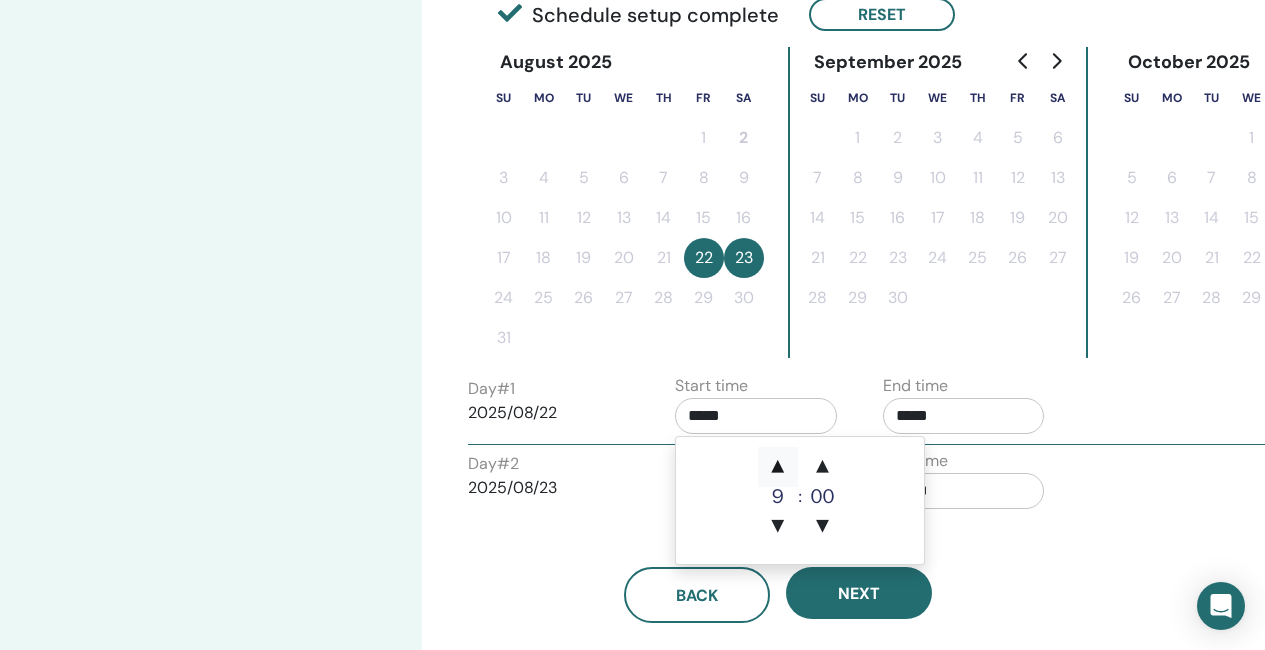click on "▲" at bounding box center [778, 467] 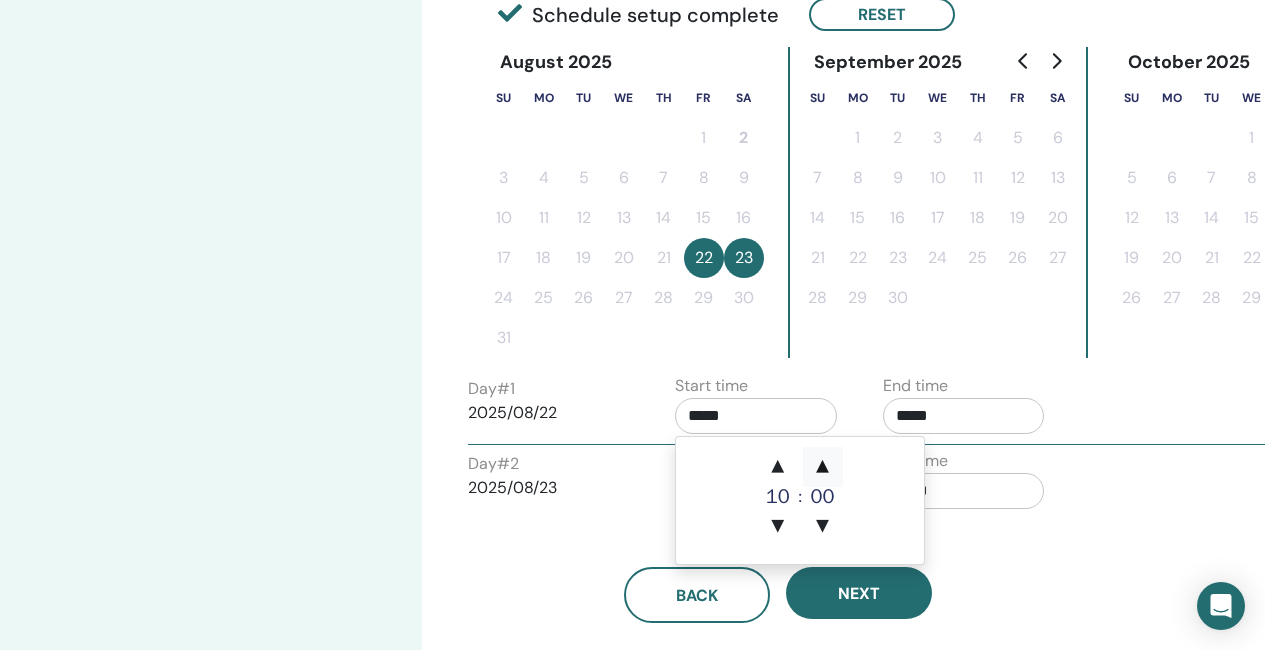 click on "▲" at bounding box center (823, 467) 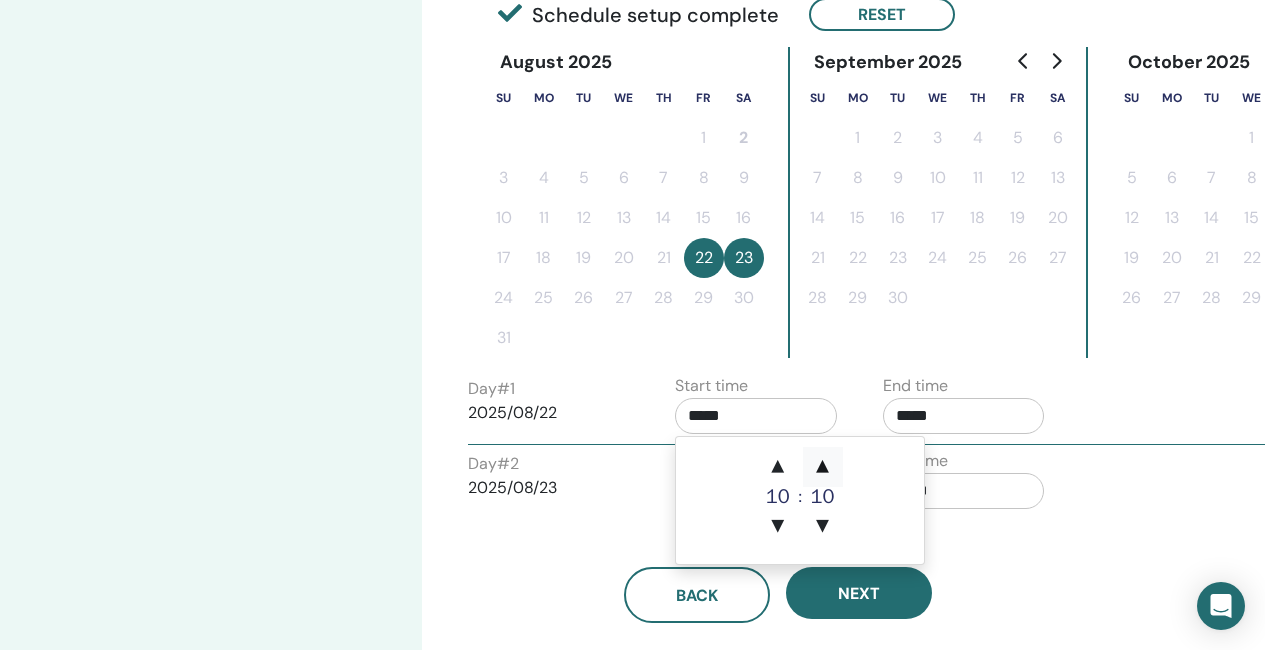 click on "▲" at bounding box center [823, 467] 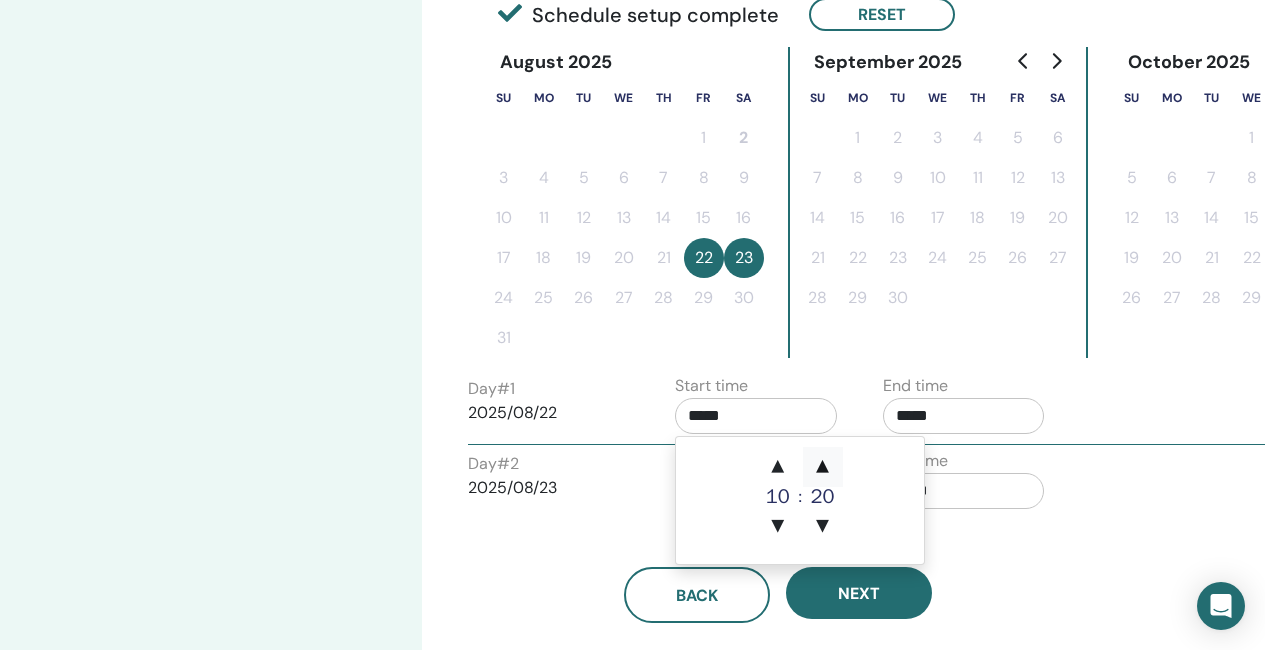 click on "▲" at bounding box center [823, 467] 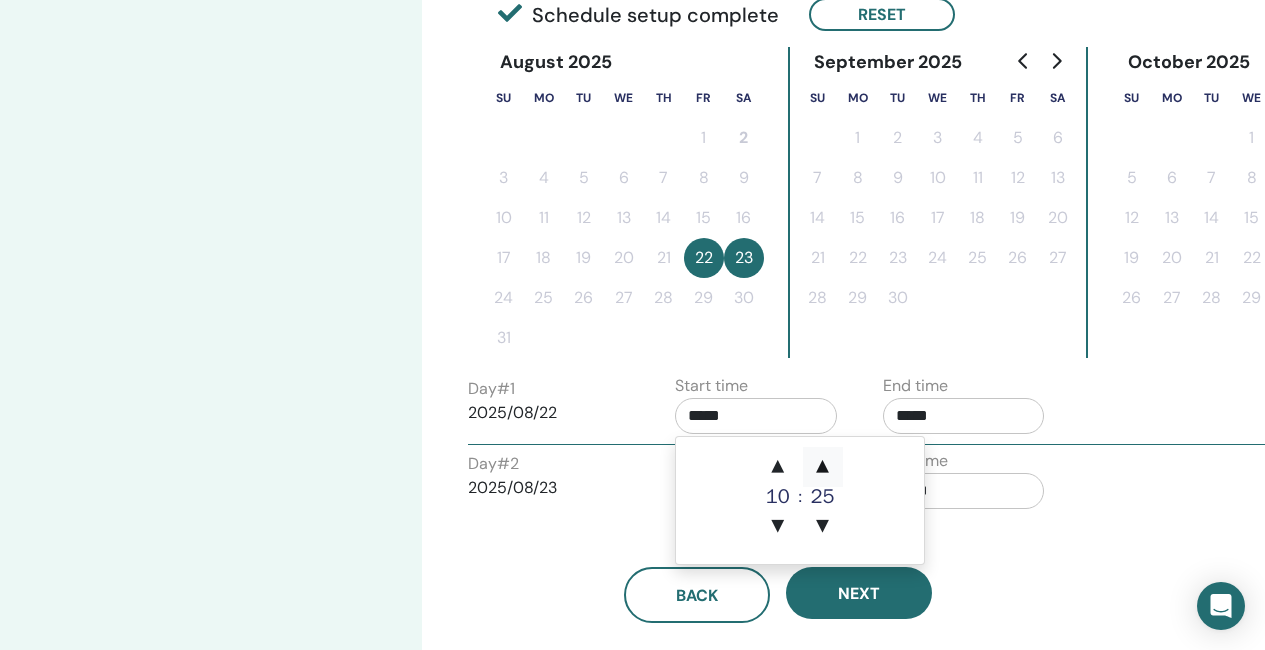 click on "▲" at bounding box center [823, 467] 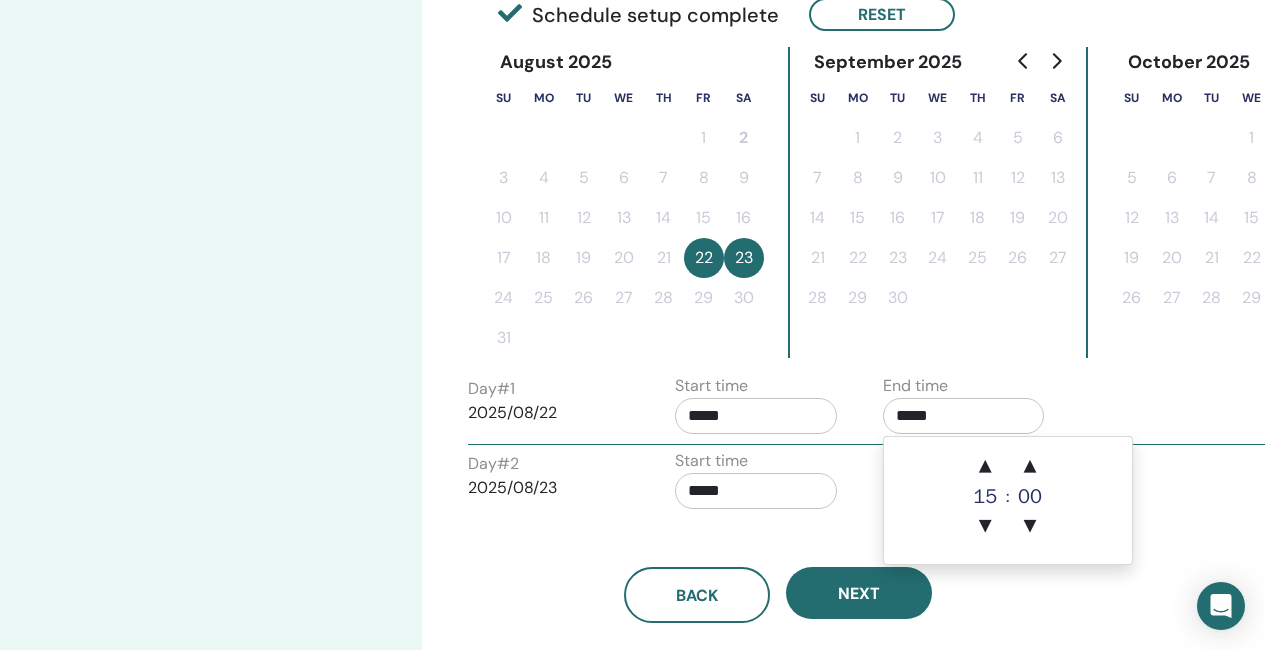 click on "*****" at bounding box center [964, 416] 